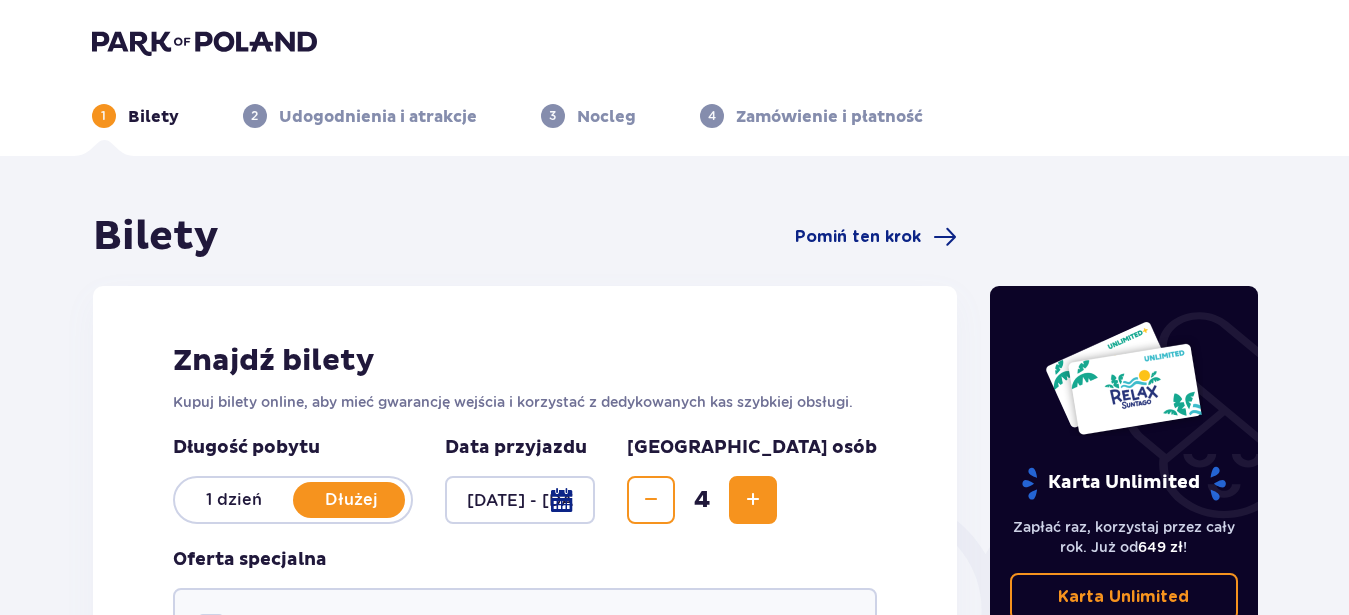scroll, scrollTop: 408, scrollLeft: 0, axis: vertical 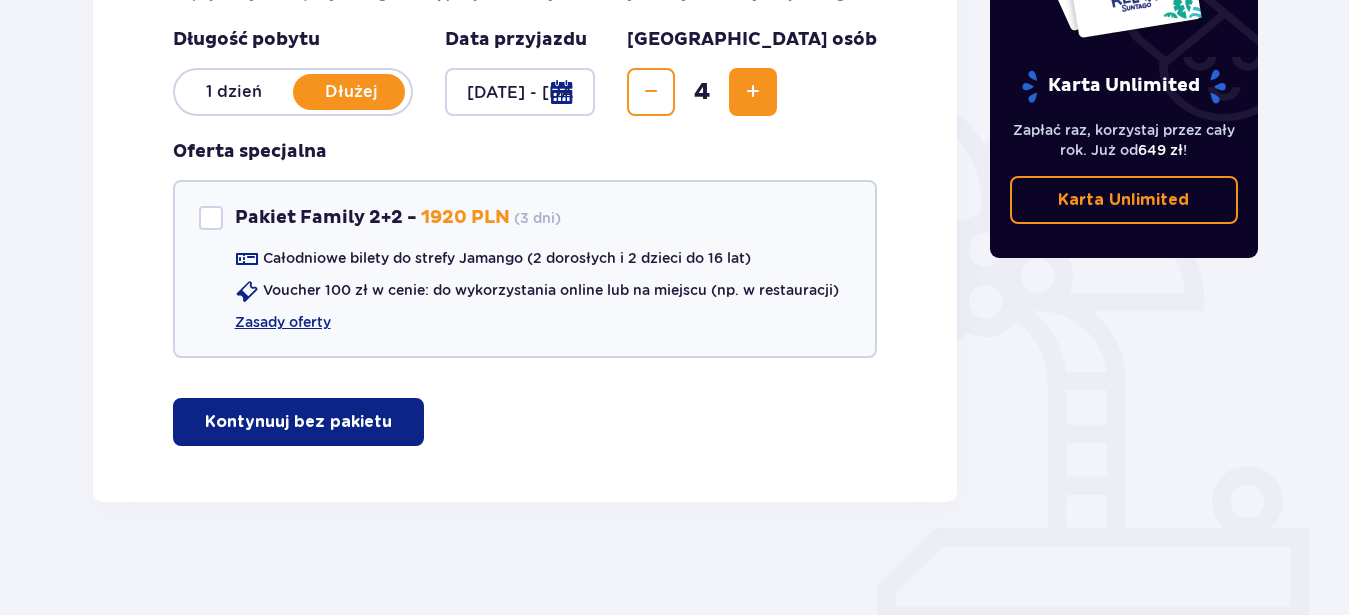click at bounding box center (651, 92) 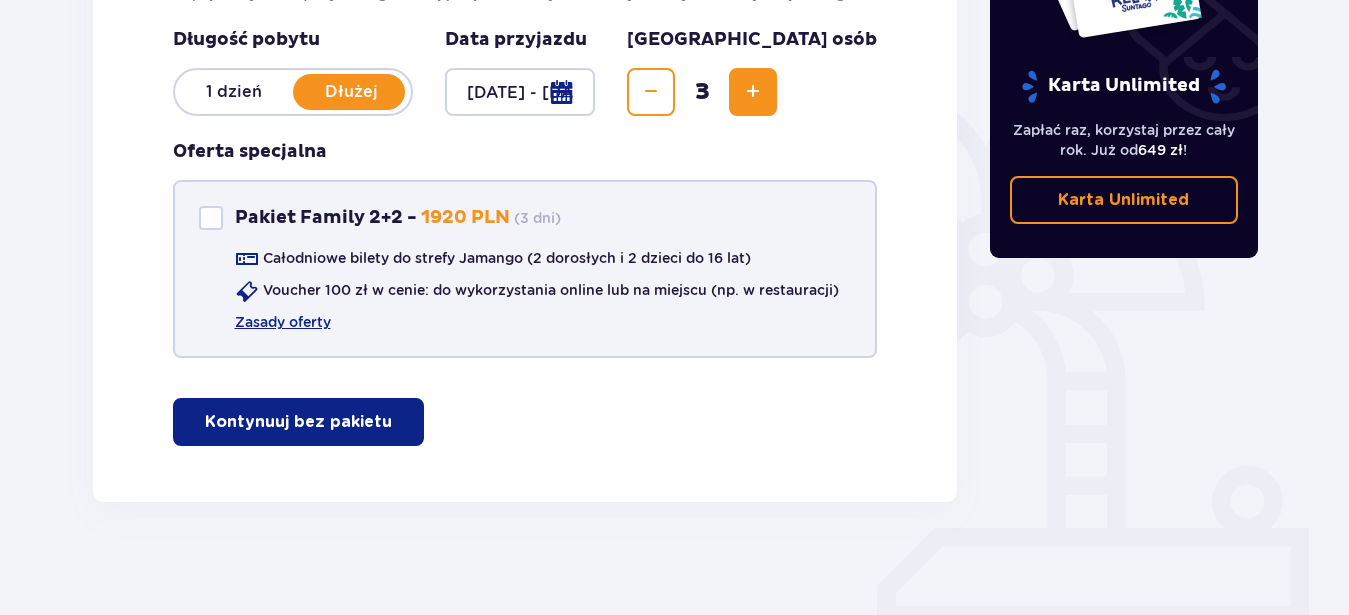 click at bounding box center [211, 218] 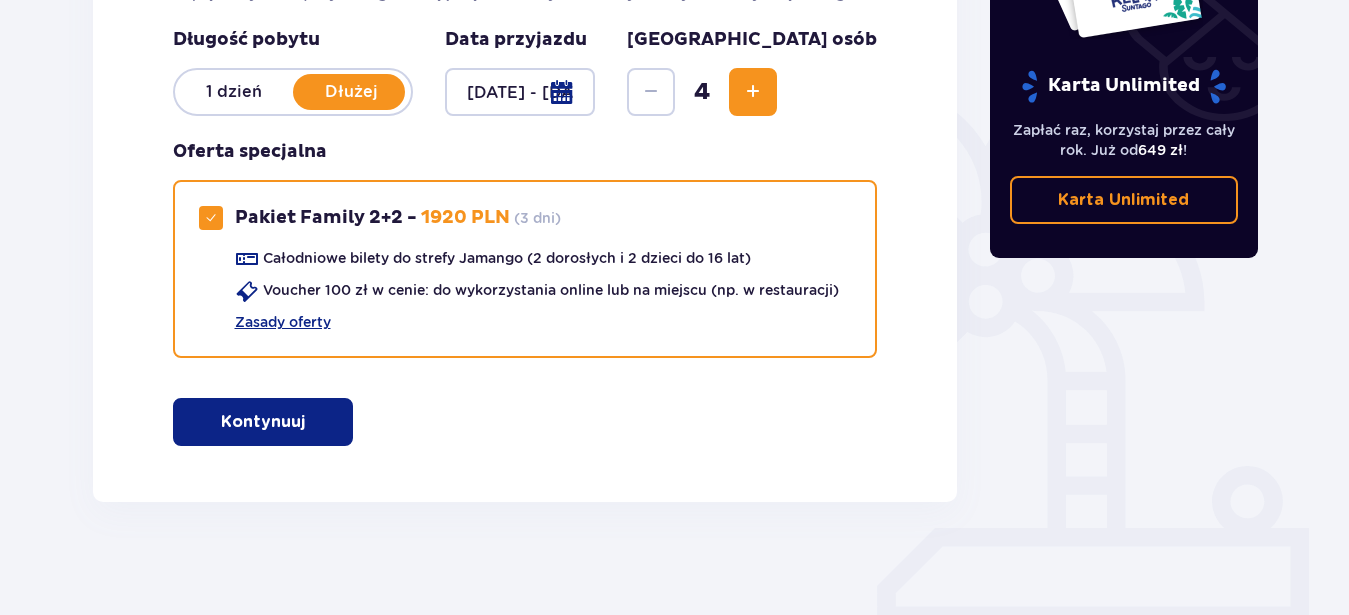 click on "Kontynuuj" at bounding box center (263, 422) 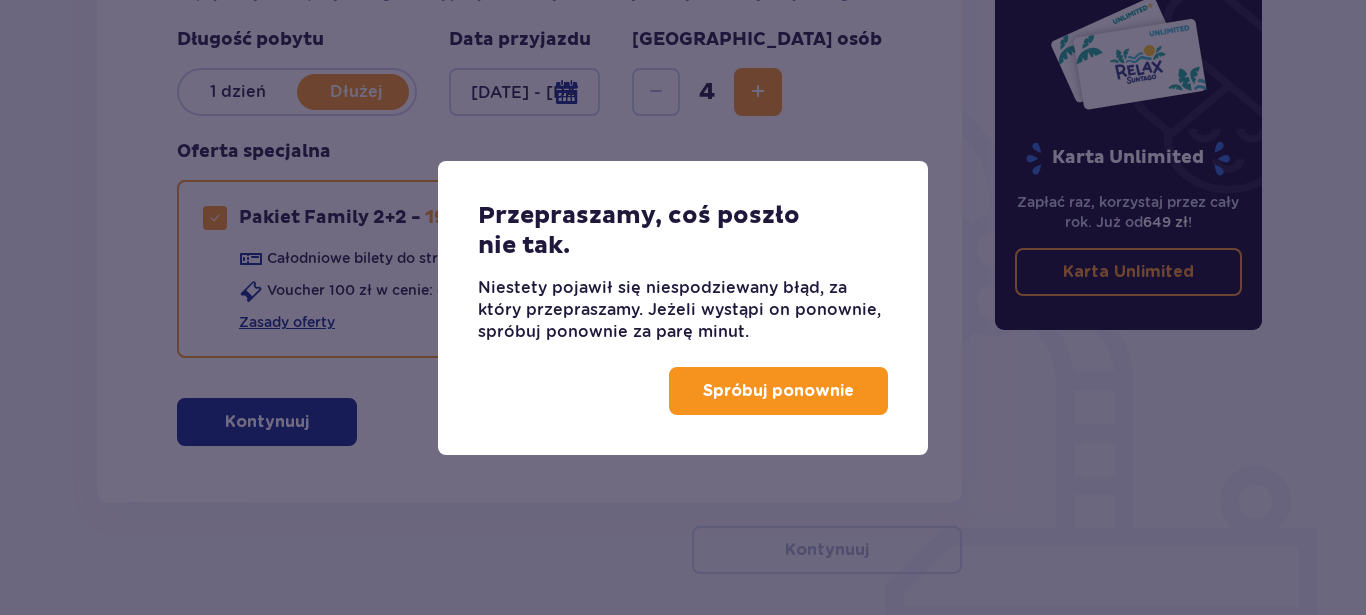 click on "Spróbuj ponownie" at bounding box center (778, 391) 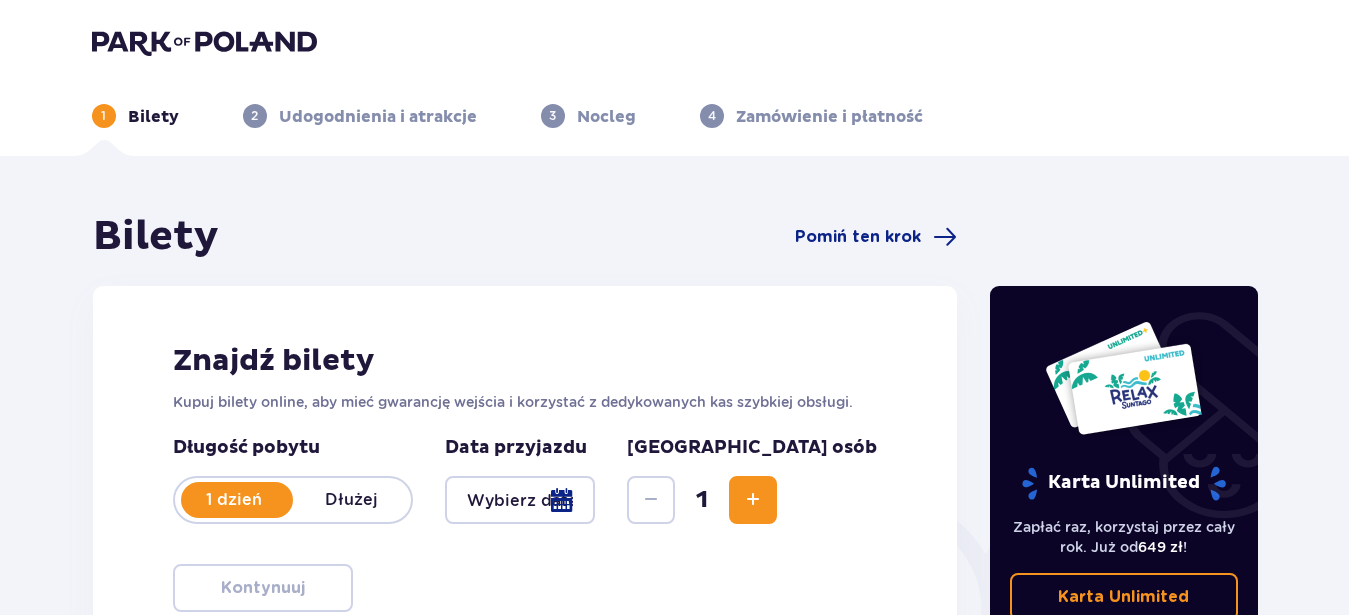 scroll, scrollTop: 0, scrollLeft: 0, axis: both 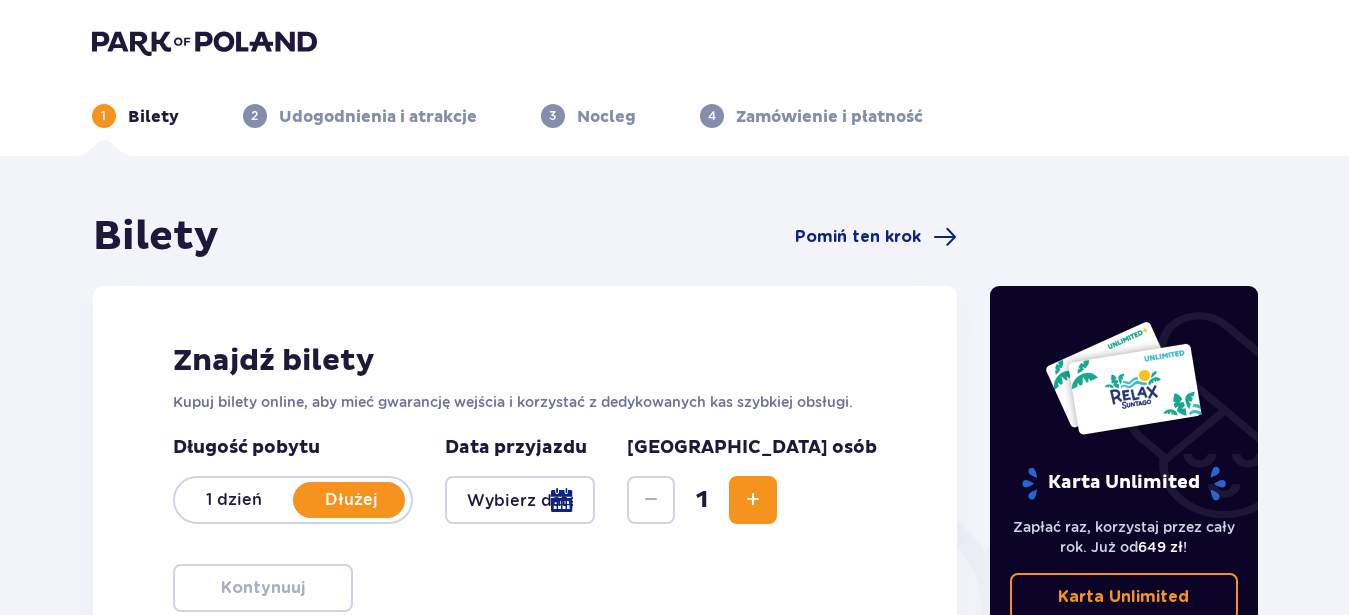 click at bounding box center (520, 500) 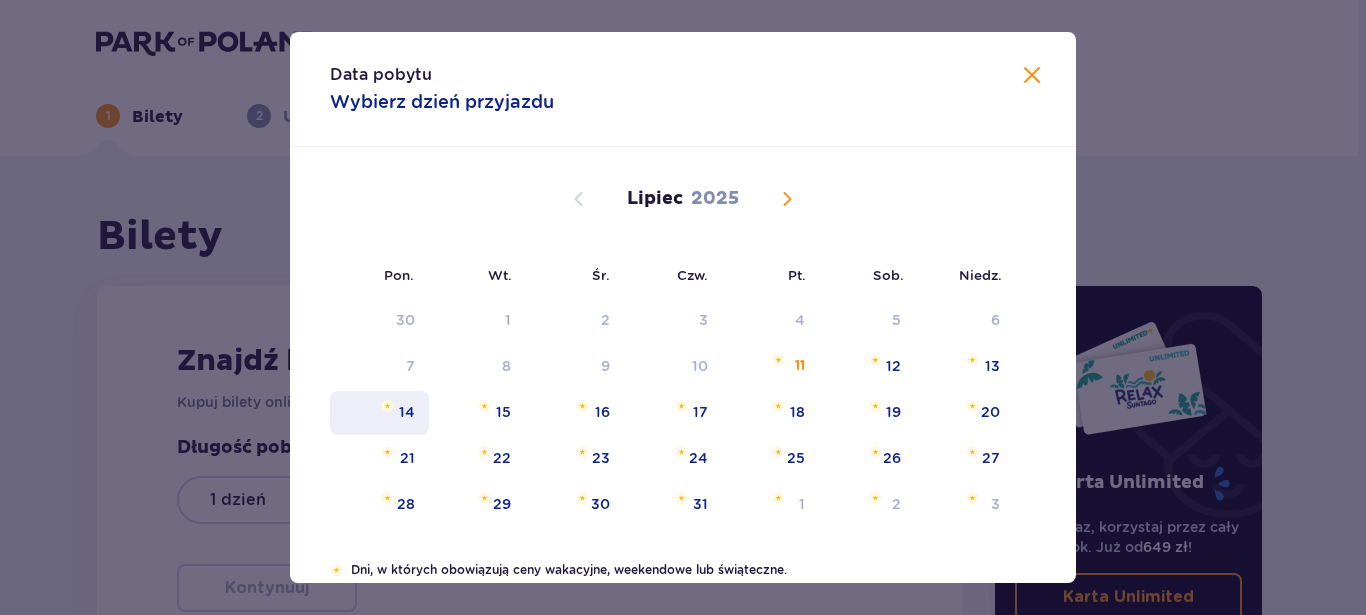 click on "14" at bounding box center (379, 413) 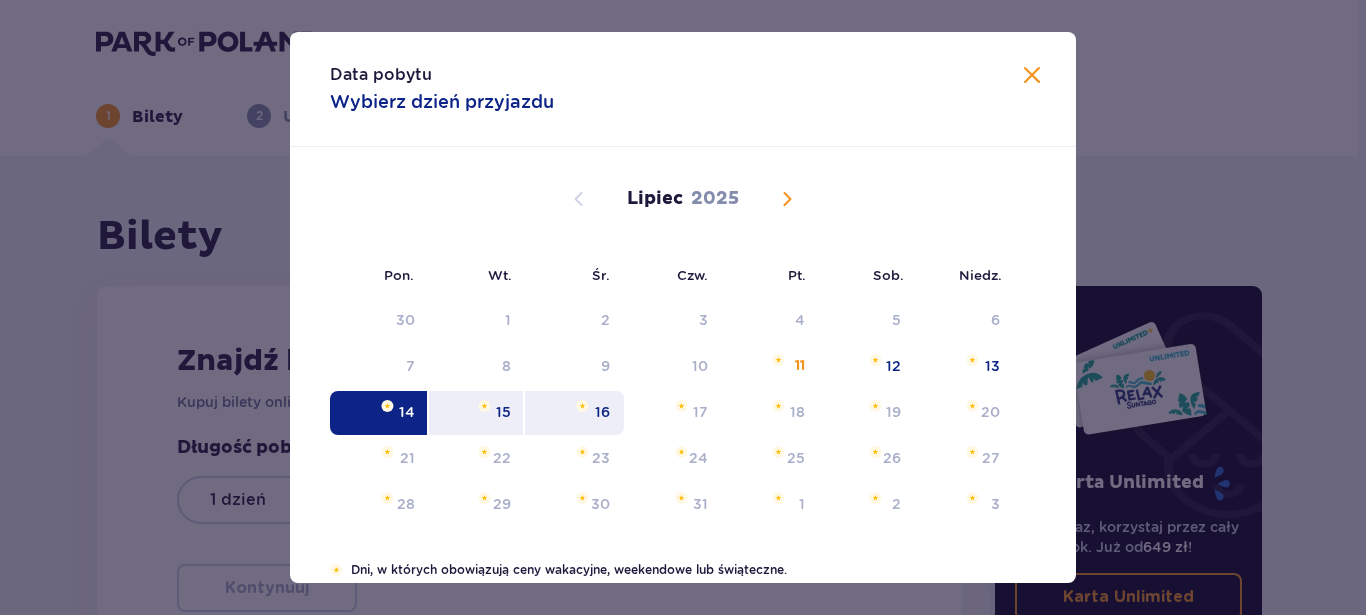 click on "16" at bounding box center [602, 412] 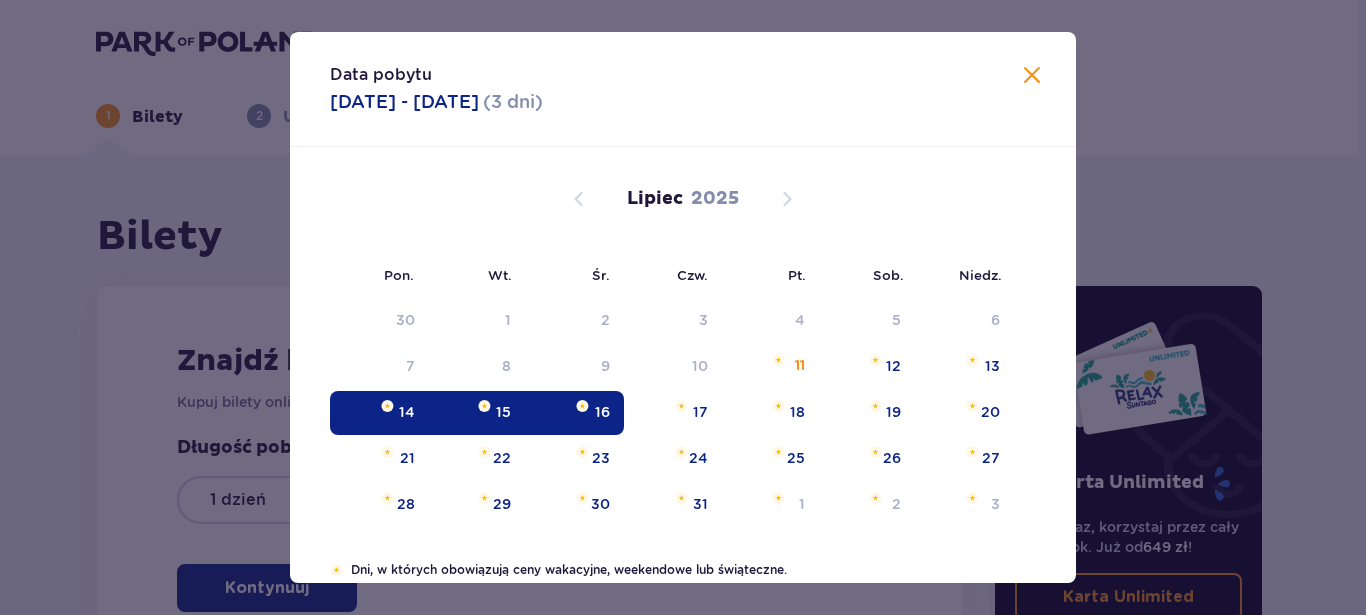 type on "[DATE] - [DATE]" 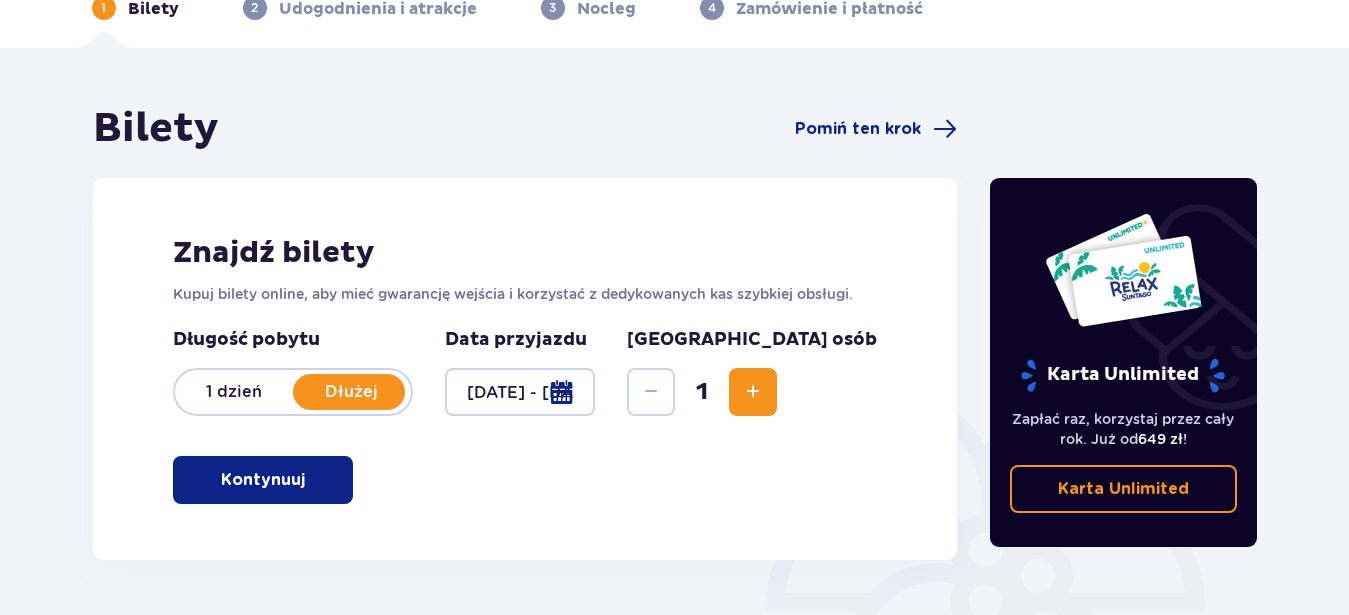 scroll, scrollTop: 204, scrollLeft: 0, axis: vertical 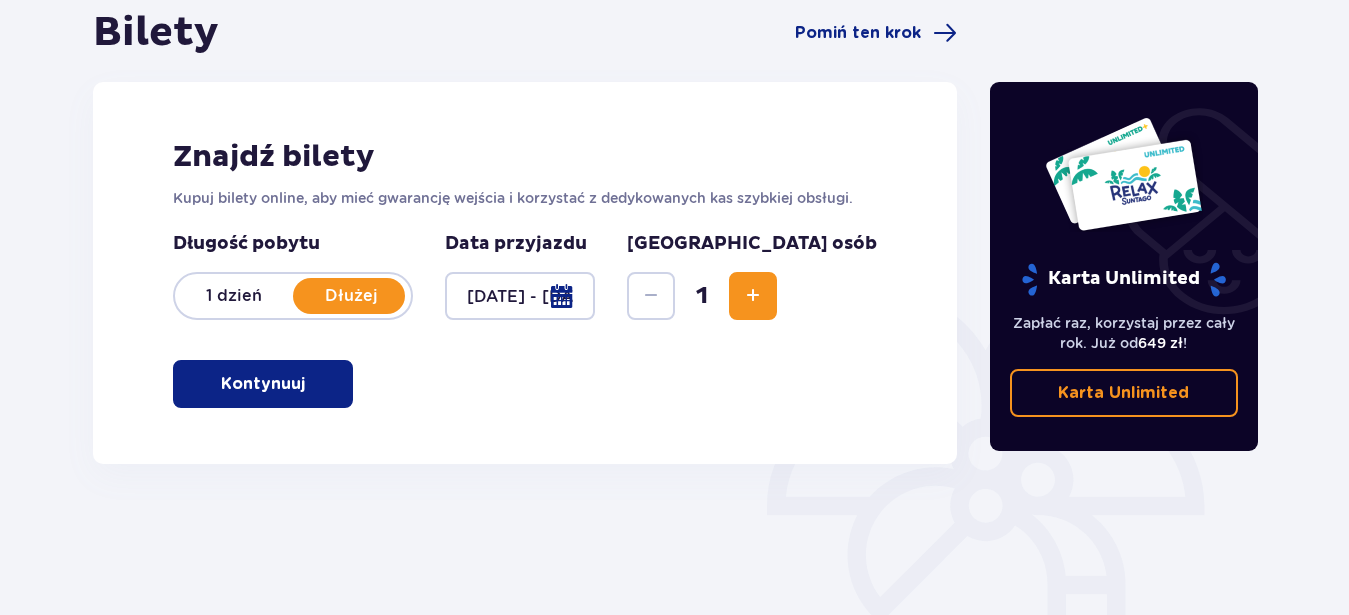 click at bounding box center [753, 296] 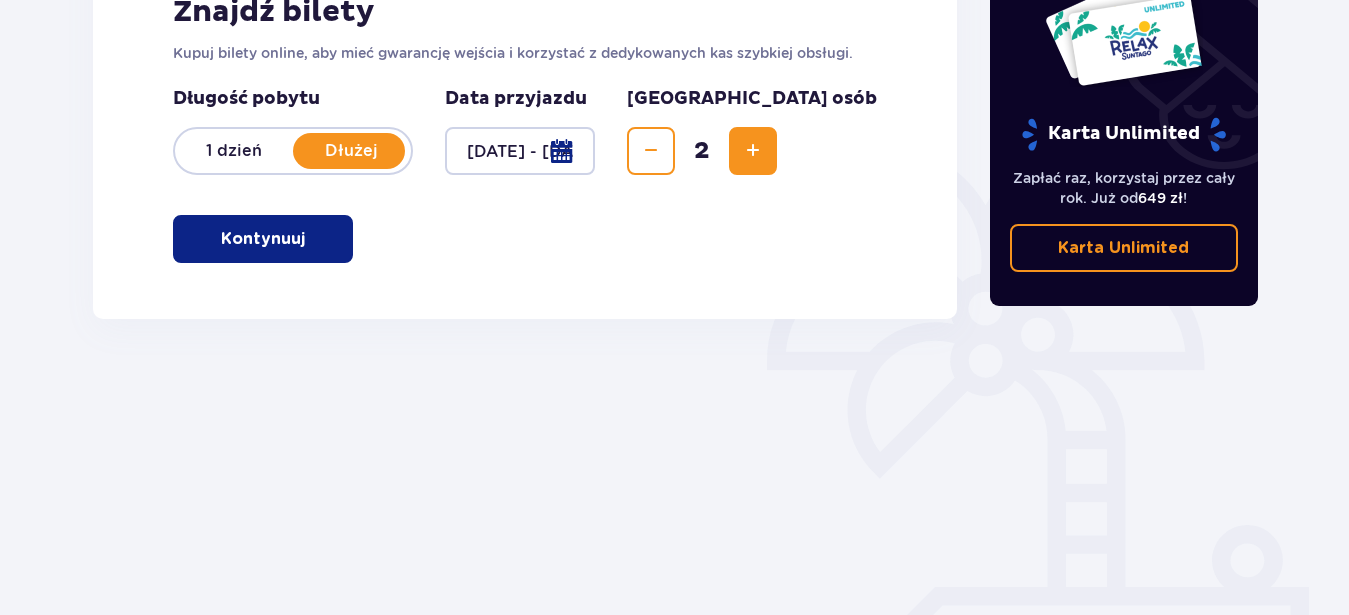 scroll, scrollTop: 404, scrollLeft: 0, axis: vertical 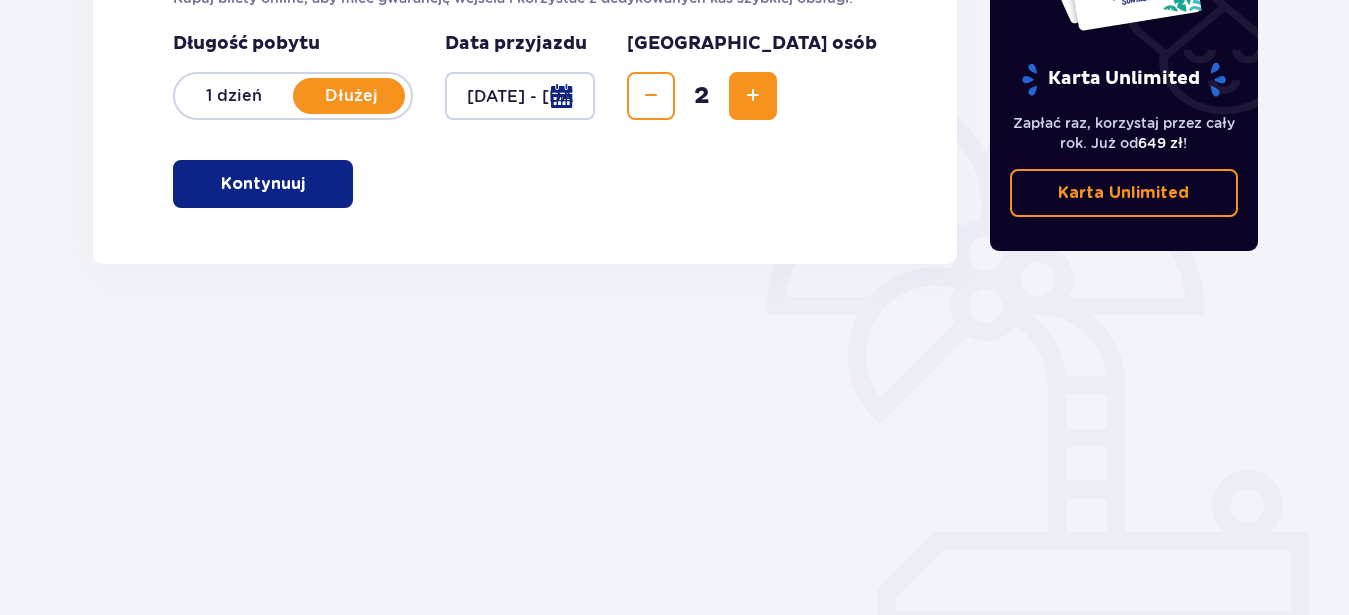 click at bounding box center (753, 96) 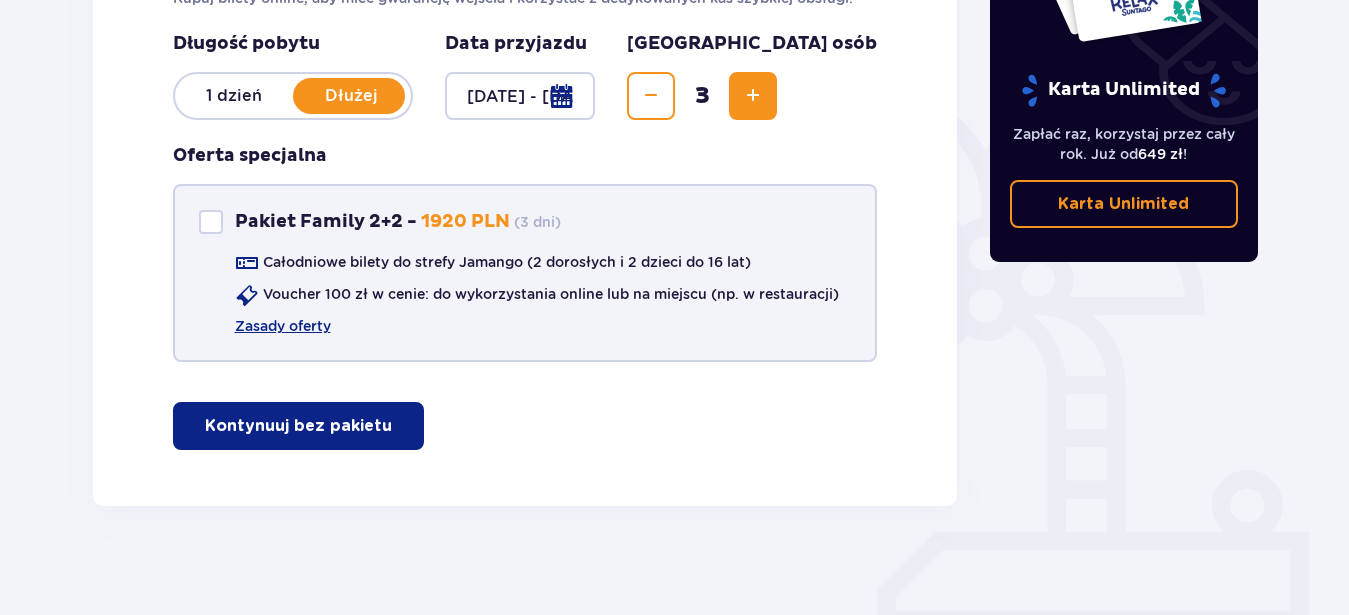 click at bounding box center [211, 222] 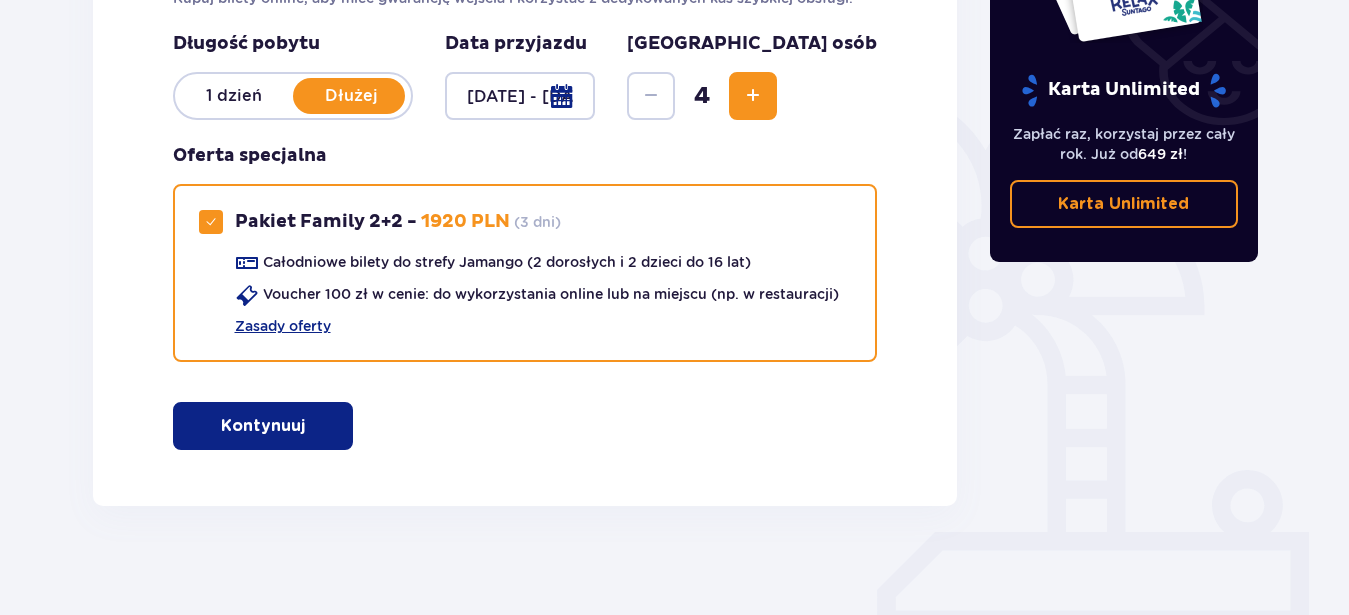 click on "Kontynuuj" at bounding box center [263, 426] 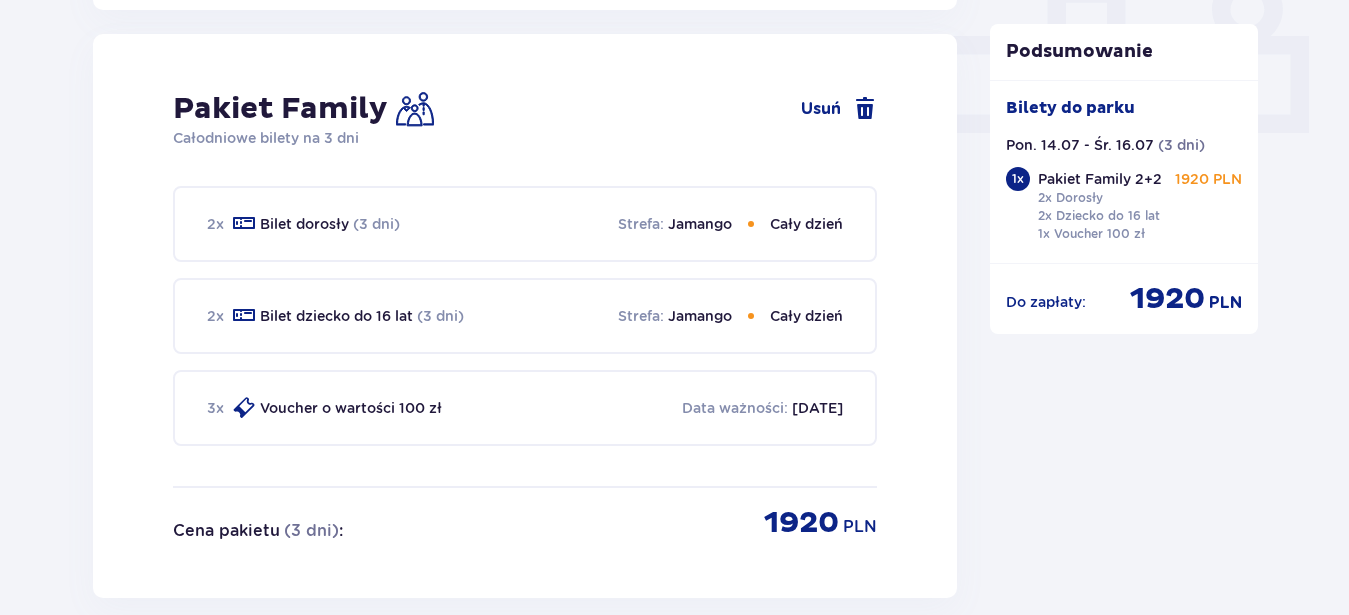 scroll, scrollTop: 910, scrollLeft: 0, axis: vertical 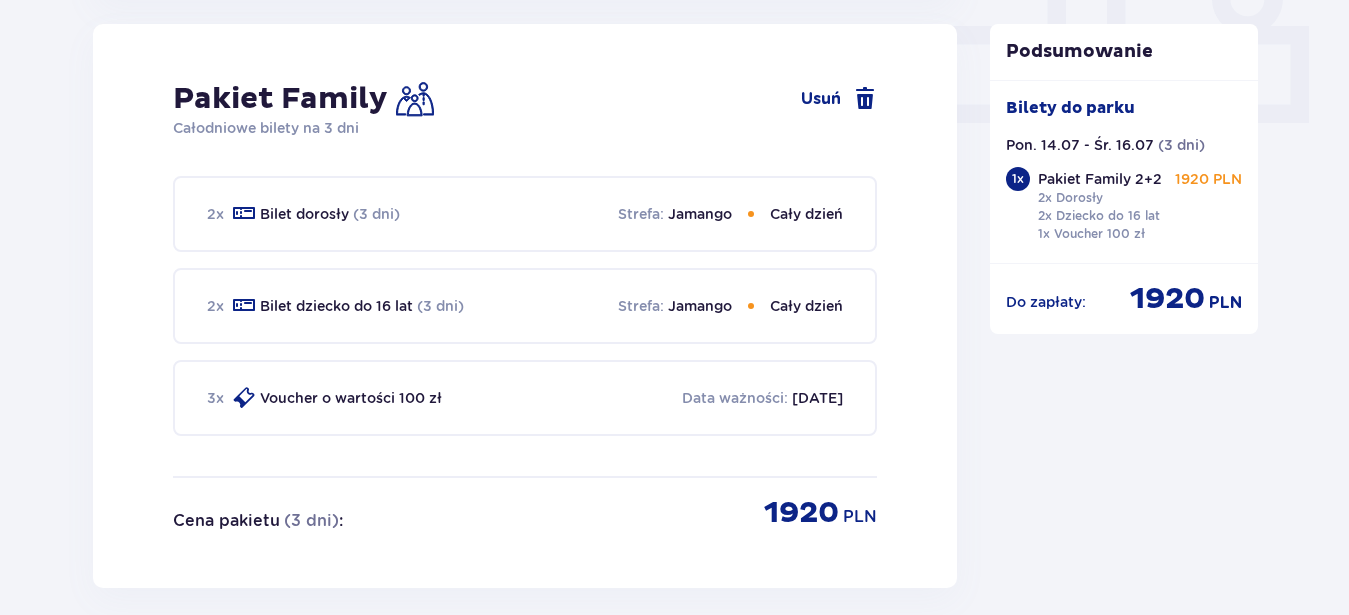 click on "Jamango" at bounding box center [700, 214] 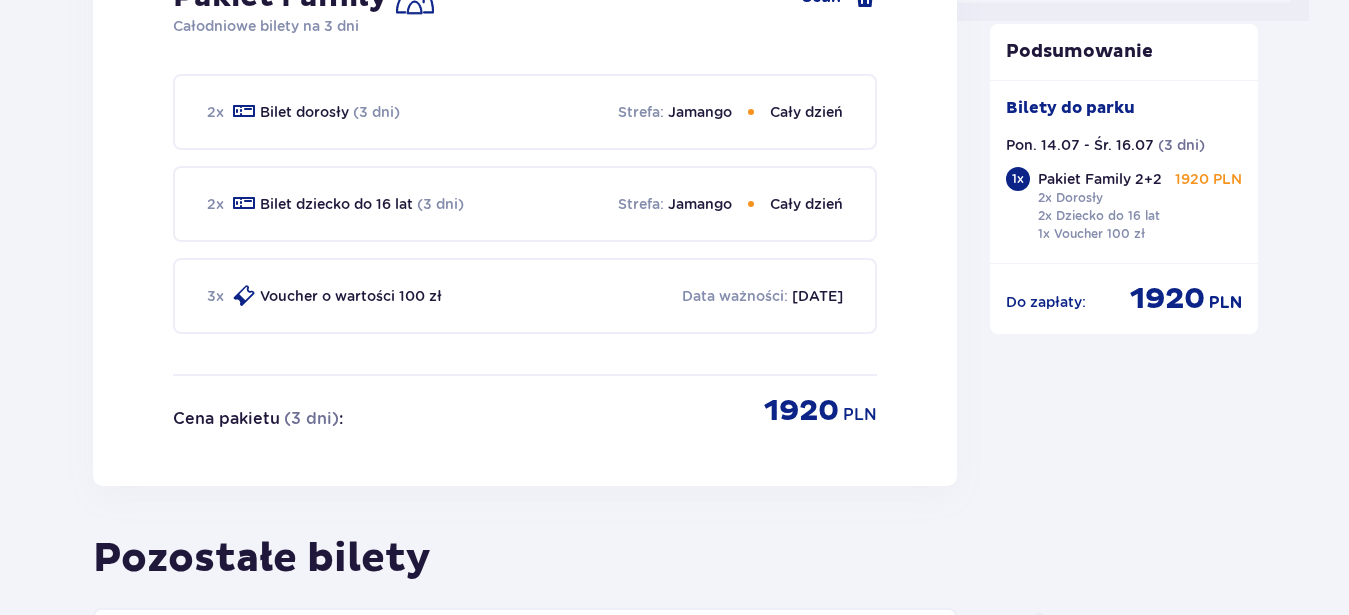 click on "Voucher o wartości 100 zł" at bounding box center (351, 296) 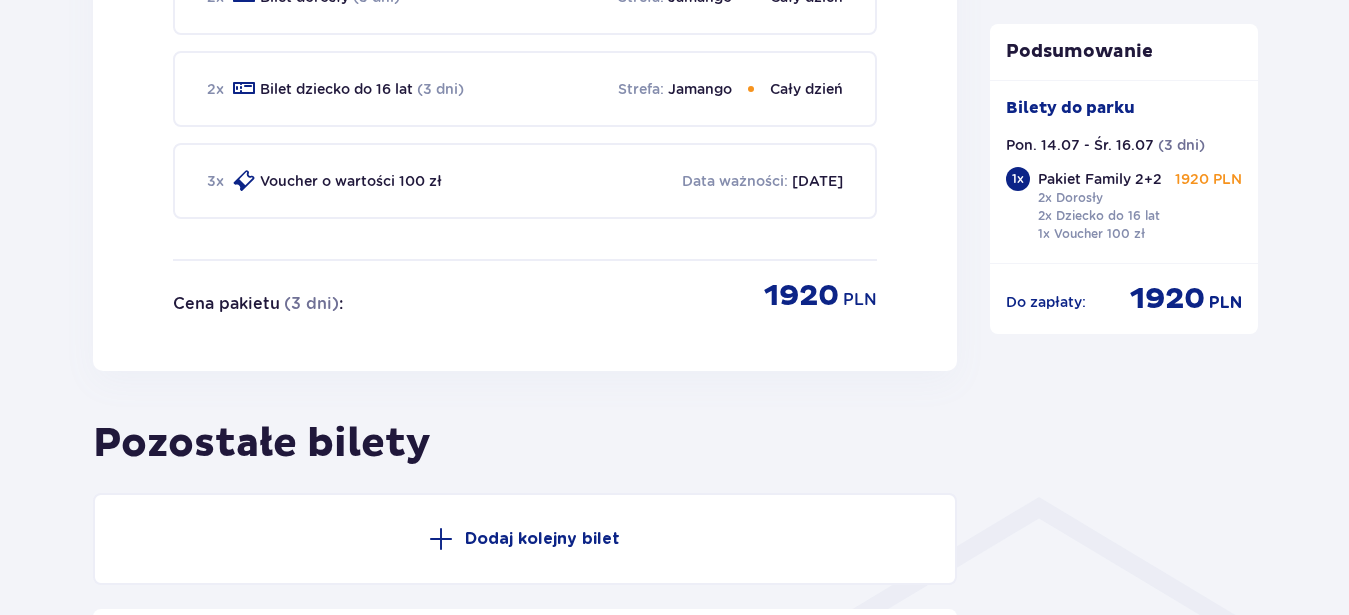scroll, scrollTop: 910, scrollLeft: 0, axis: vertical 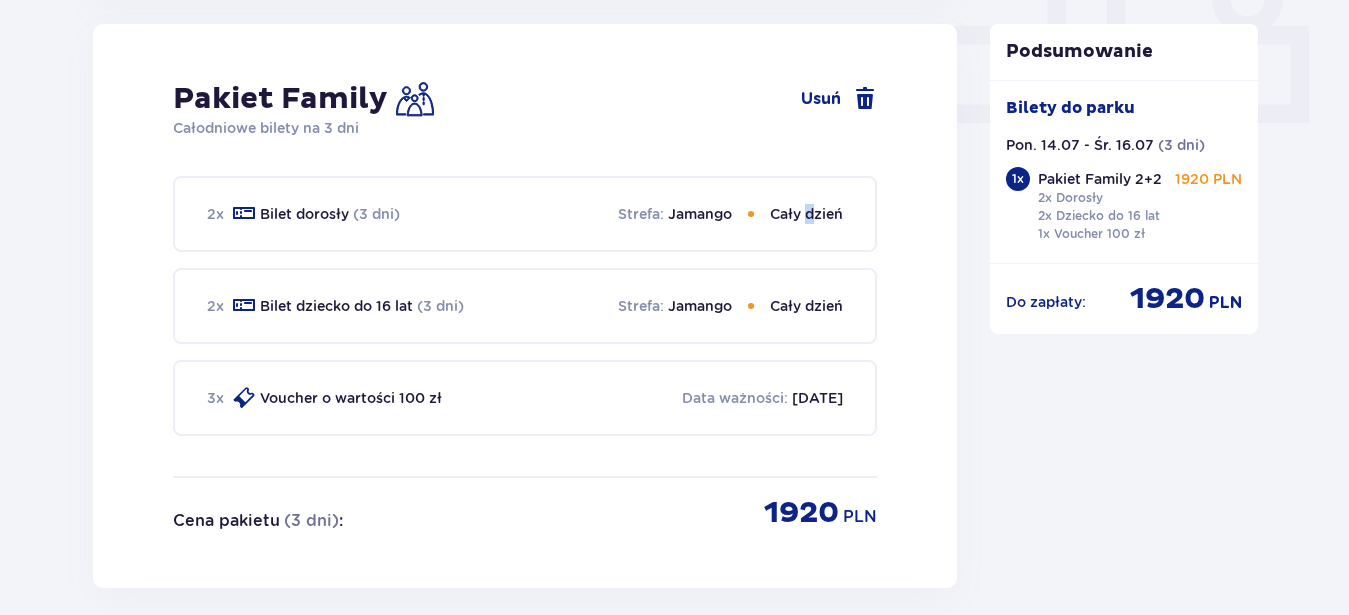 click on "Cały dzień" at bounding box center [806, 214] 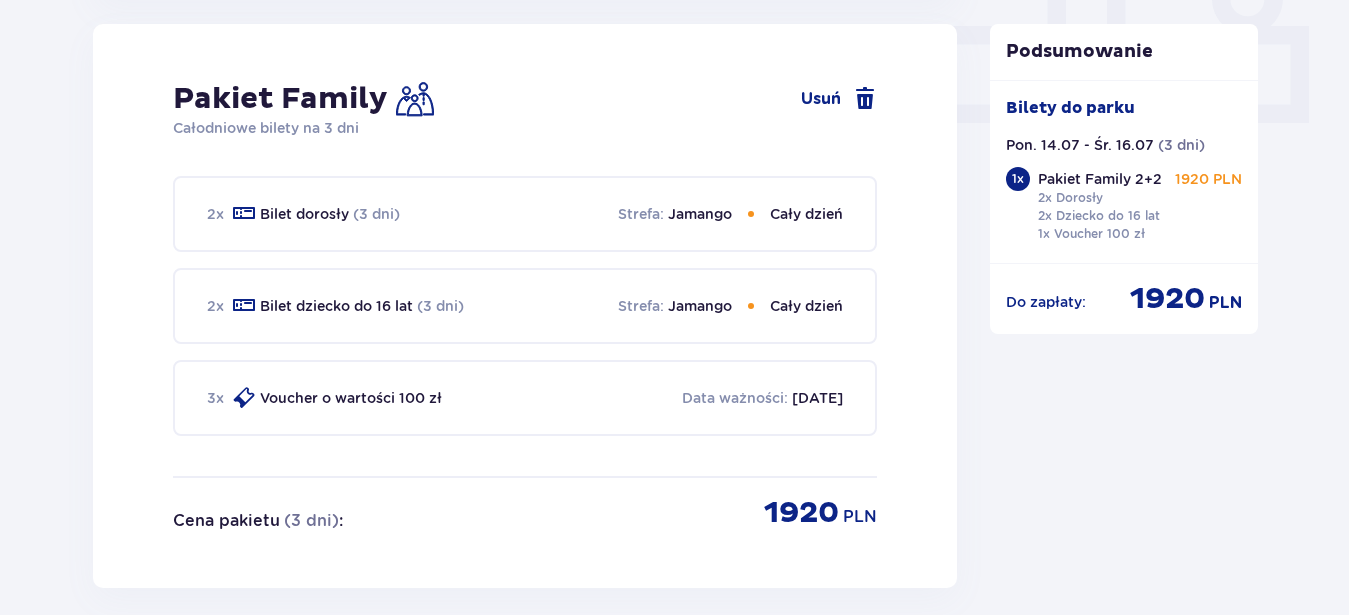 click on "Jamango" at bounding box center (700, 214) 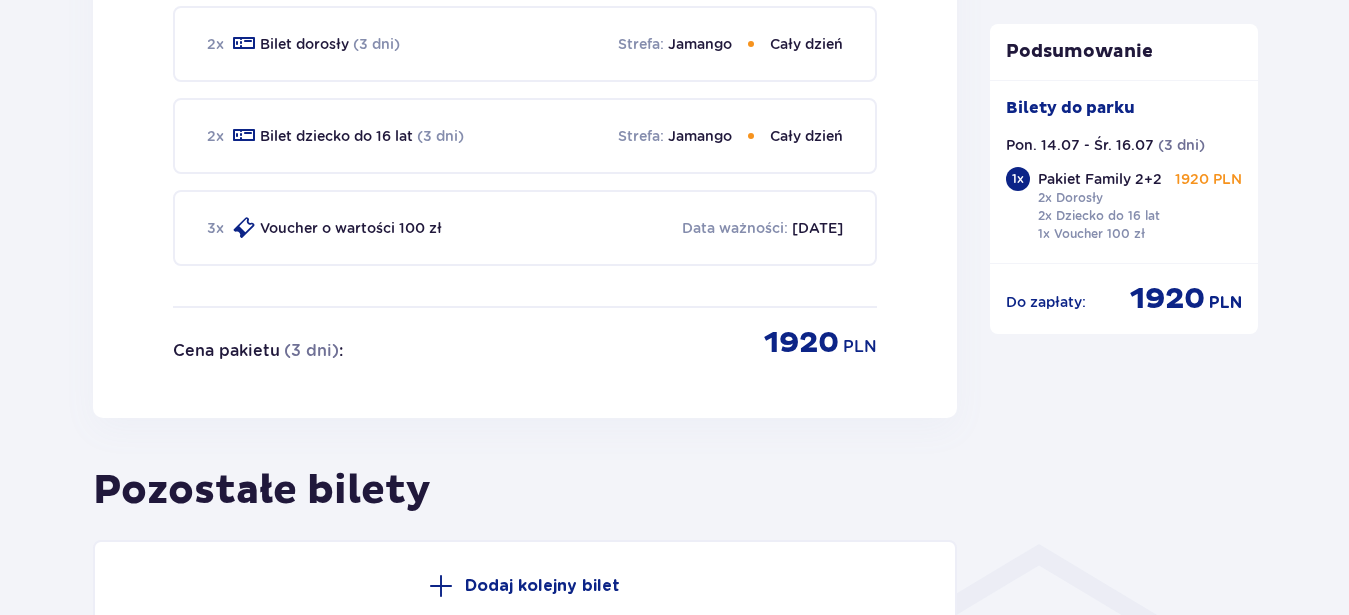 scroll, scrollTop: 1114, scrollLeft: 0, axis: vertical 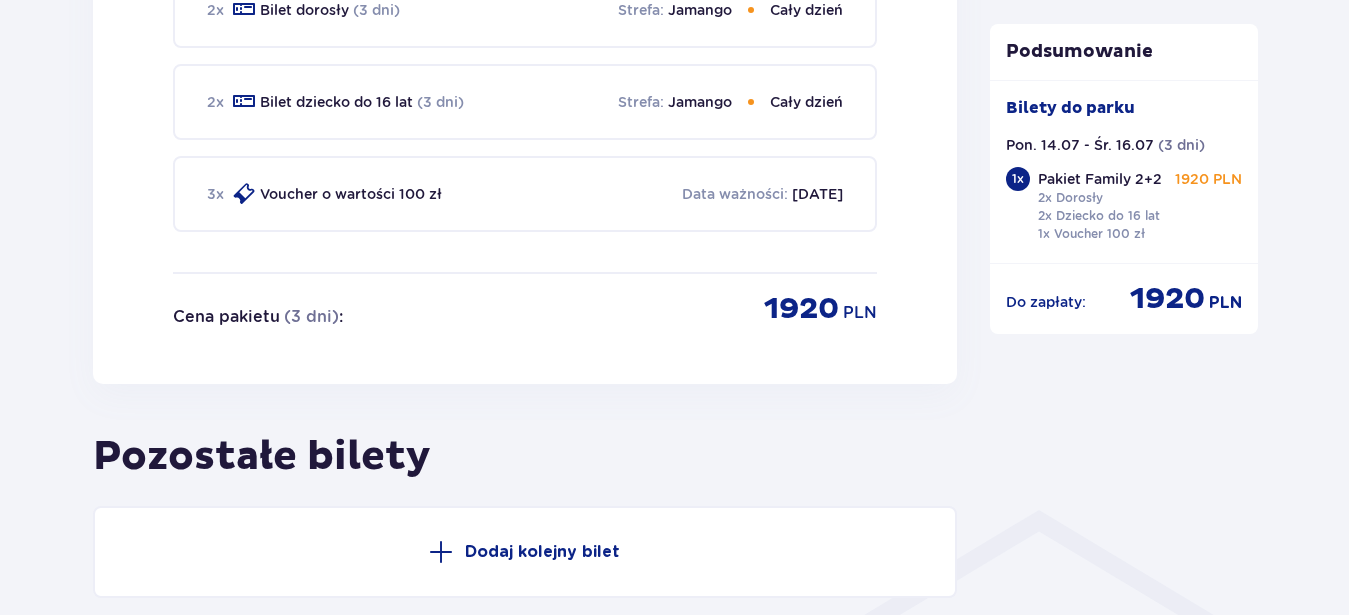 click on "Dodaj kolejny bilet" at bounding box center (542, 552) 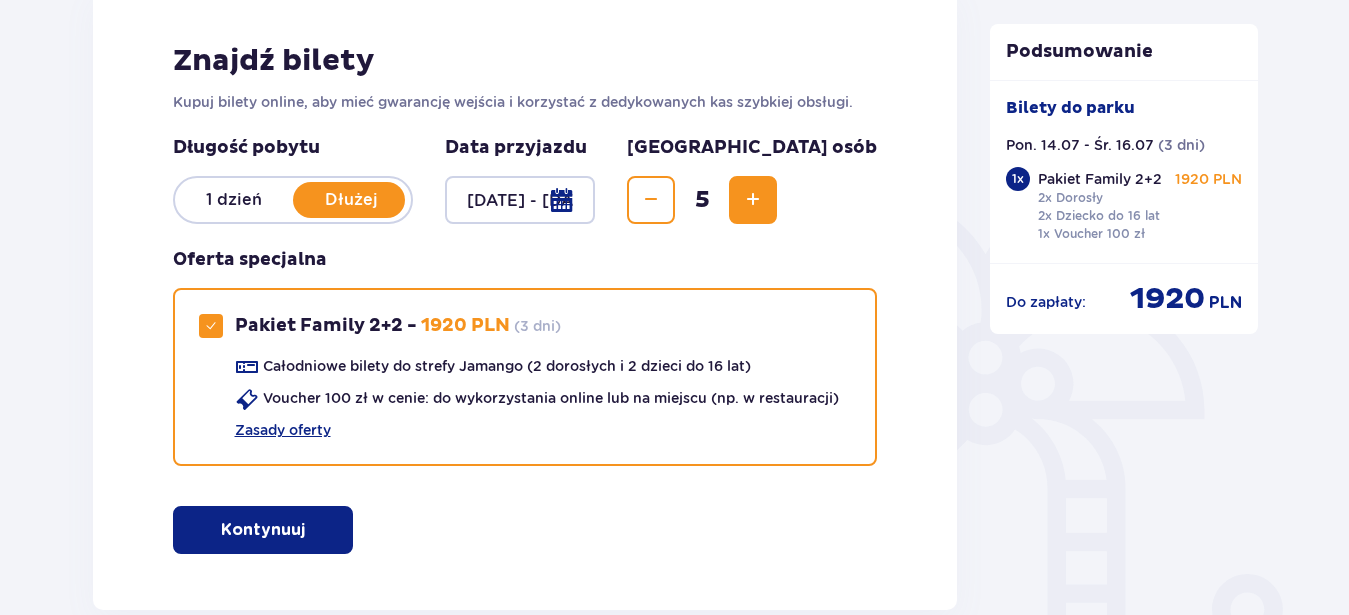 scroll, scrollTop: 270, scrollLeft: 0, axis: vertical 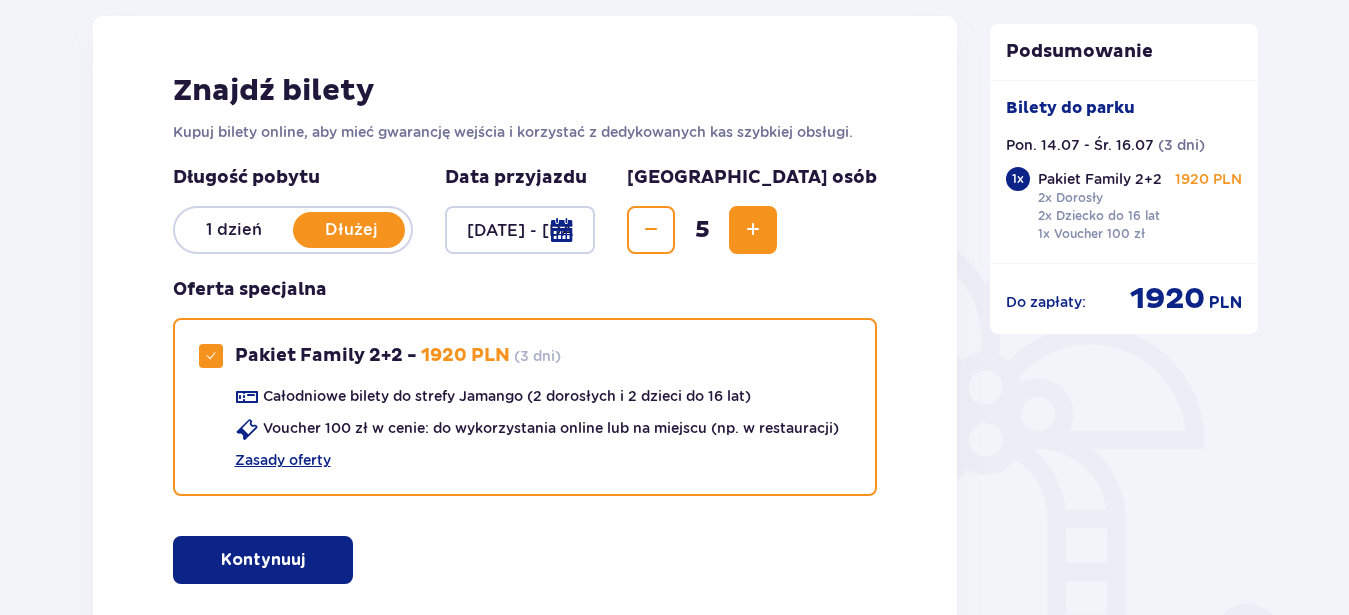 click at bounding box center [651, 230] 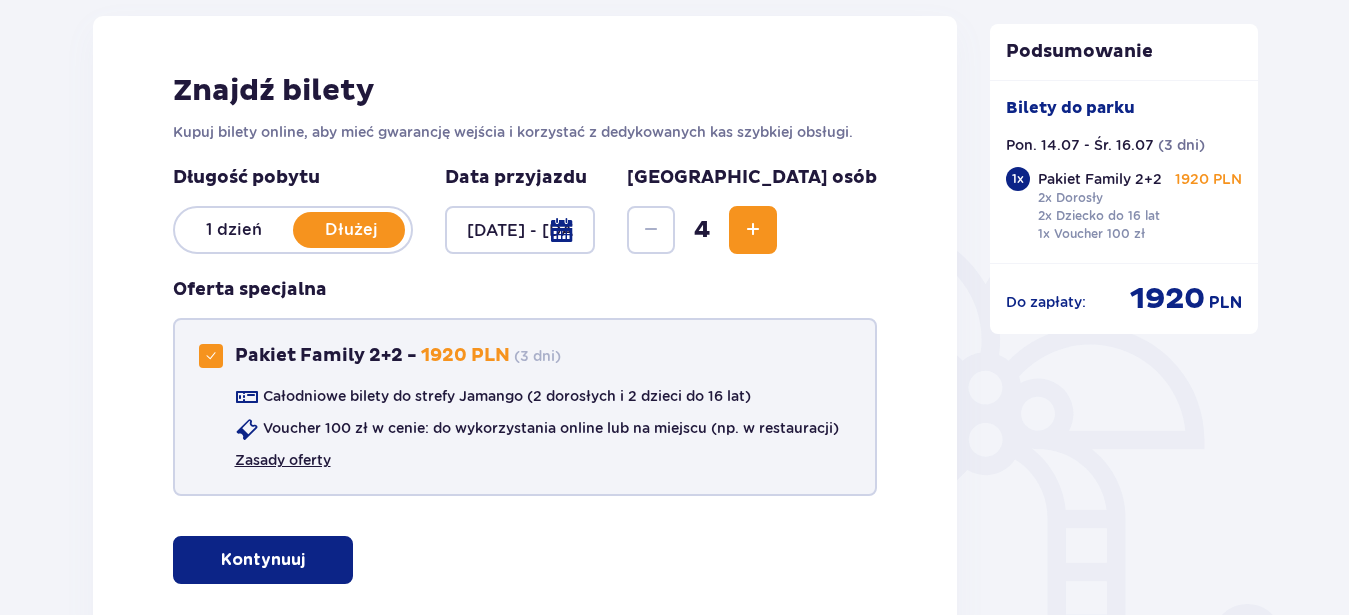 click on "Zasady oferty" at bounding box center [283, 460] 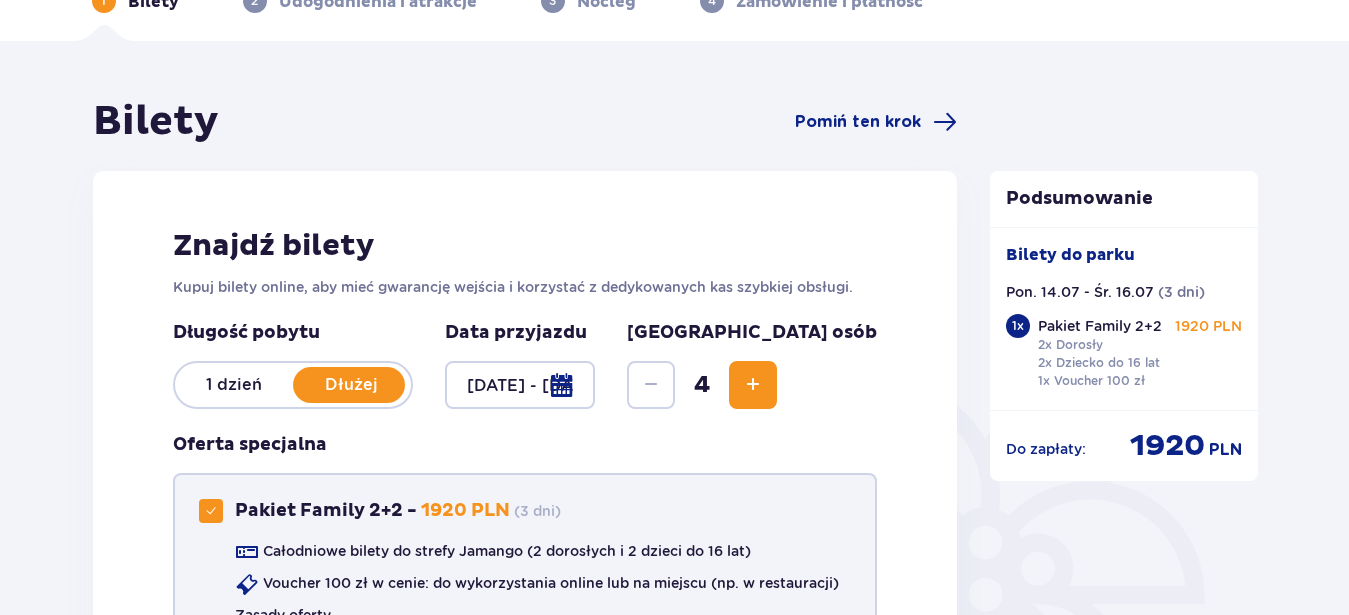 scroll, scrollTop: 0, scrollLeft: 0, axis: both 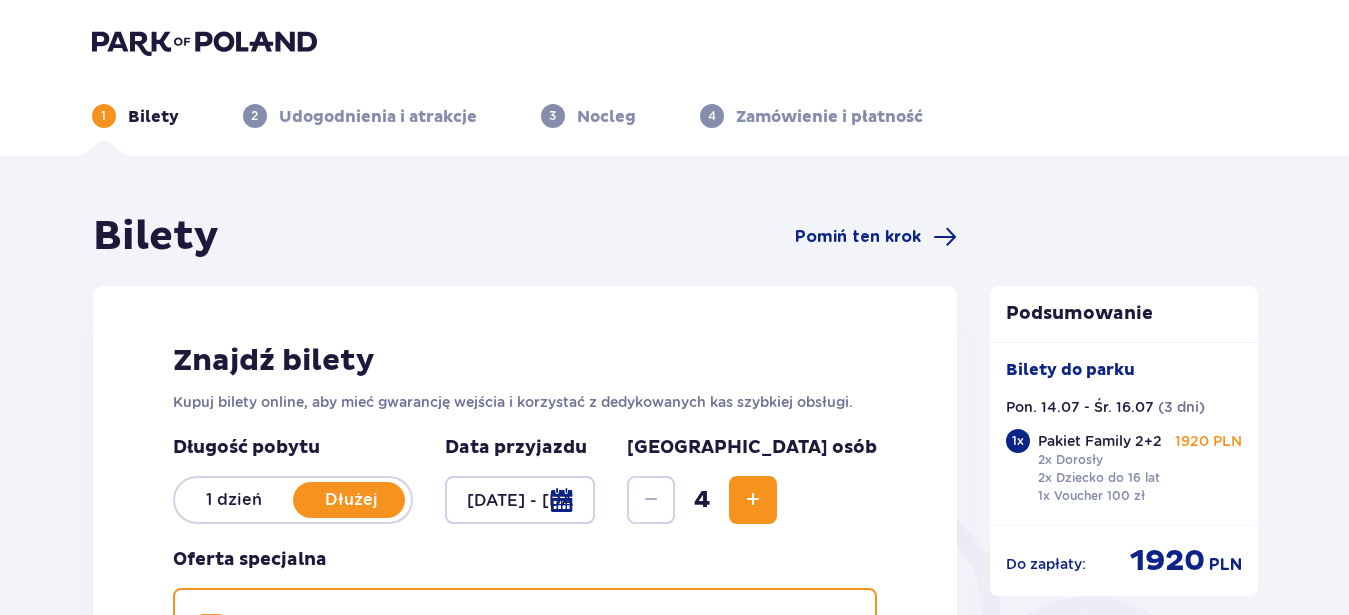 click on "3" at bounding box center [552, 116] 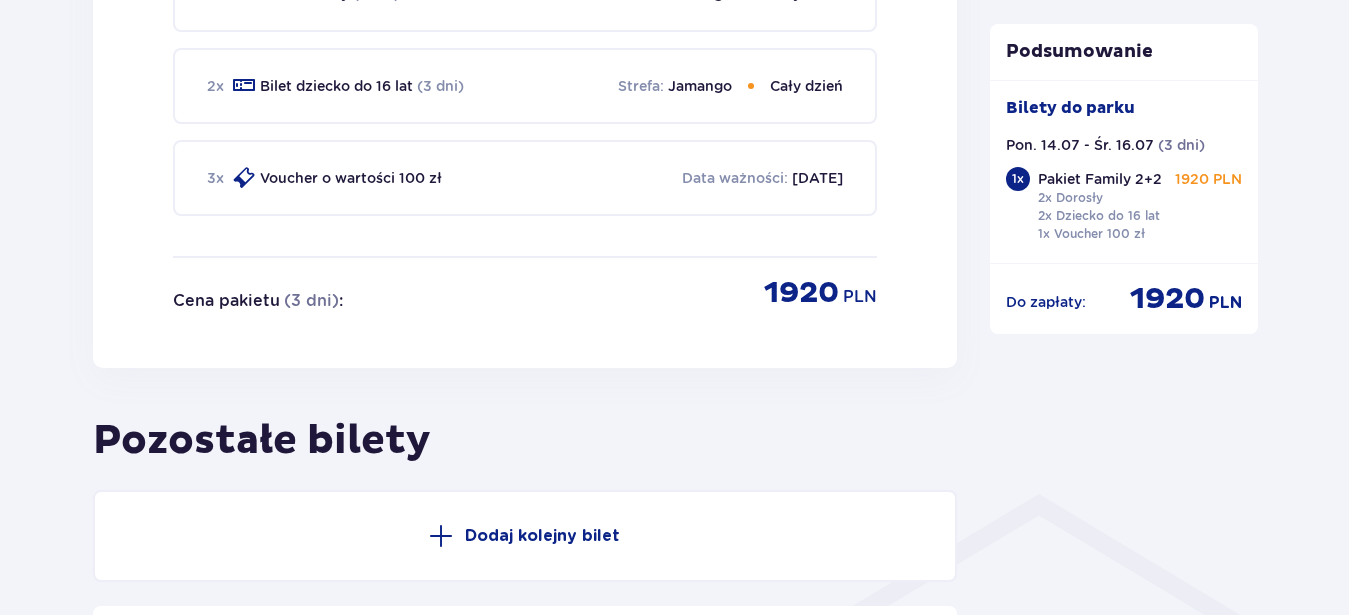 scroll, scrollTop: 1326, scrollLeft: 0, axis: vertical 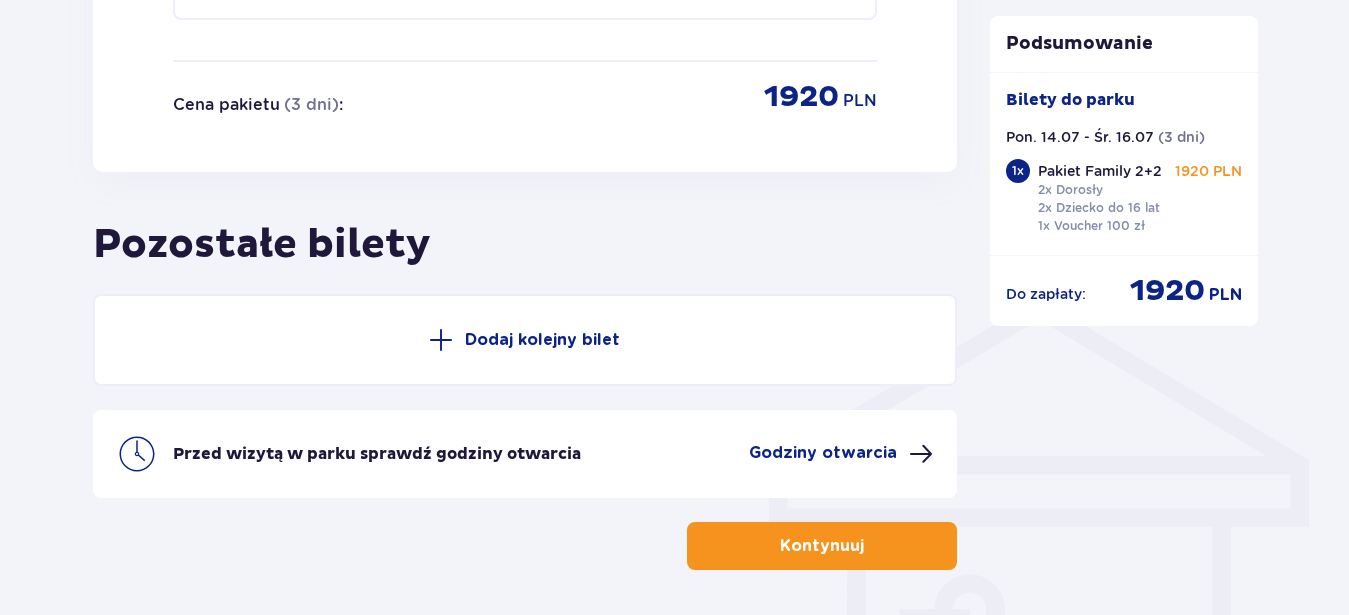 click on "Kontynuuj" at bounding box center (822, 546) 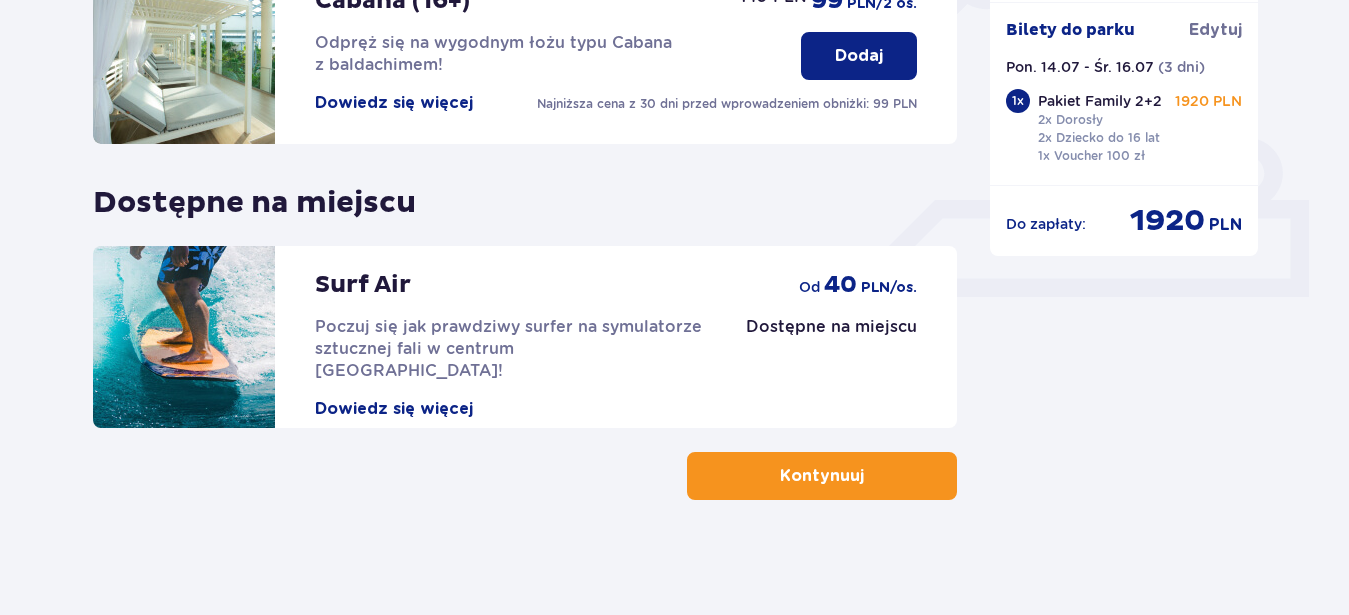 scroll, scrollTop: 741, scrollLeft: 0, axis: vertical 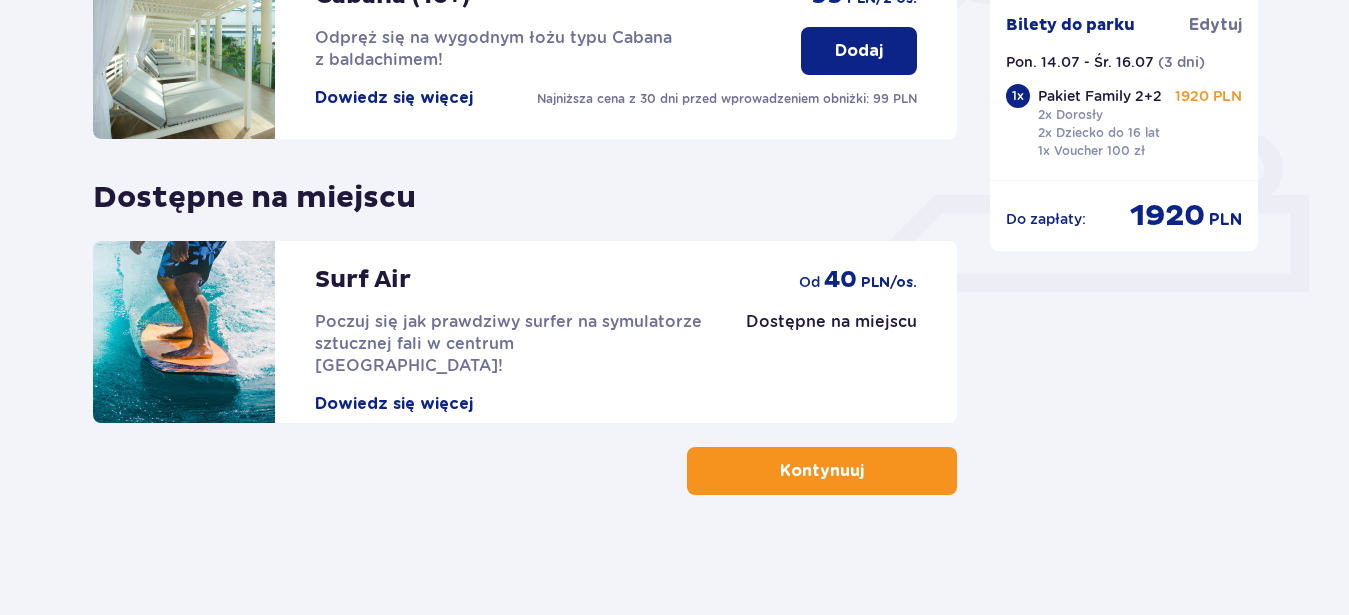 click on "Kontynuuj" at bounding box center [822, 471] 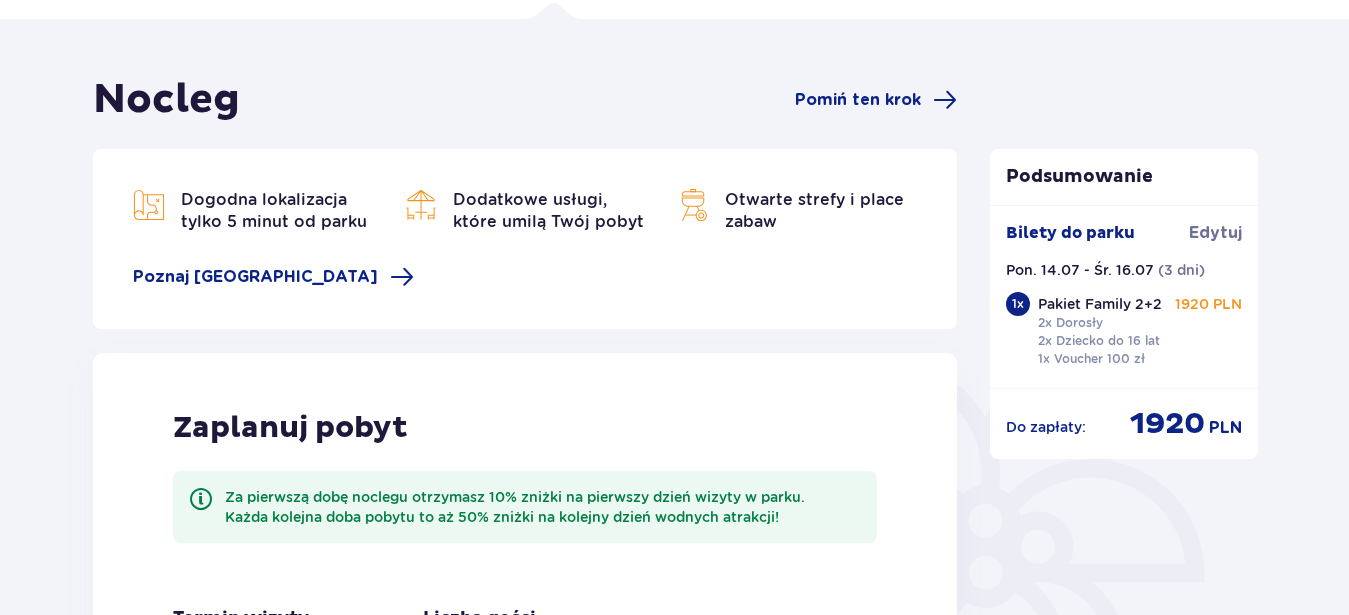 scroll, scrollTop: 306, scrollLeft: 0, axis: vertical 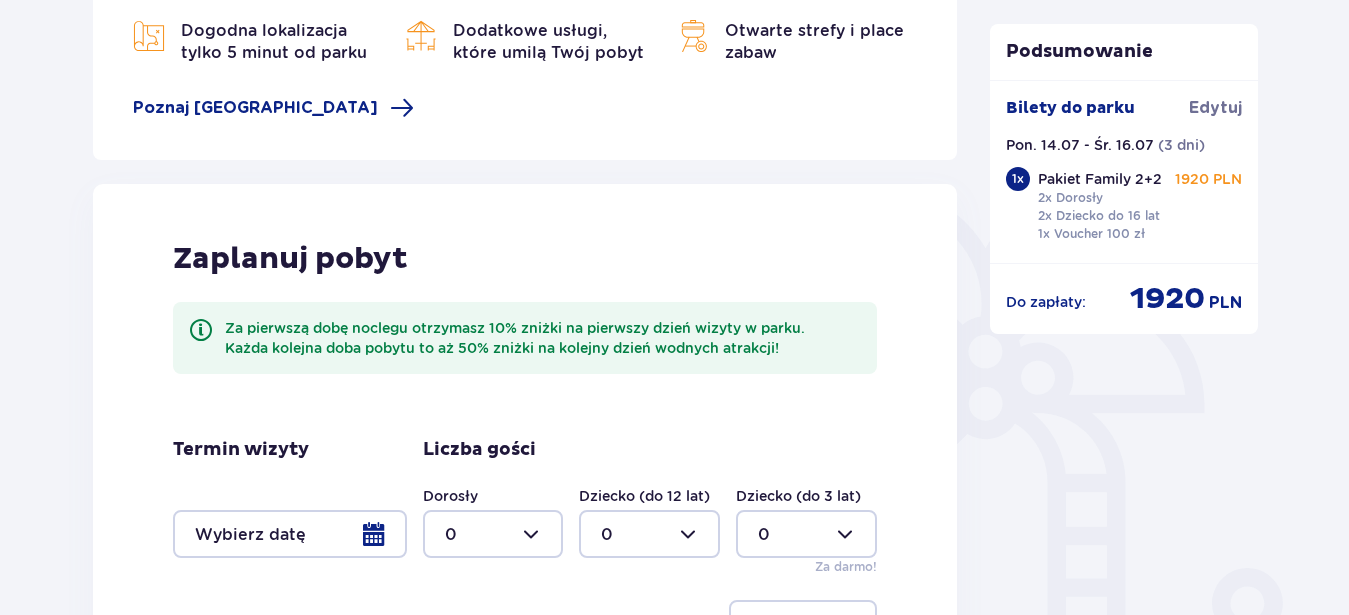 click at bounding box center (290, 534) 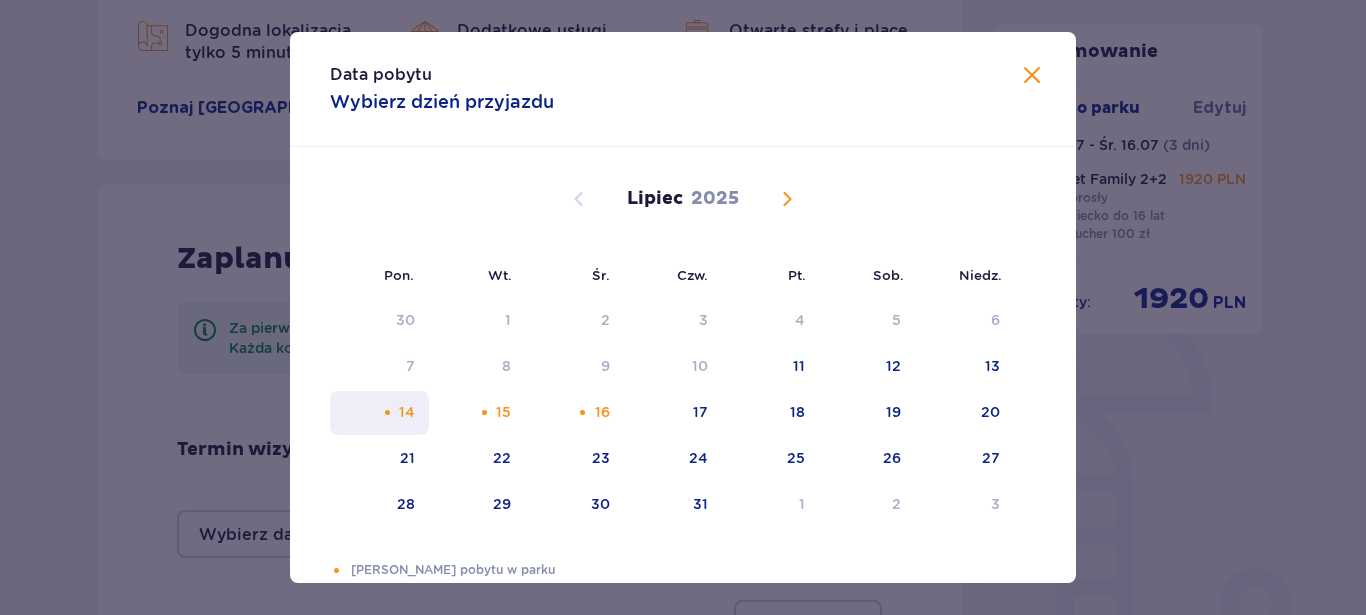 click at bounding box center [387, 412] 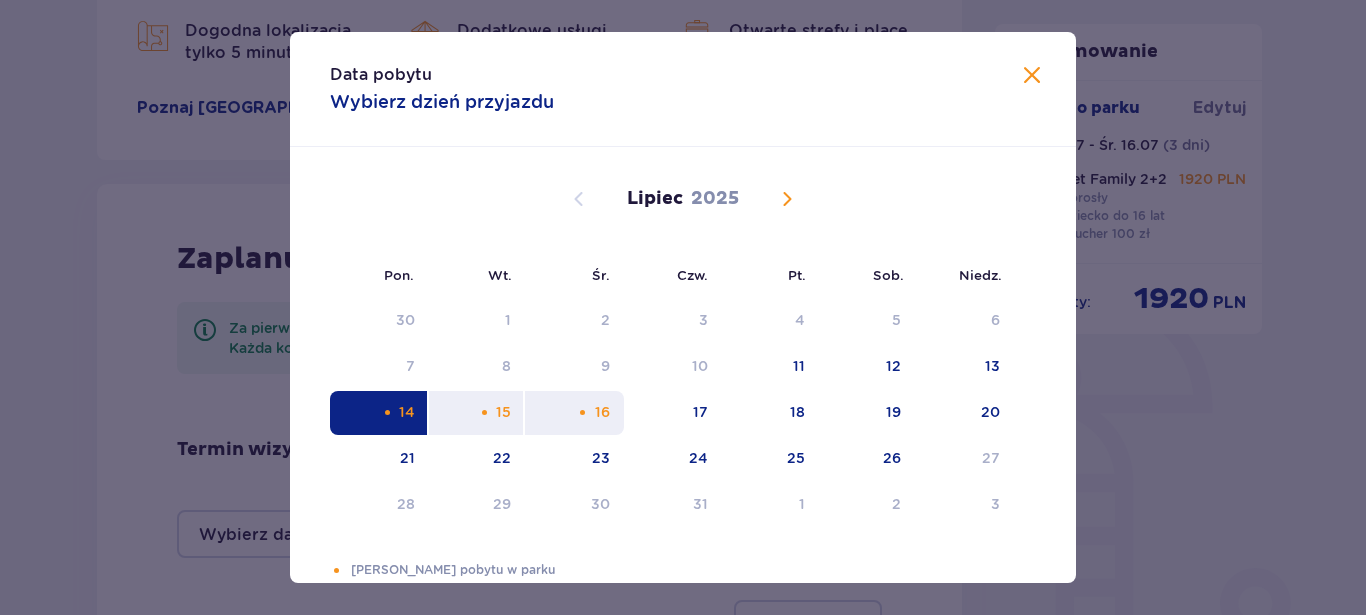 click at bounding box center (582, 412) 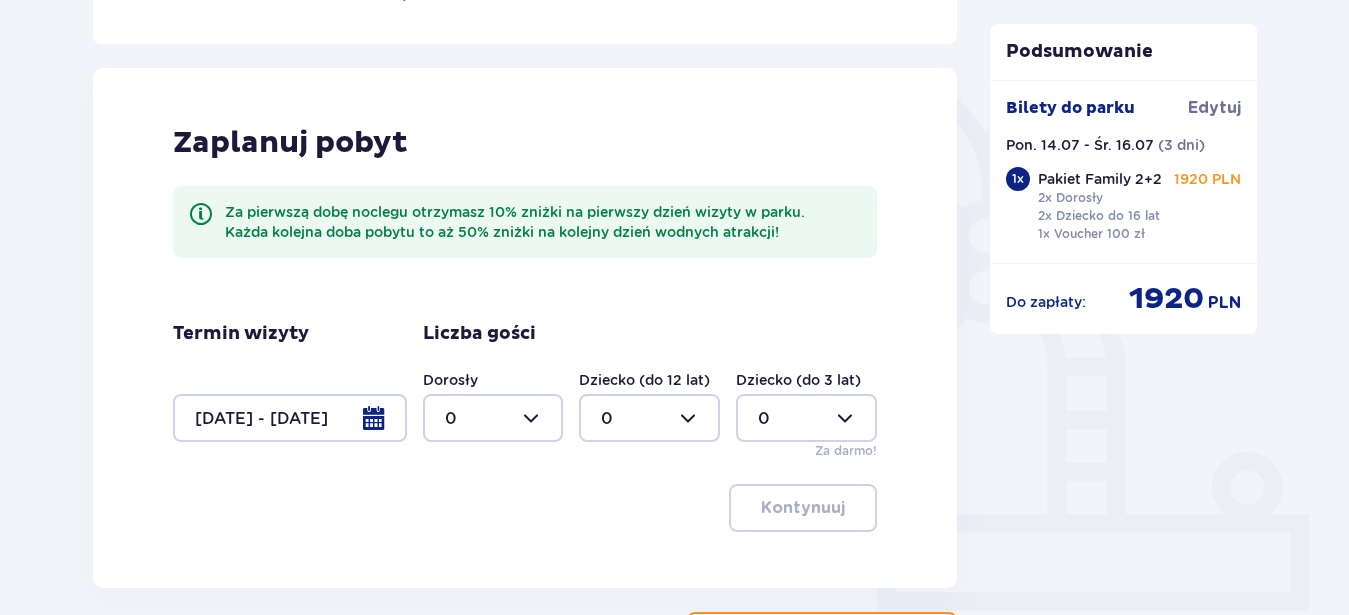 scroll, scrollTop: 587, scrollLeft: 0, axis: vertical 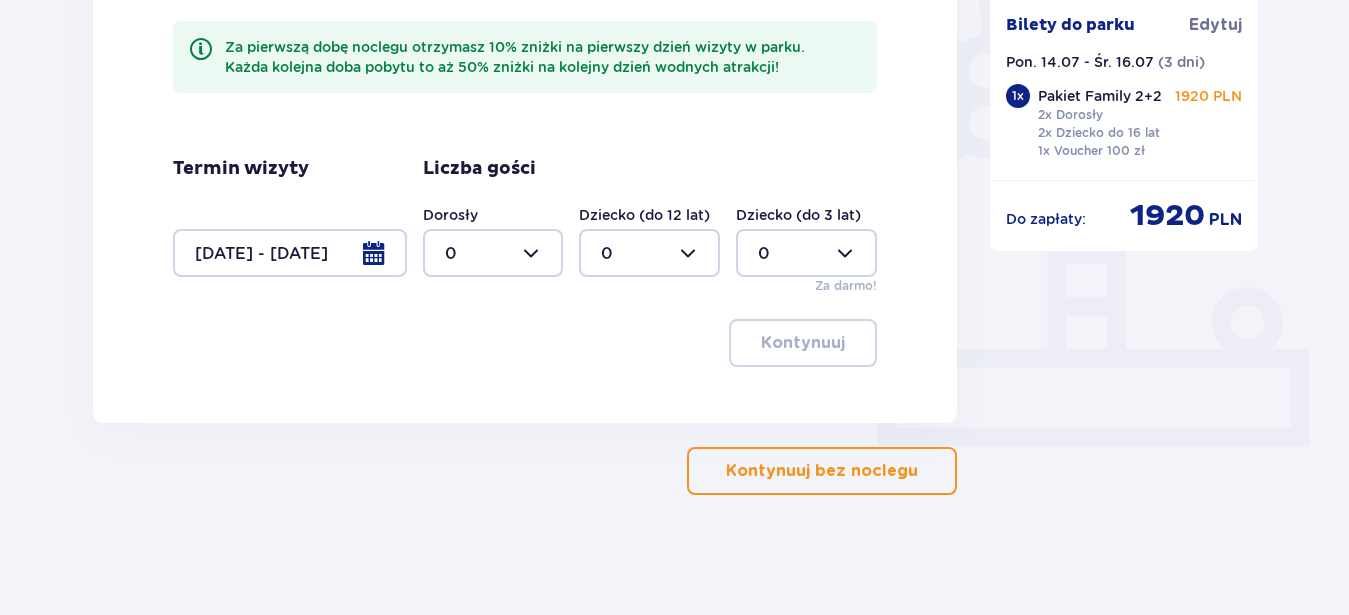 click at bounding box center [493, 253] 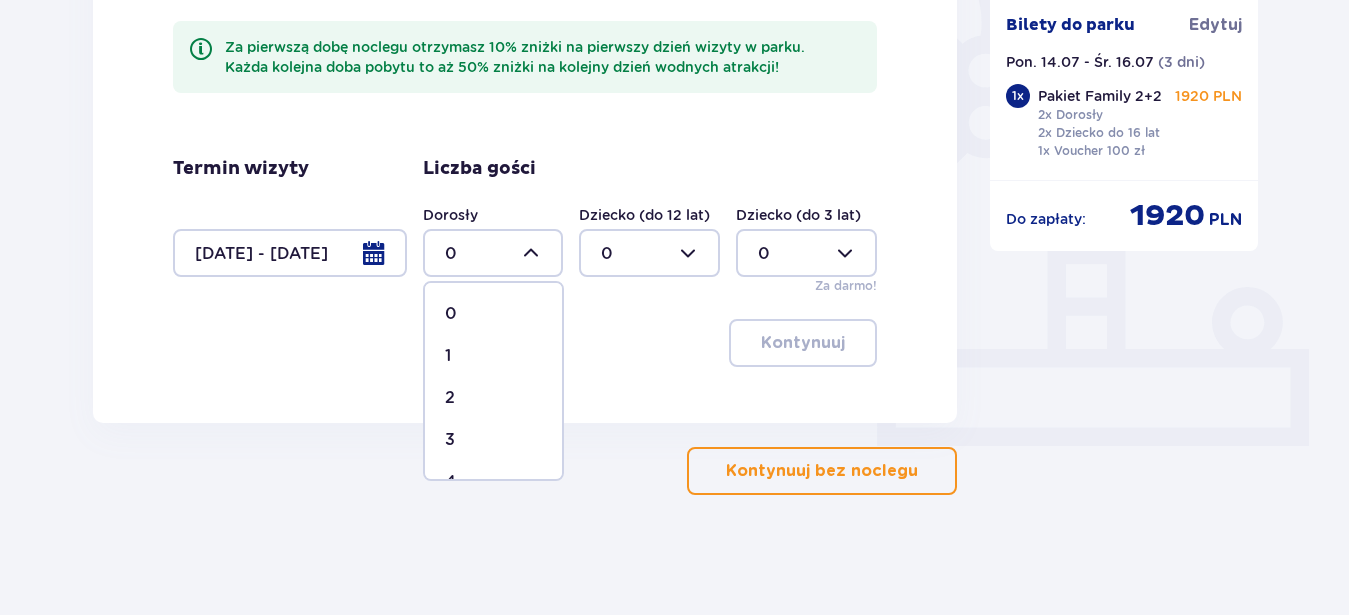 click on "2" at bounding box center (493, 398) 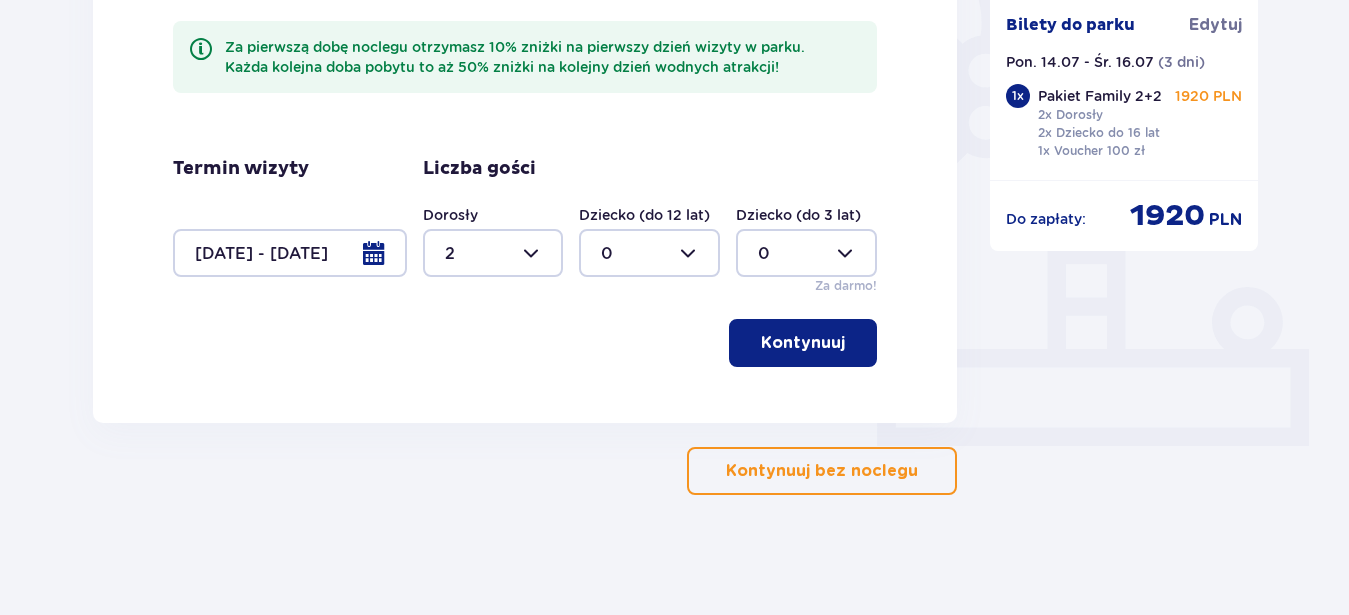 click at bounding box center [649, 253] 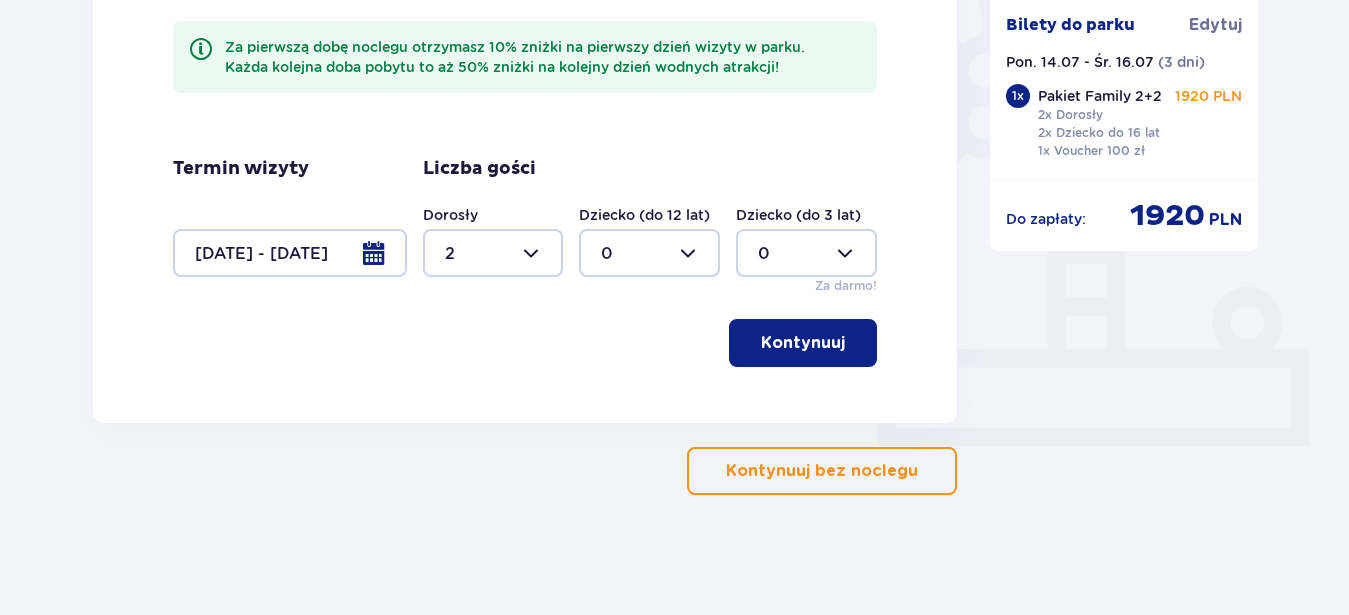 click at bounding box center [493, 253] 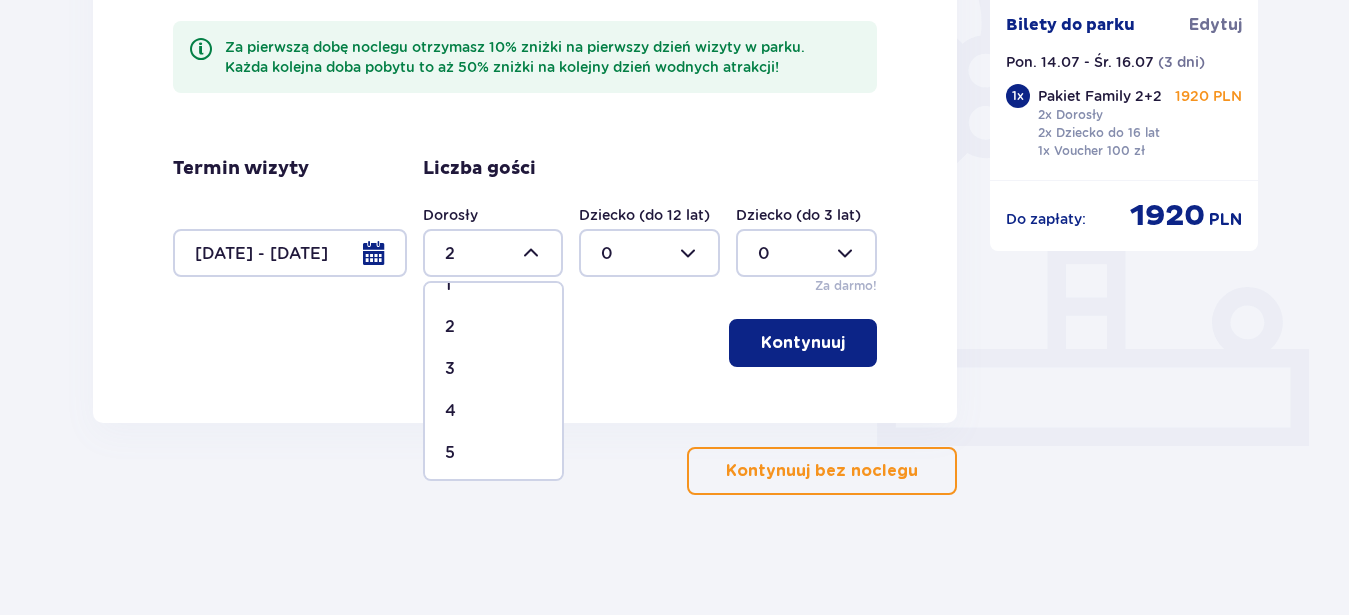 scroll, scrollTop: 114, scrollLeft: 0, axis: vertical 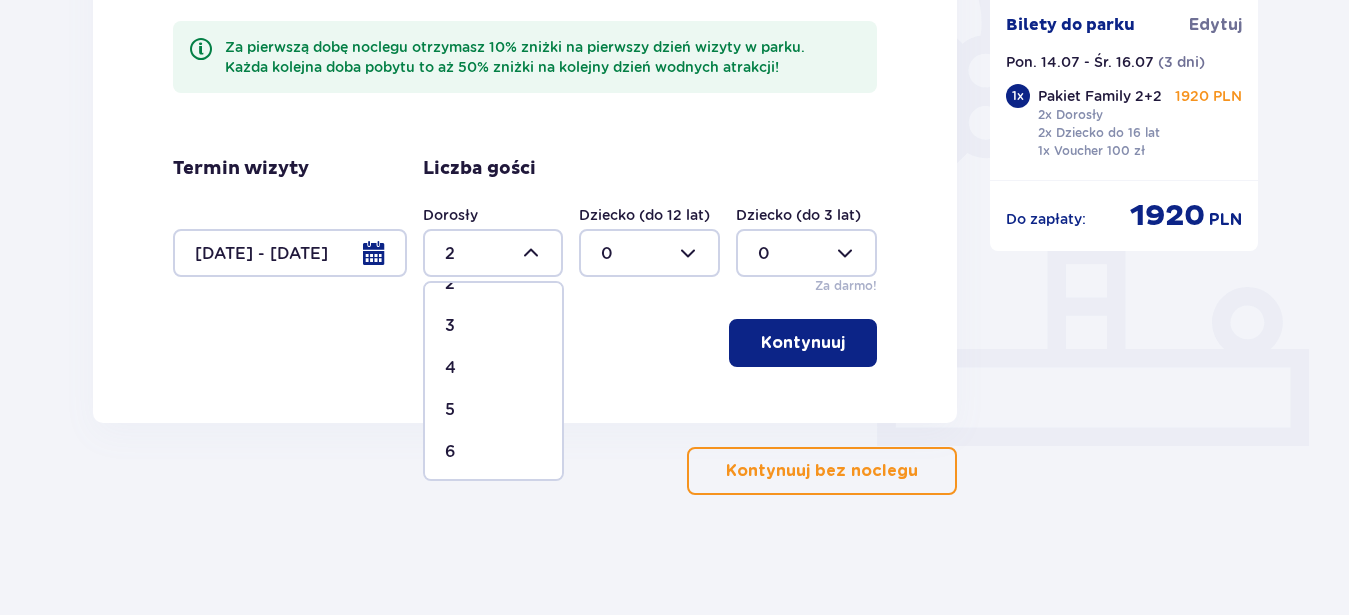 click on "4" at bounding box center [493, 368] 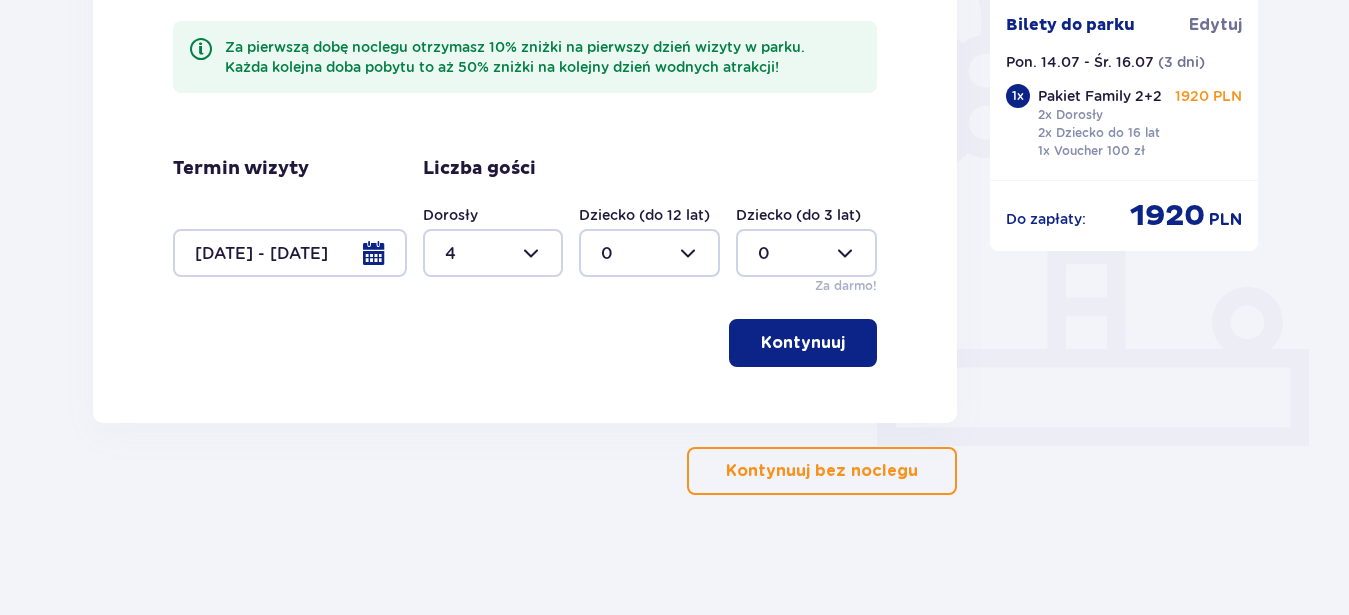 click on "Kontynuuj bez noclegu" at bounding box center (822, 471) 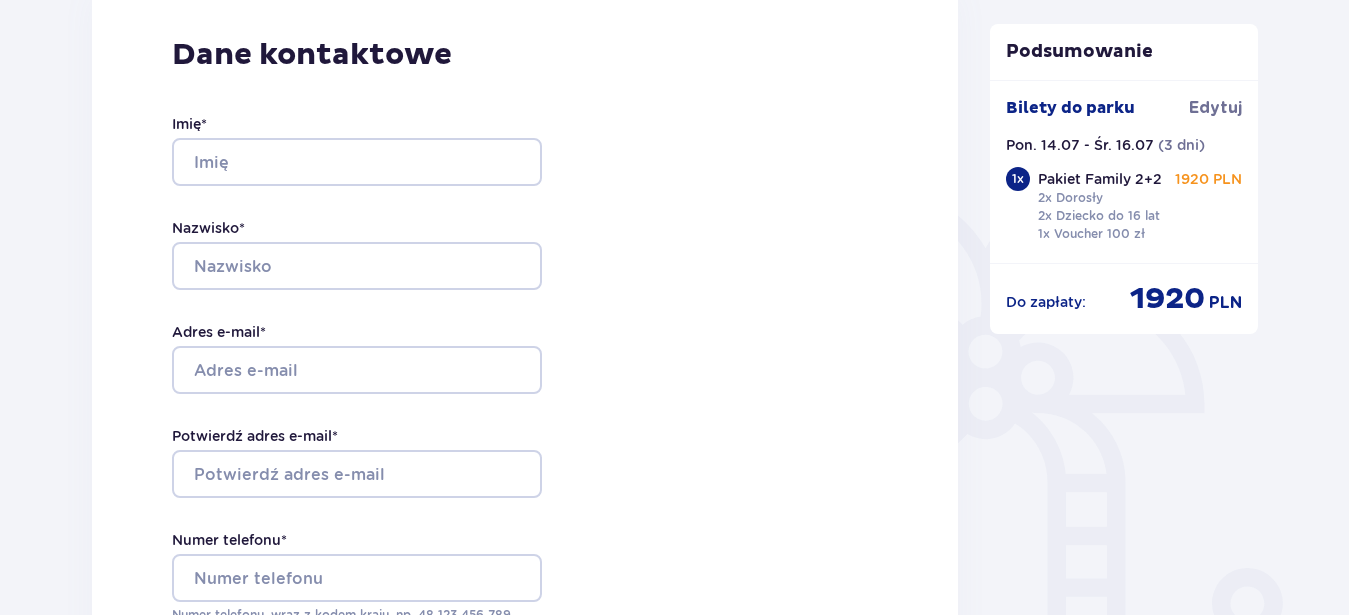 scroll, scrollTop: 0, scrollLeft: 0, axis: both 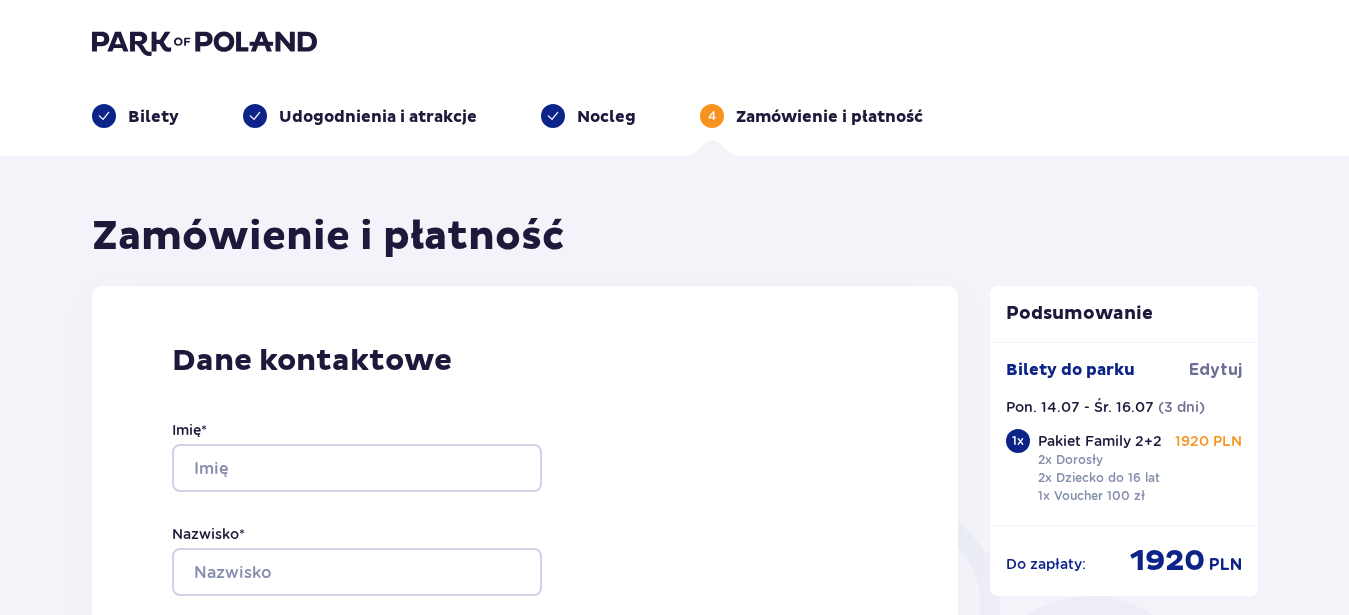 click at bounding box center (104, 116) 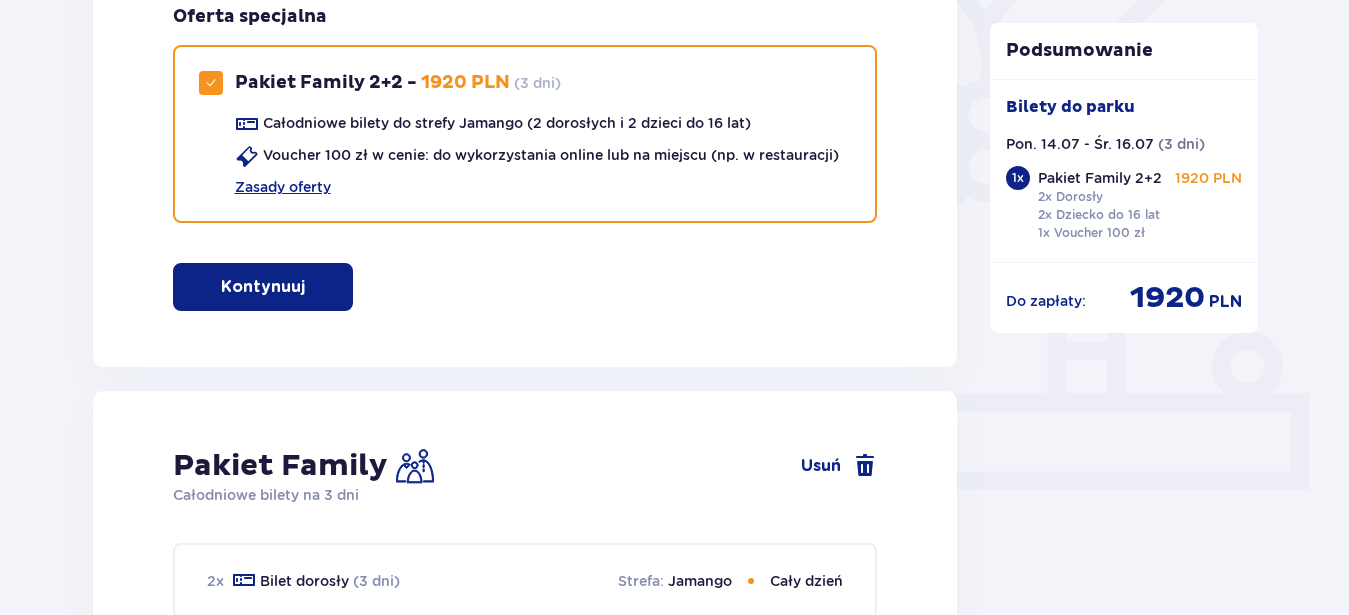 scroll, scrollTop: 381, scrollLeft: 0, axis: vertical 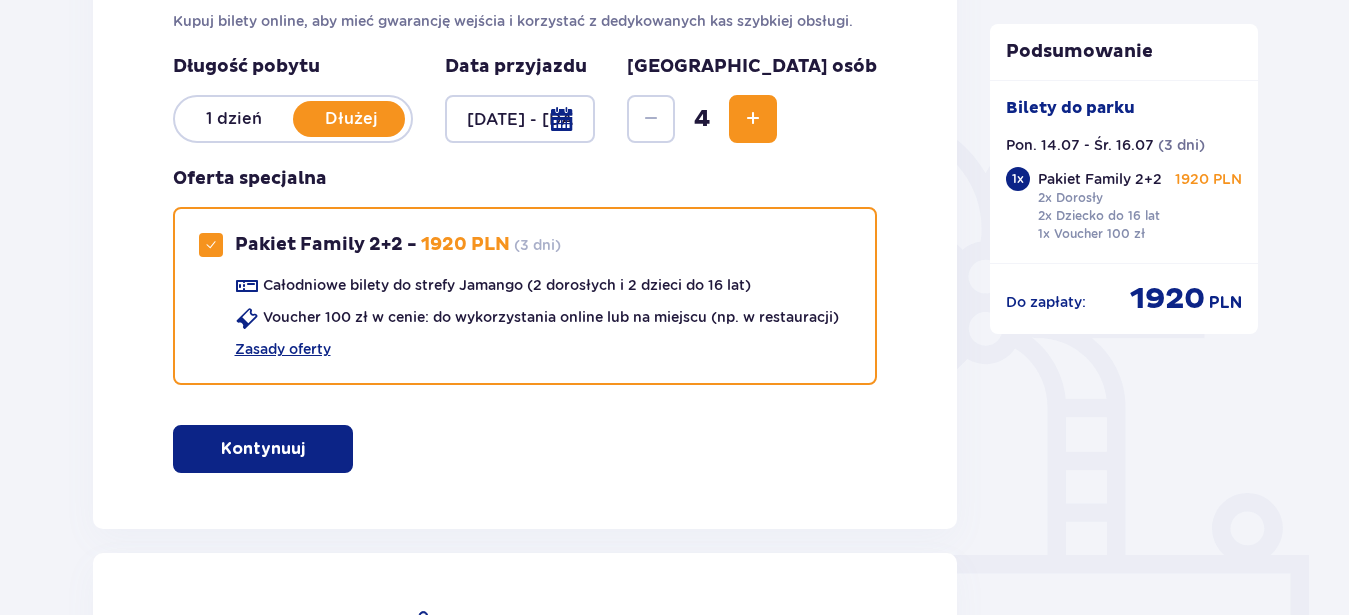 click on "Dłużej" at bounding box center [352, 119] 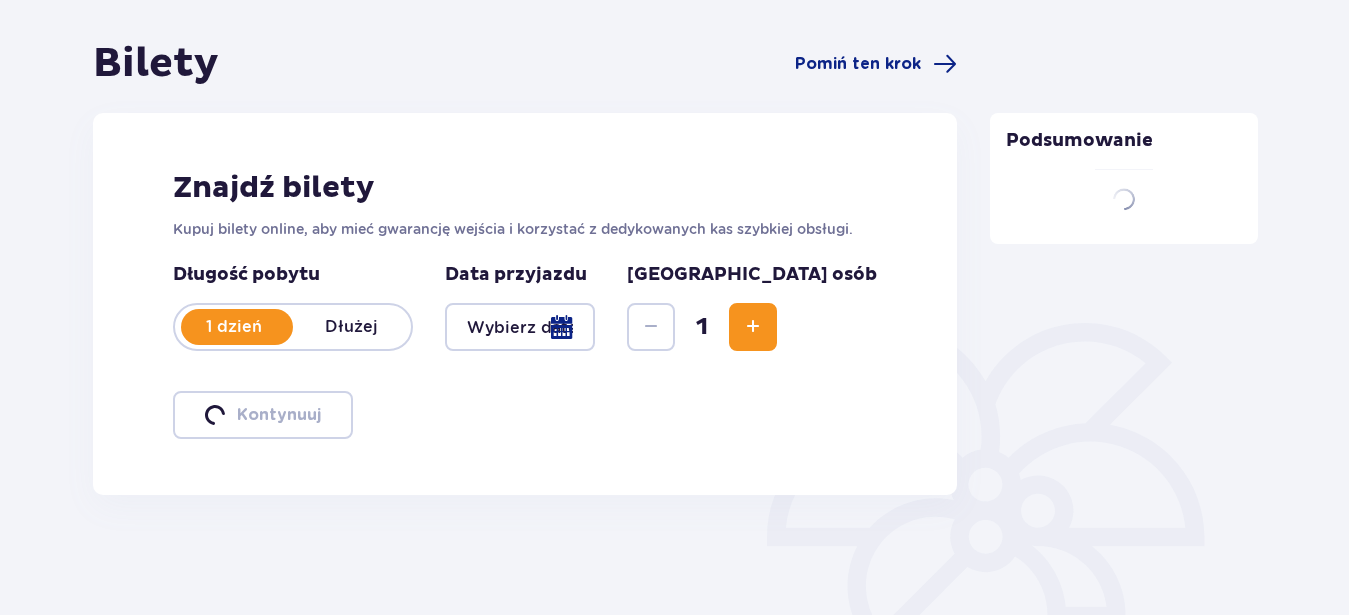 scroll, scrollTop: 173, scrollLeft: 0, axis: vertical 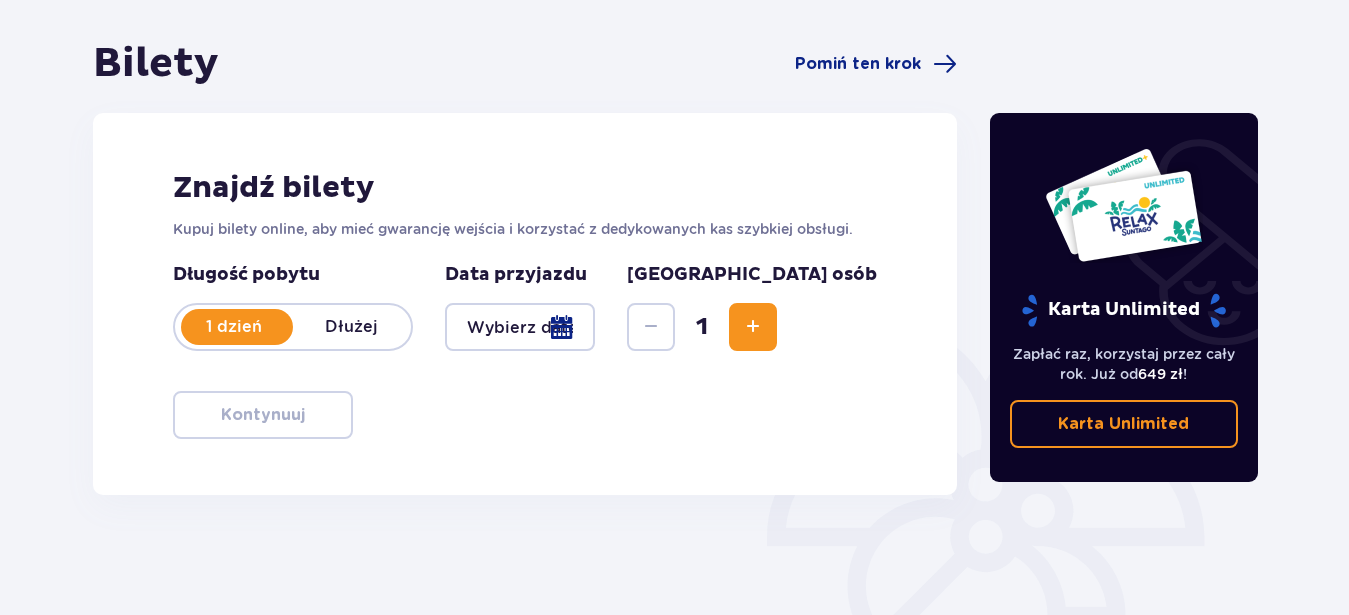 click on "Dłużej" at bounding box center [352, 327] 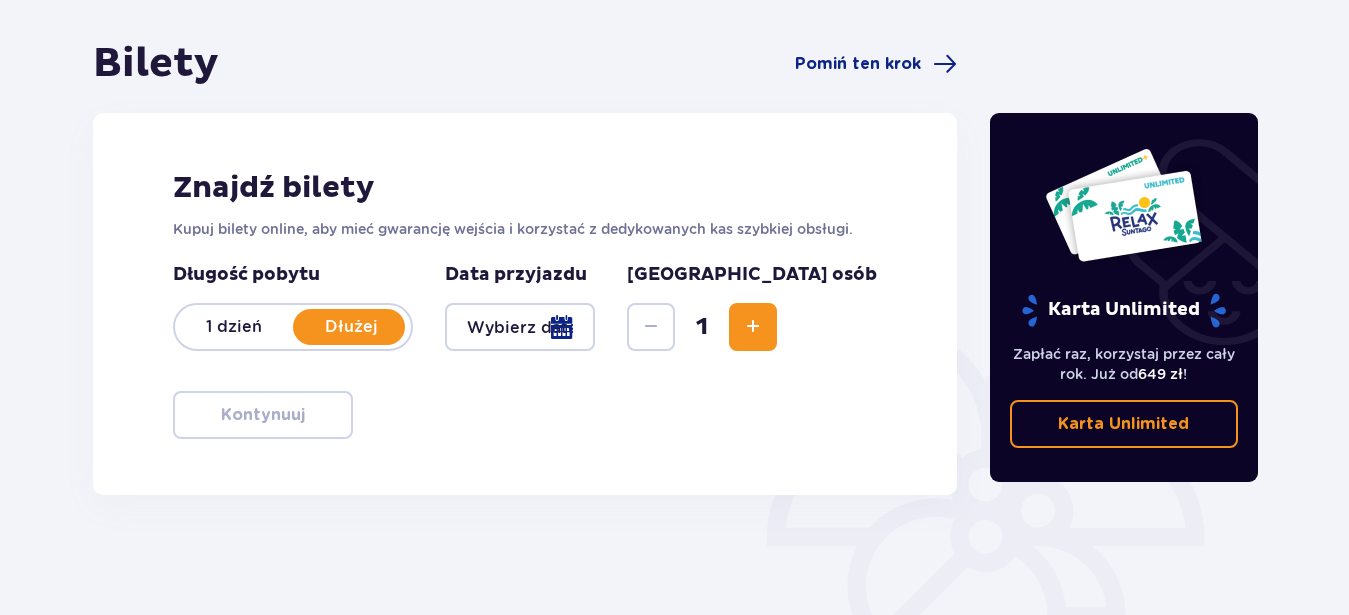 click at bounding box center [520, 327] 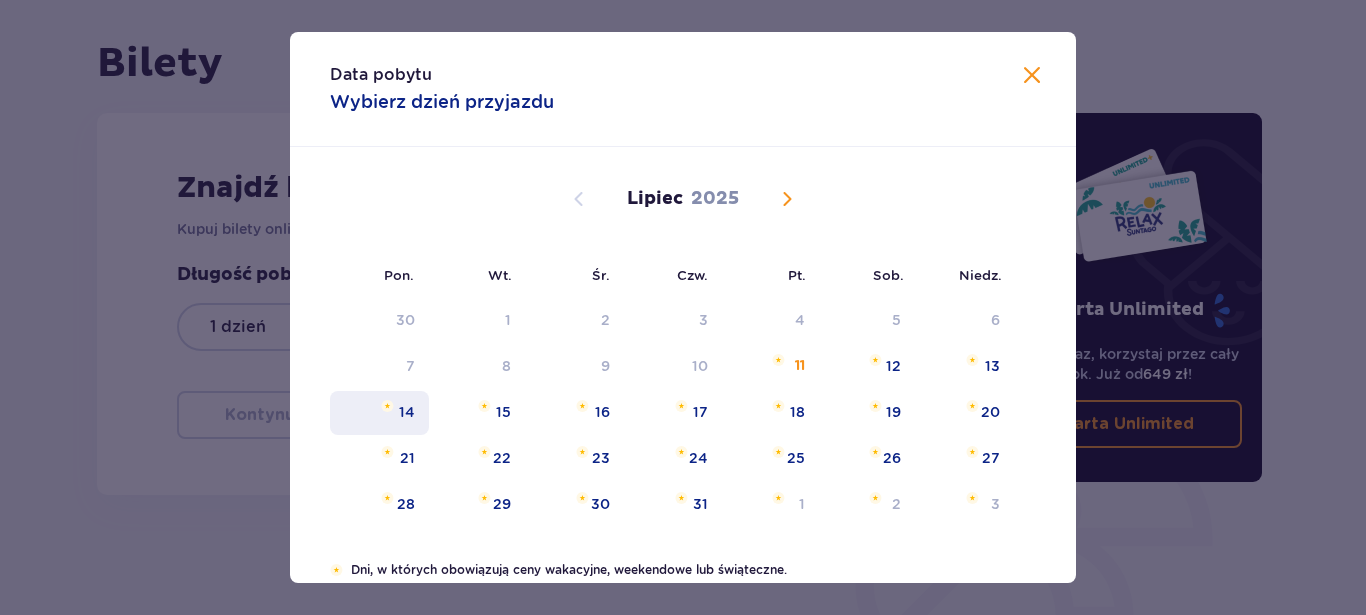click on "14" at bounding box center (379, 413) 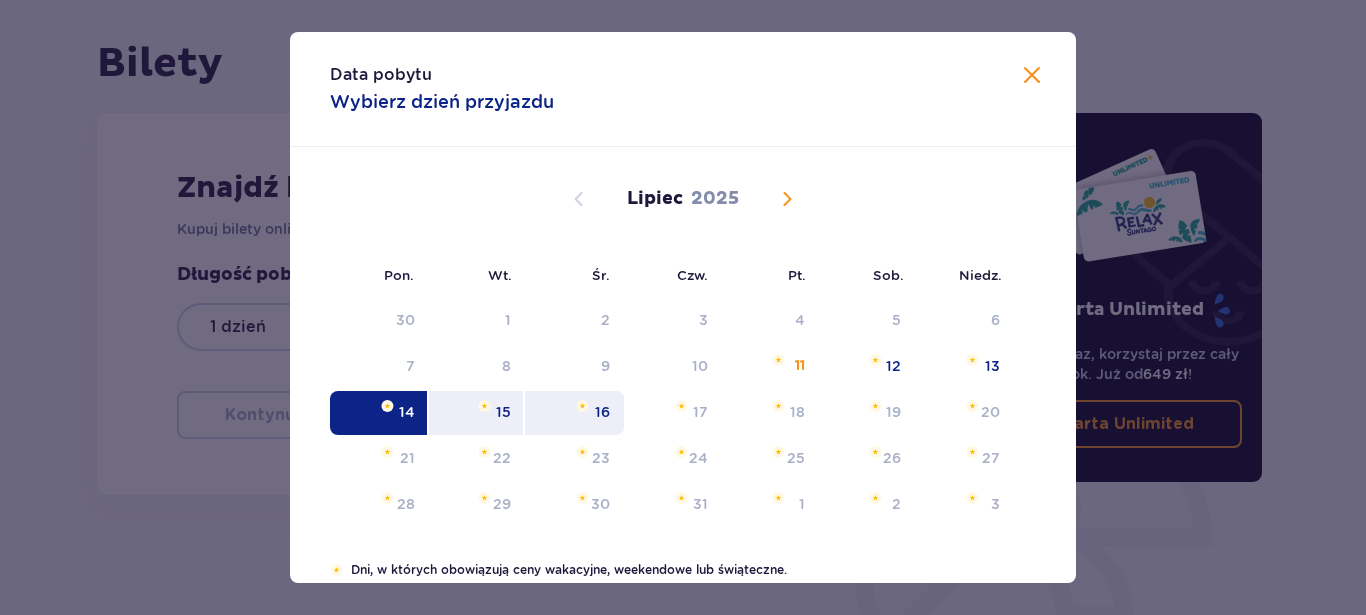 click on "16" at bounding box center (574, 413) 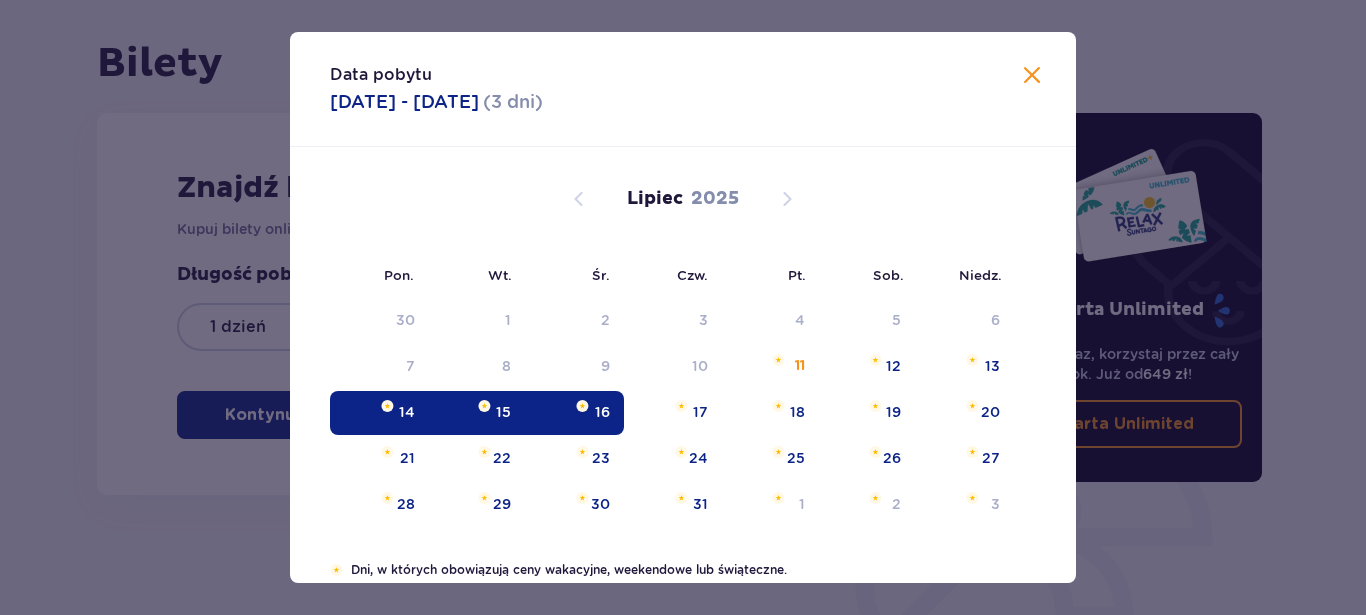 type on "[DATE] - [DATE]" 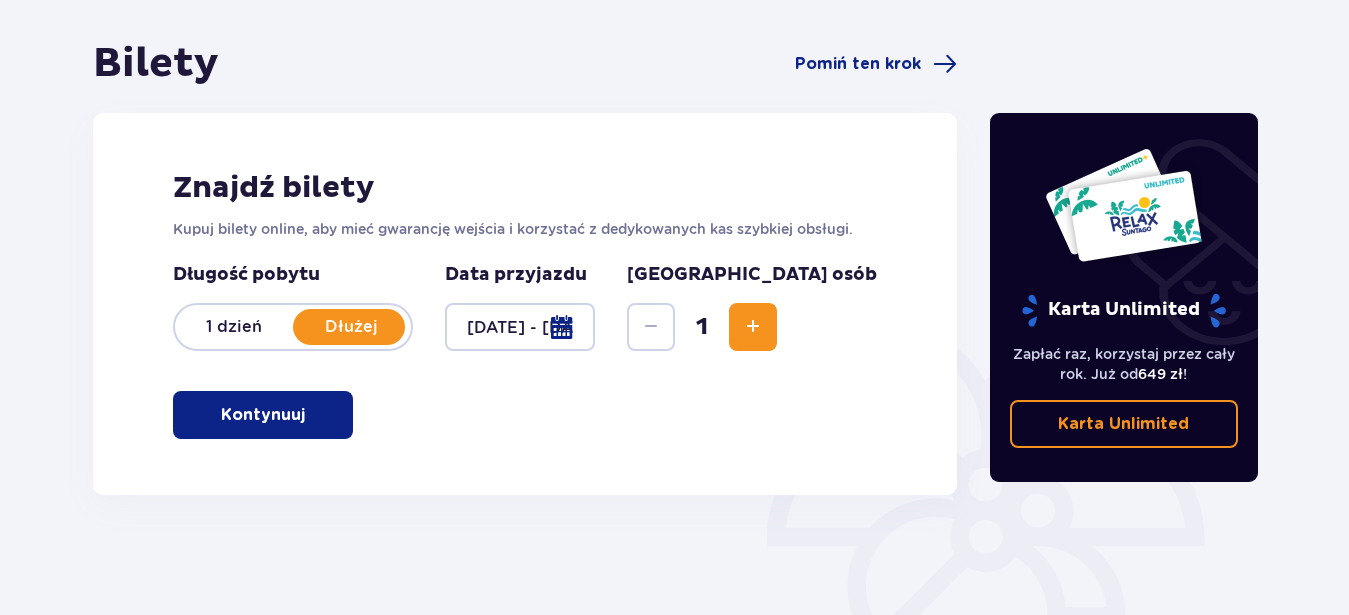 click at bounding box center (753, 327) 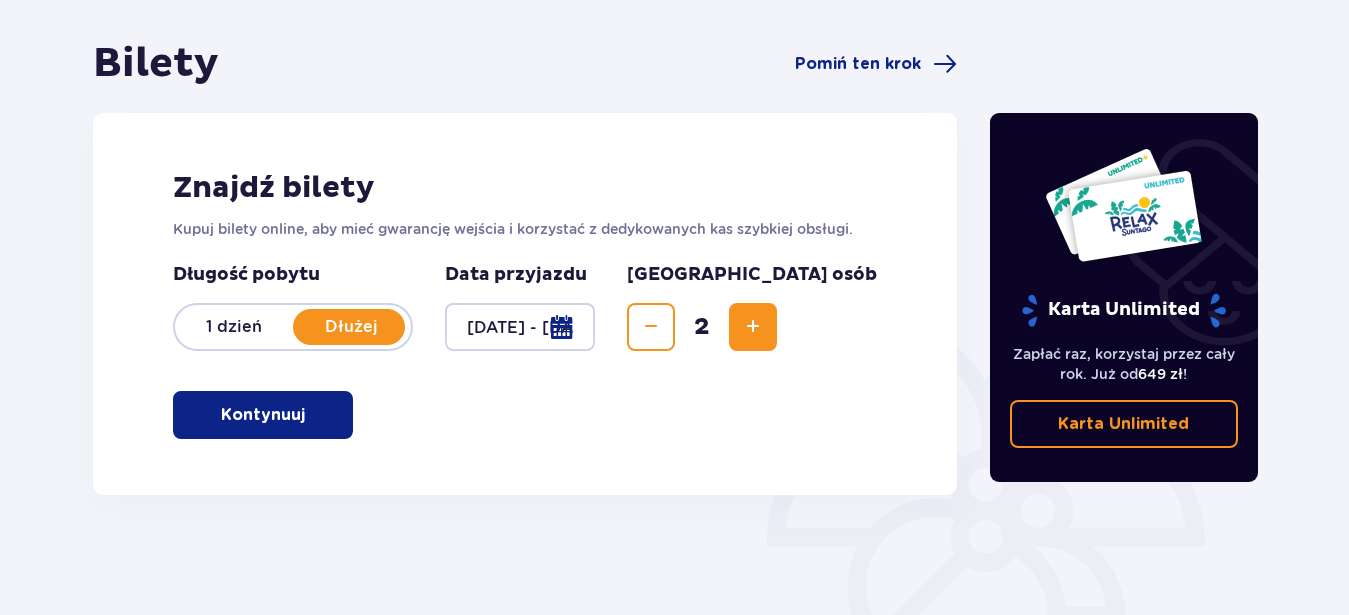 click at bounding box center (753, 327) 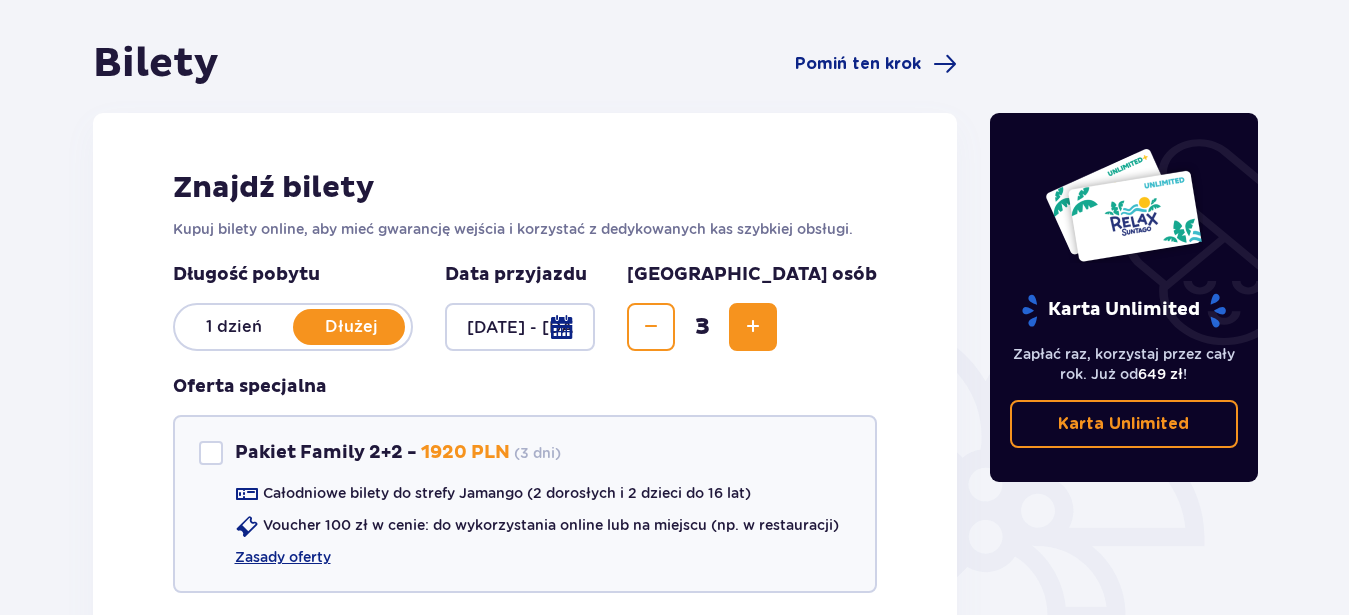 click at bounding box center (753, 327) 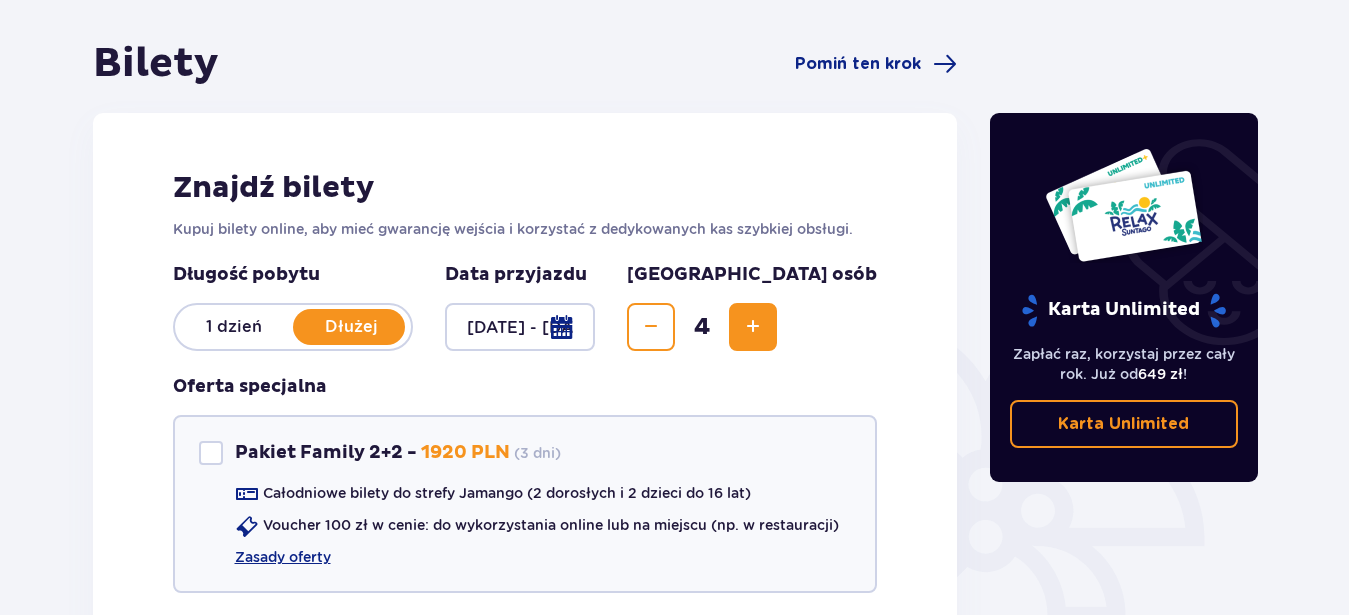 scroll, scrollTop: 377, scrollLeft: 0, axis: vertical 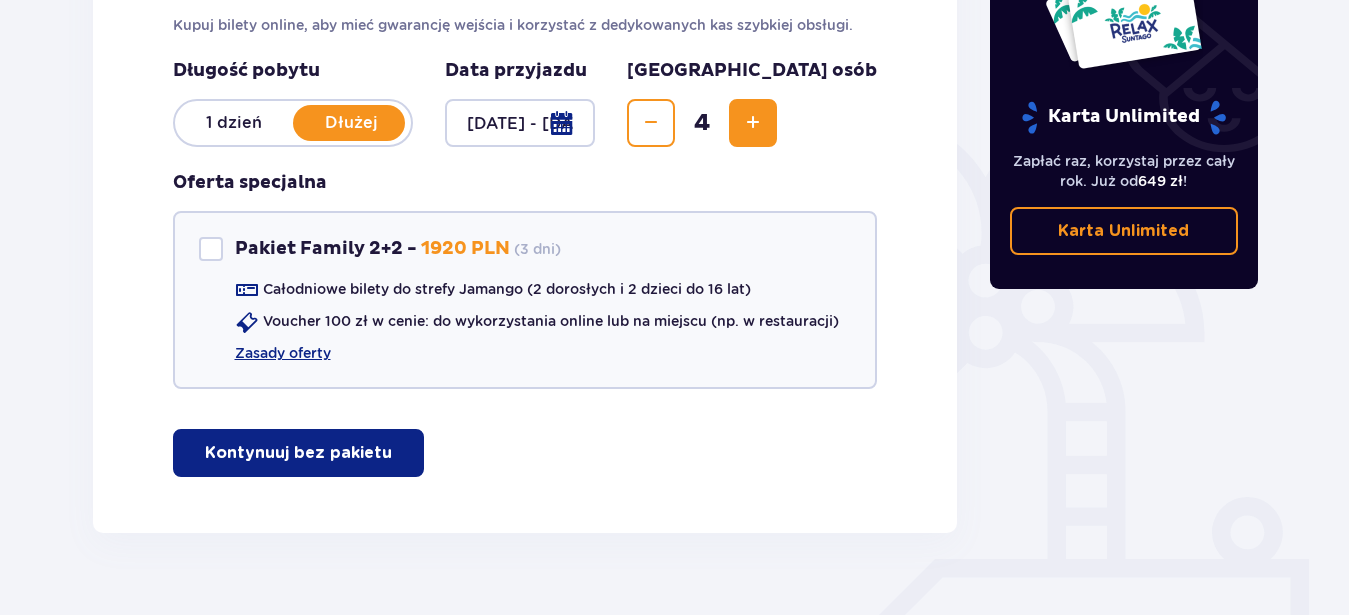 click at bounding box center (651, 123) 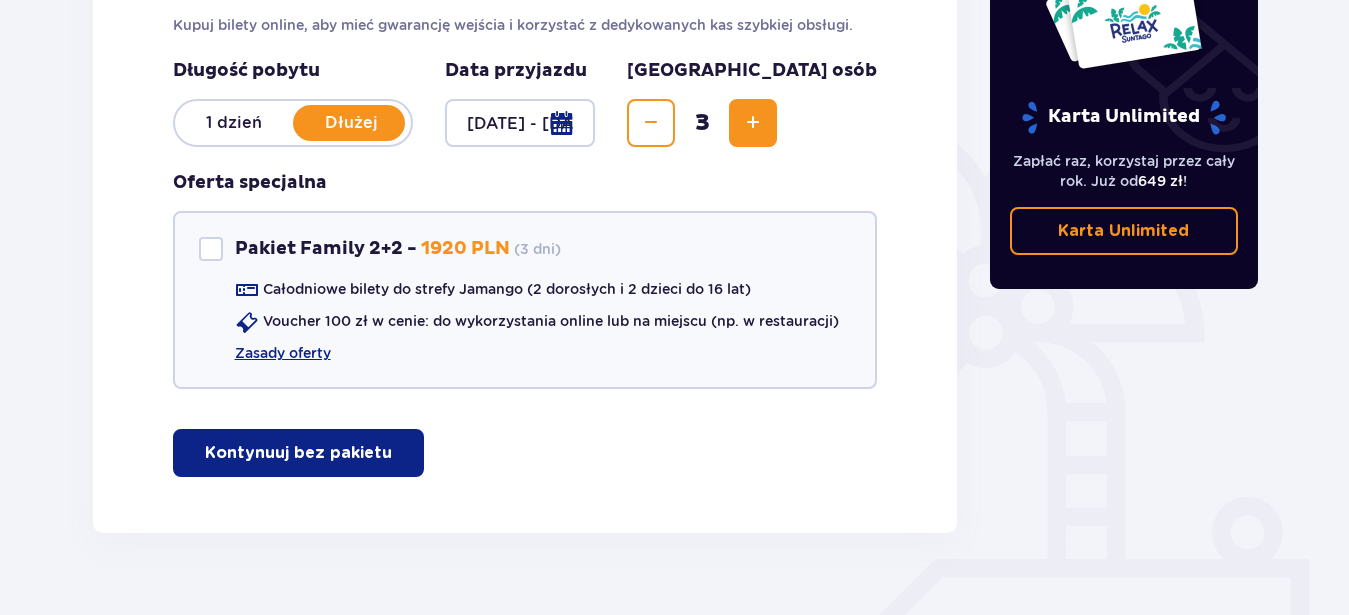 click at bounding box center (396, 453) 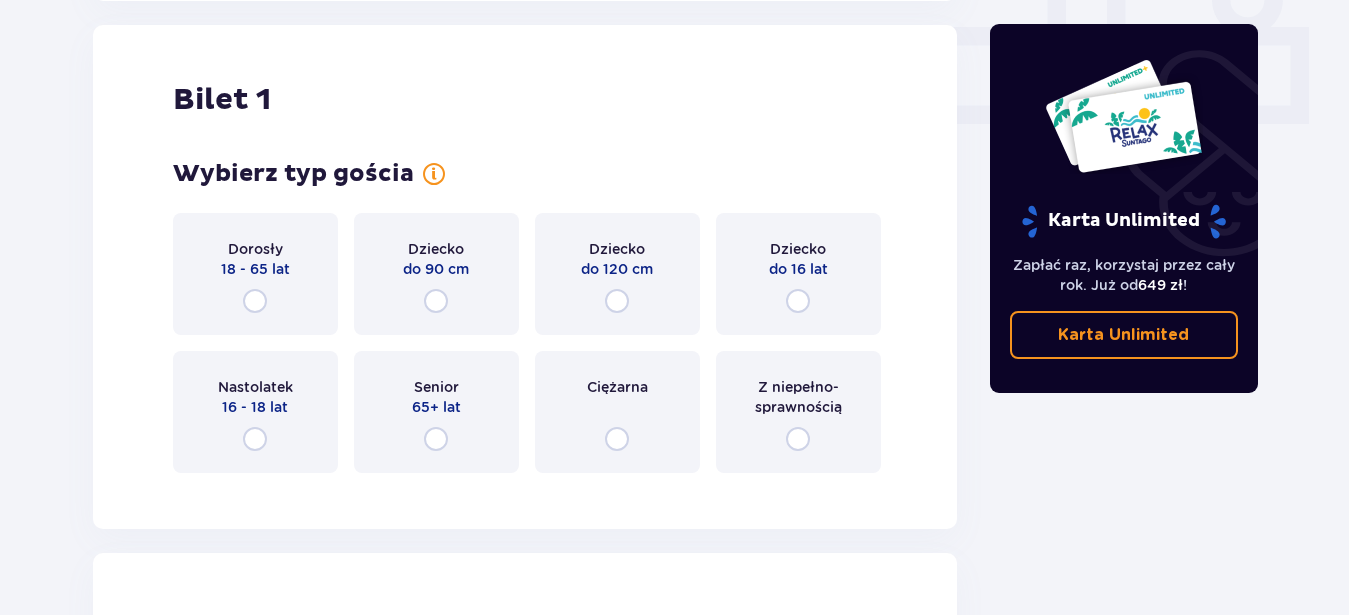 scroll, scrollTop: 910, scrollLeft: 0, axis: vertical 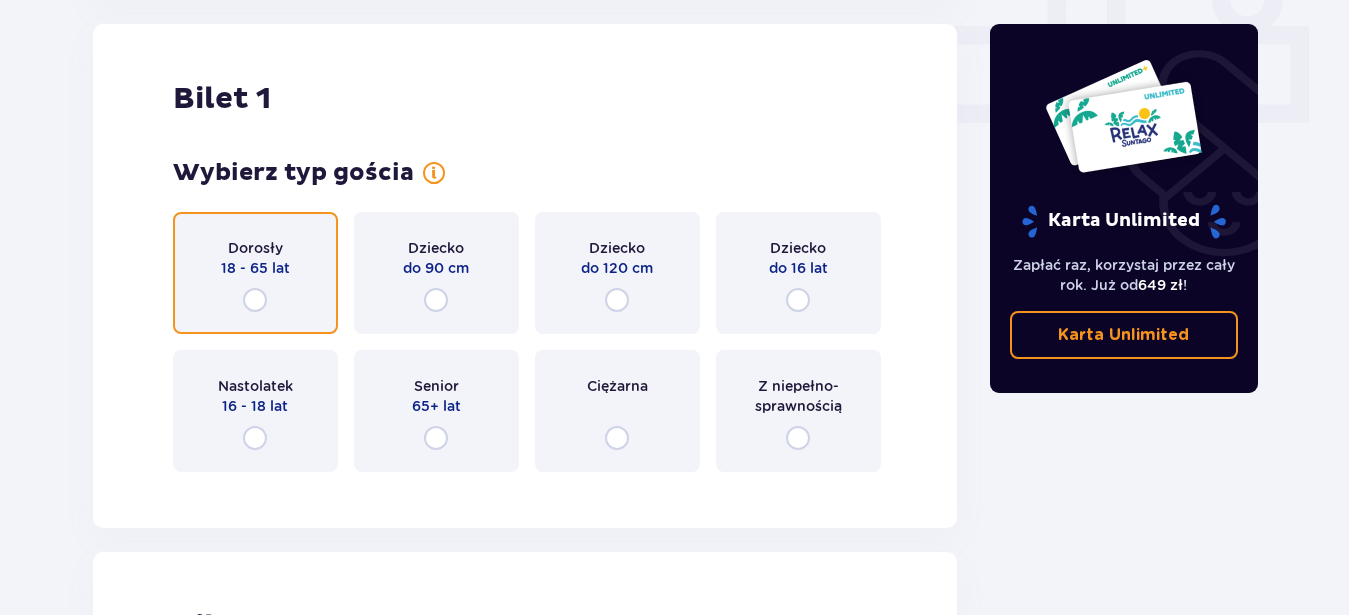 click at bounding box center (255, 300) 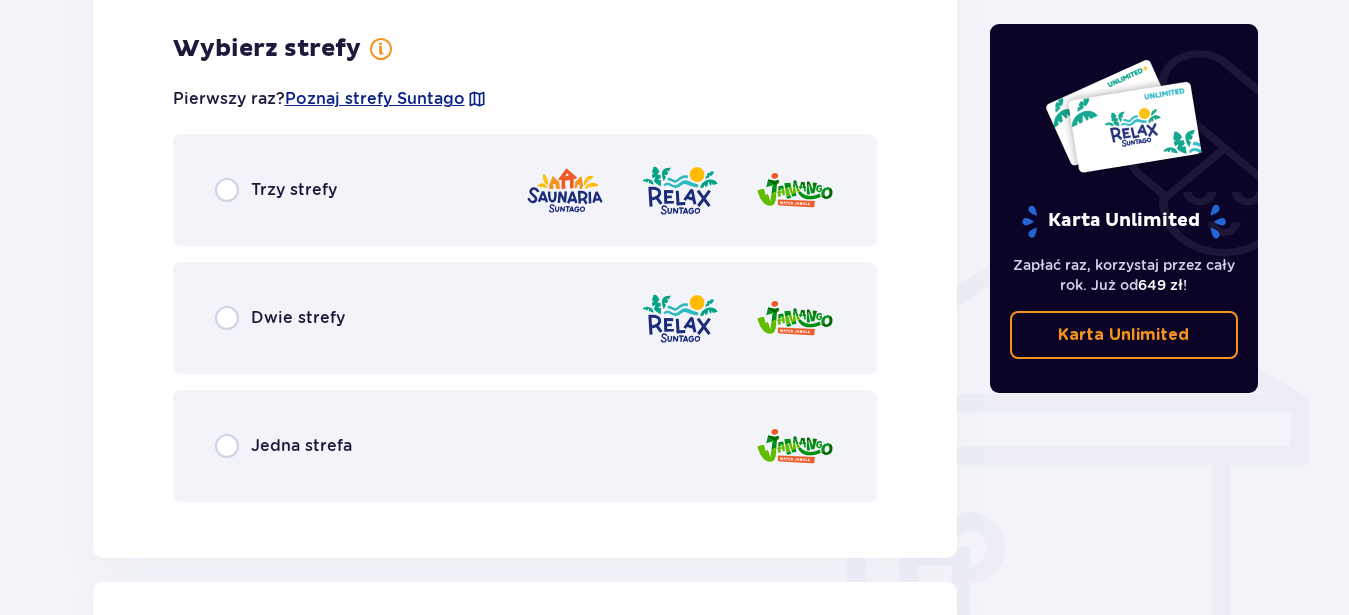 scroll, scrollTop: 1398, scrollLeft: 0, axis: vertical 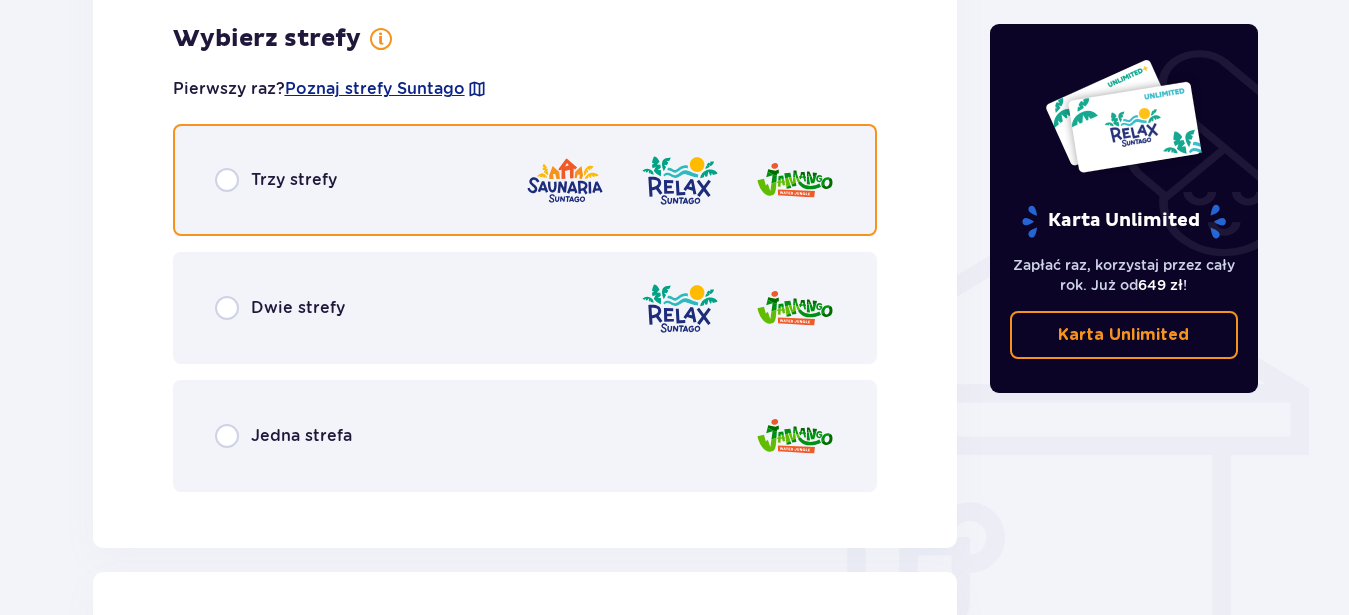 click at bounding box center (227, 180) 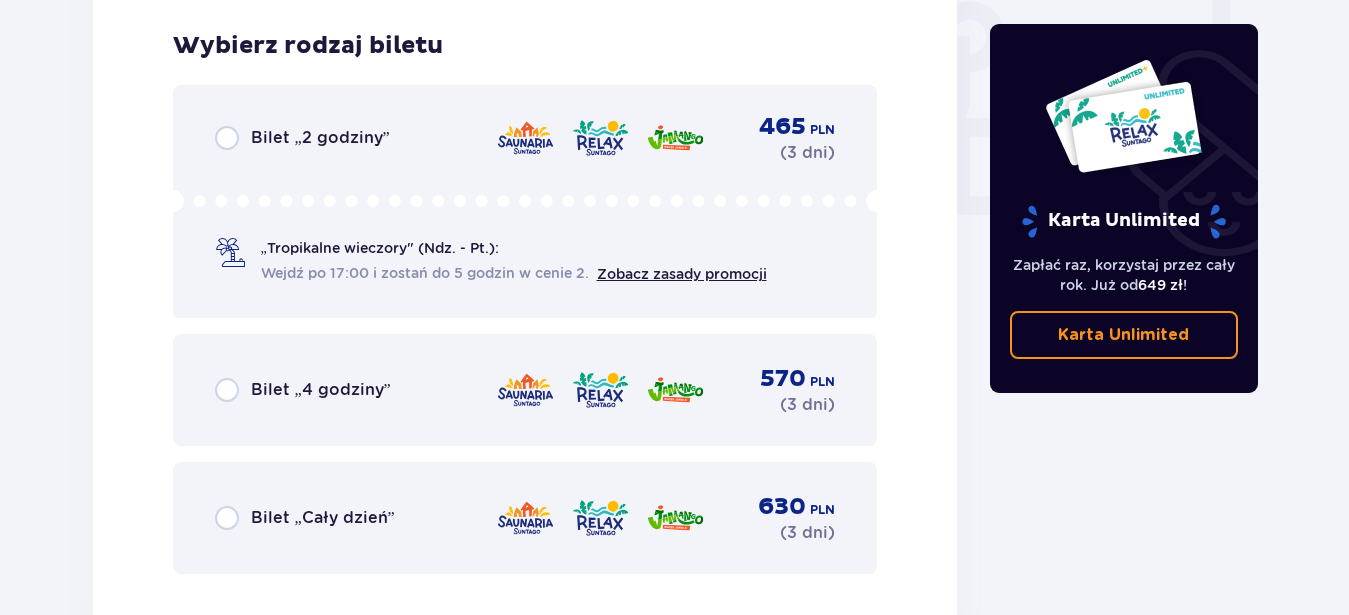 scroll, scrollTop: 1906, scrollLeft: 0, axis: vertical 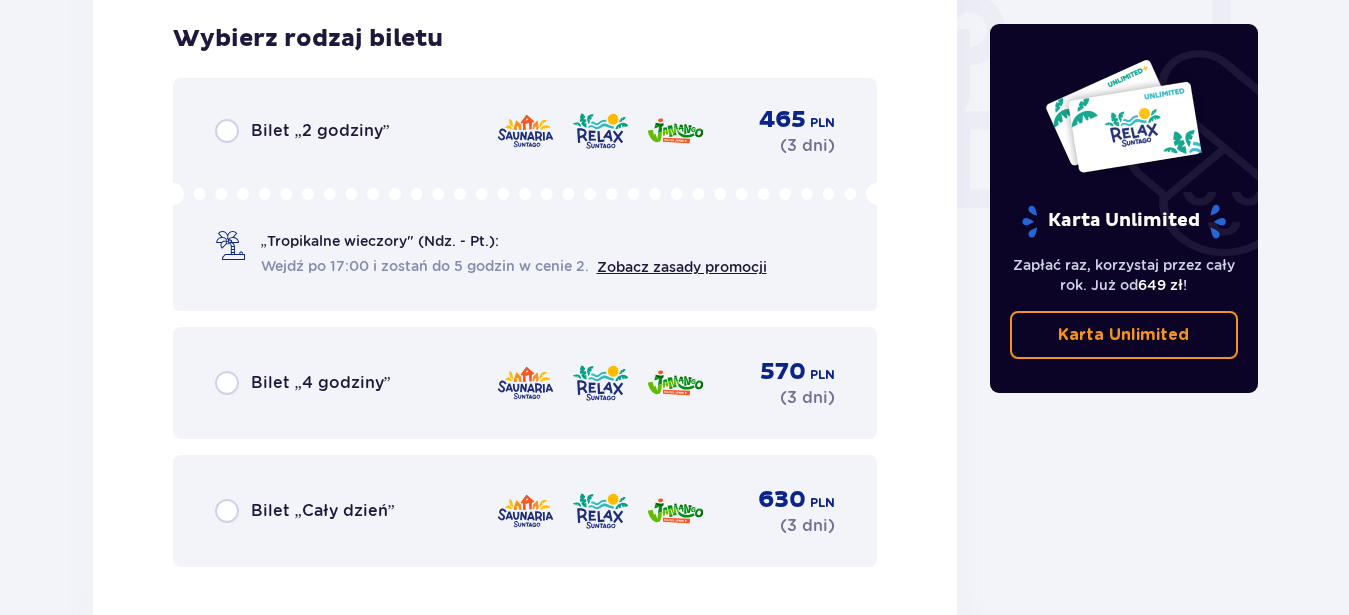 click on "Bilet „Cały dzień”" at bounding box center [323, 511] 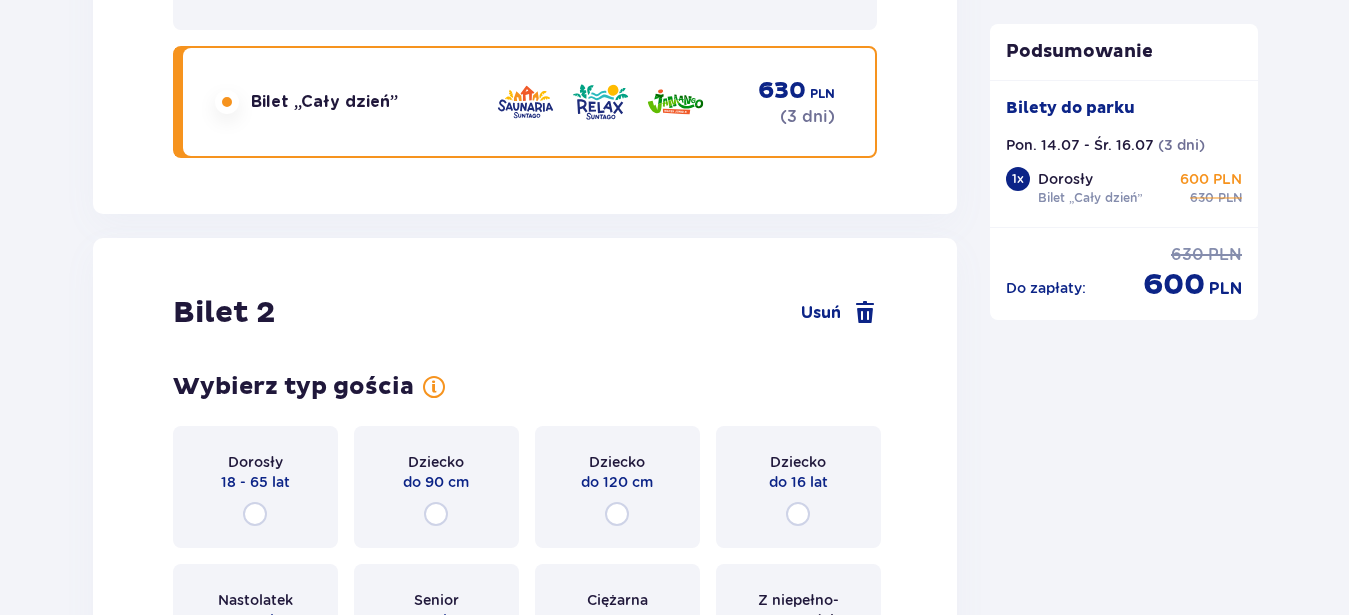 scroll, scrollTop: 2529, scrollLeft: 0, axis: vertical 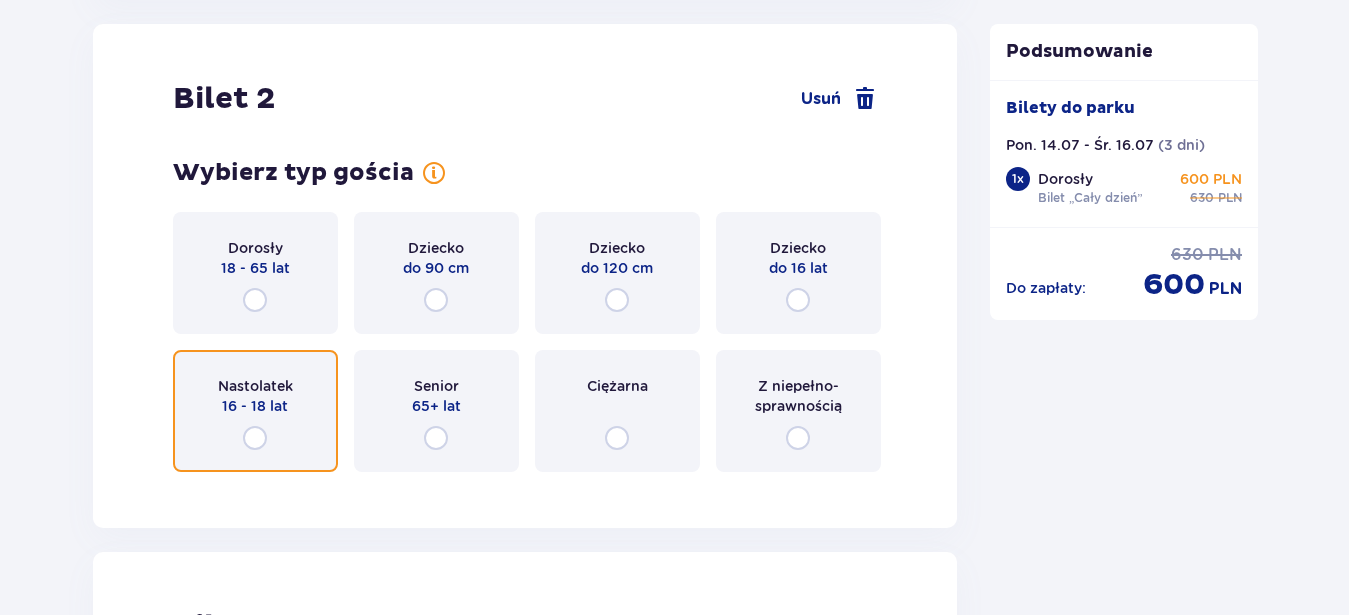 click at bounding box center [255, 438] 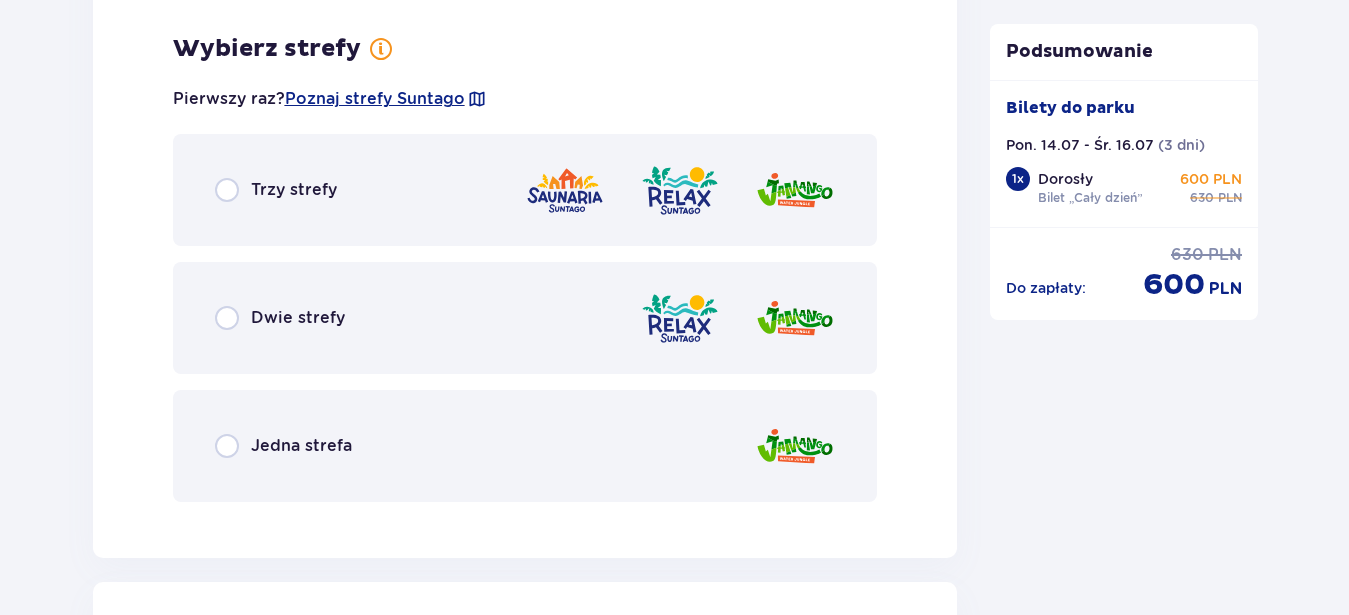 scroll, scrollTop: 3017, scrollLeft: 0, axis: vertical 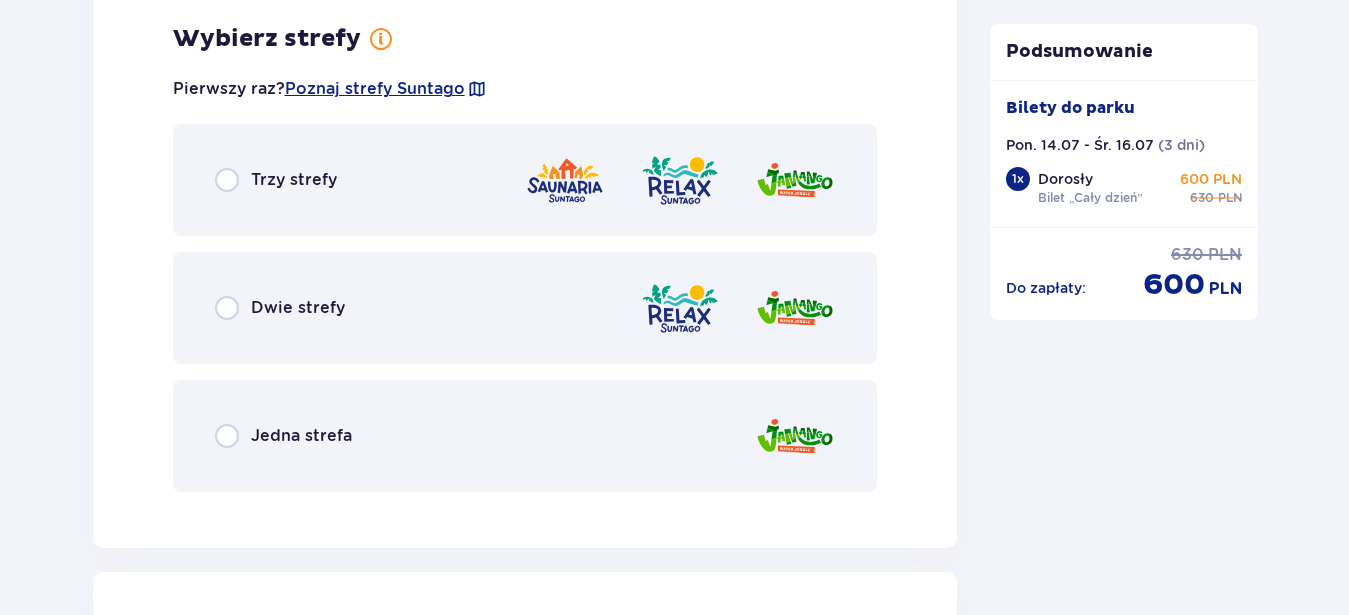 click on "Trzy strefy" at bounding box center (276, 180) 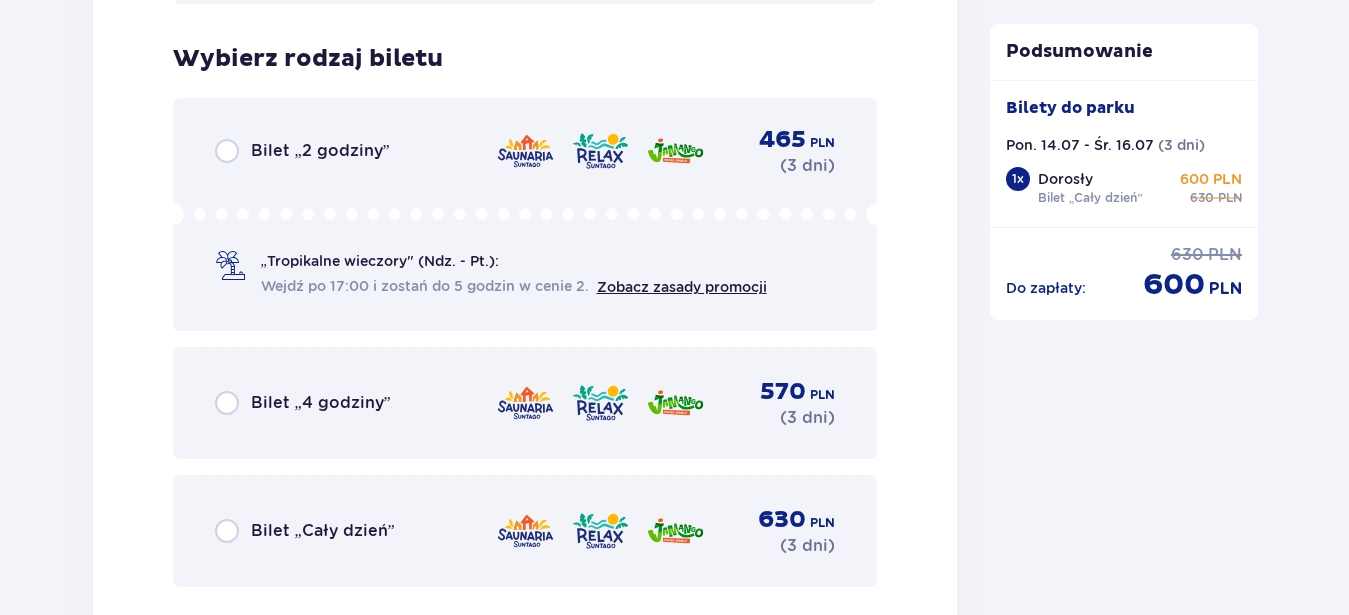 scroll, scrollTop: 3525, scrollLeft: 0, axis: vertical 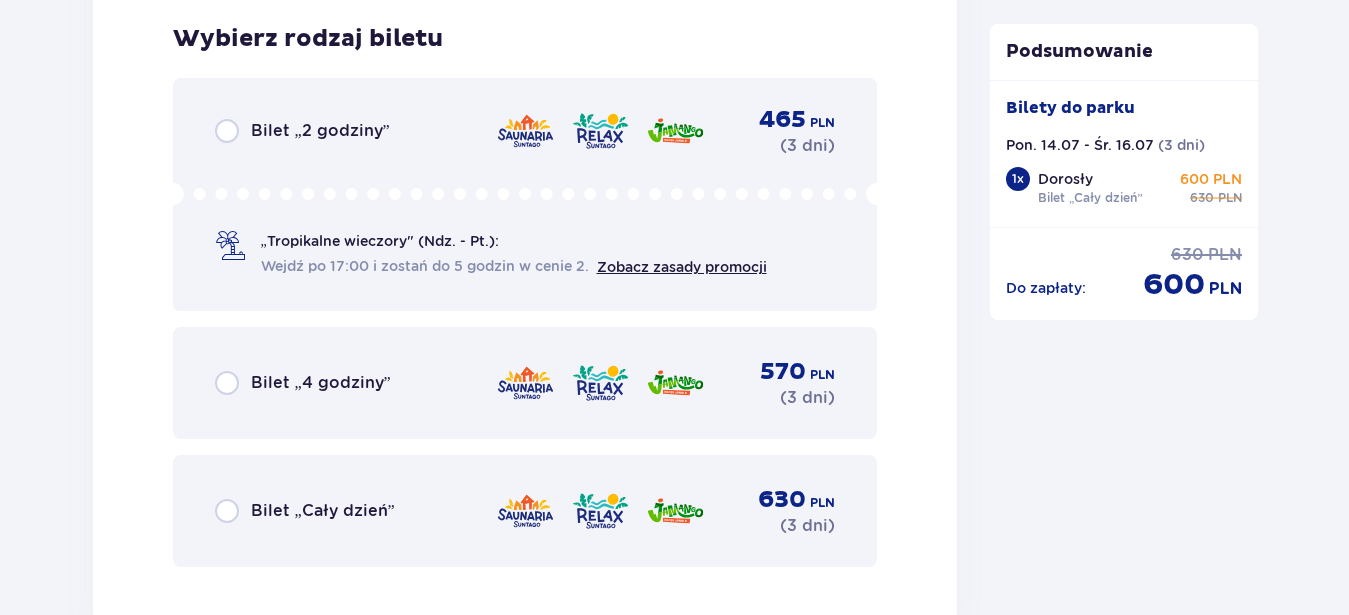 click on "Bilet „Cały dzień”" at bounding box center [305, 511] 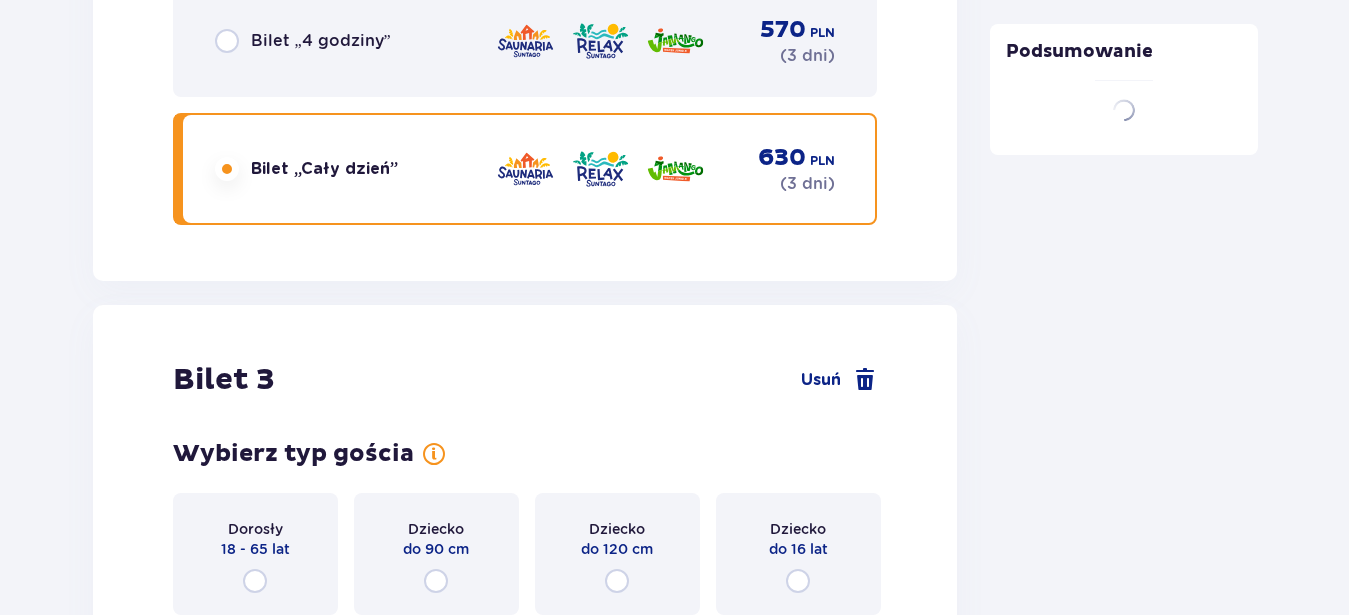 scroll, scrollTop: 4148, scrollLeft: 0, axis: vertical 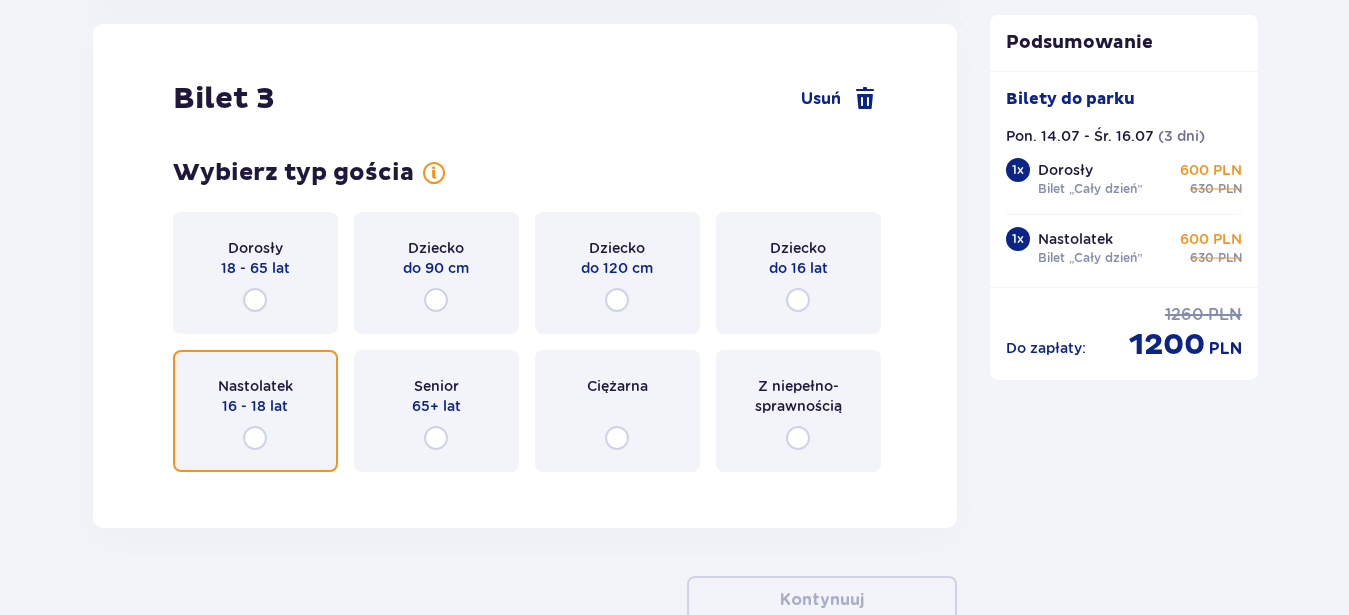 click at bounding box center [255, 438] 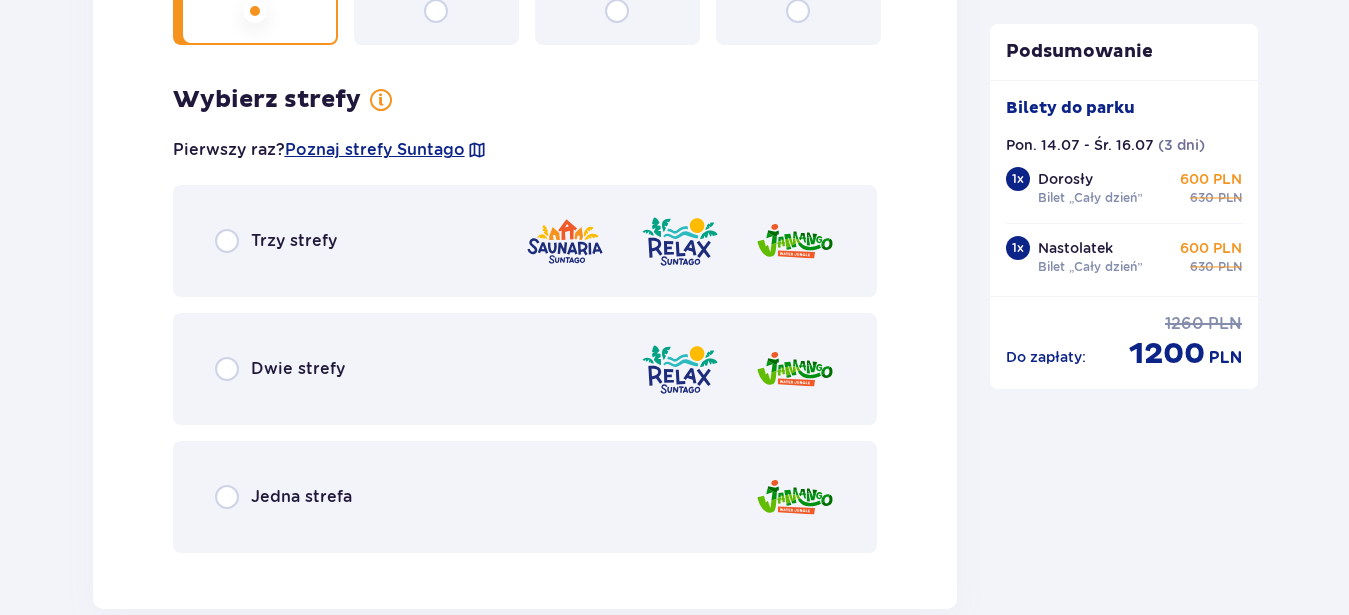 scroll, scrollTop: 4636, scrollLeft: 0, axis: vertical 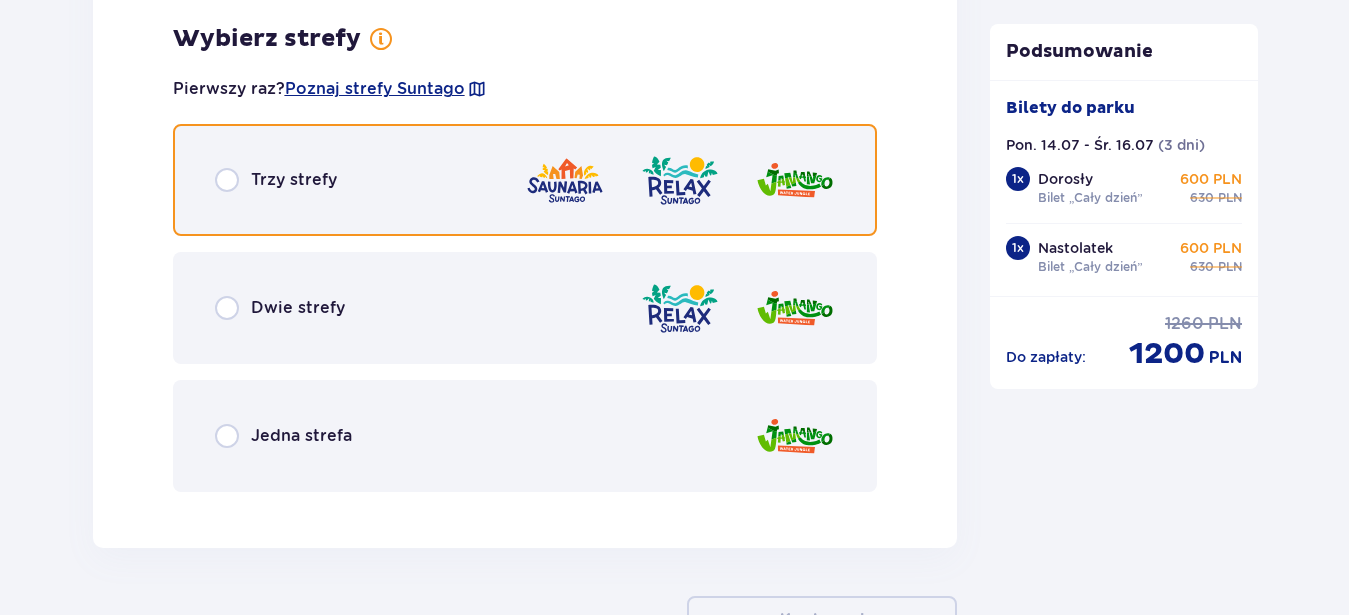 click at bounding box center (227, 180) 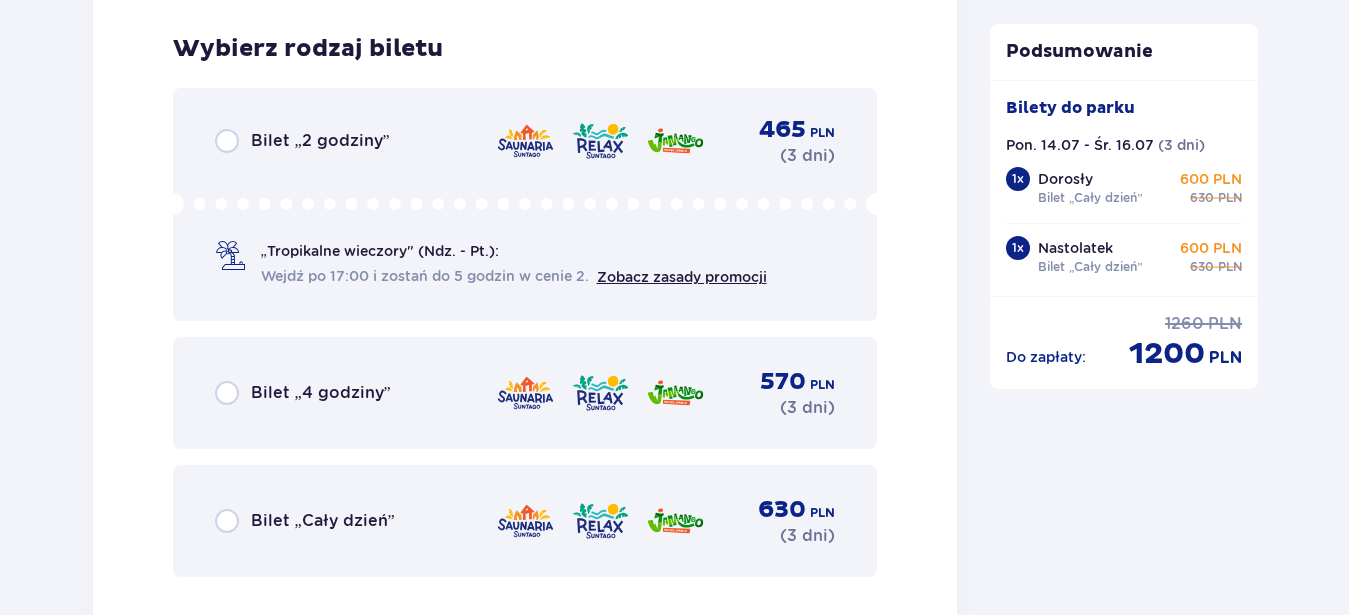 scroll, scrollTop: 5144, scrollLeft: 0, axis: vertical 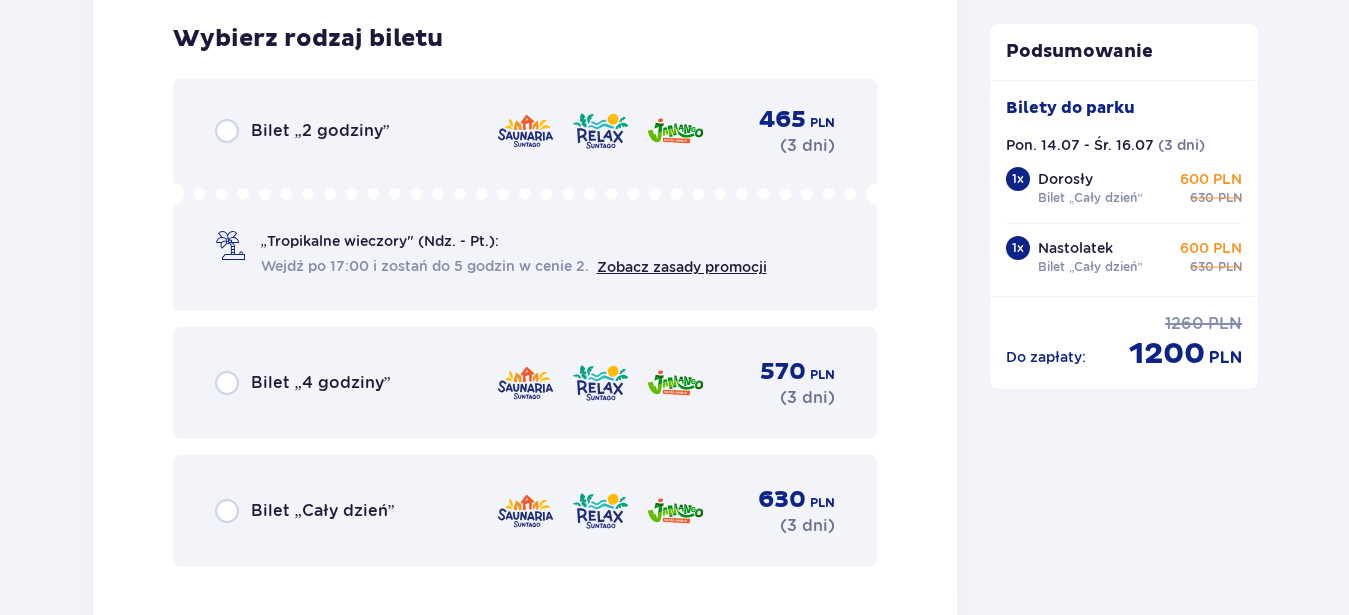 click on "Bilet „Cały dzień”" at bounding box center [323, 511] 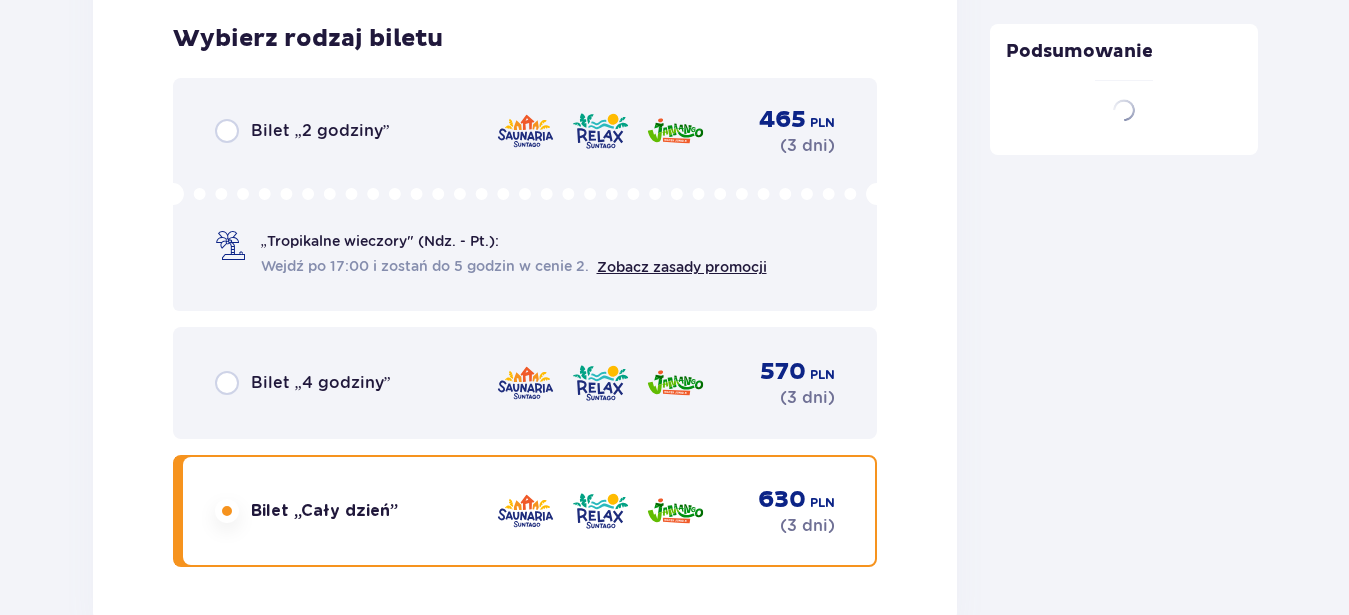 scroll, scrollTop: 5337, scrollLeft: 0, axis: vertical 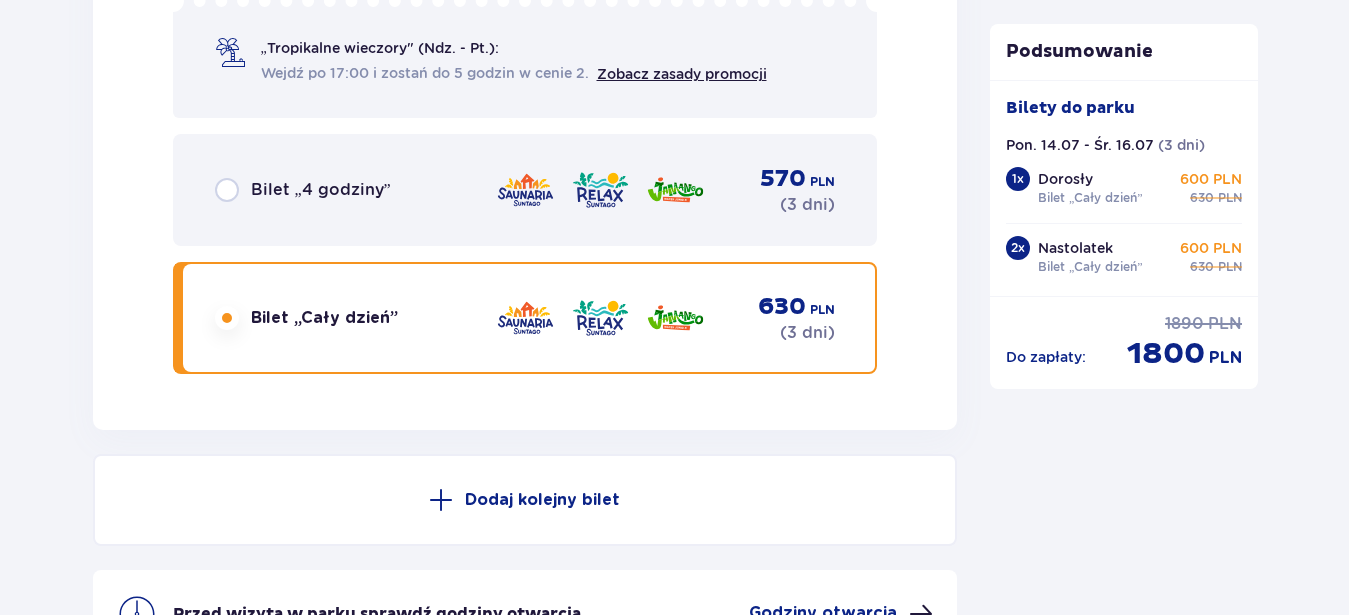 click on "Dodaj kolejny bilet" at bounding box center [525, 500] 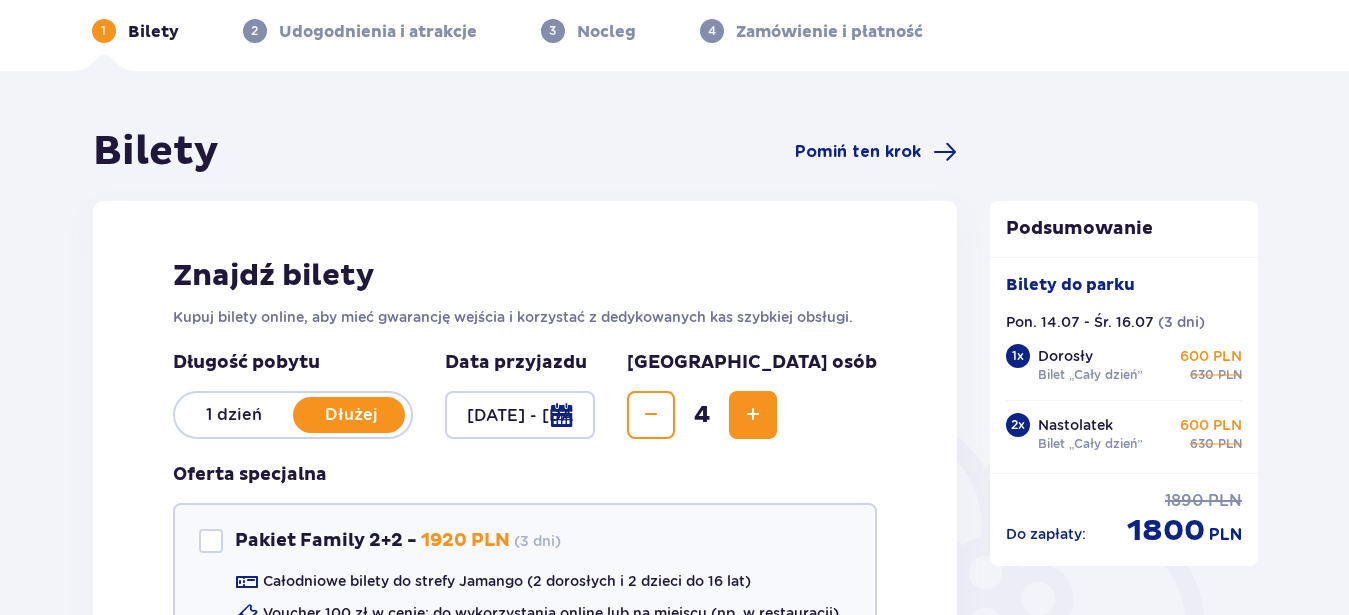 scroll, scrollTop: 0, scrollLeft: 0, axis: both 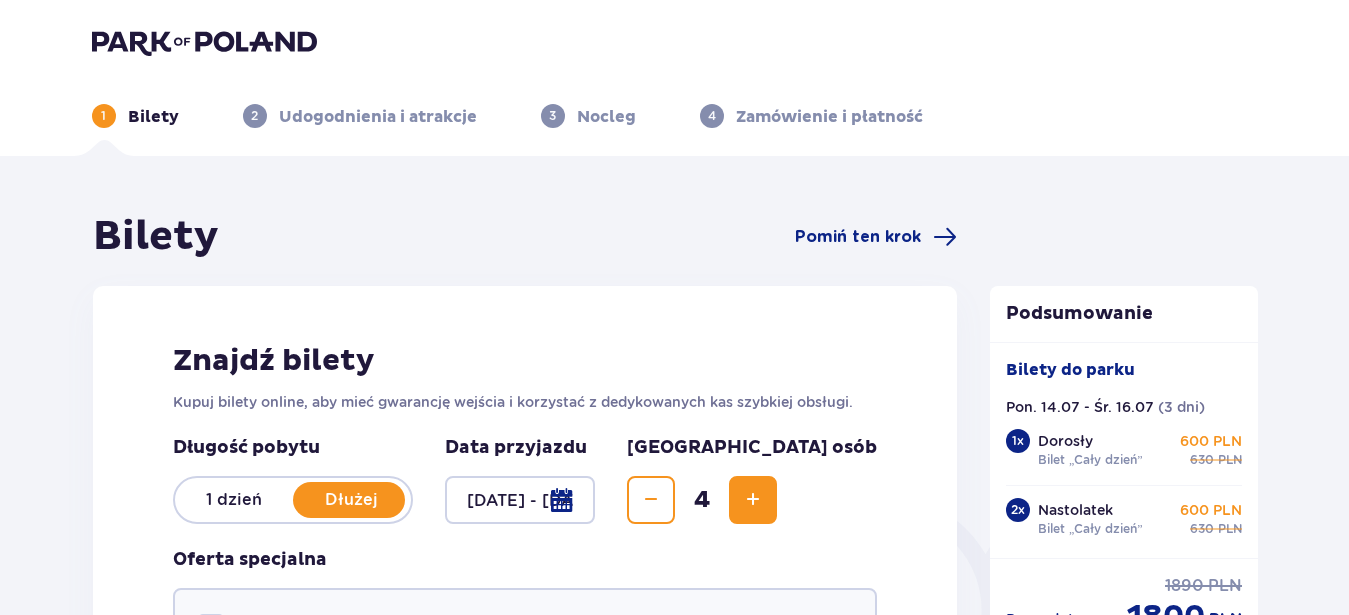 click at bounding box center (651, 500) 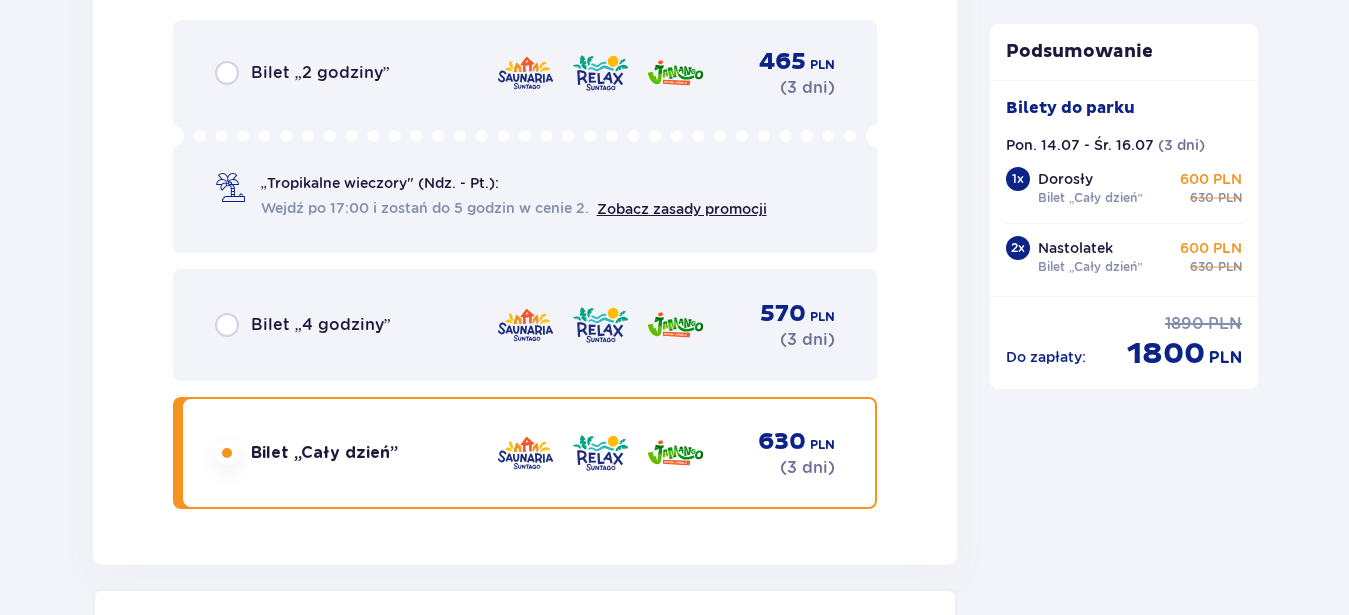scroll, scrollTop: 5572, scrollLeft: 0, axis: vertical 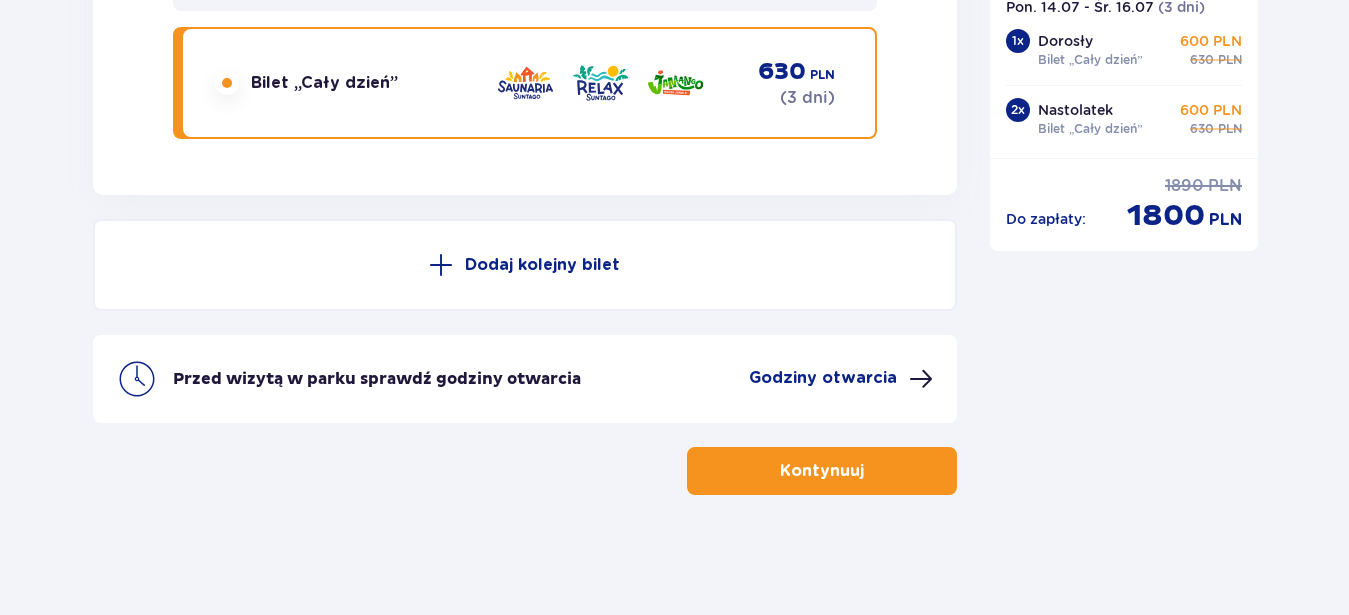 click on "Kontynuuj" at bounding box center [822, 471] 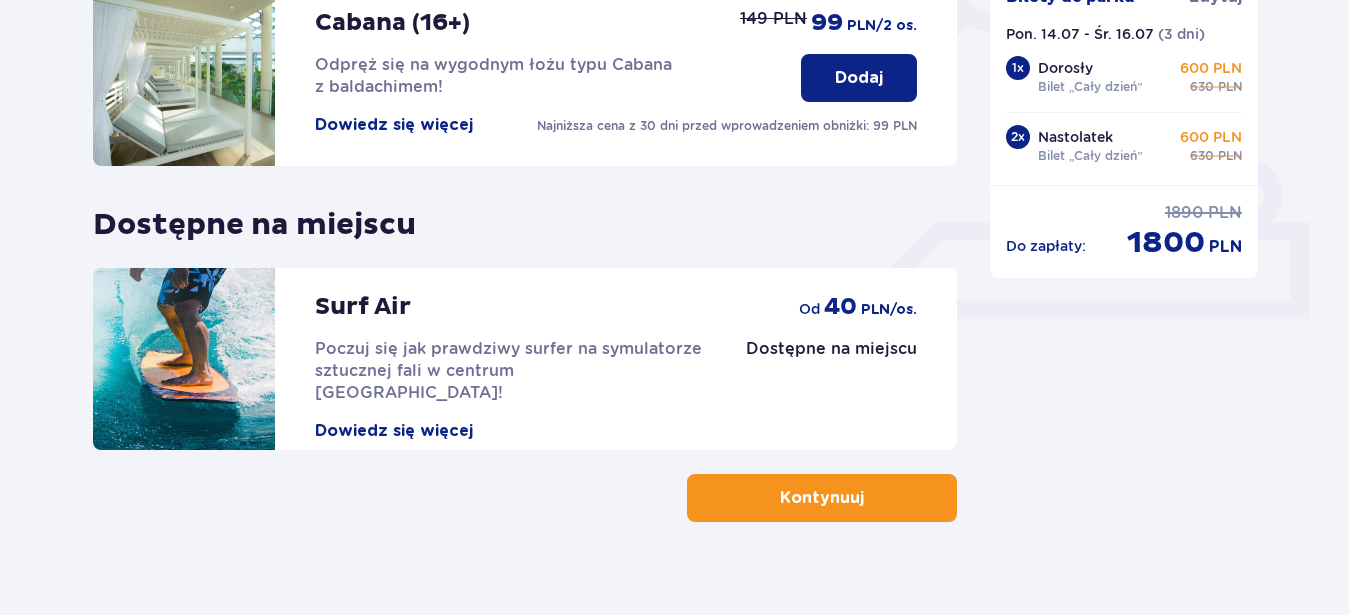 scroll, scrollTop: 741, scrollLeft: 0, axis: vertical 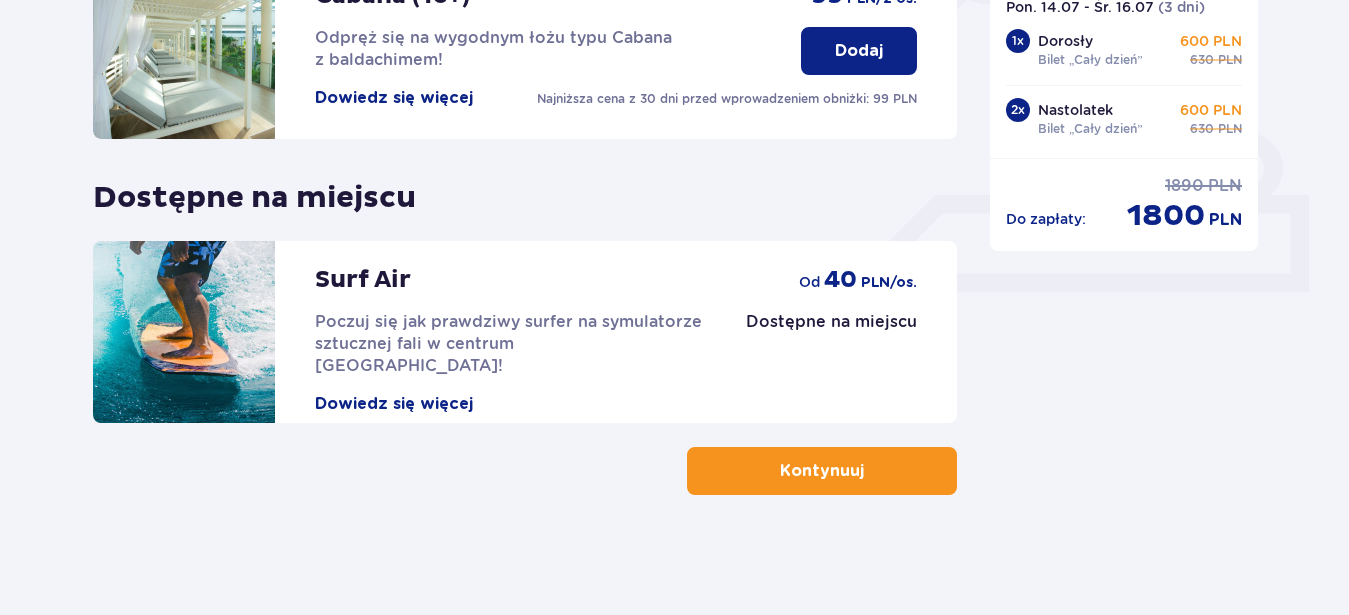 click on "Kontynuuj" at bounding box center [822, 471] 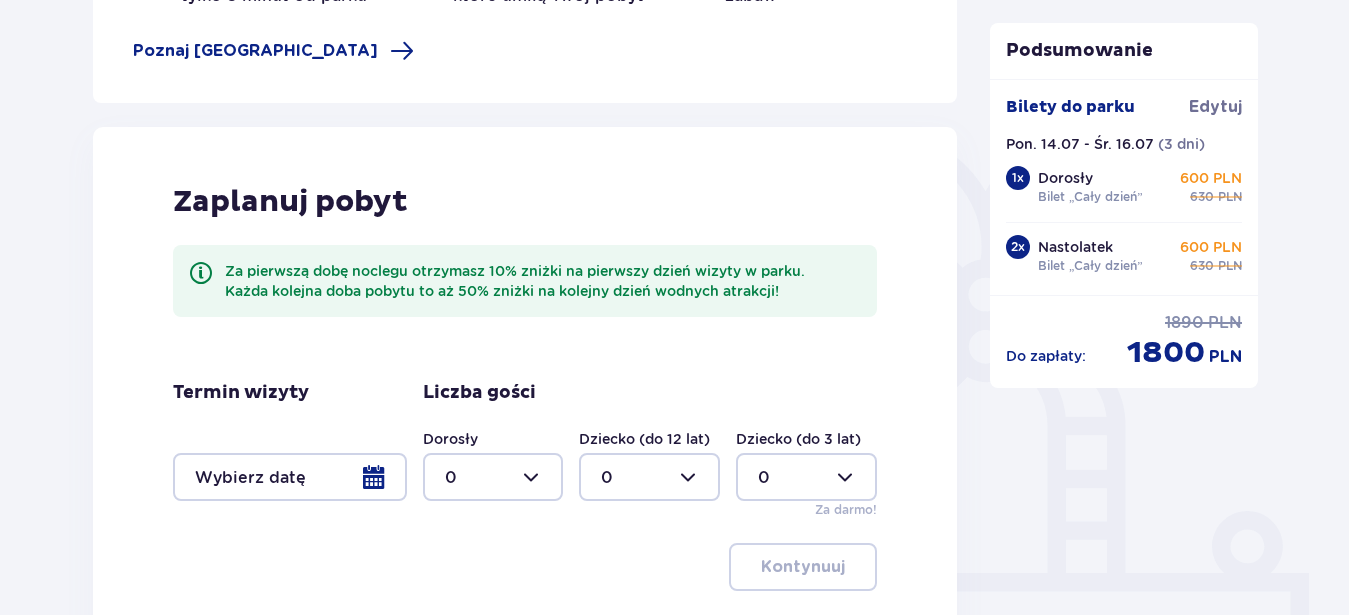 scroll, scrollTop: 408, scrollLeft: 0, axis: vertical 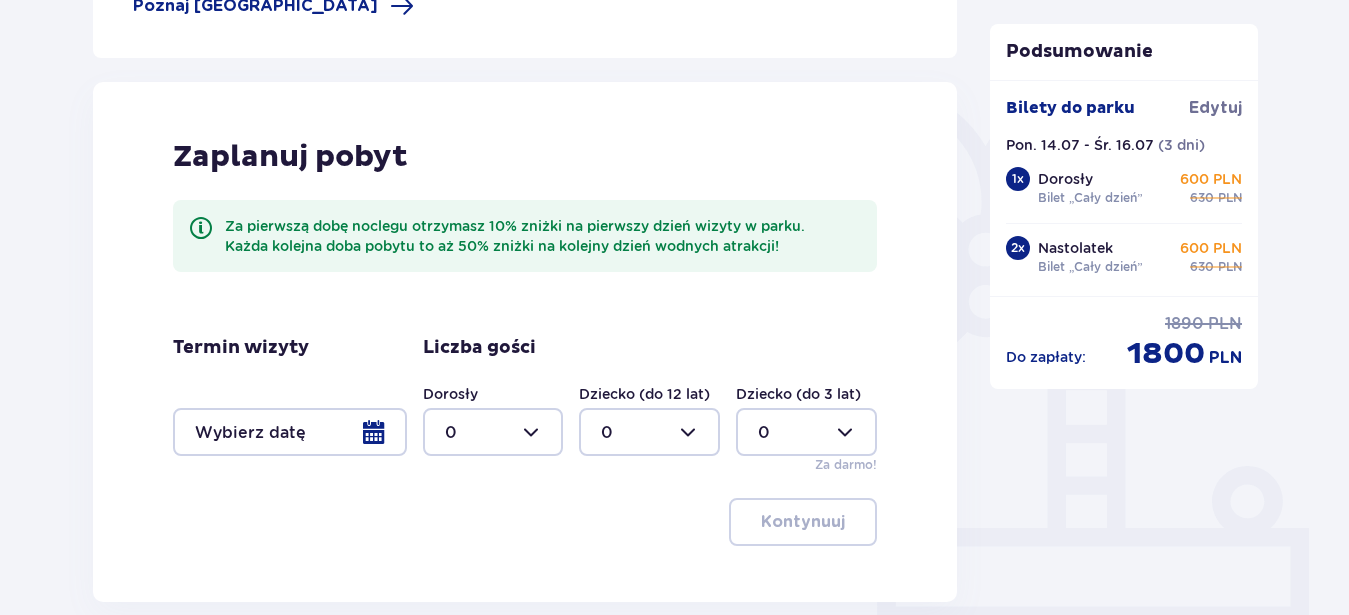 click at bounding box center (493, 432) 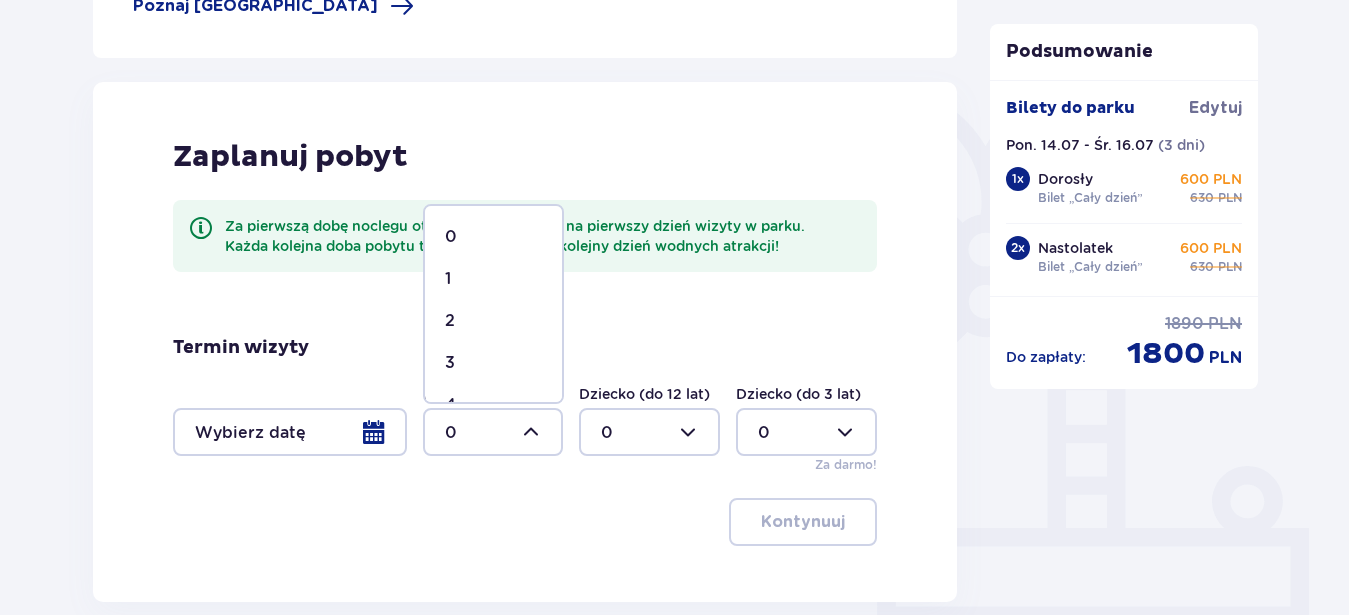 click on "2" at bounding box center [493, 321] 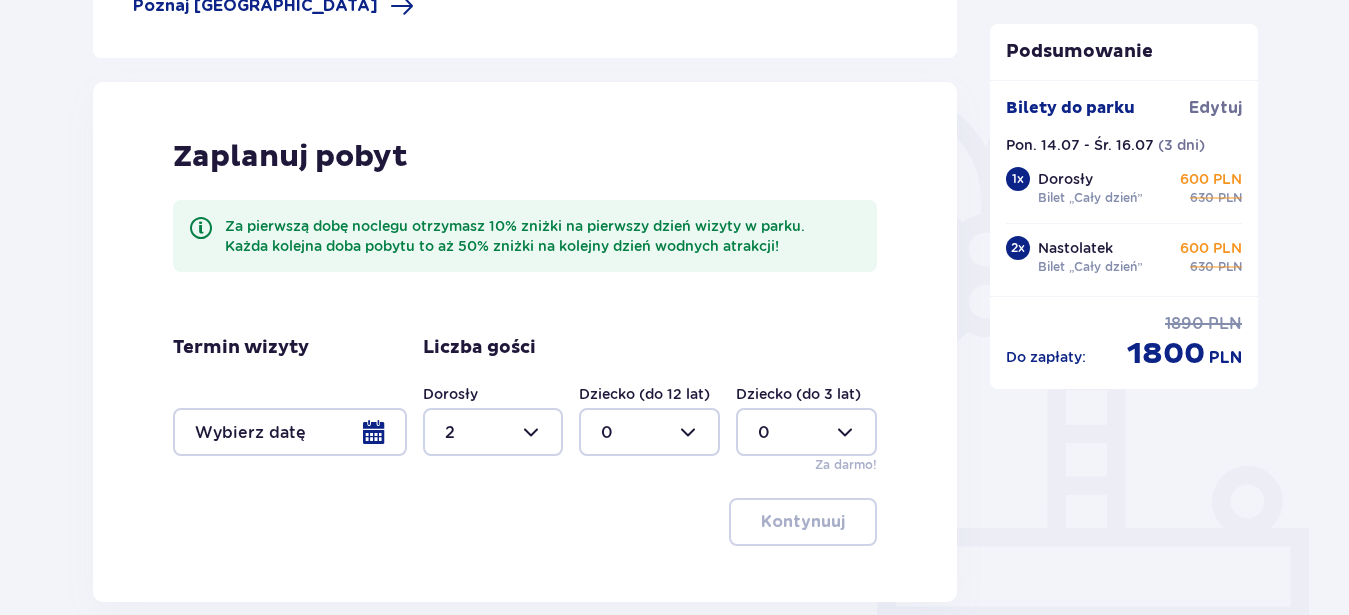 click at bounding box center (290, 432) 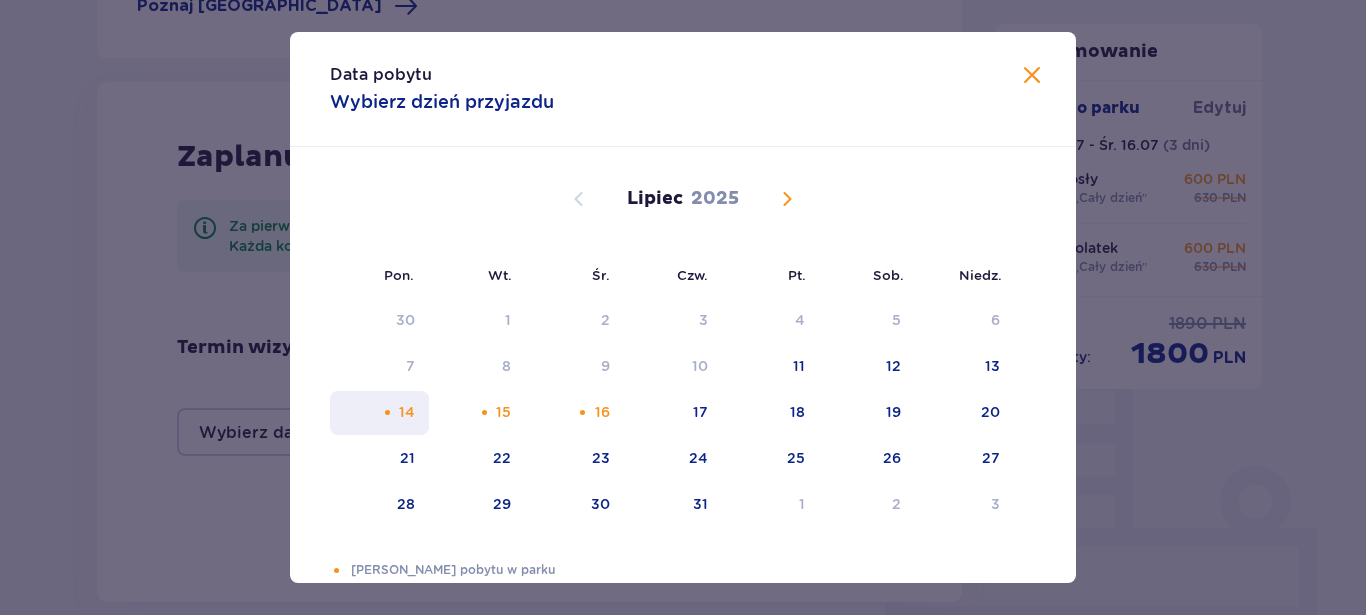 click on "14" at bounding box center [379, 413] 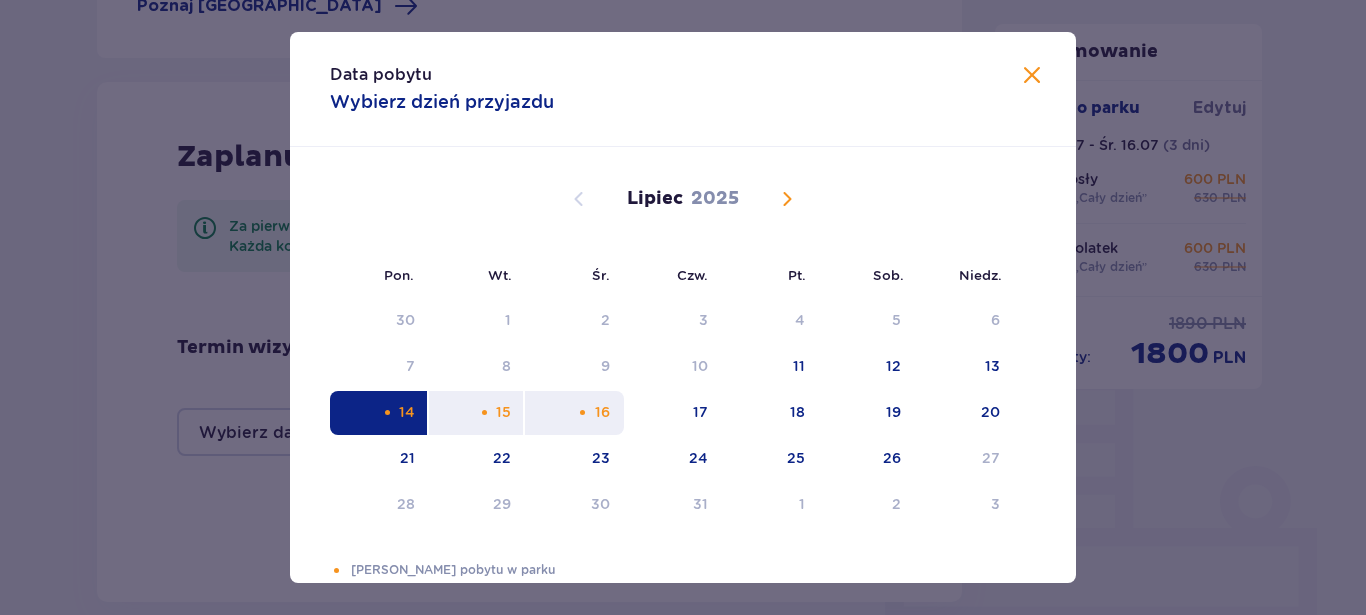 click on "16" at bounding box center (602, 412) 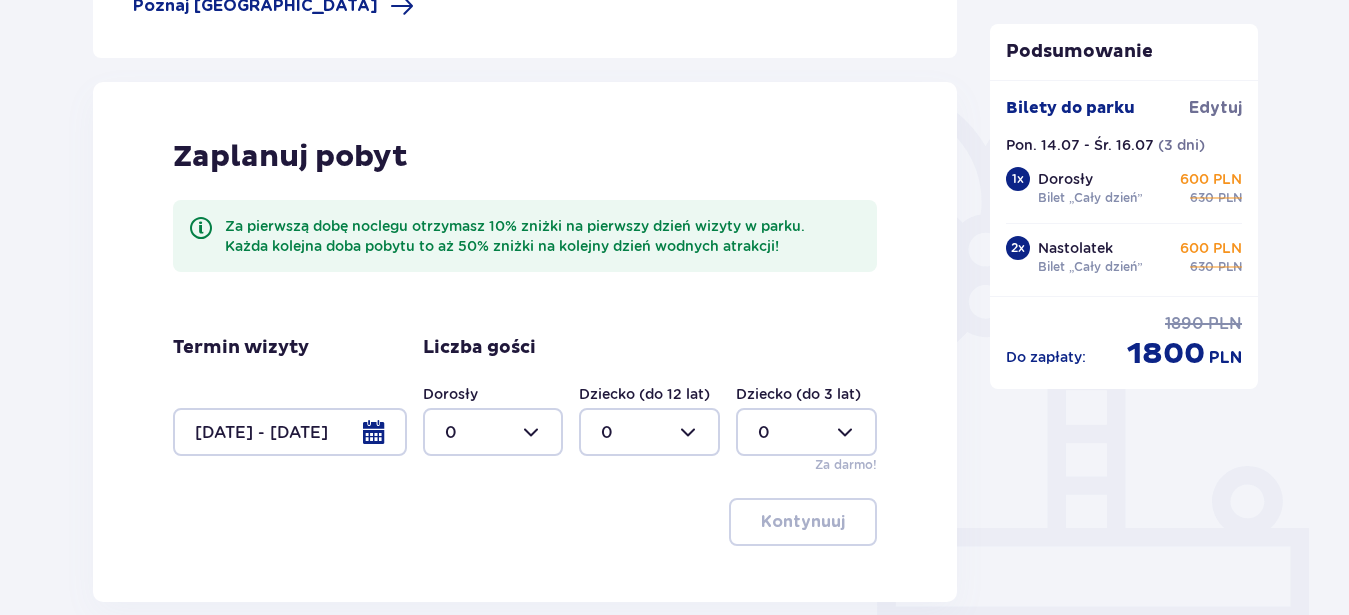 click at bounding box center (493, 432) 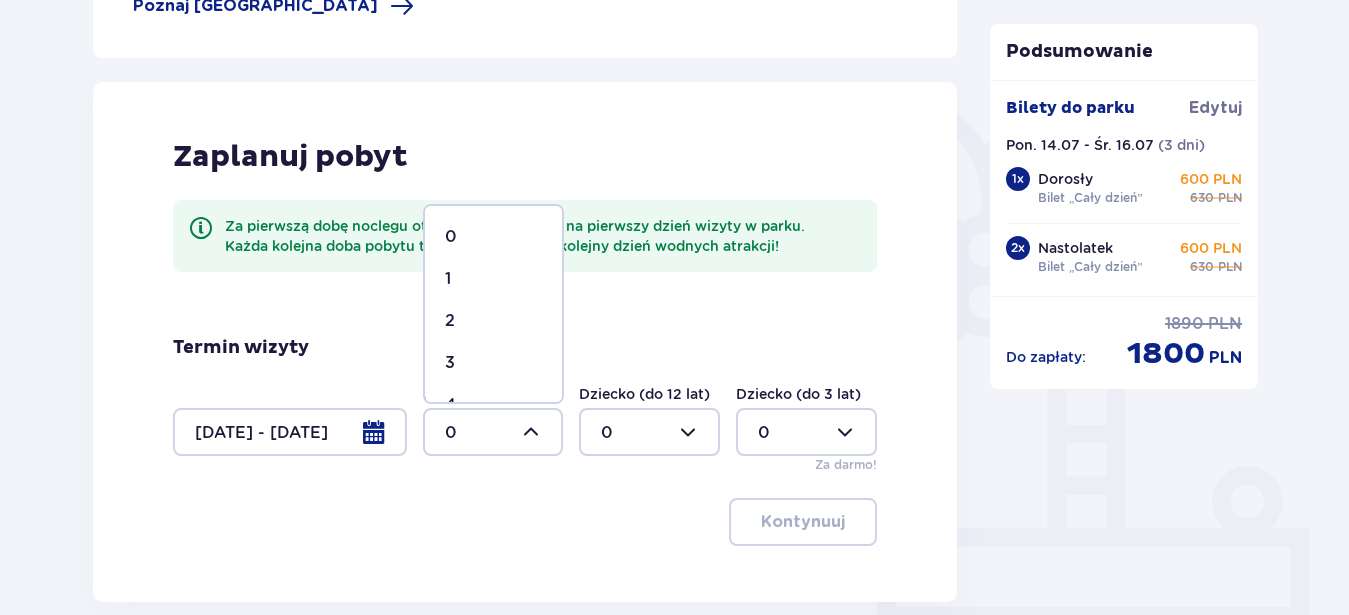 click on "2" at bounding box center (493, 321) 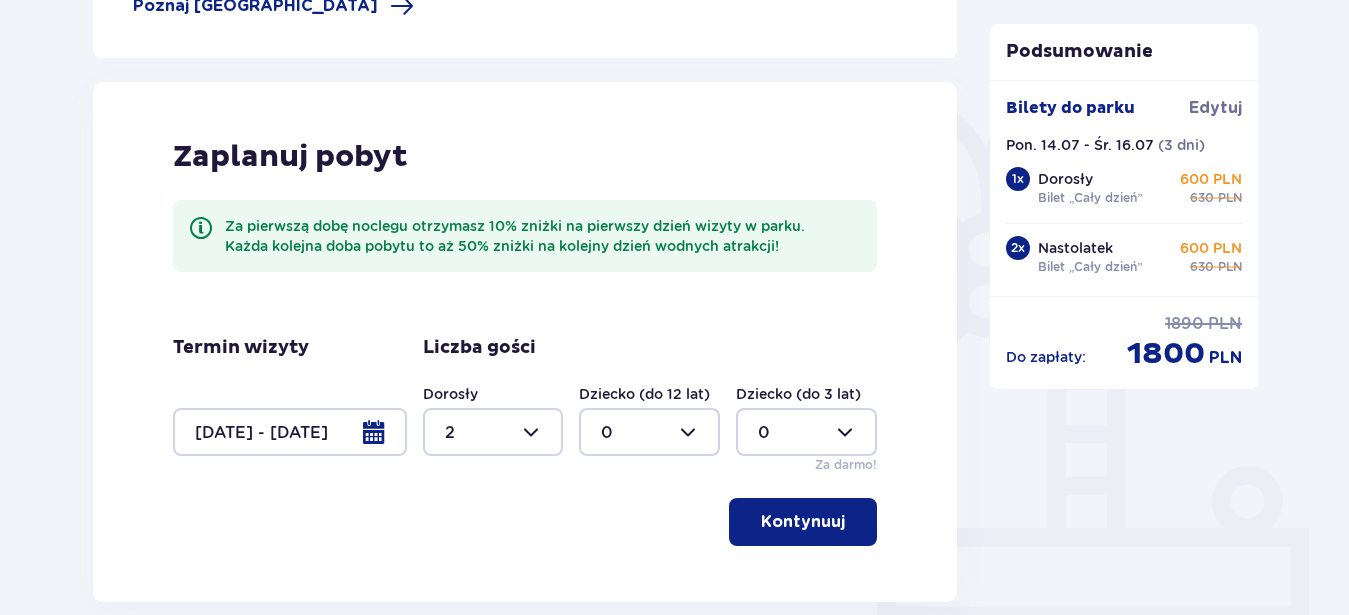 click at bounding box center (806, 432) 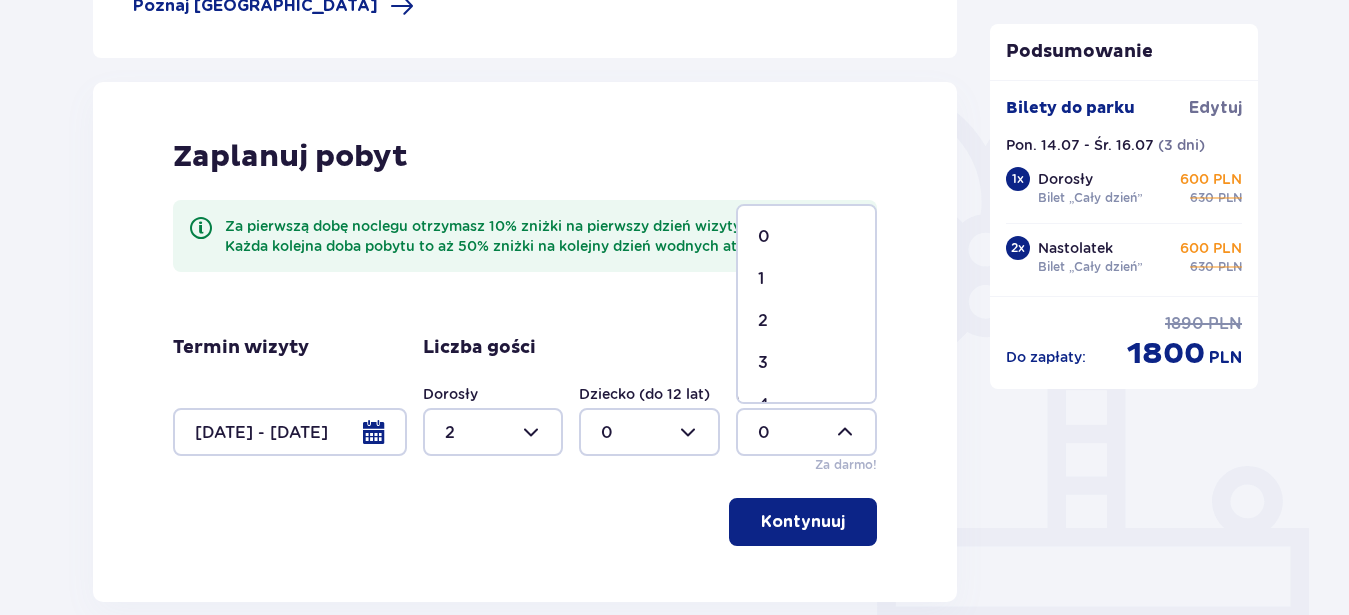 click at bounding box center (649, 432) 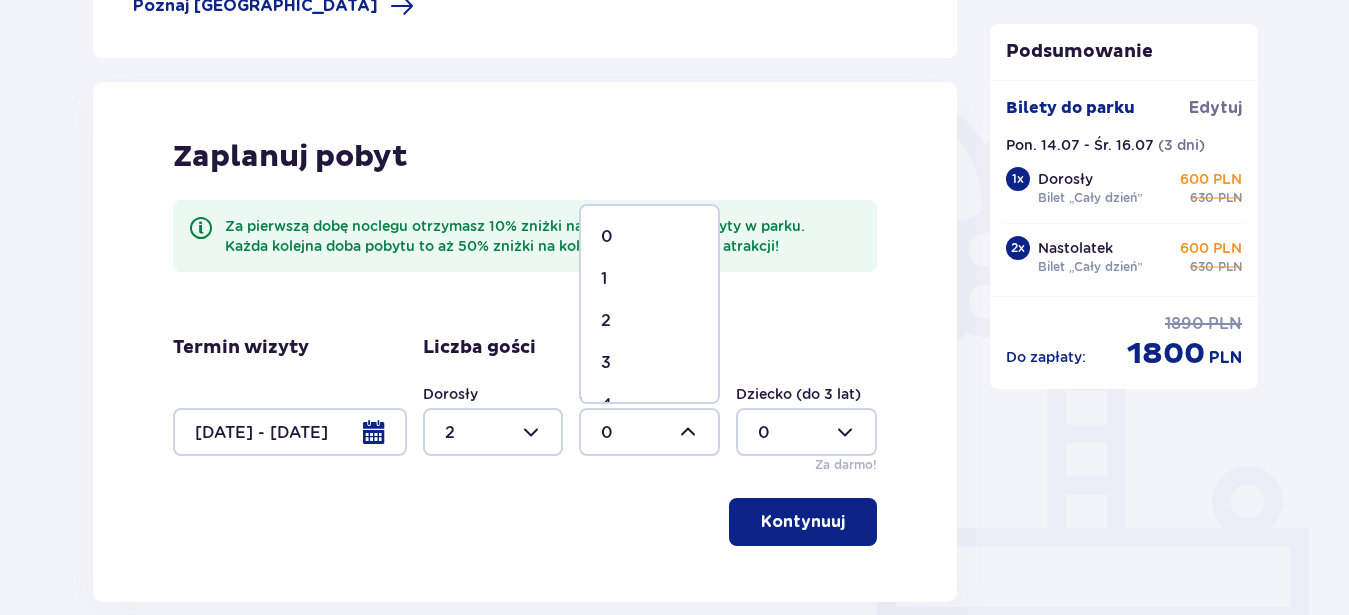 click at bounding box center [493, 432] 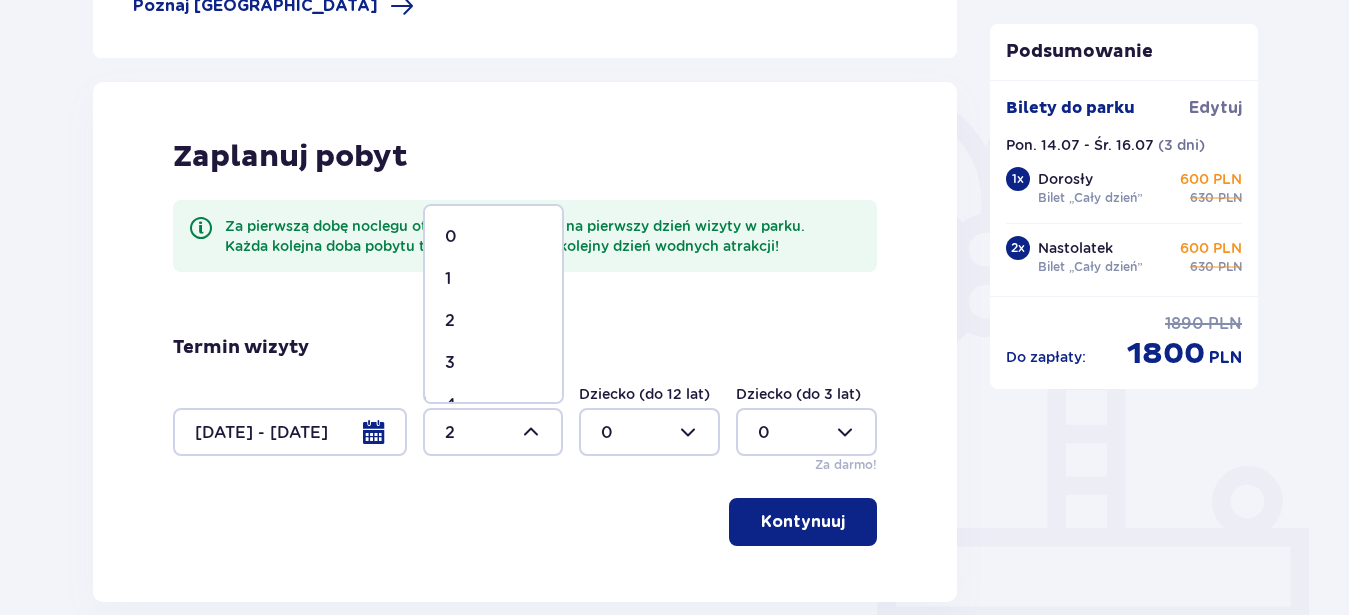 click on "3" at bounding box center (493, 363) 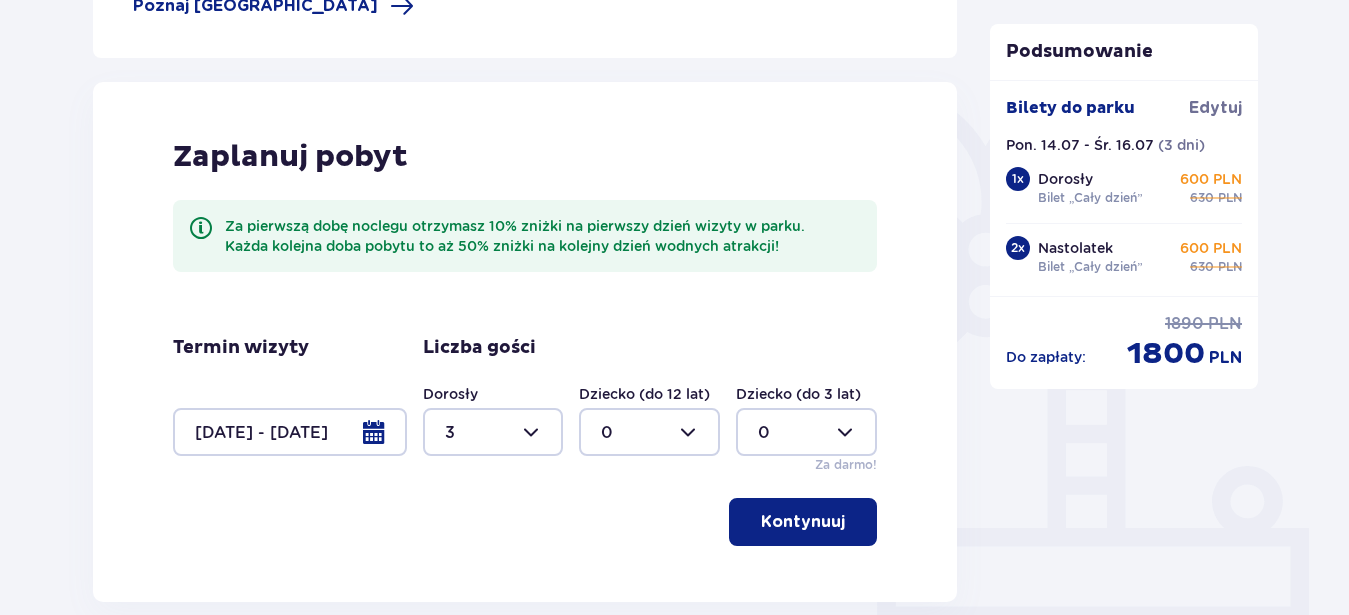 click on "Kontynuuj" at bounding box center (803, 522) 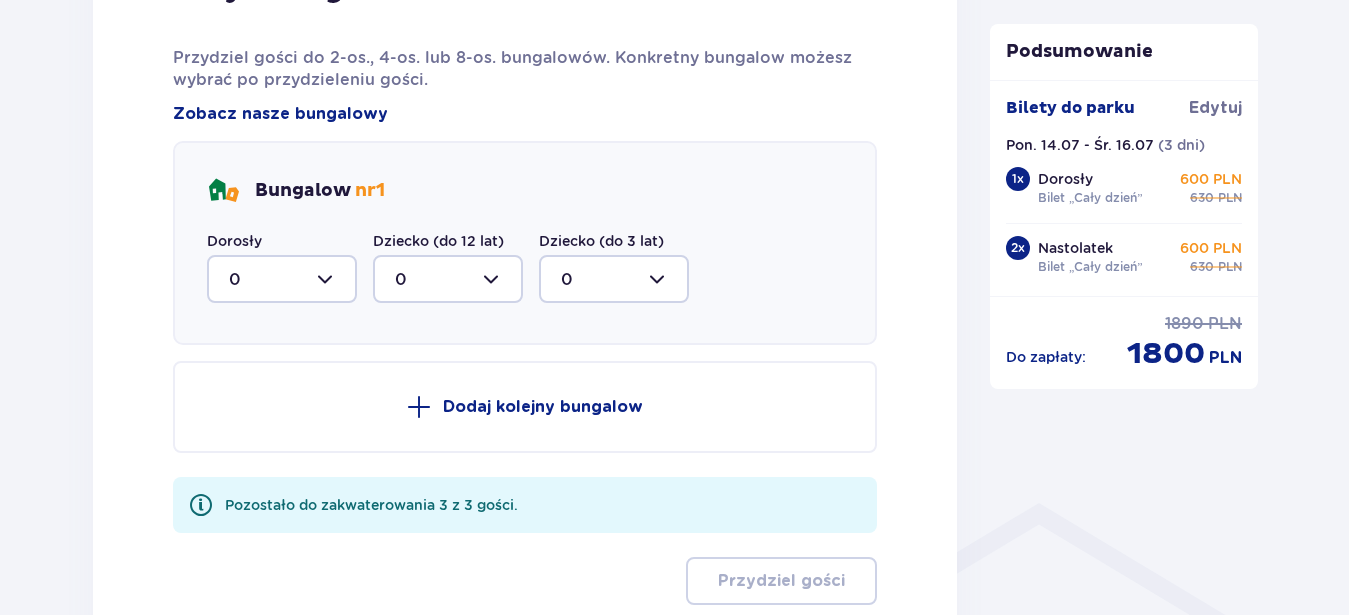 scroll, scrollTop: 1112, scrollLeft: 0, axis: vertical 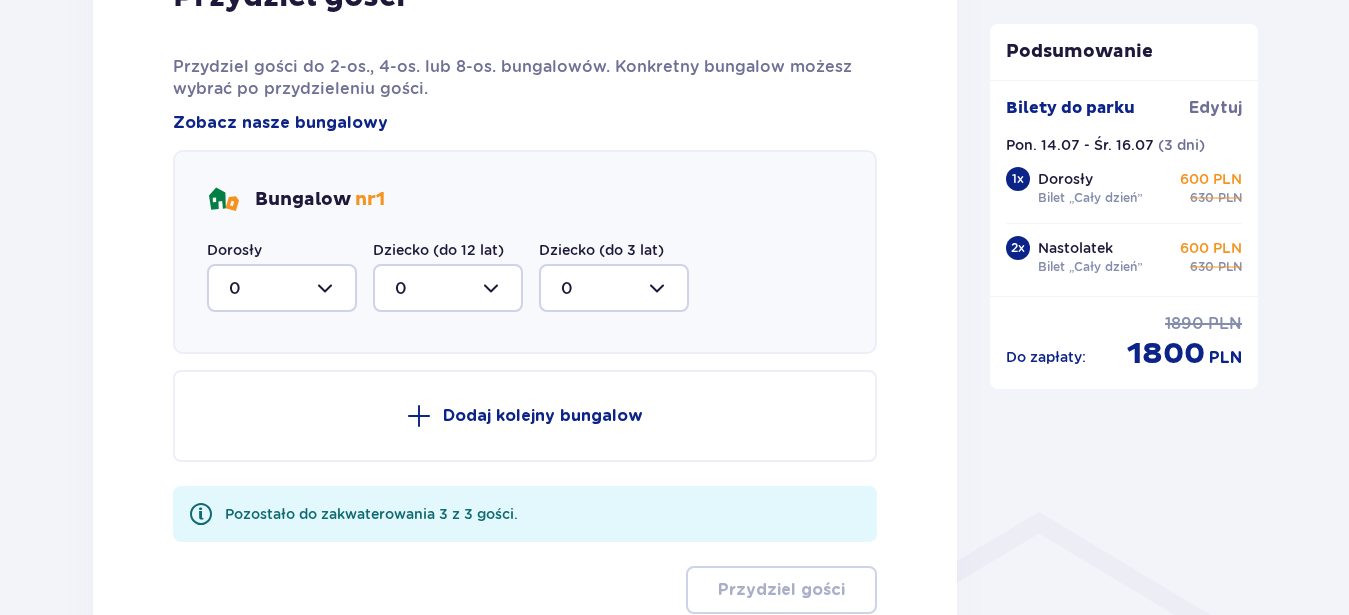click at bounding box center (282, 288) 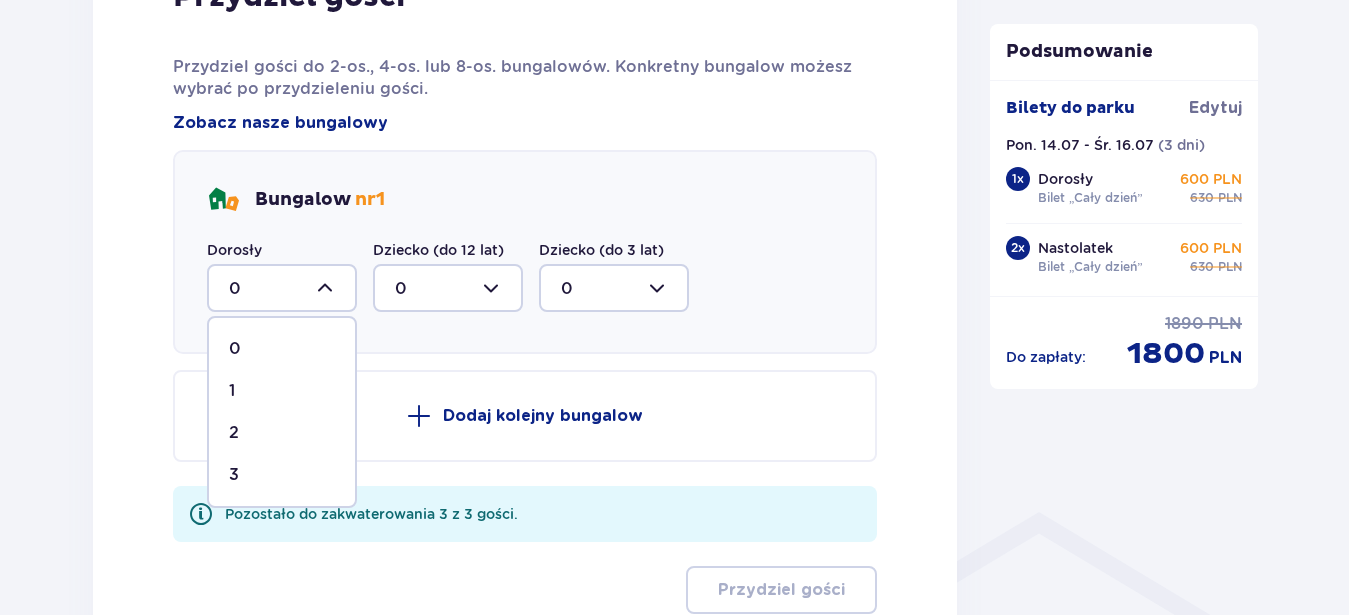 click on "3" at bounding box center (282, 475) 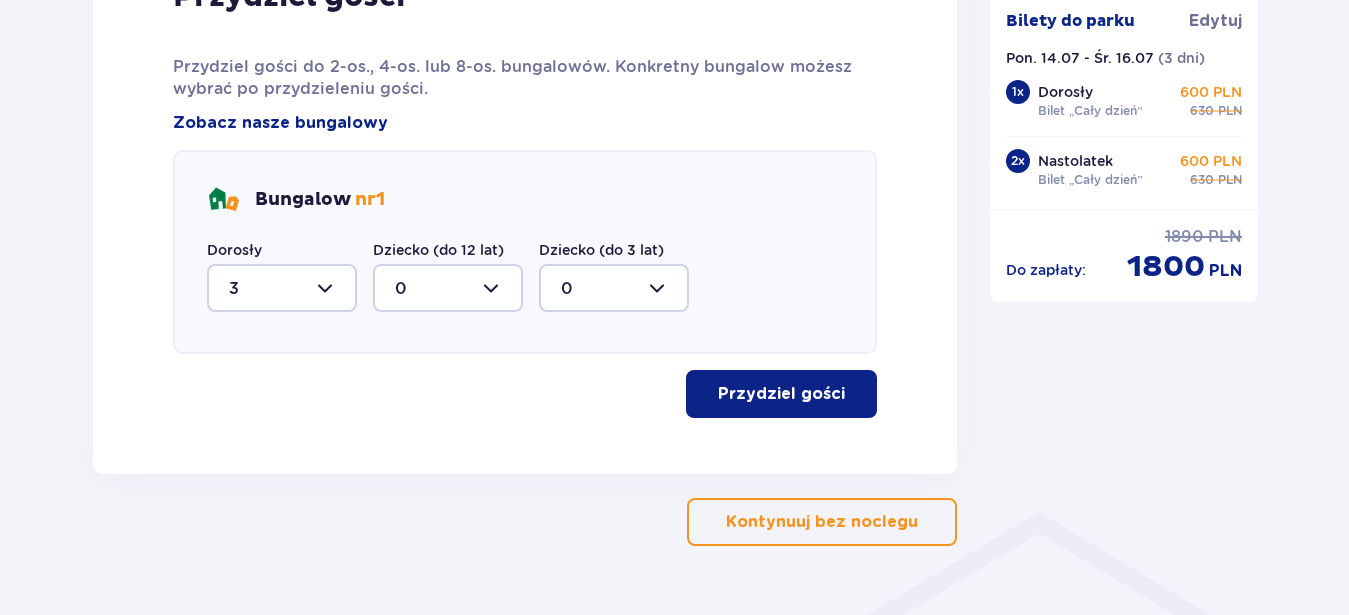 click on "Przydziel gości" at bounding box center [781, 394] 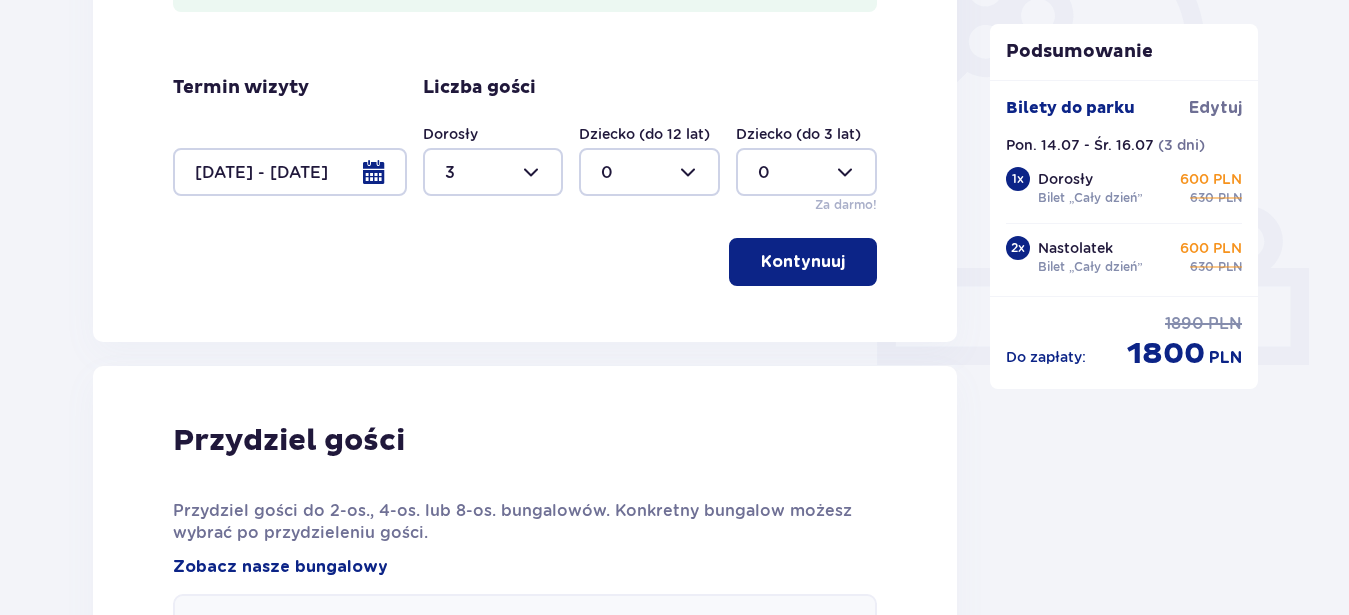 scroll, scrollTop: 362, scrollLeft: 0, axis: vertical 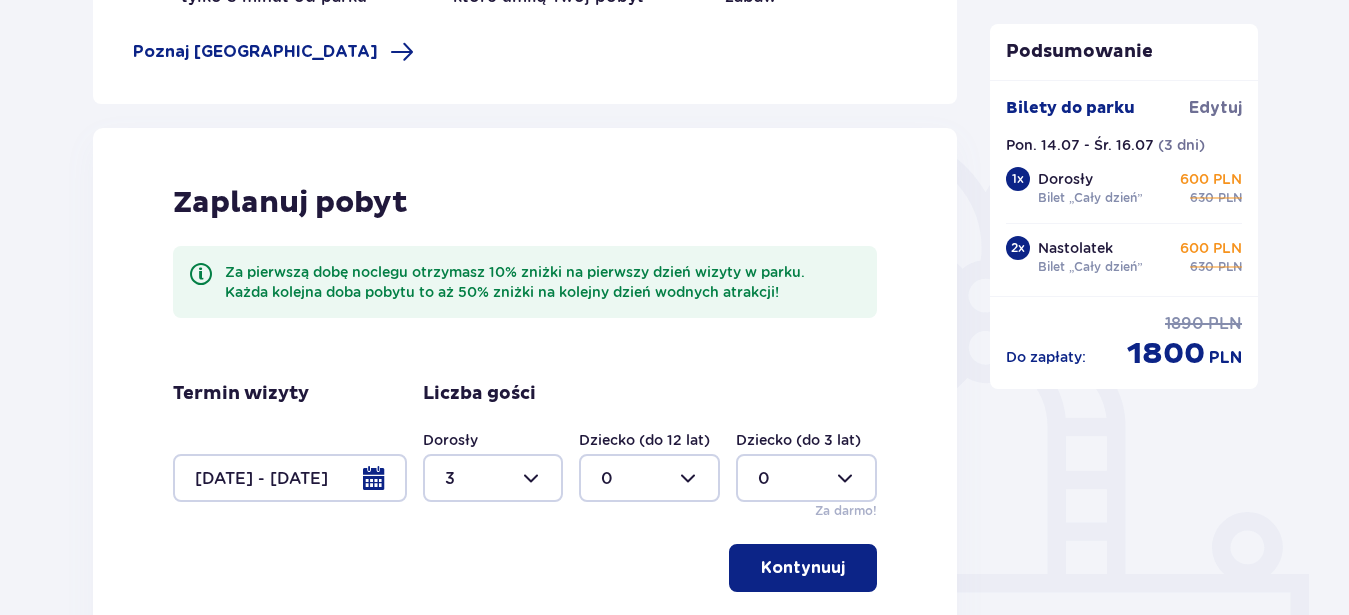 click at bounding box center (290, 478) 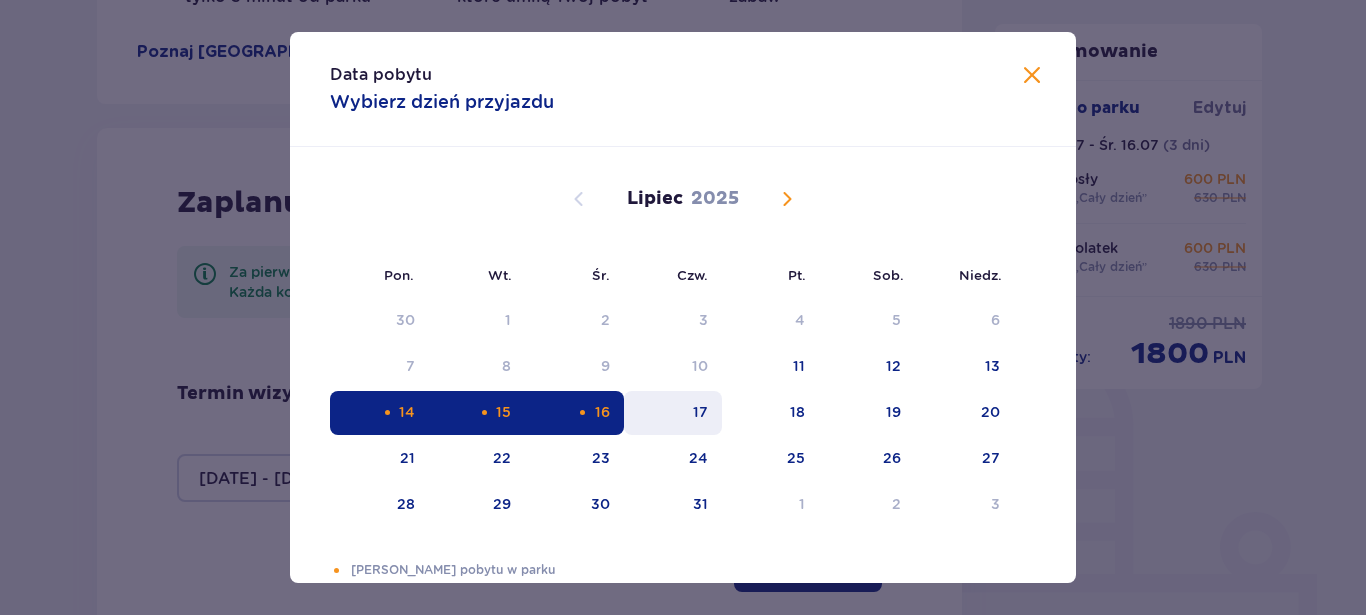 click on "17" at bounding box center [673, 413] 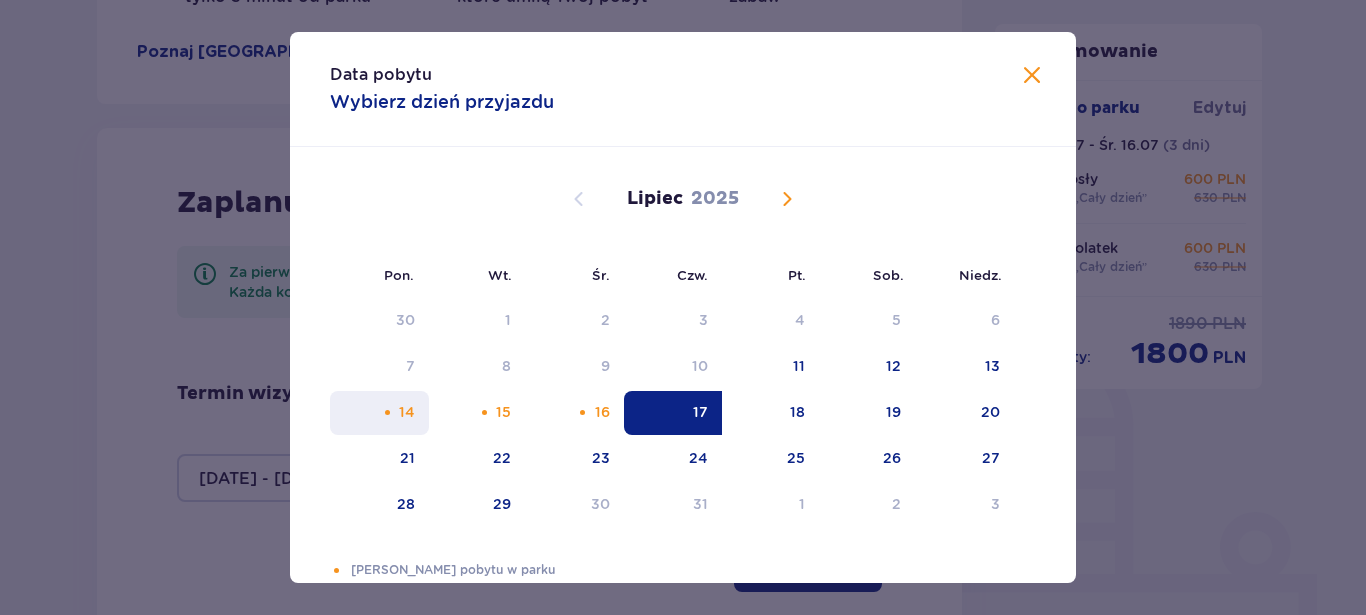 click on "14" at bounding box center [379, 413] 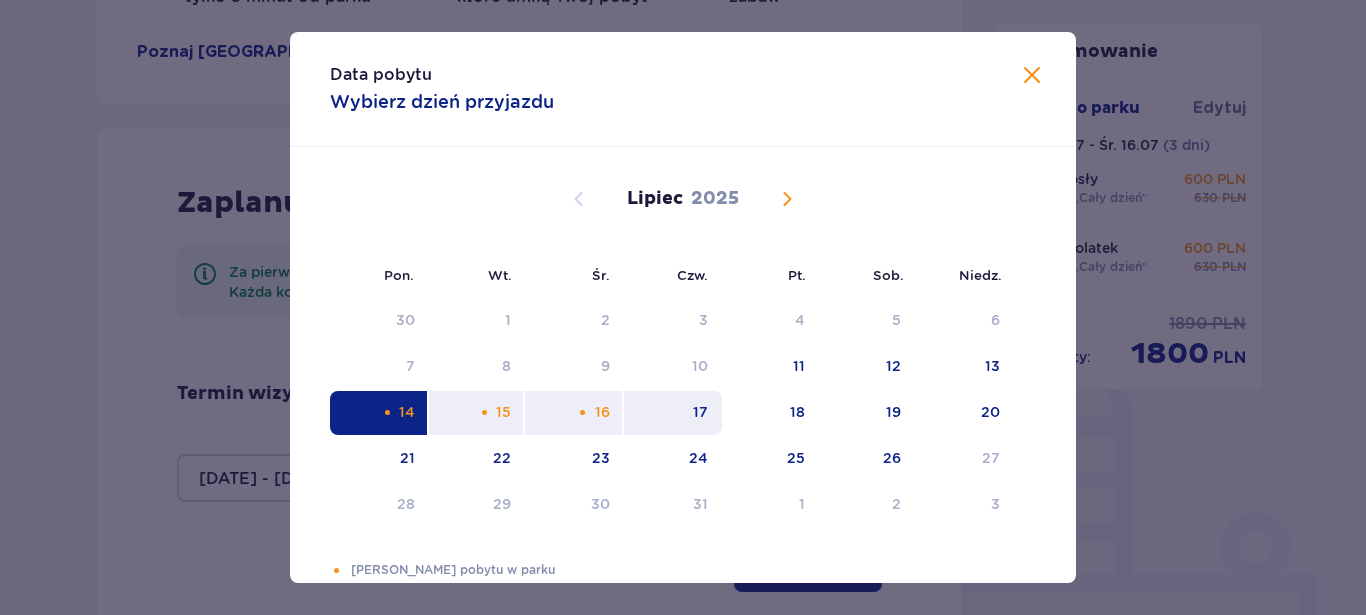 click on "17" at bounding box center (673, 413) 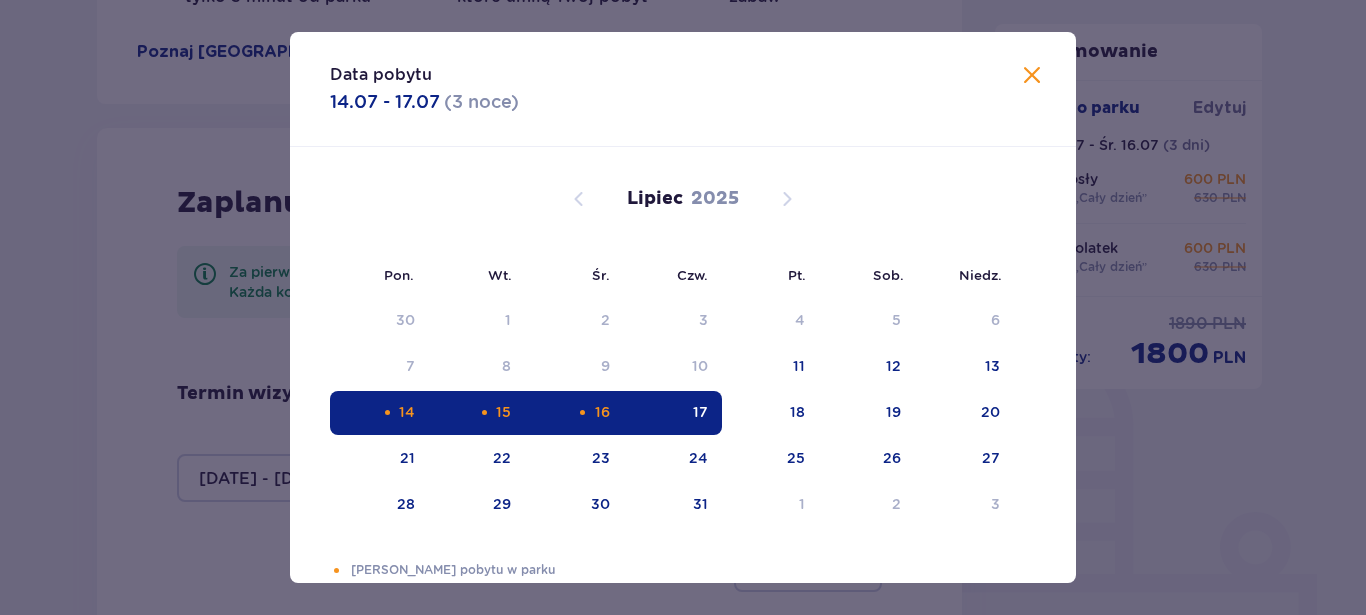 type on "14.07.25 - 17.07.25" 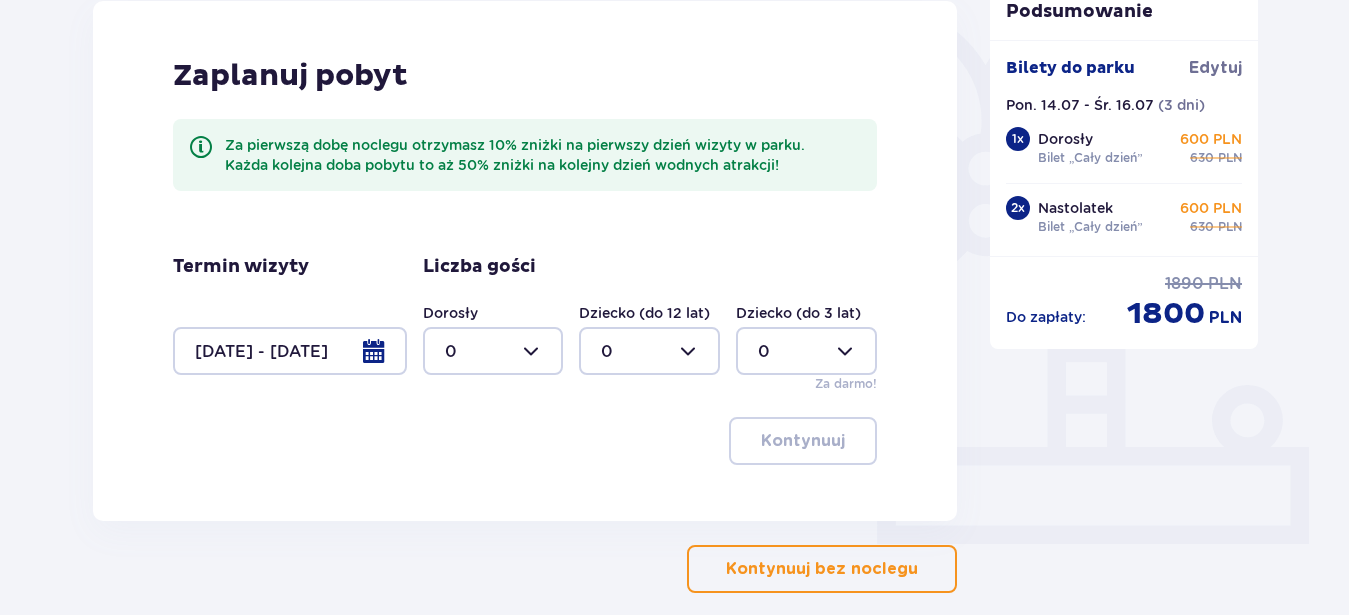 scroll, scrollTop: 566, scrollLeft: 0, axis: vertical 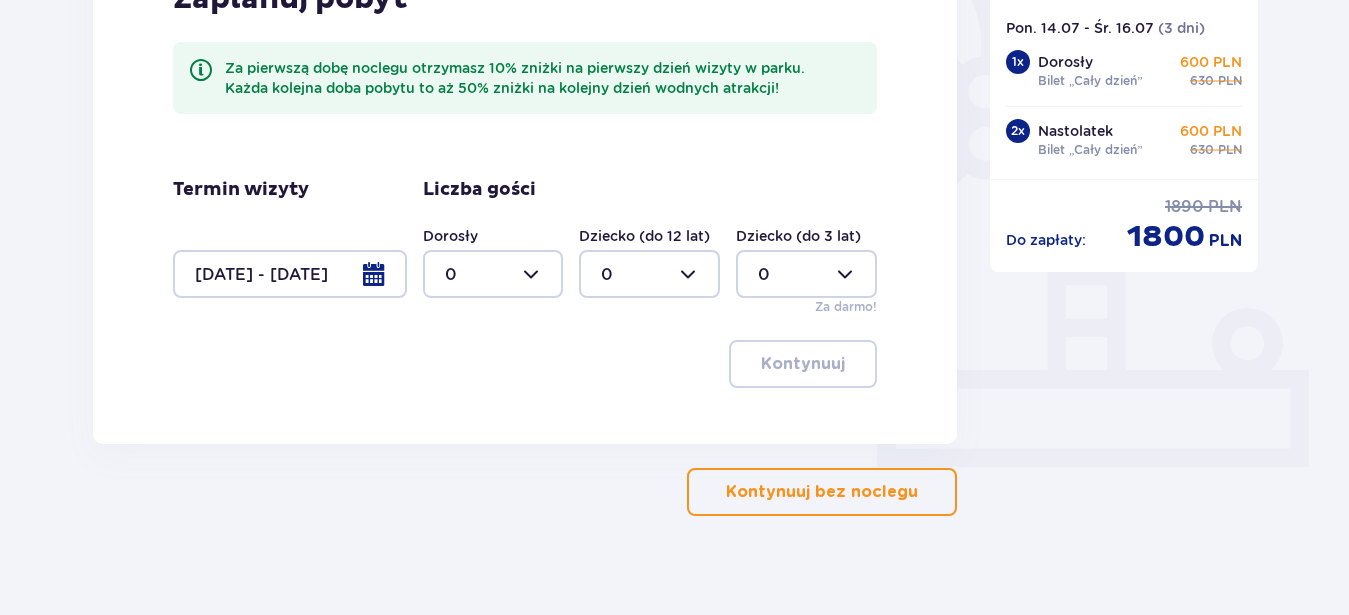 click at bounding box center (493, 274) 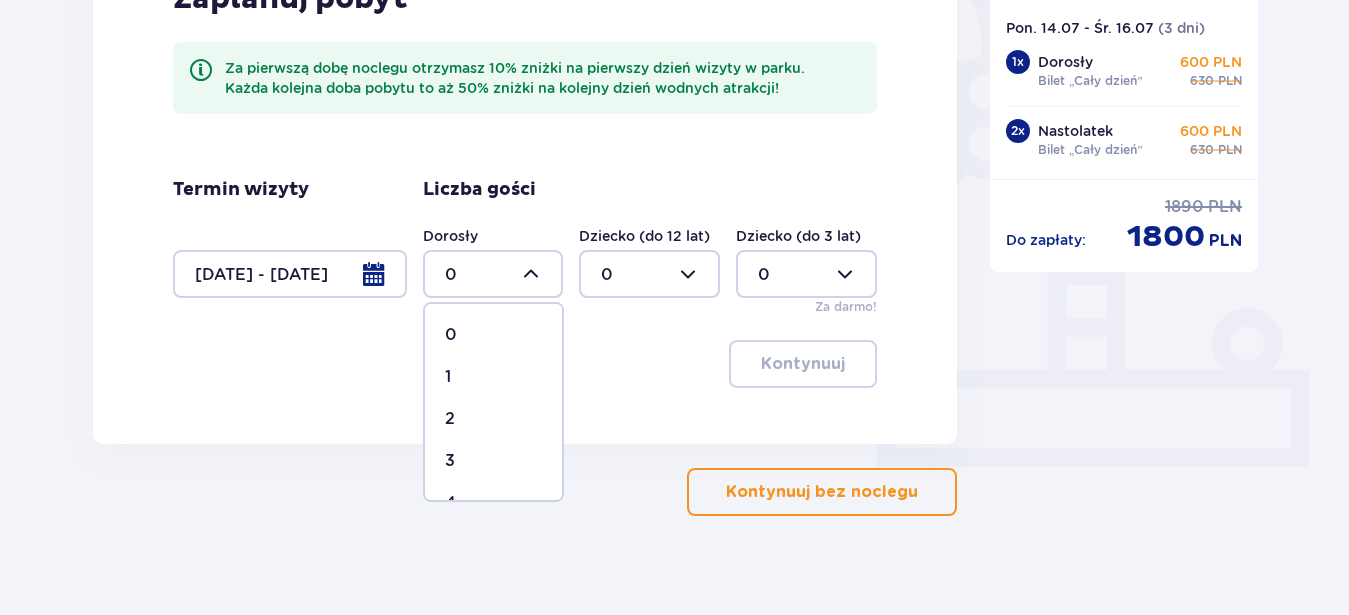 click on "3" at bounding box center [493, 461] 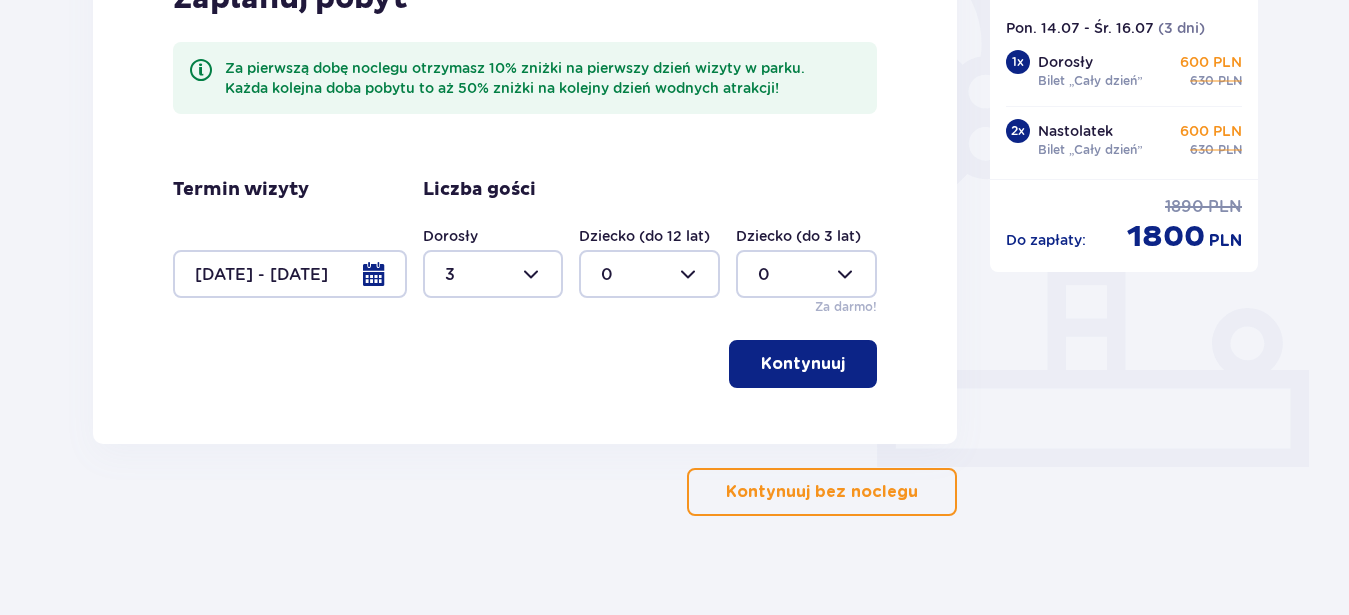 click on "Kontynuuj" at bounding box center [803, 364] 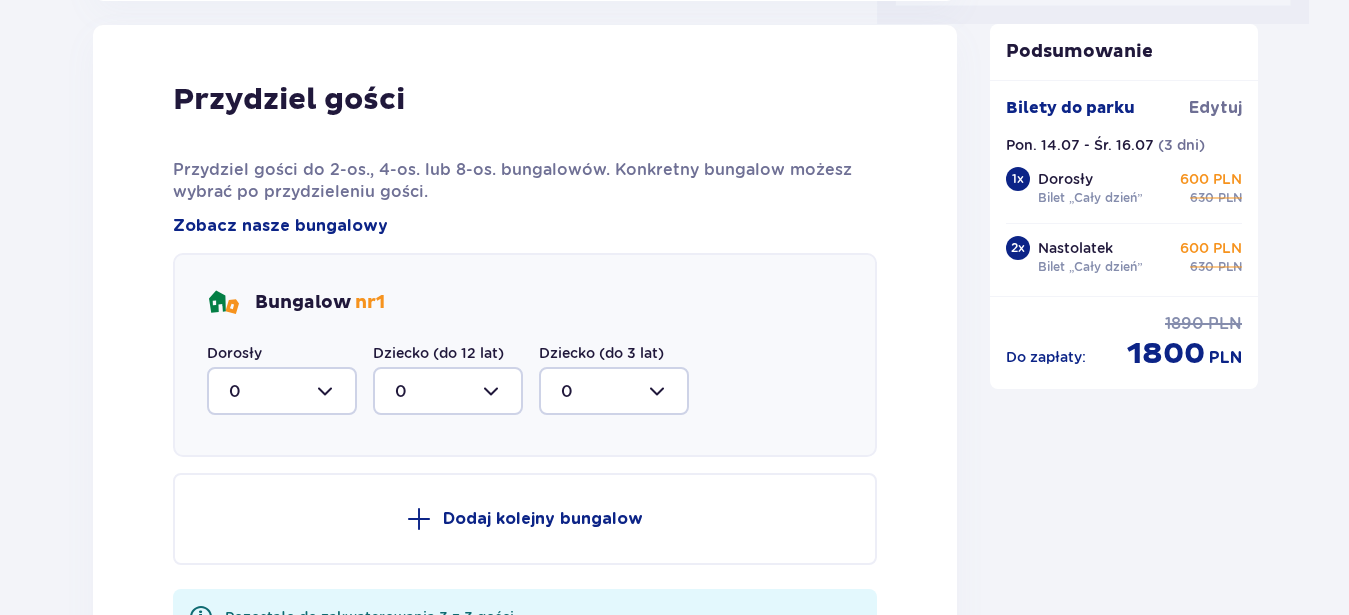 scroll, scrollTop: 1010, scrollLeft: 0, axis: vertical 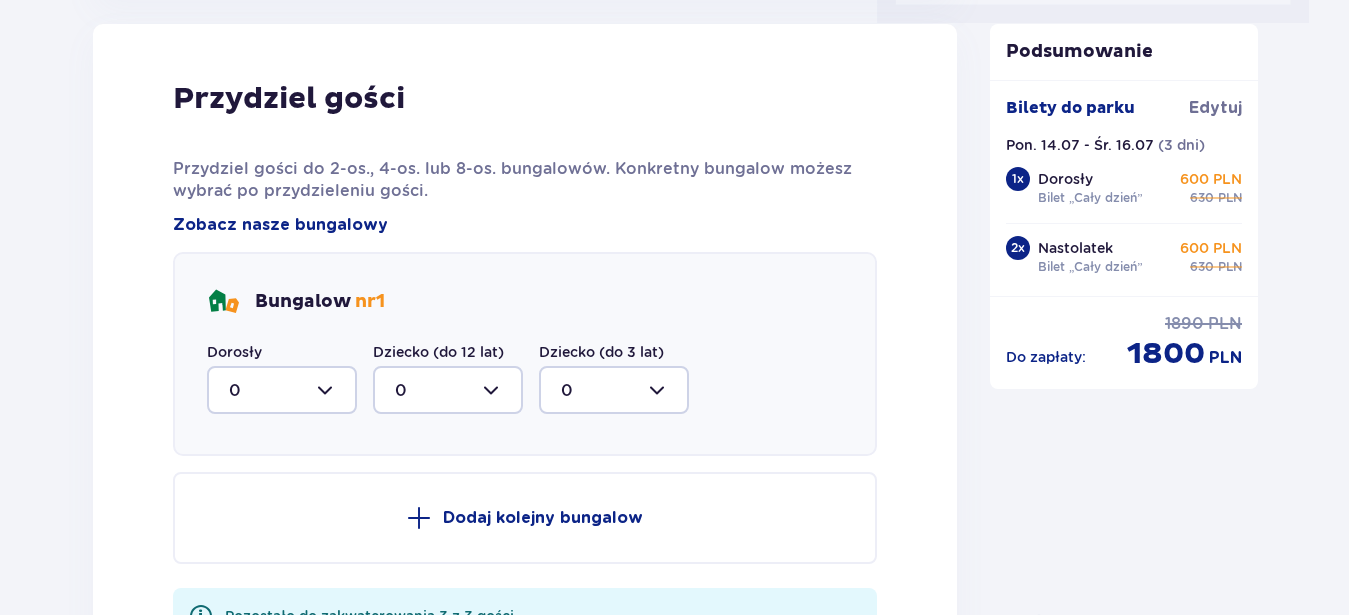 click at bounding box center (282, 390) 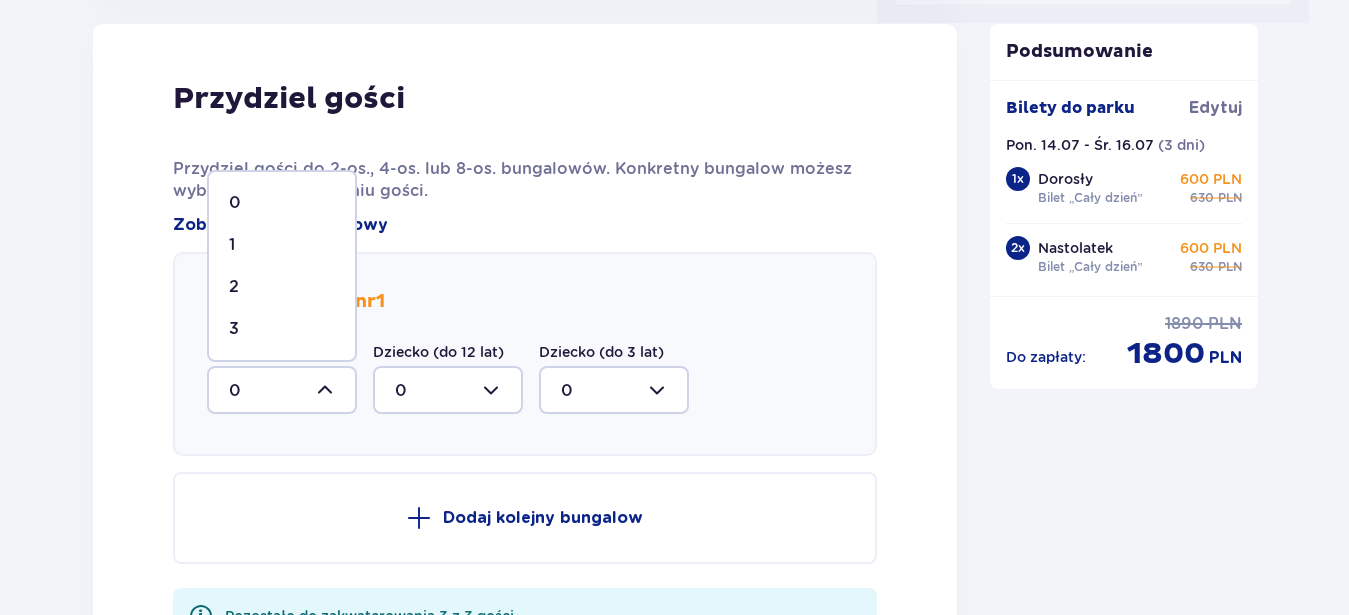 click on "3" at bounding box center [282, 329] 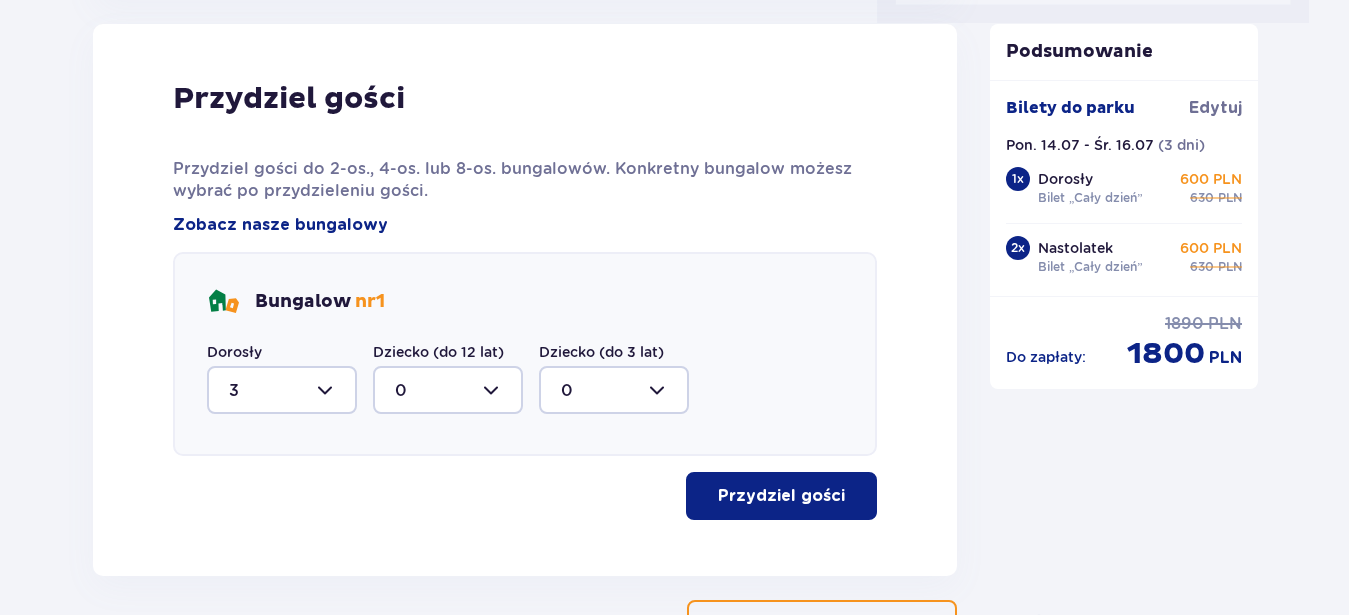 type on "3" 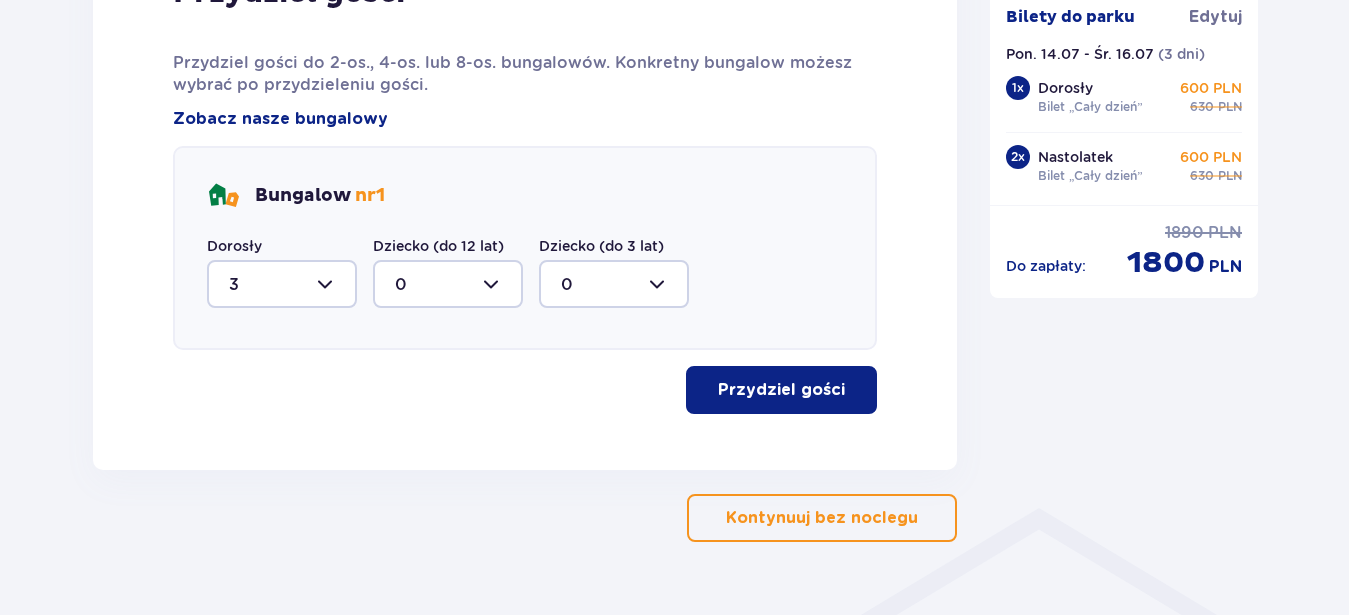 scroll, scrollTop: 1163, scrollLeft: 0, axis: vertical 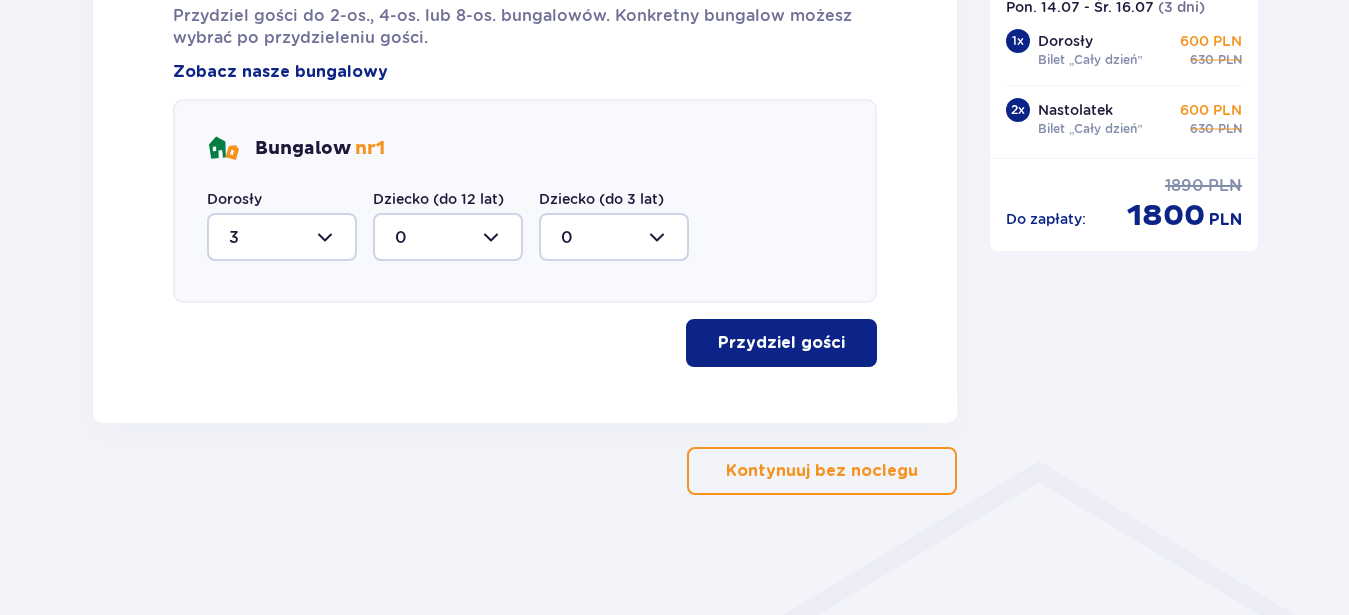 click on "Przydziel gości" at bounding box center (781, 343) 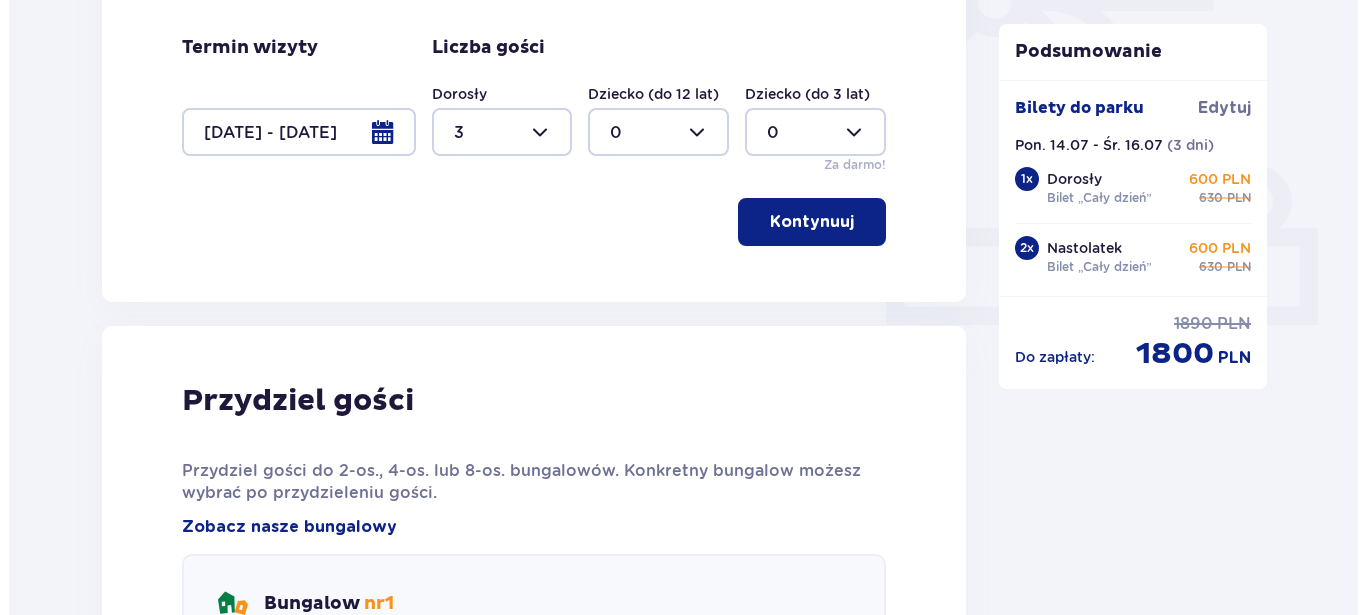 scroll, scrollTop: 671, scrollLeft: 0, axis: vertical 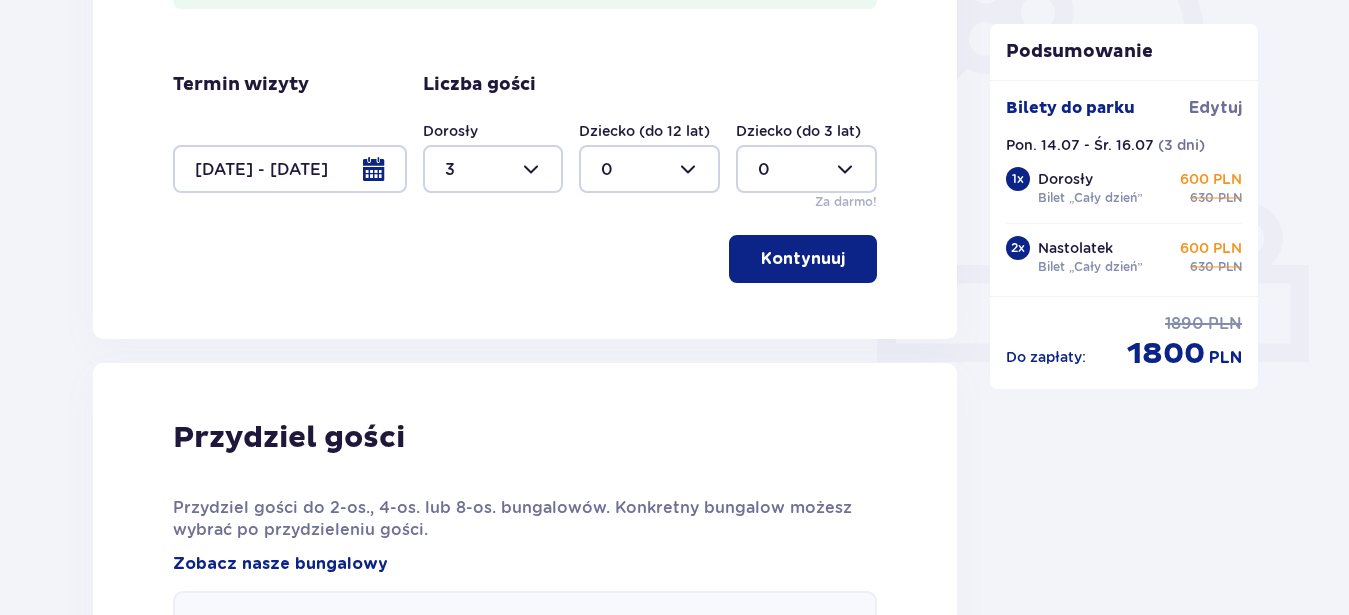 click at bounding box center (290, 169) 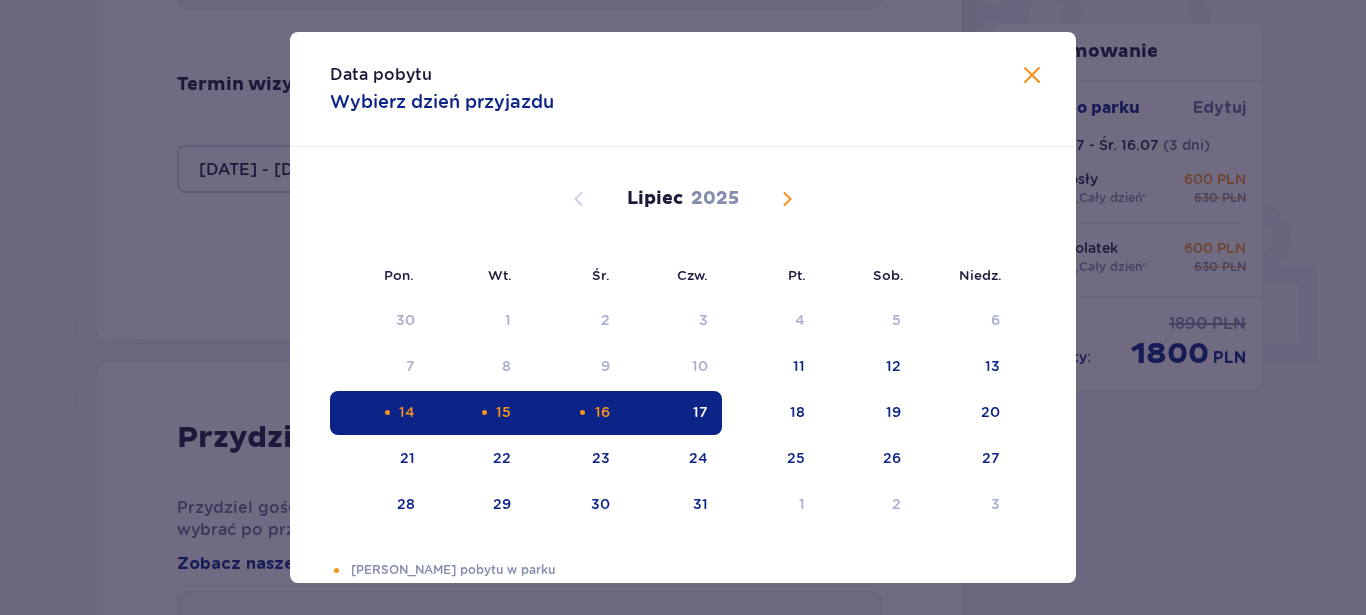 click on "14" at bounding box center [379, 413] 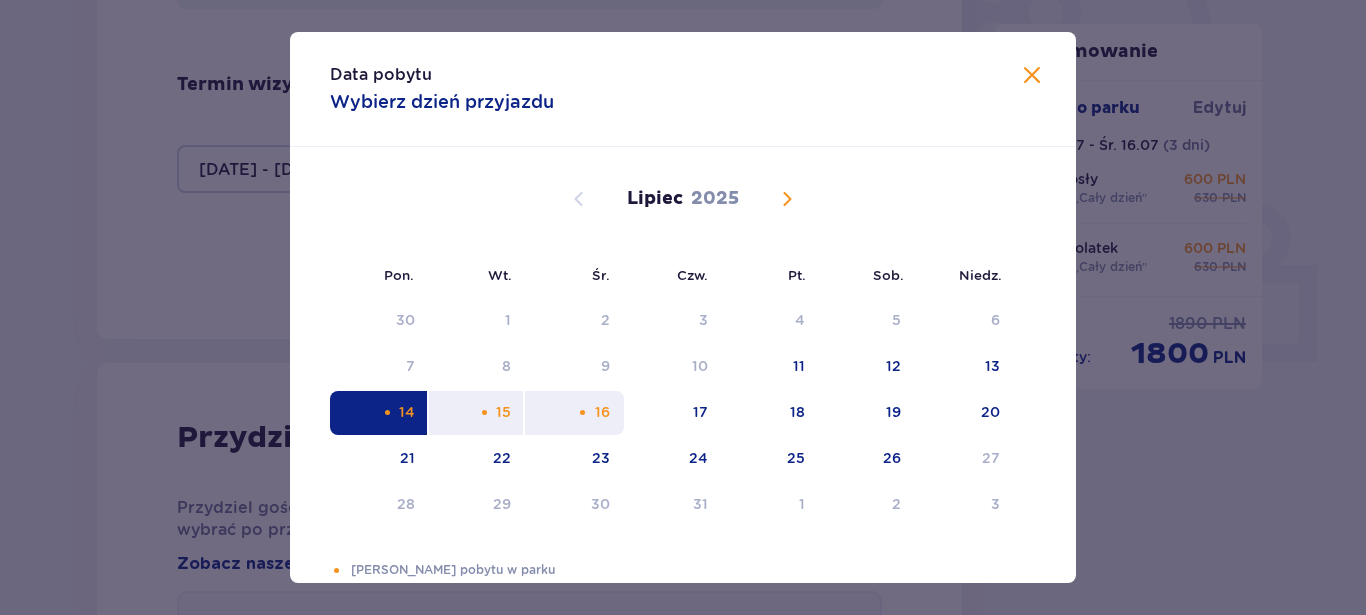click at bounding box center (582, 412) 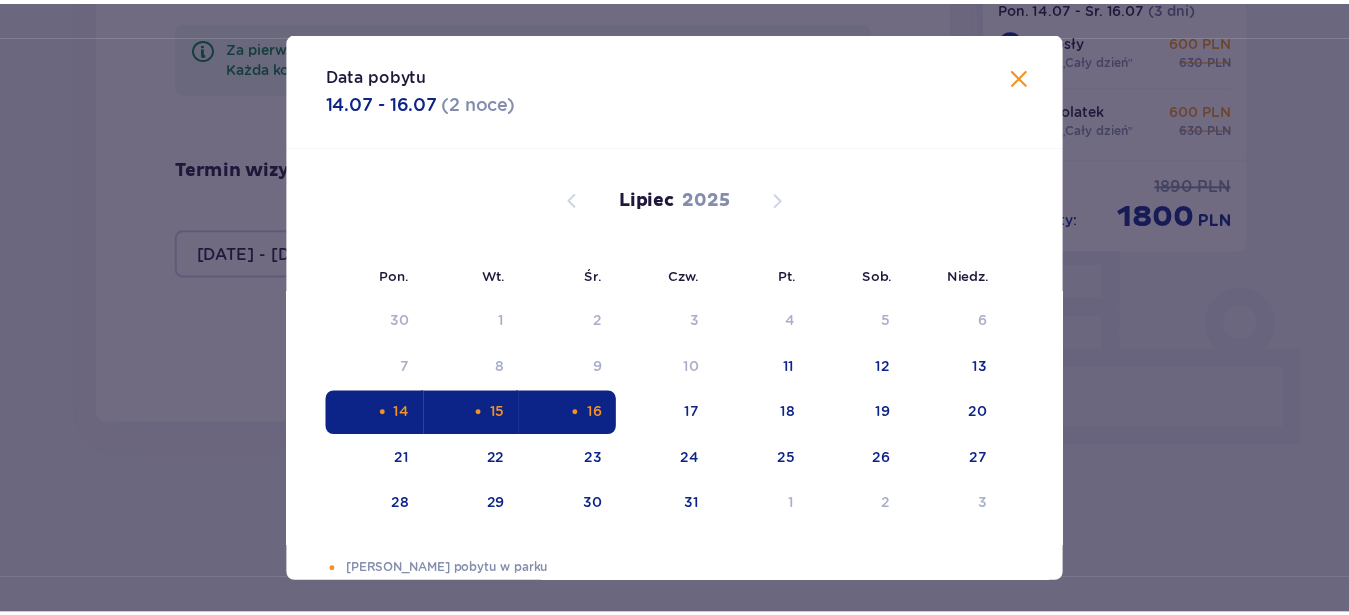 scroll, scrollTop: 587, scrollLeft: 0, axis: vertical 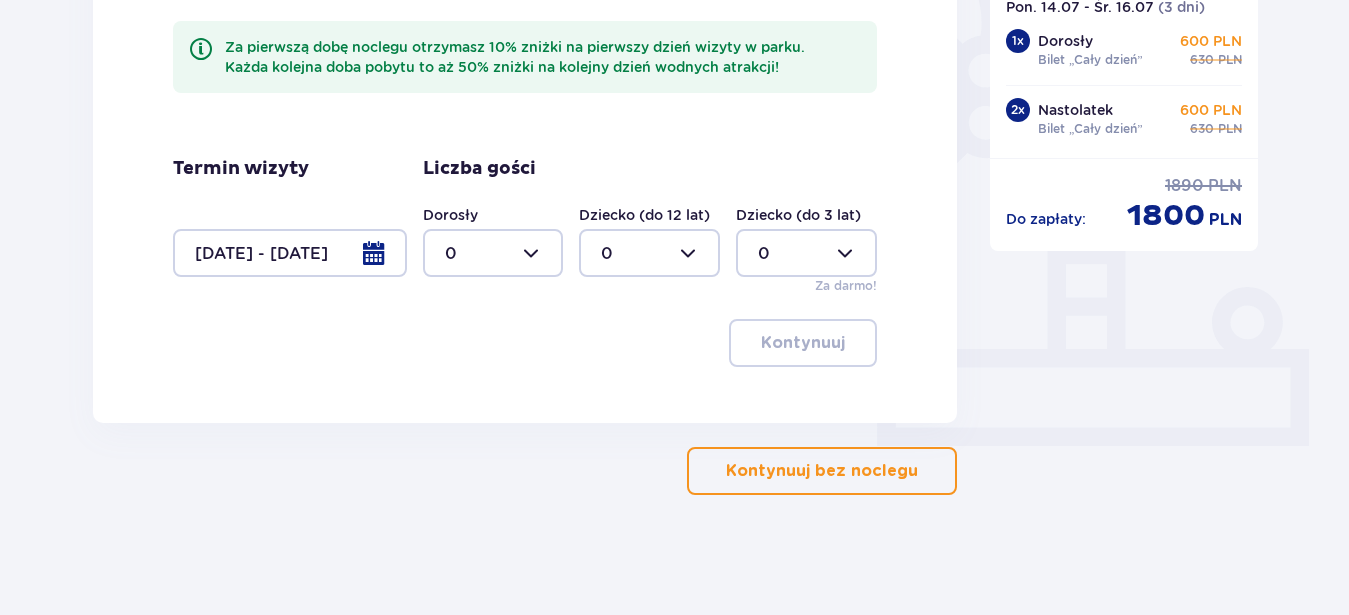 click at bounding box center (493, 253) 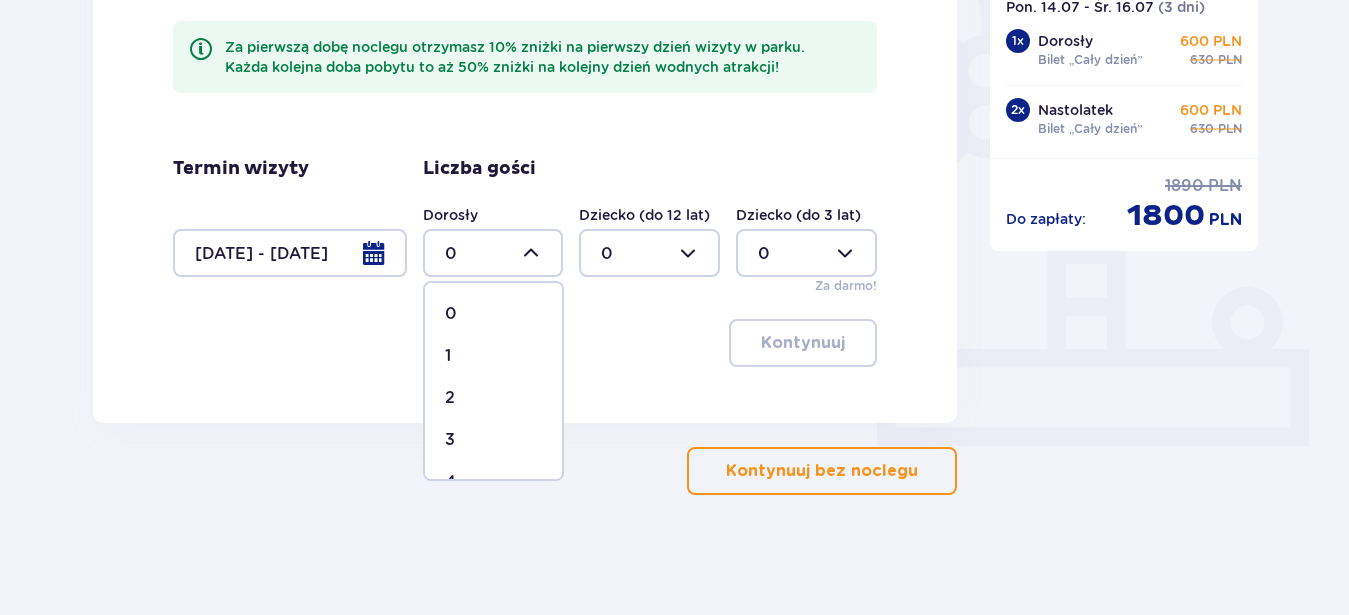 click on "3" at bounding box center (493, 440) 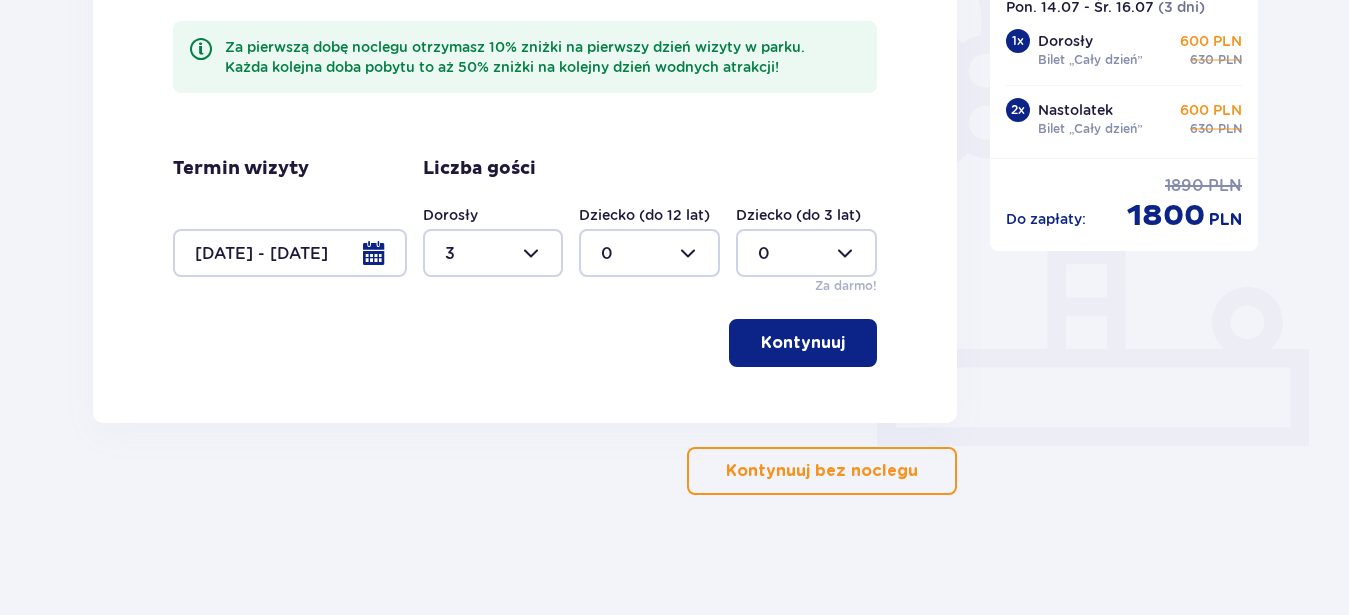 click on "Kontynuuj" at bounding box center (803, 343) 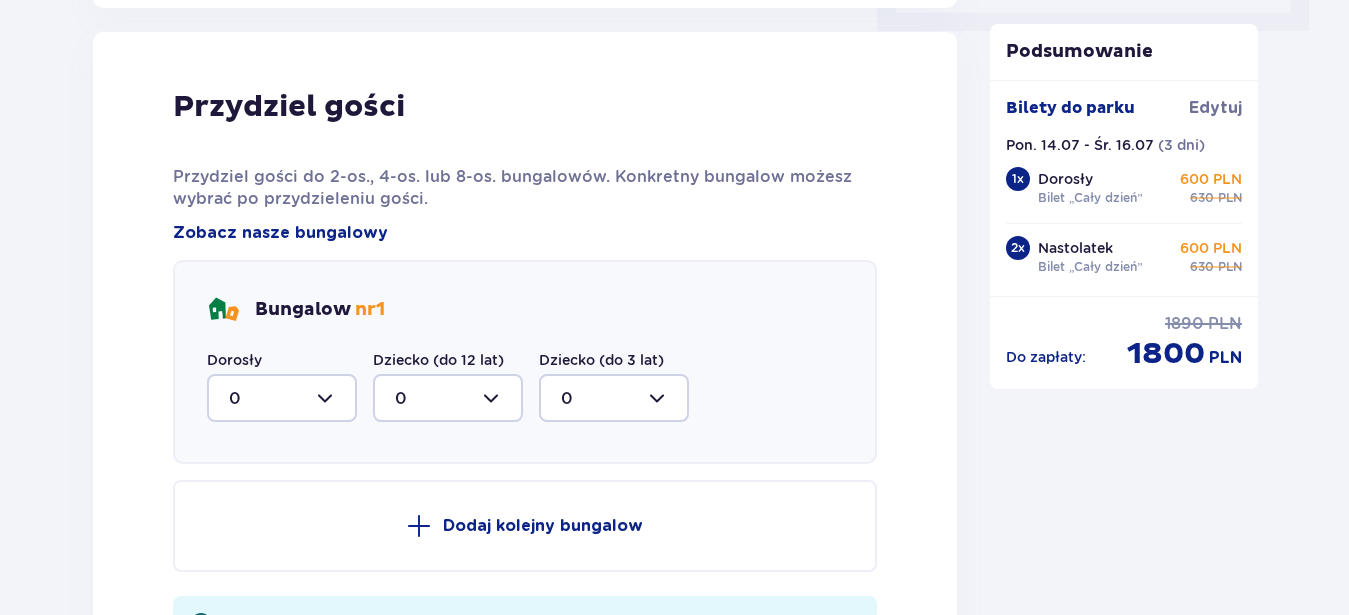 scroll, scrollTop: 1010, scrollLeft: 0, axis: vertical 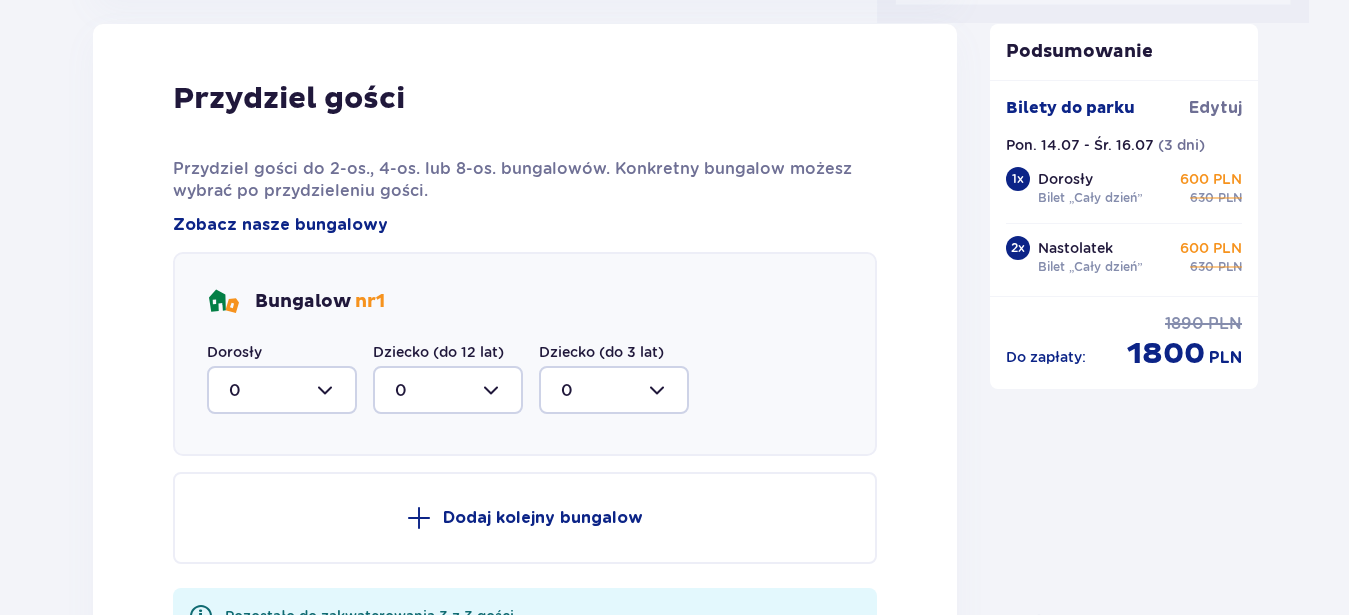 click at bounding box center (282, 390) 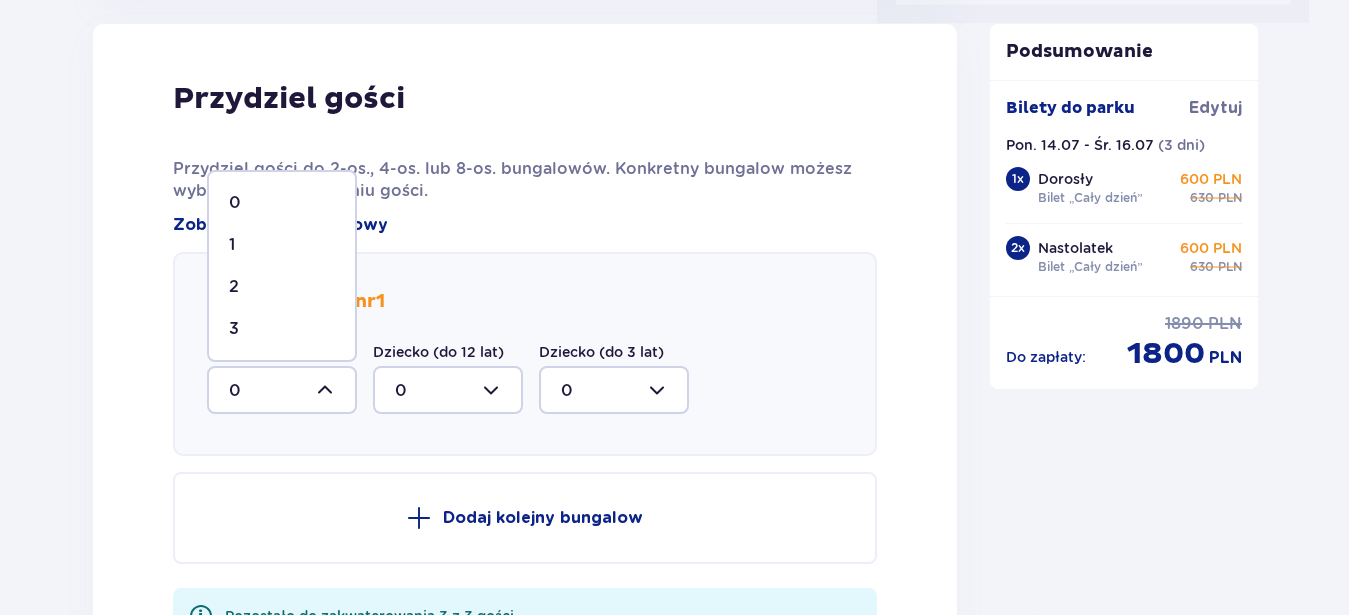 click on "3" at bounding box center [282, 329] 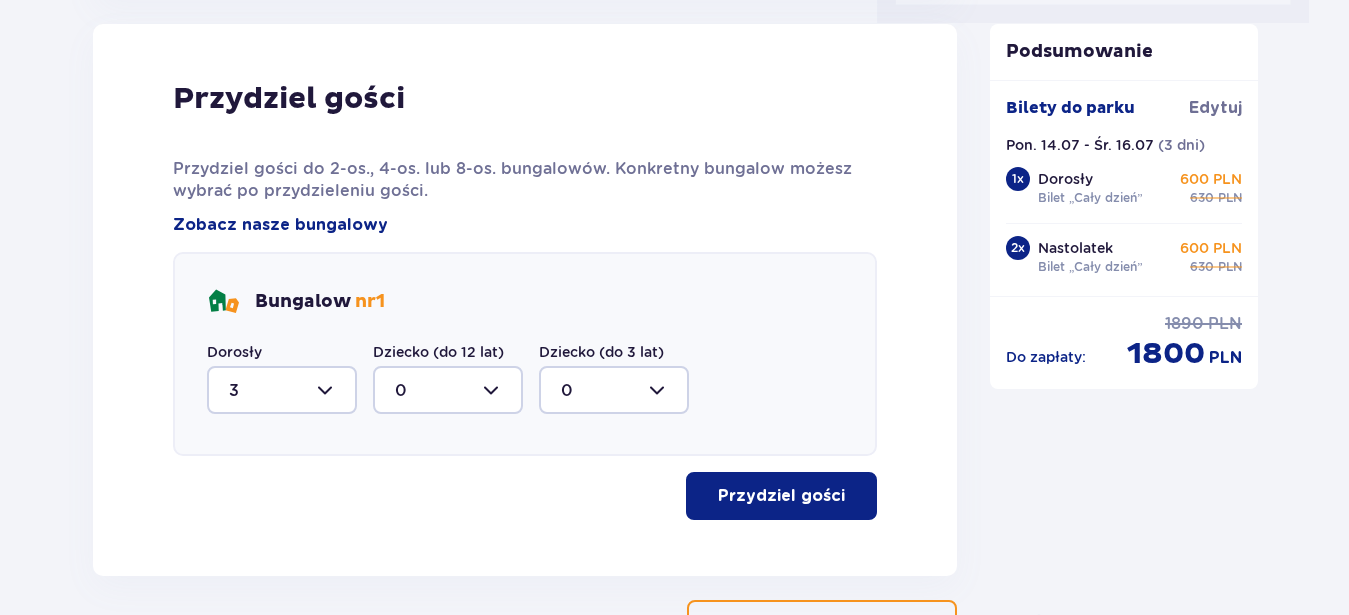 click on "Przydziel gości" at bounding box center [781, 496] 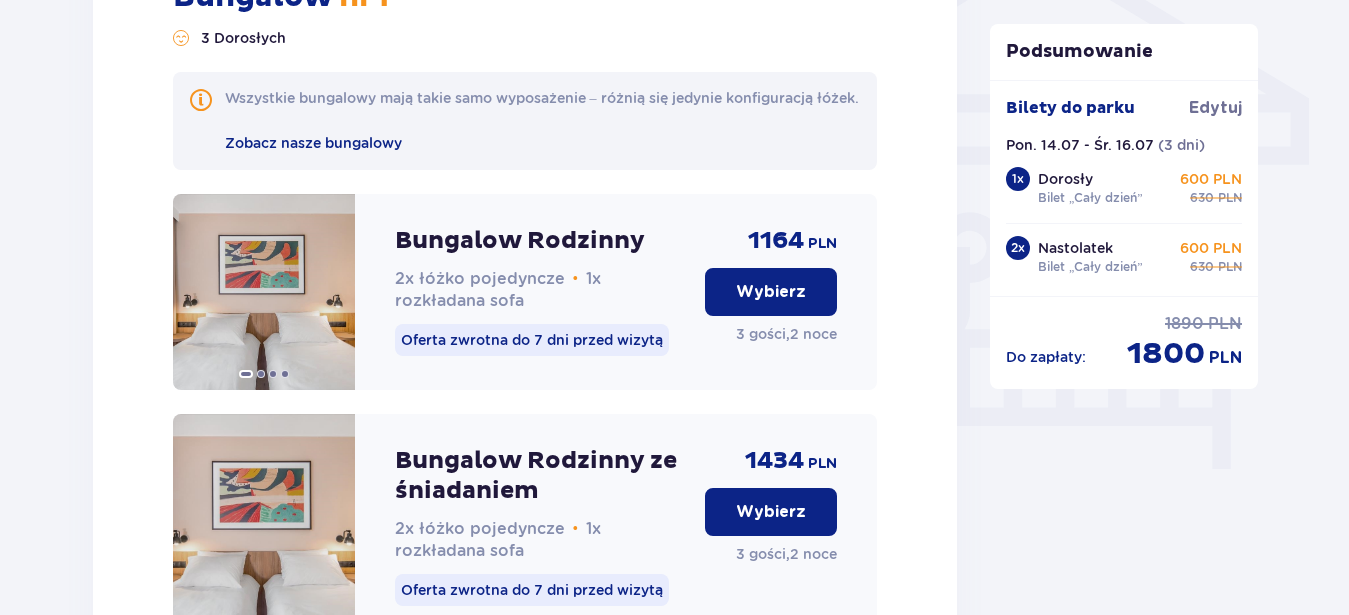 scroll, scrollTop: 1790, scrollLeft: 0, axis: vertical 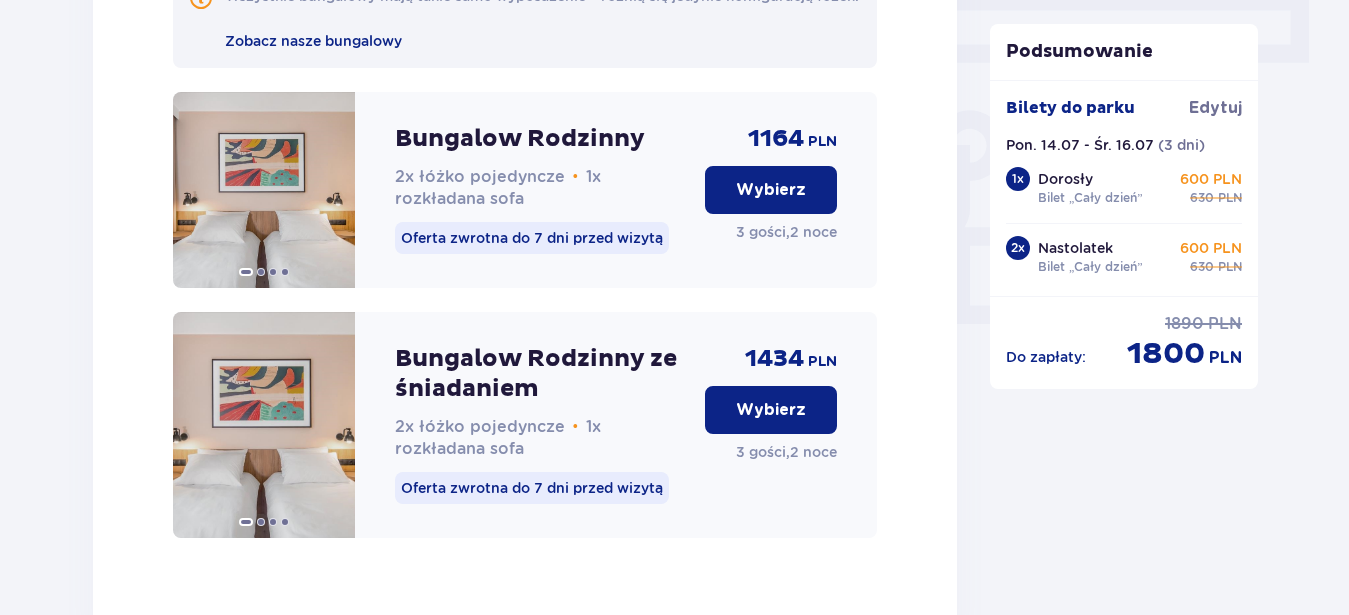 click on "Wybierz" at bounding box center [771, 190] 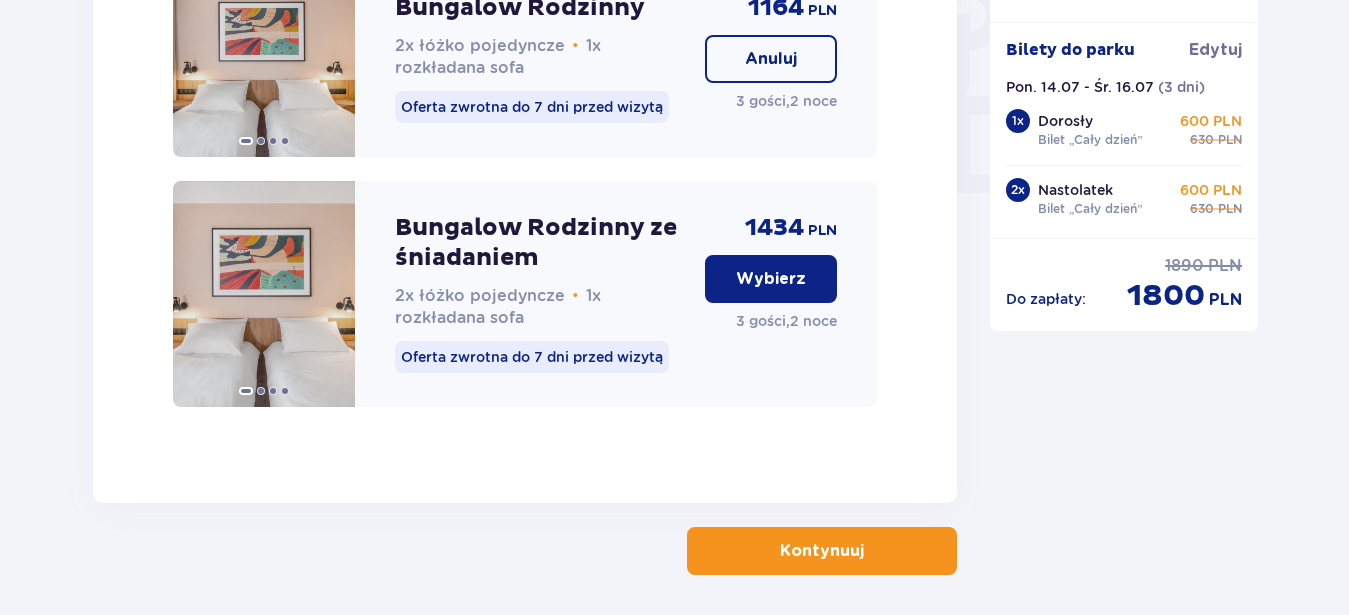 scroll, scrollTop: 1920, scrollLeft: 0, axis: vertical 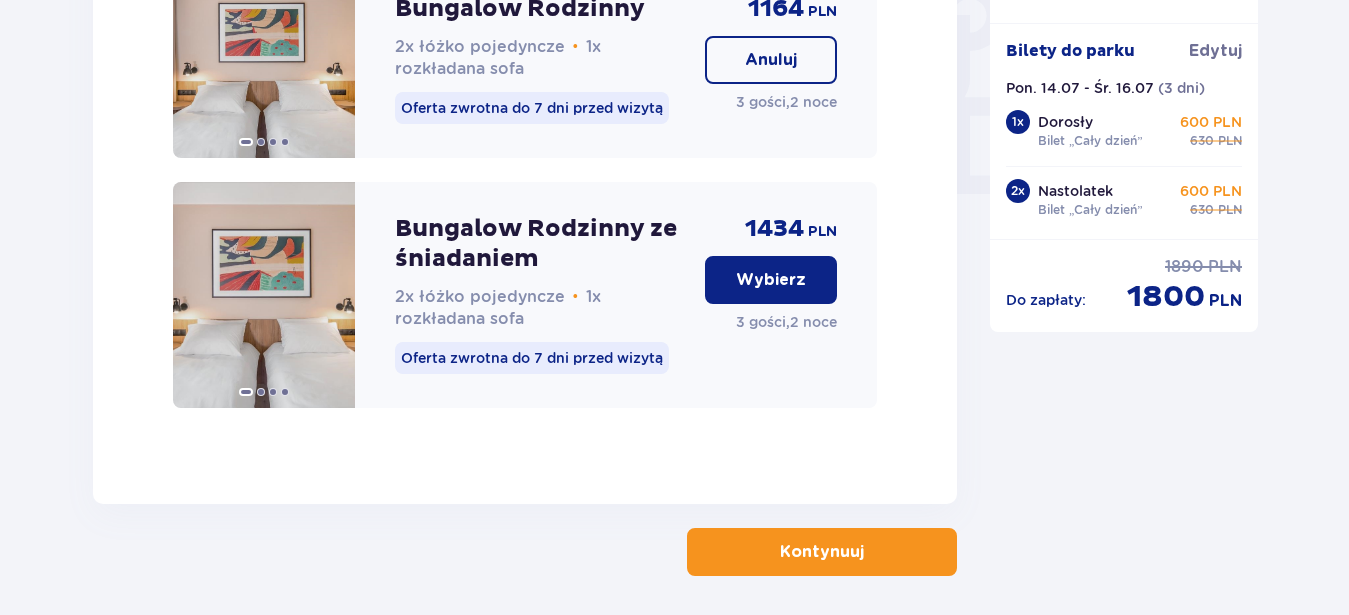 click on "Kontynuuj" at bounding box center (822, 552) 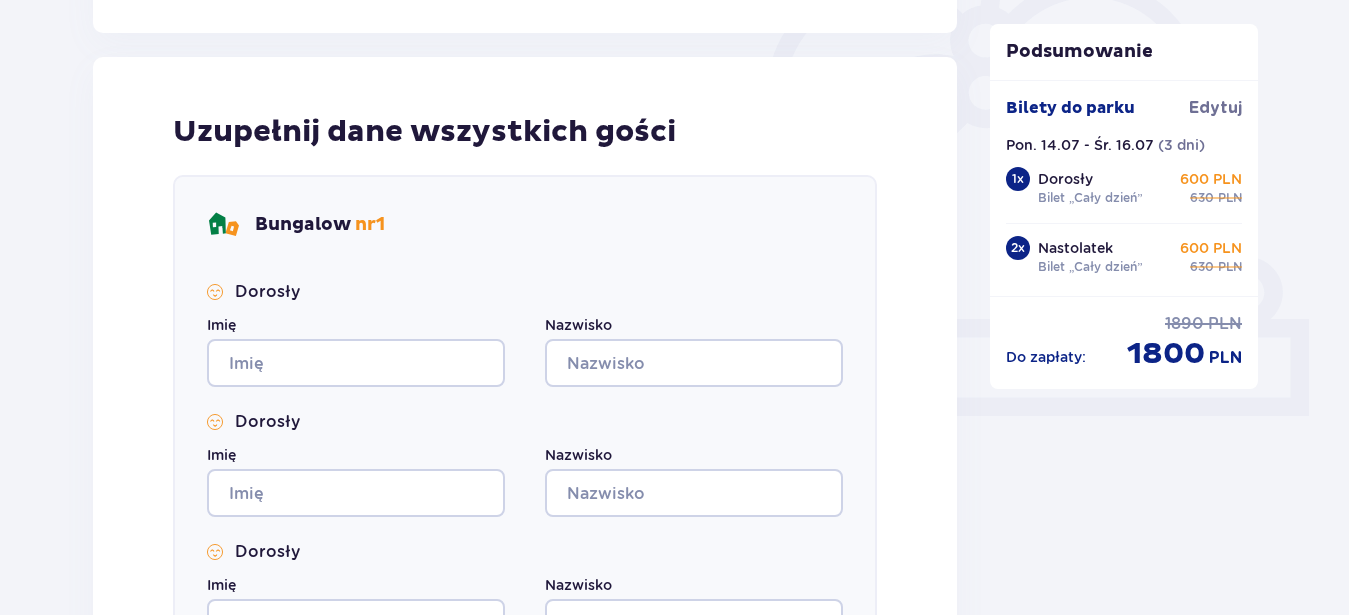 scroll, scrollTop: 714, scrollLeft: 0, axis: vertical 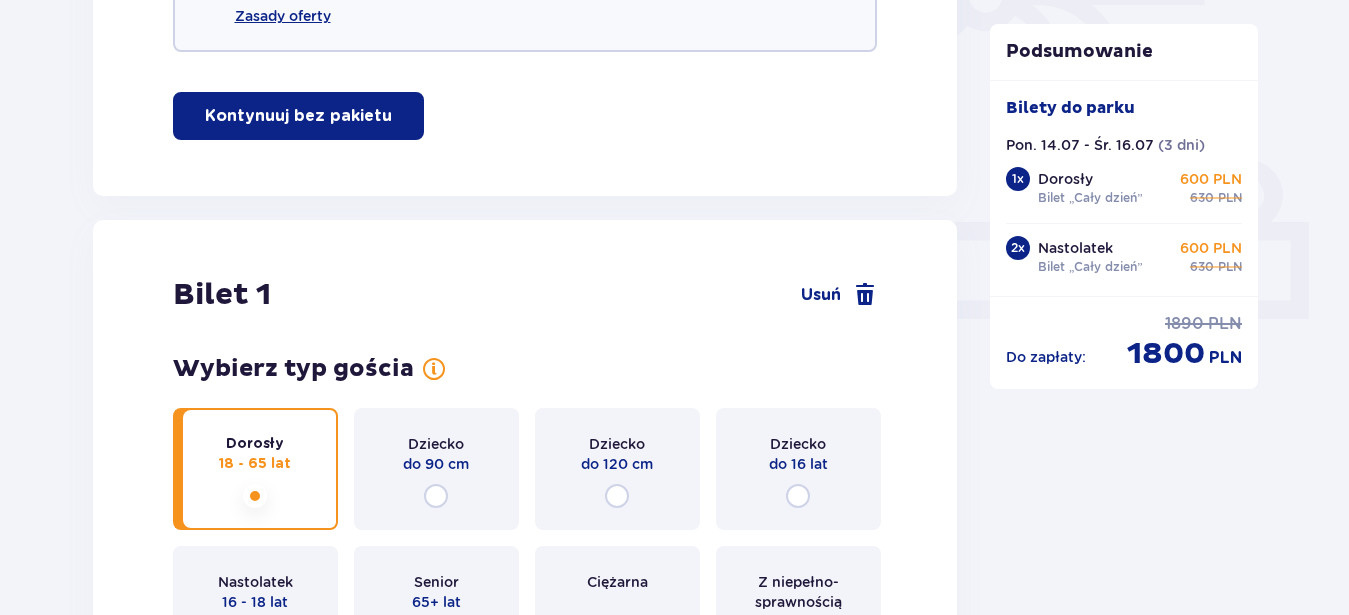 click on "18 - 65 lat" at bounding box center (255, 464) 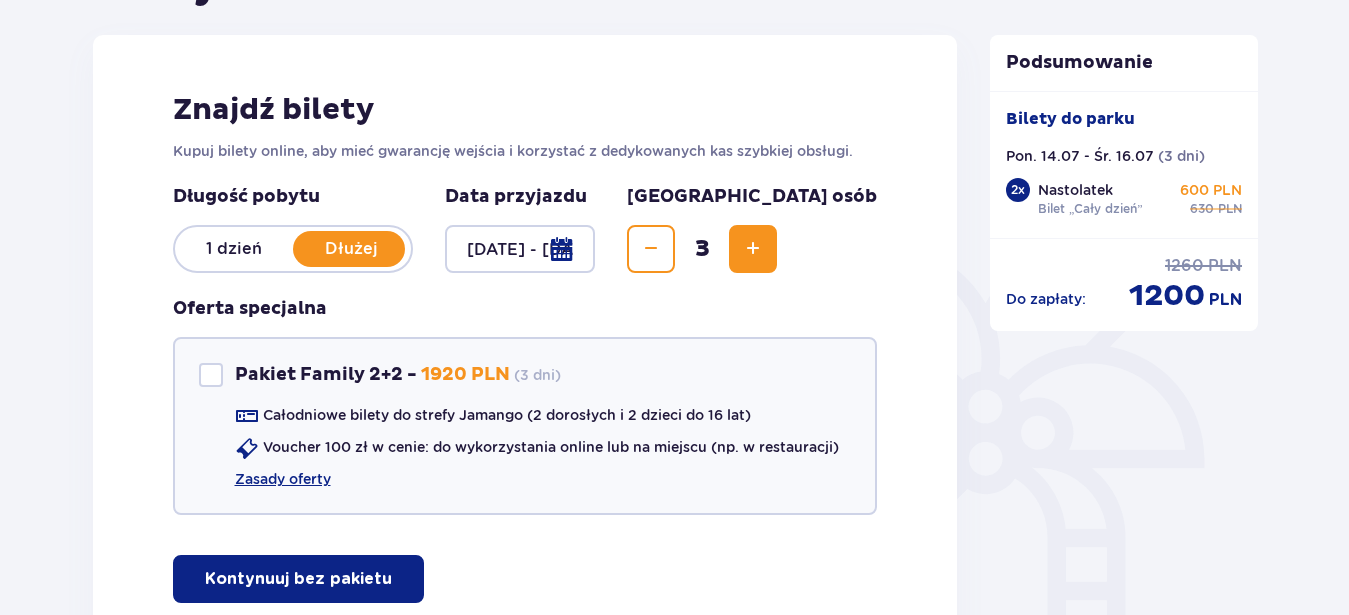 scroll, scrollTop: 174, scrollLeft: 0, axis: vertical 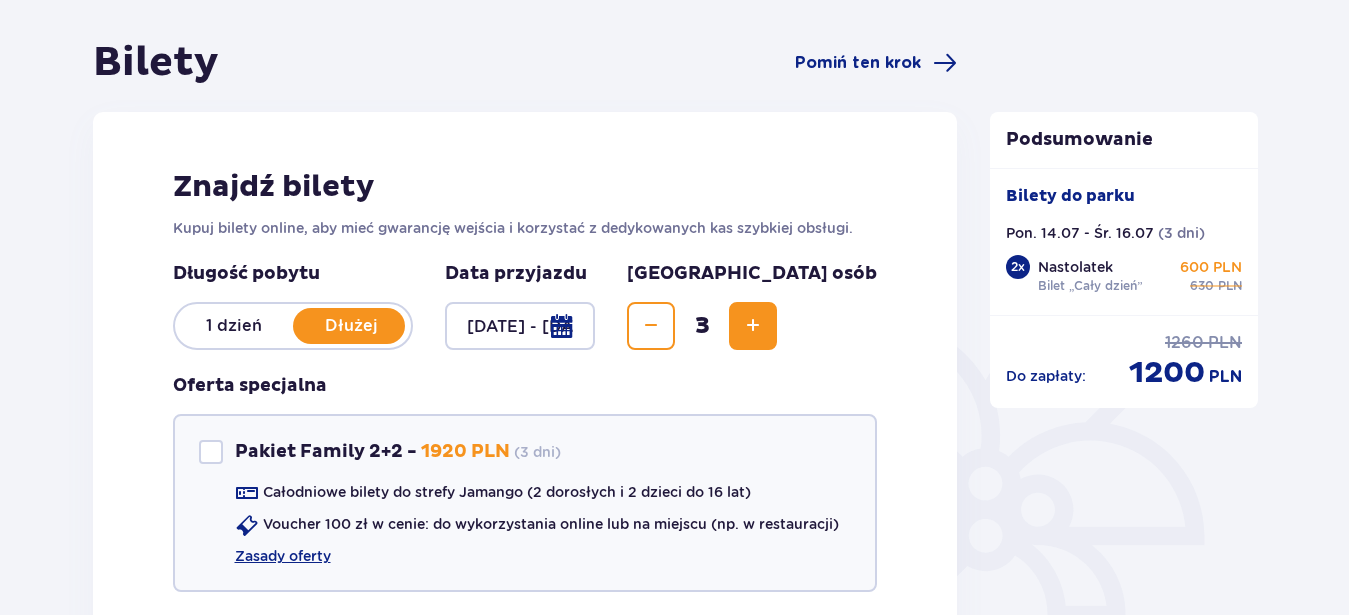 click on "Dłużej" at bounding box center [352, 326] 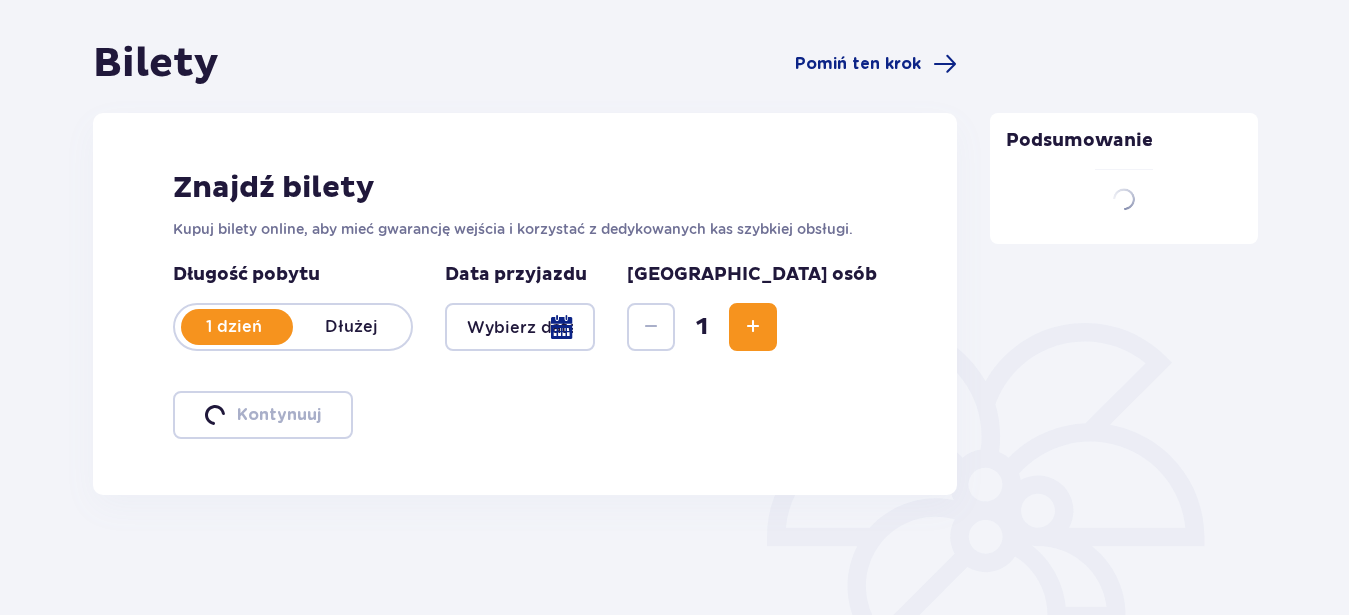 scroll, scrollTop: 173, scrollLeft: 0, axis: vertical 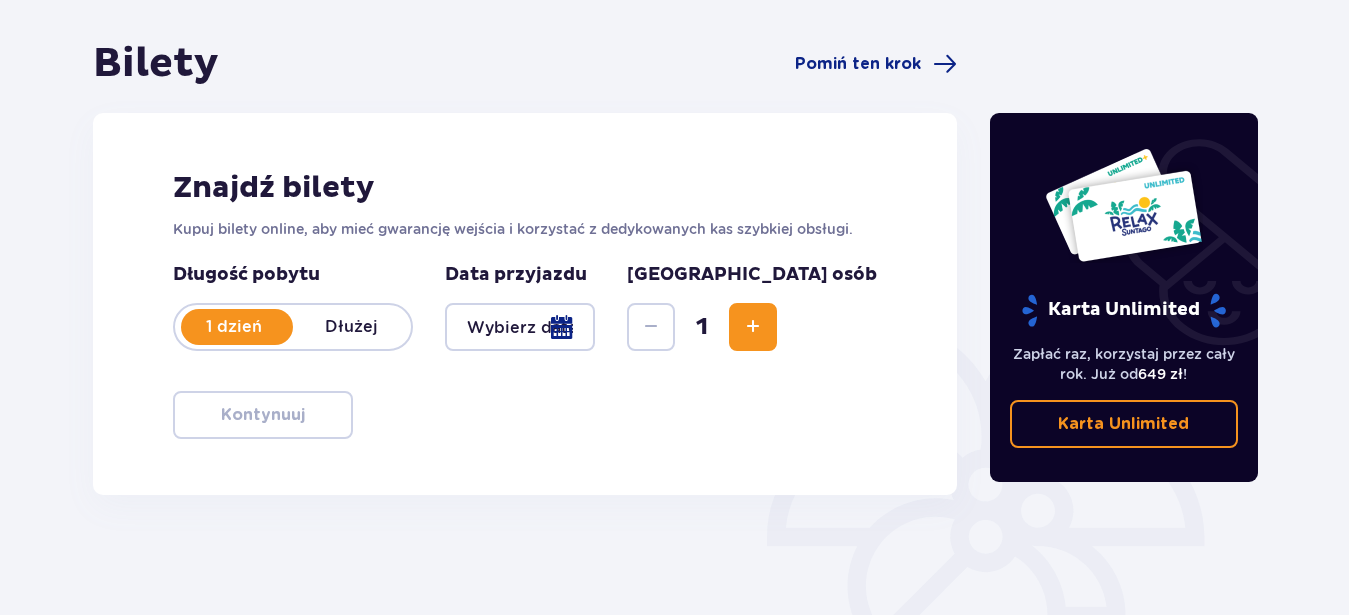 click on "Dłużej" at bounding box center [352, 327] 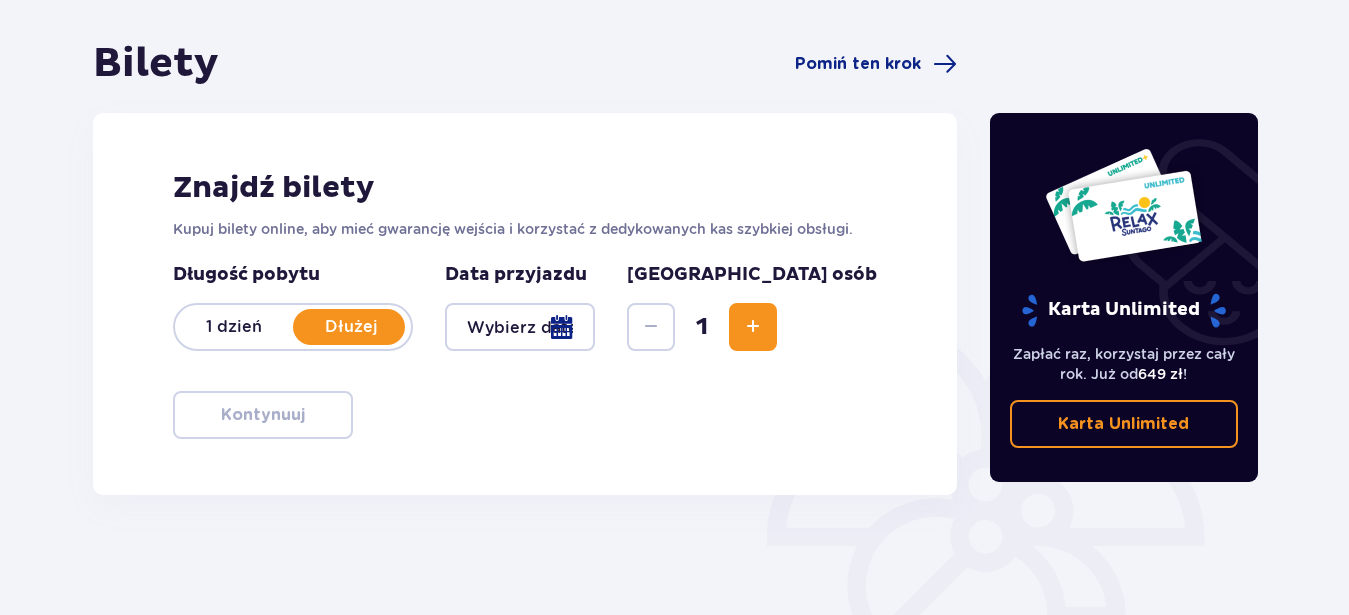 click at bounding box center [520, 327] 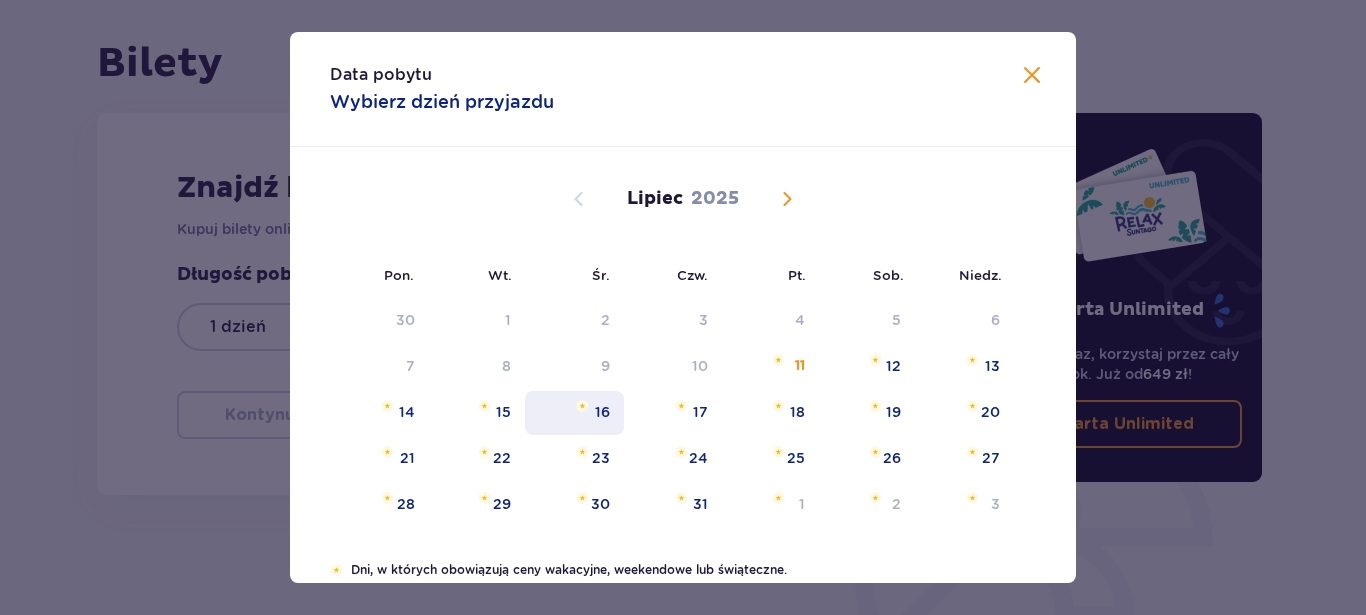 click on "14" at bounding box center [407, 412] 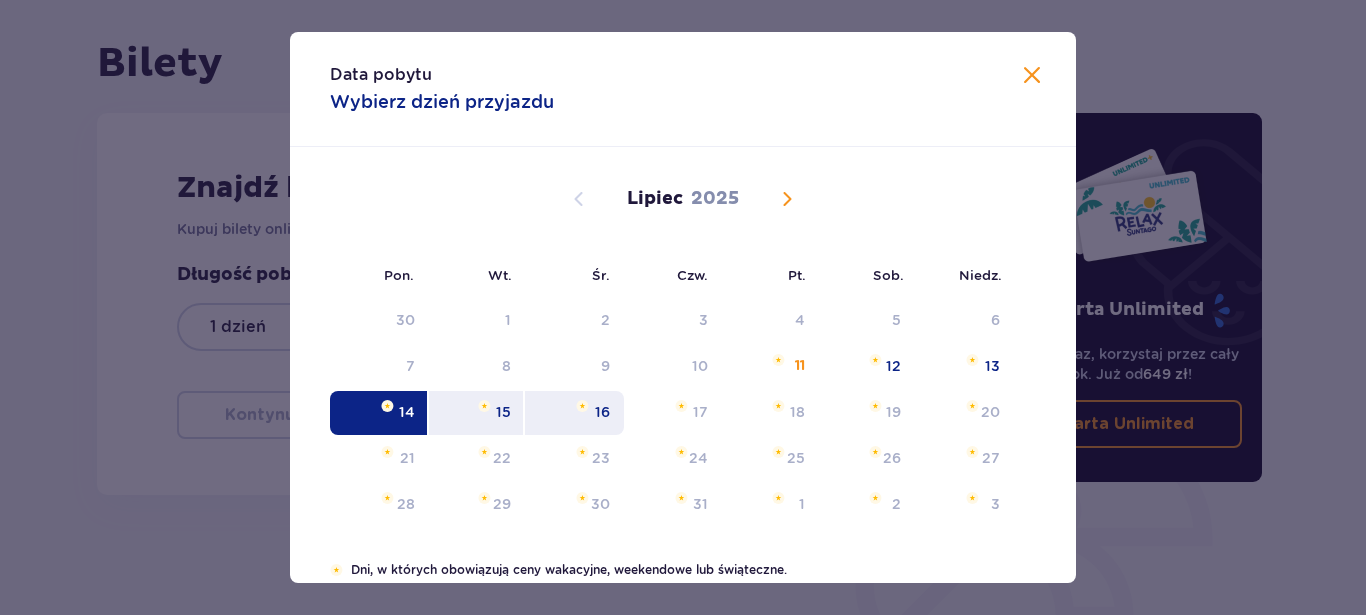 click on "16" at bounding box center [602, 412] 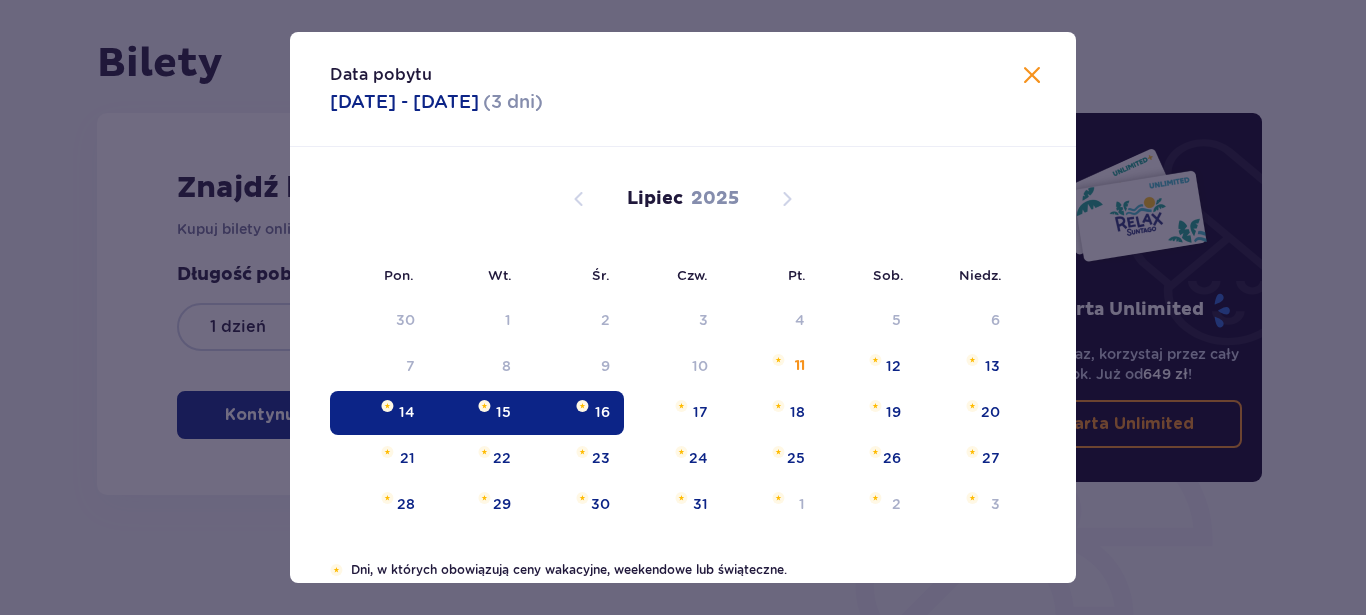 type on "[DATE] - [DATE]" 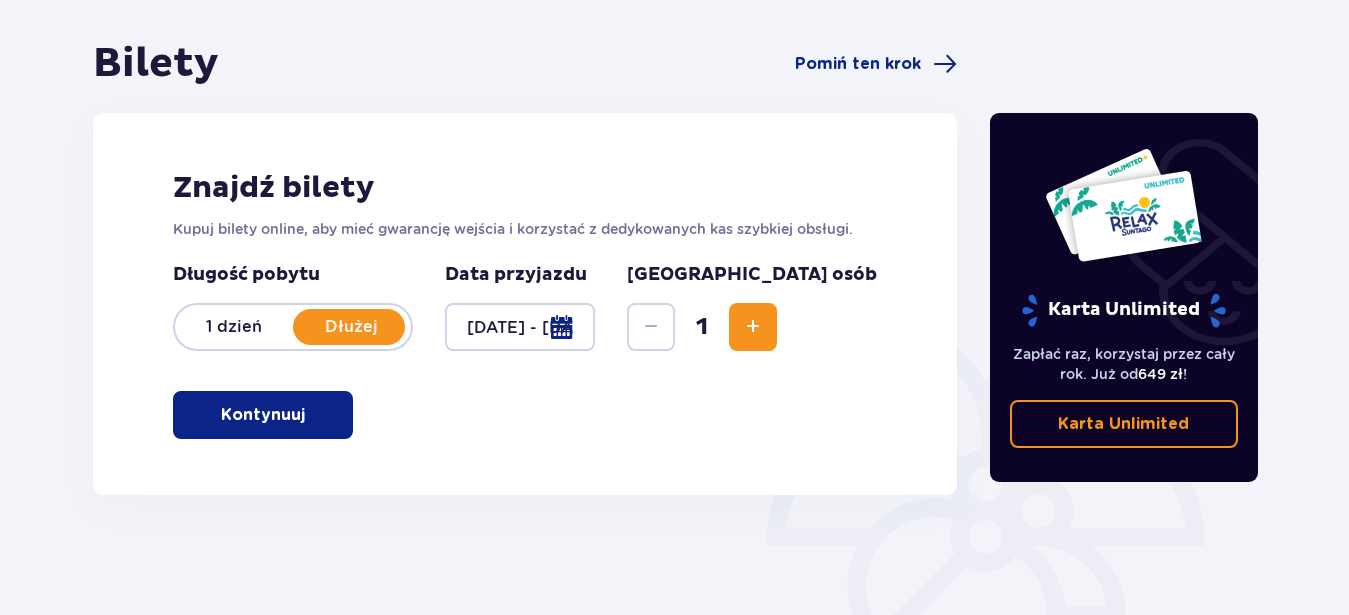 click at bounding box center (753, 327) 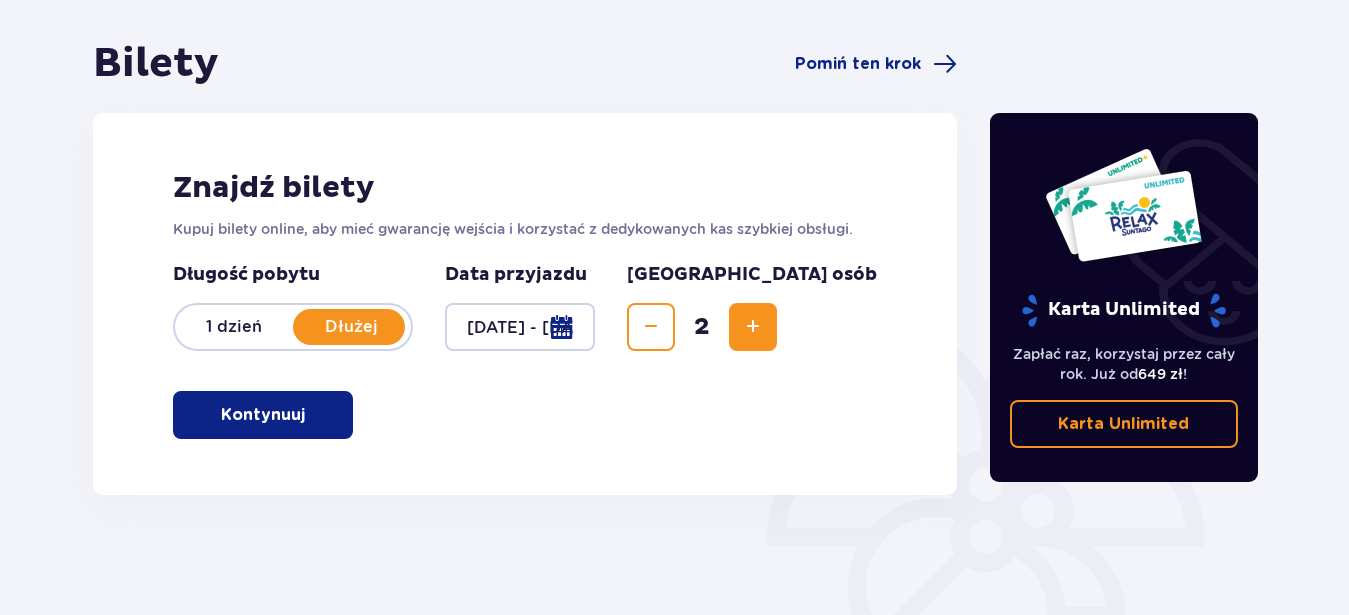 click at bounding box center (753, 327) 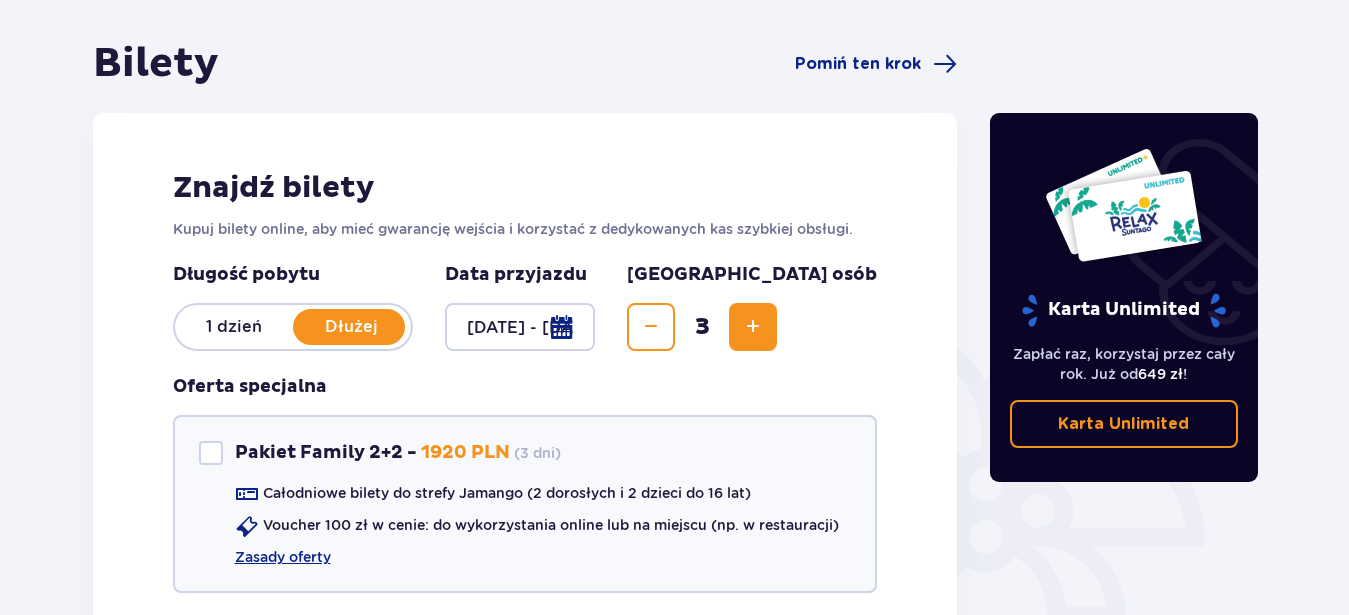 scroll, scrollTop: 415, scrollLeft: 0, axis: vertical 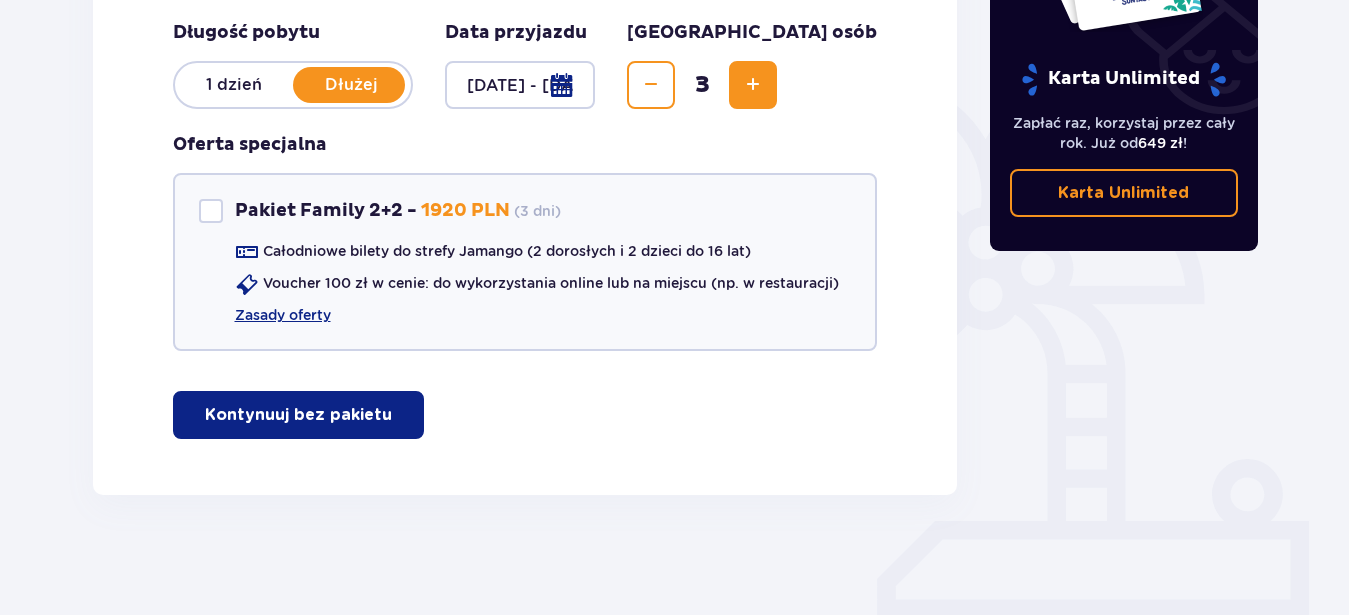 click on "Kontynuuj bez pakietu" at bounding box center [298, 415] 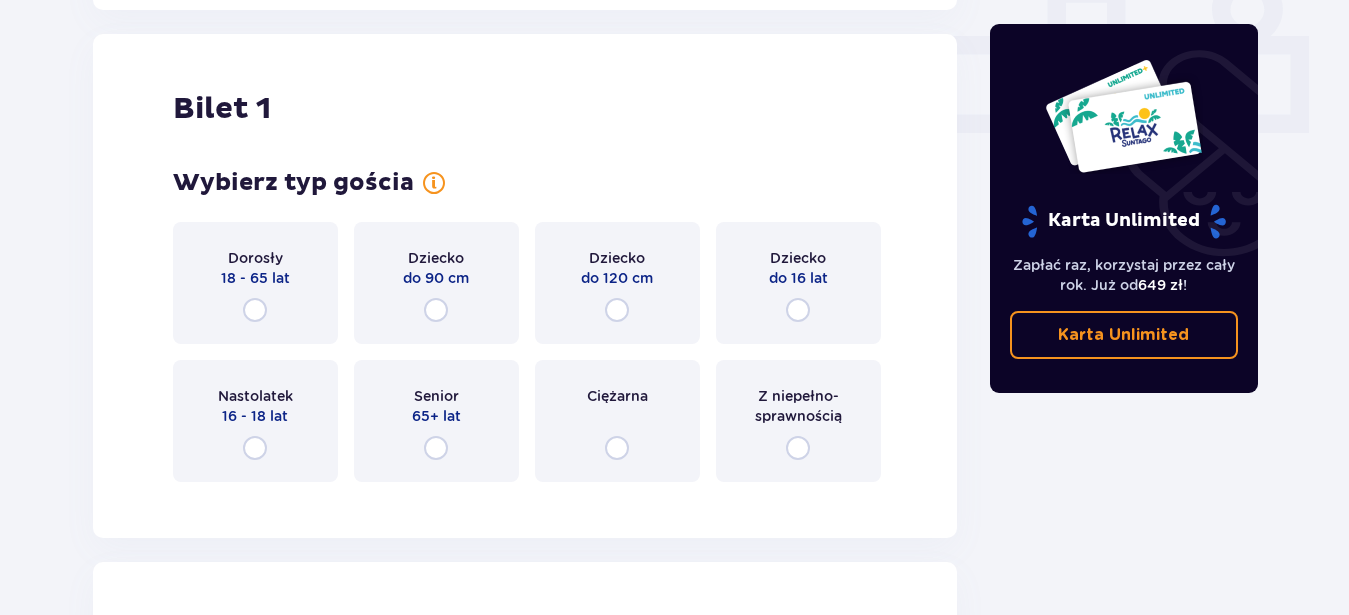 scroll, scrollTop: 910, scrollLeft: 0, axis: vertical 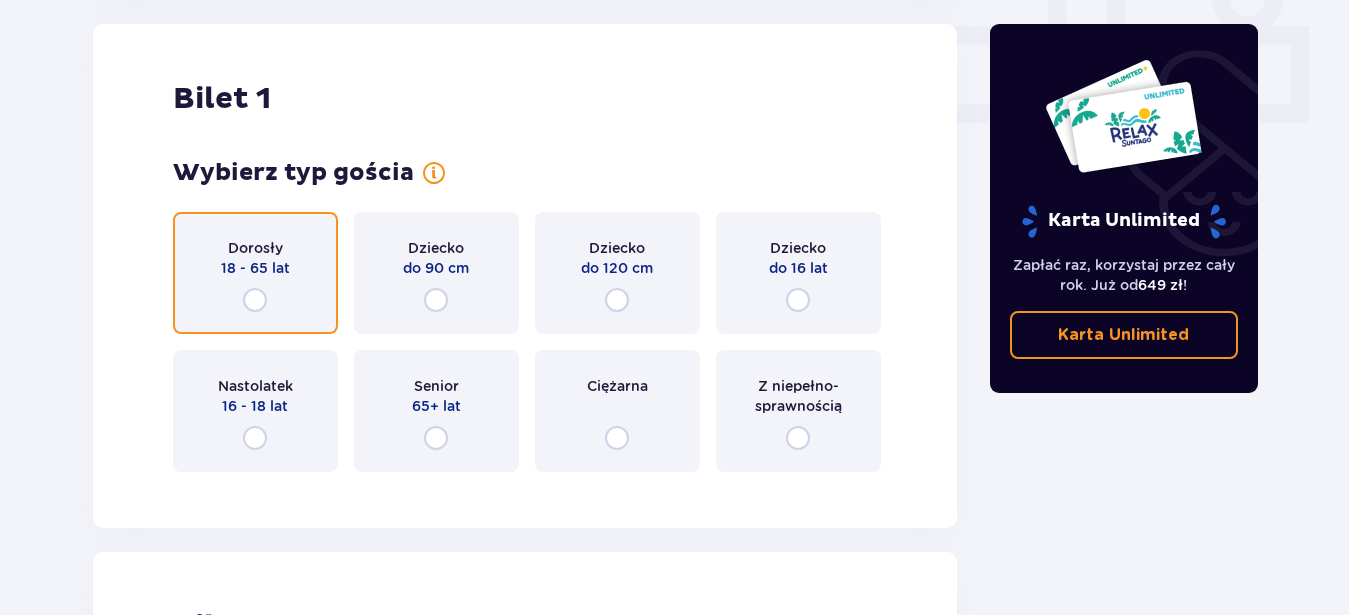 click at bounding box center [255, 300] 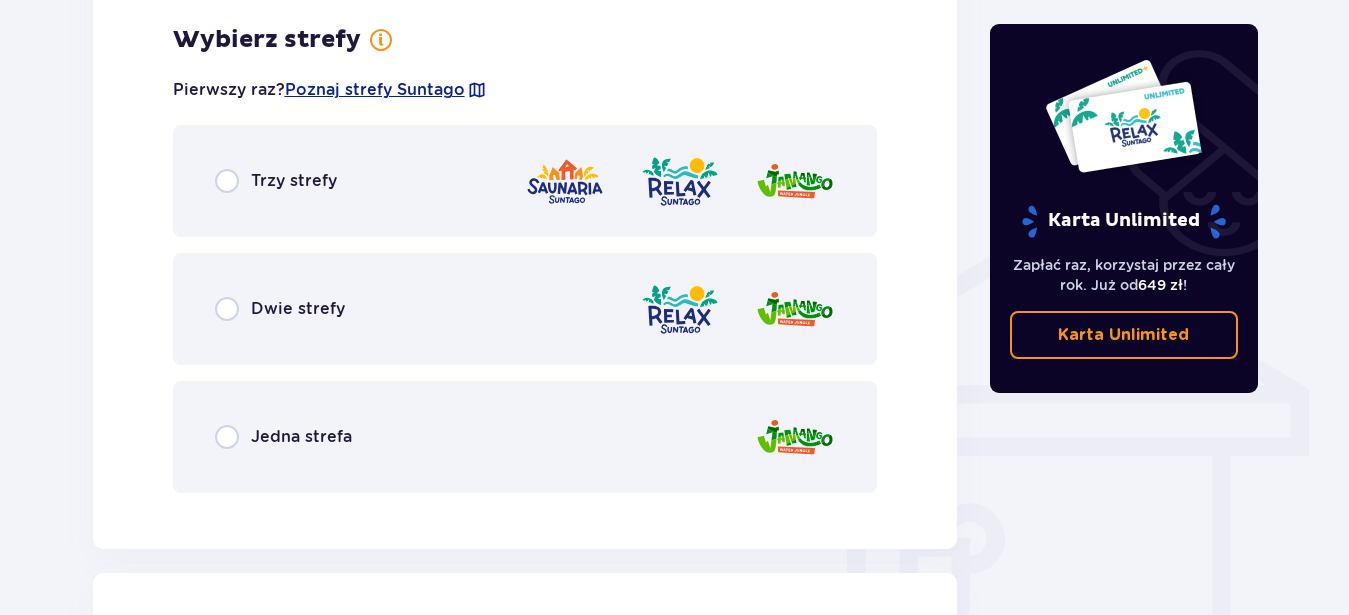 scroll, scrollTop: 1398, scrollLeft: 0, axis: vertical 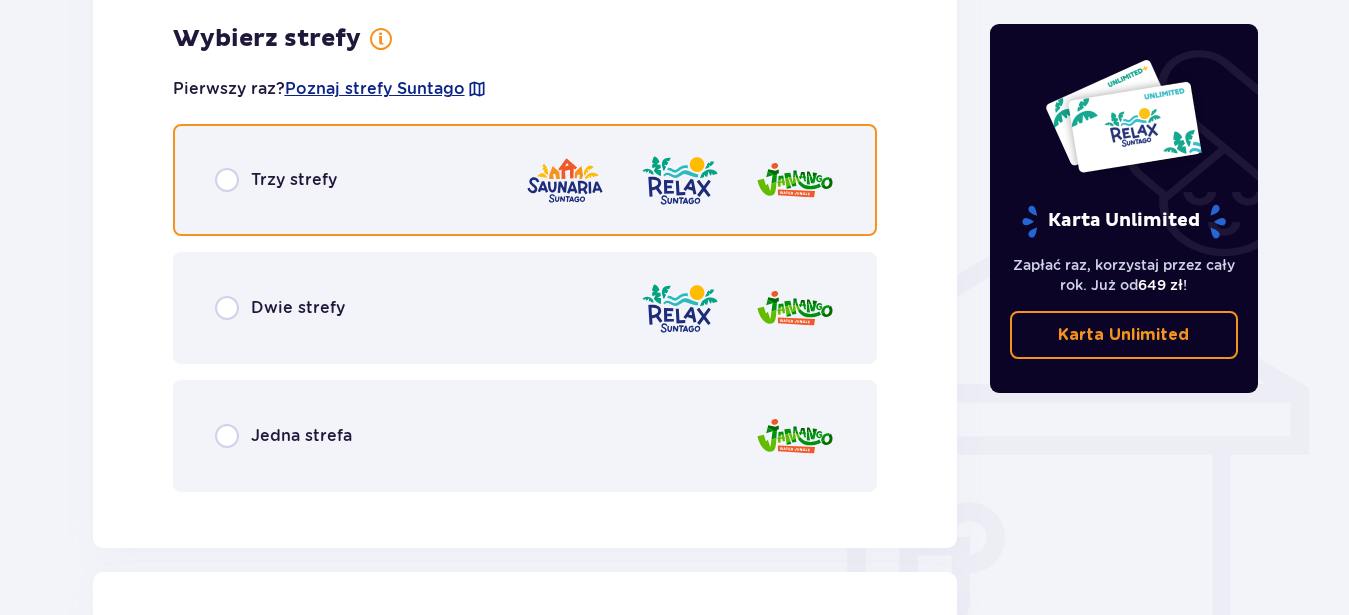 click at bounding box center (227, 180) 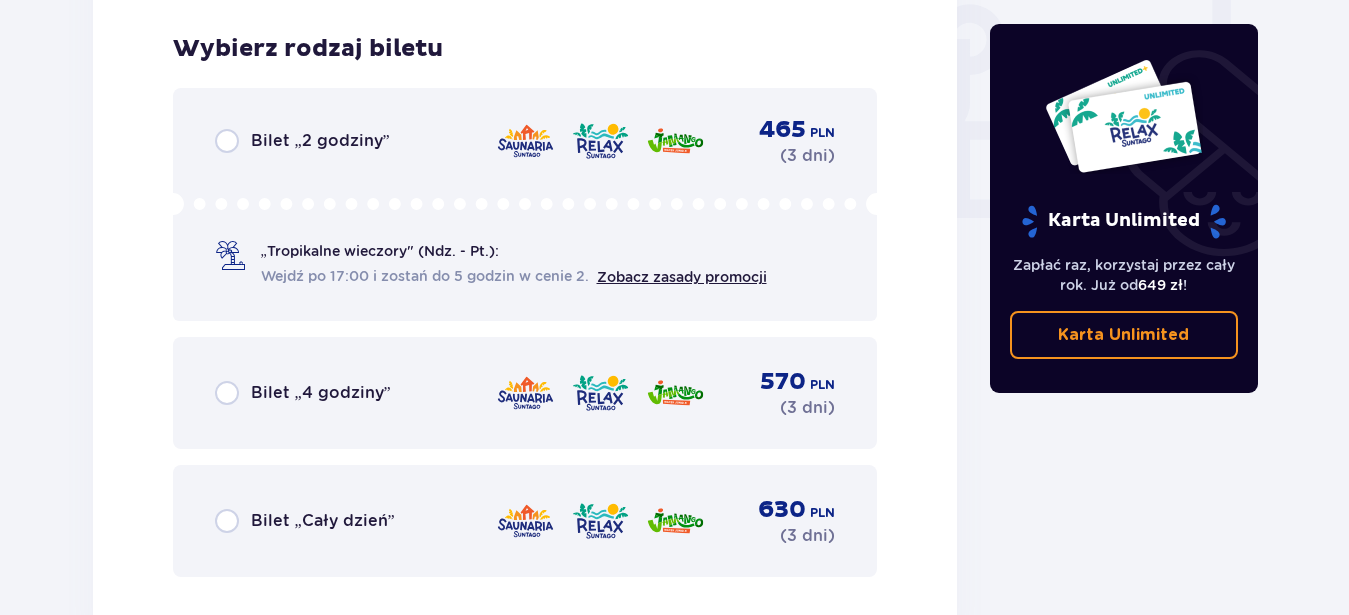 scroll, scrollTop: 1906, scrollLeft: 0, axis: vertical 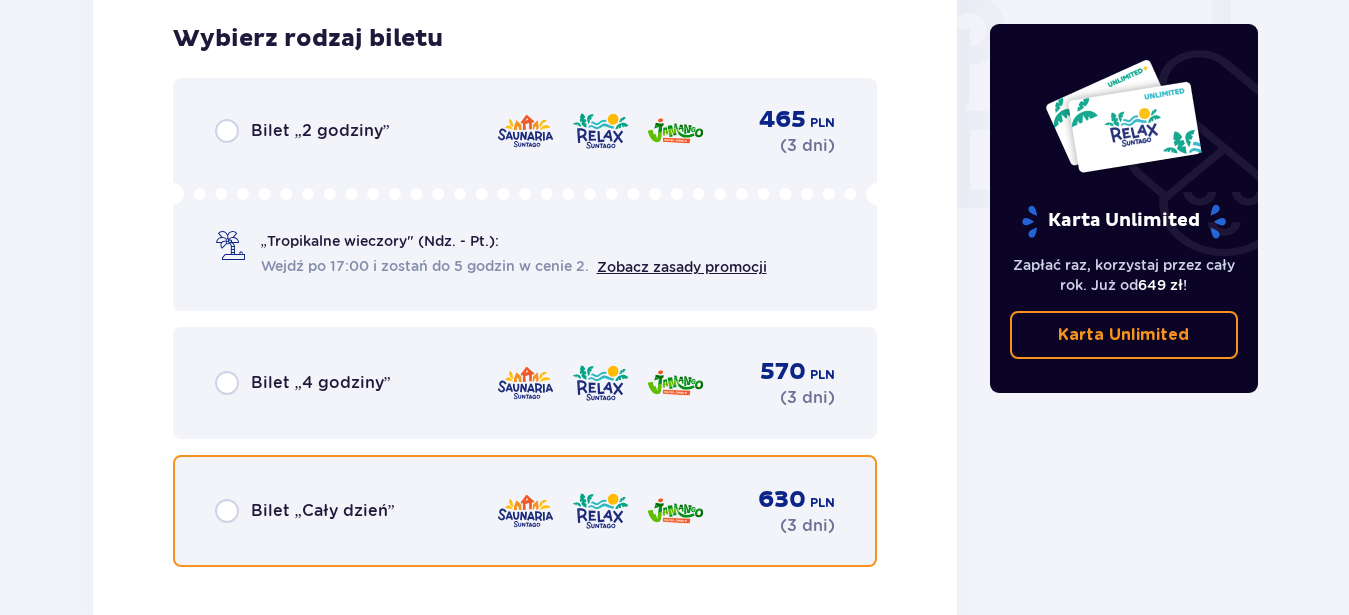 click at bounding box center (227, 511) 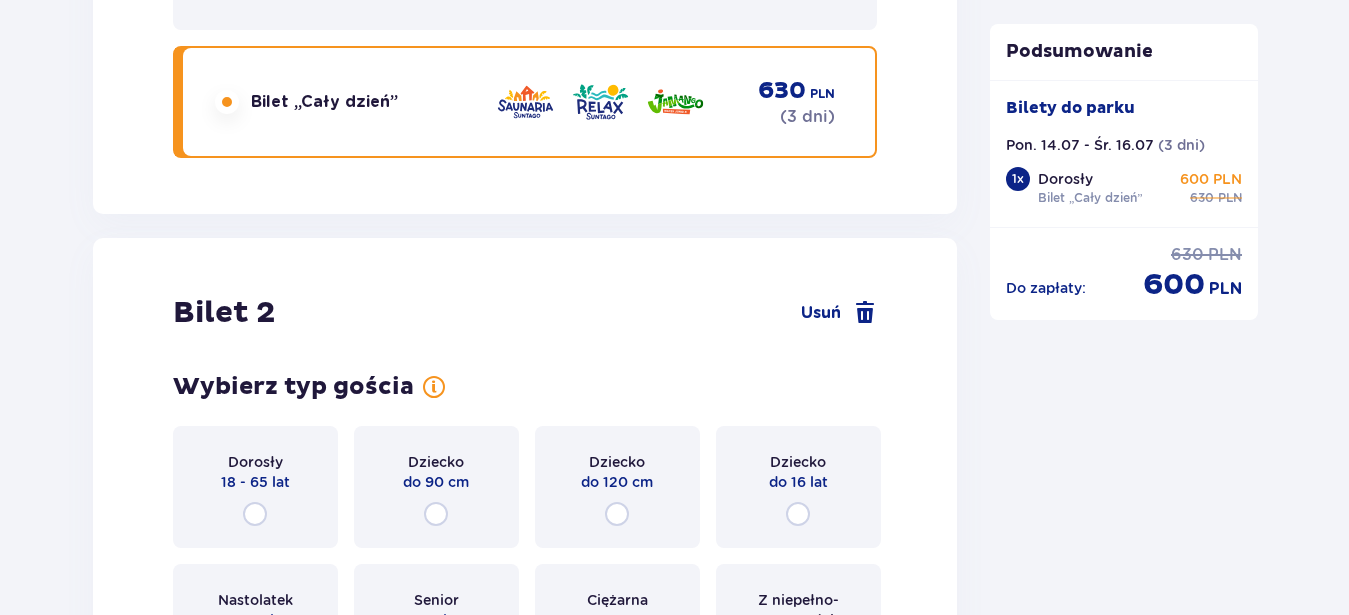 scroll, scrollTop: 2529, scrollLeft: 0, axis: vertical 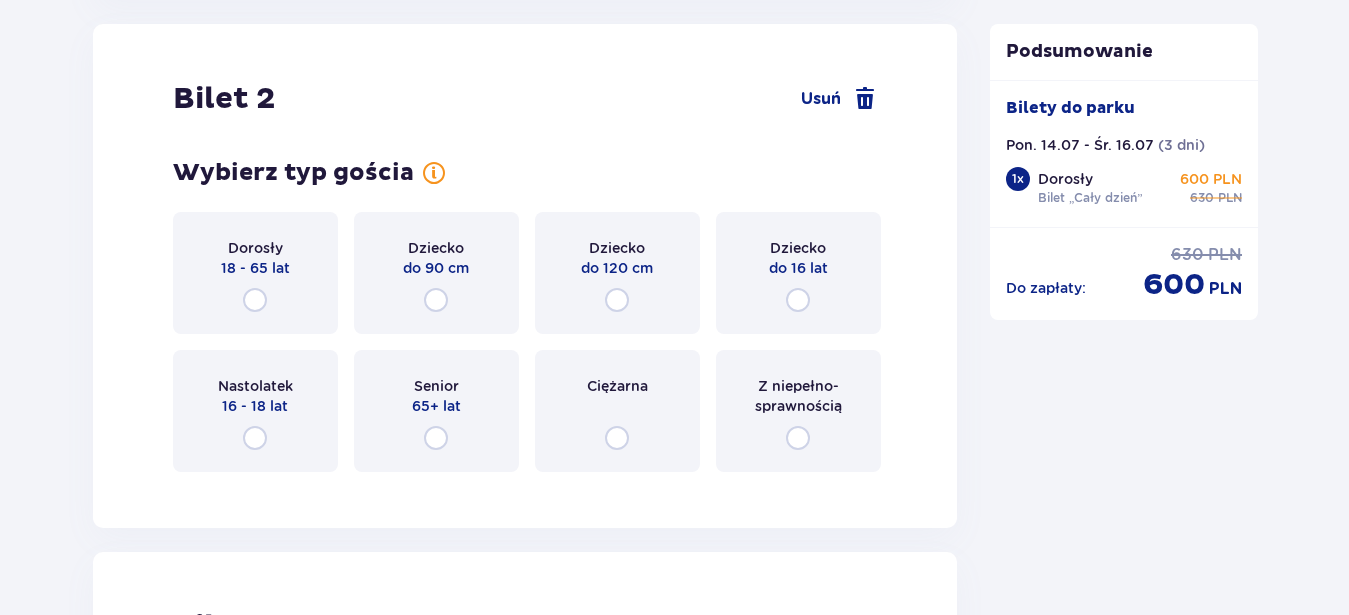 click on "Nastolatek 16 - 18 lat" at bounding box center (255, 411) 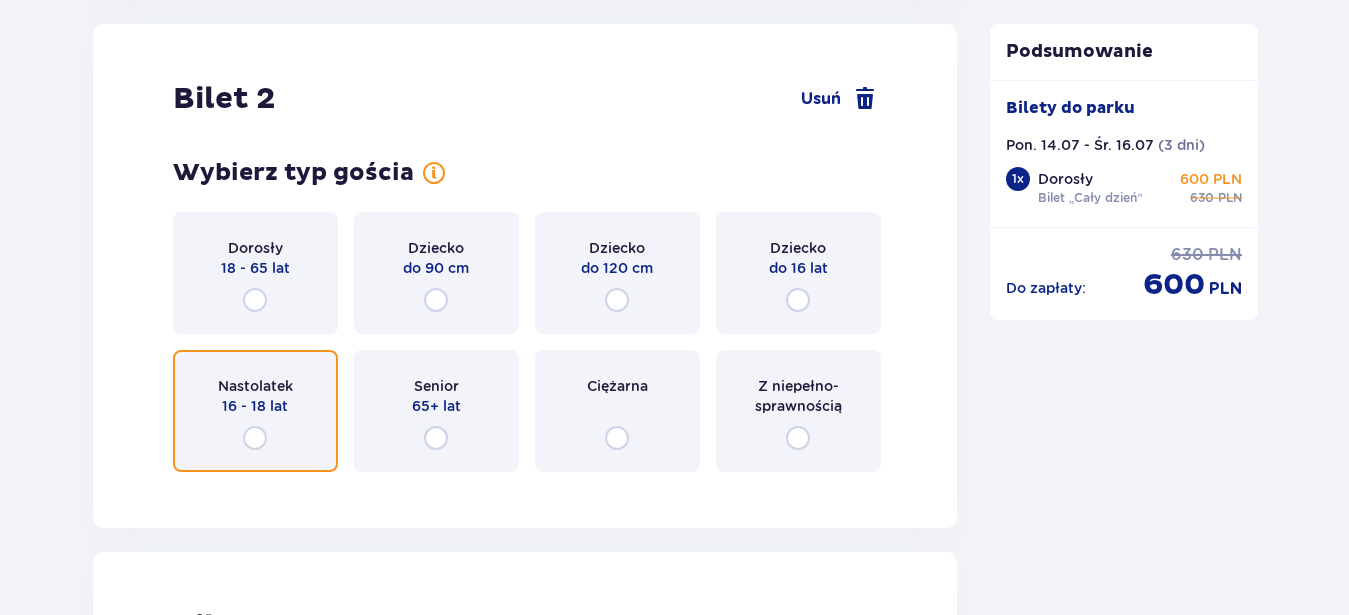 click at bounding box center (255, 438) 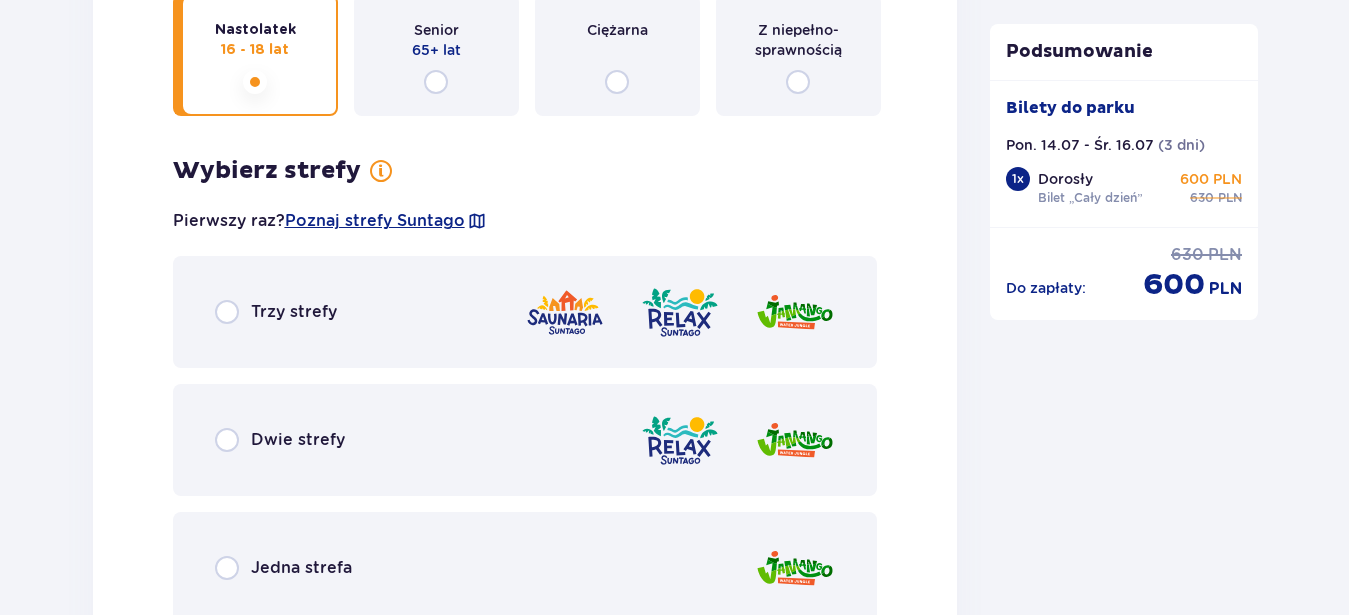 scroll, scrollTop: 2813, scrollLeft: 0, axis: vertical 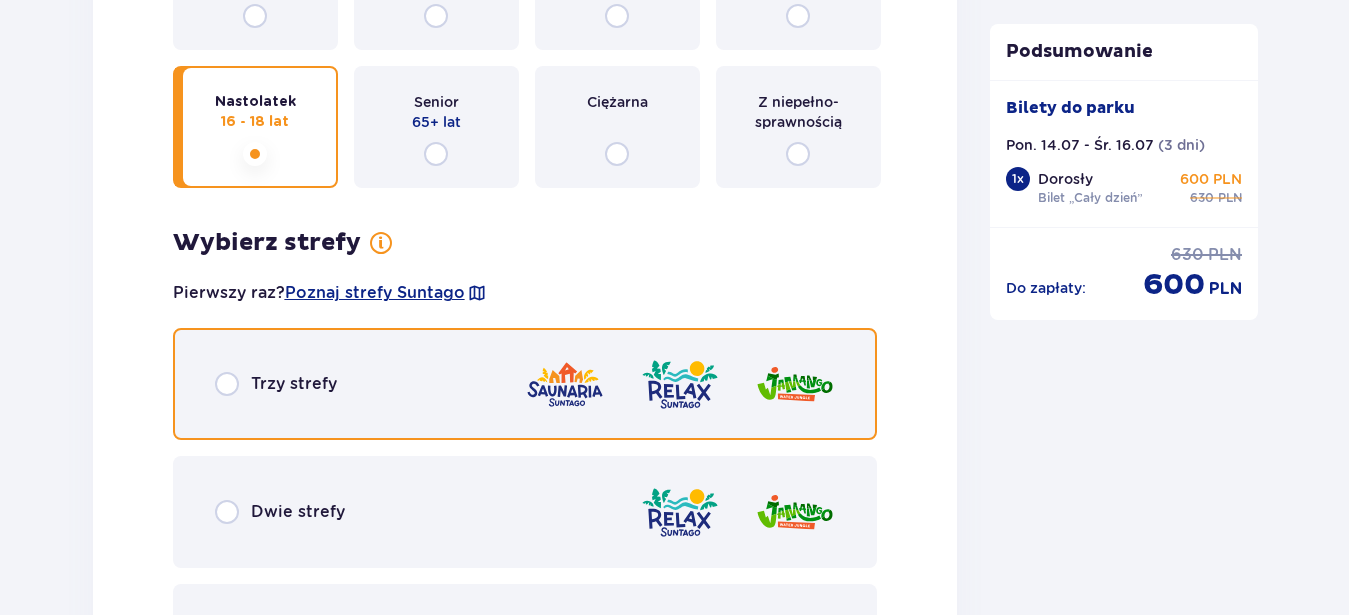 click at bounding box center [227, 384] 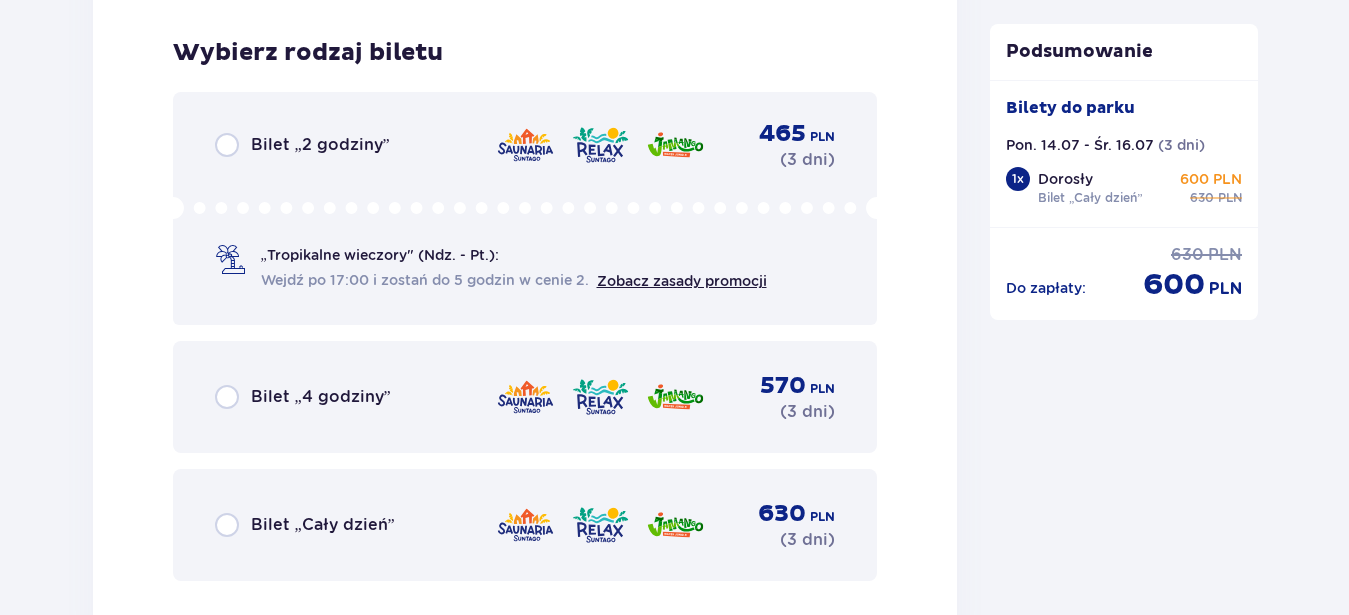 scroll, scrollTop: 3525, scrollLeft: 0, axis: vertical 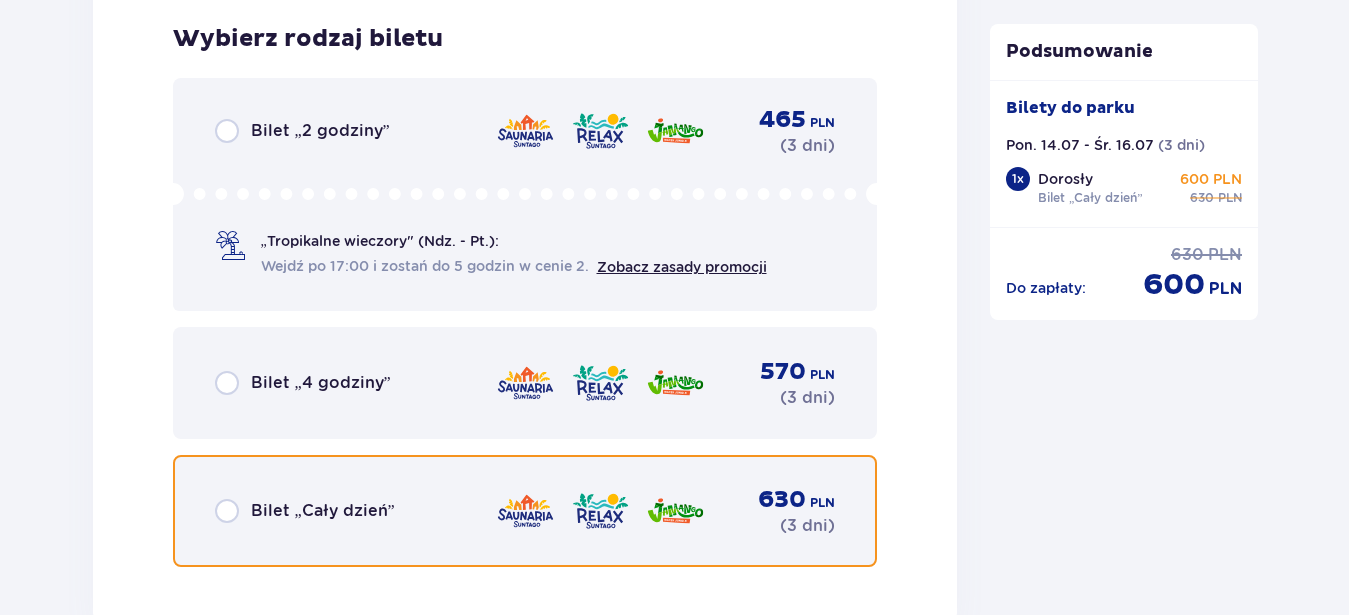 click at bounding box center (227, 511) 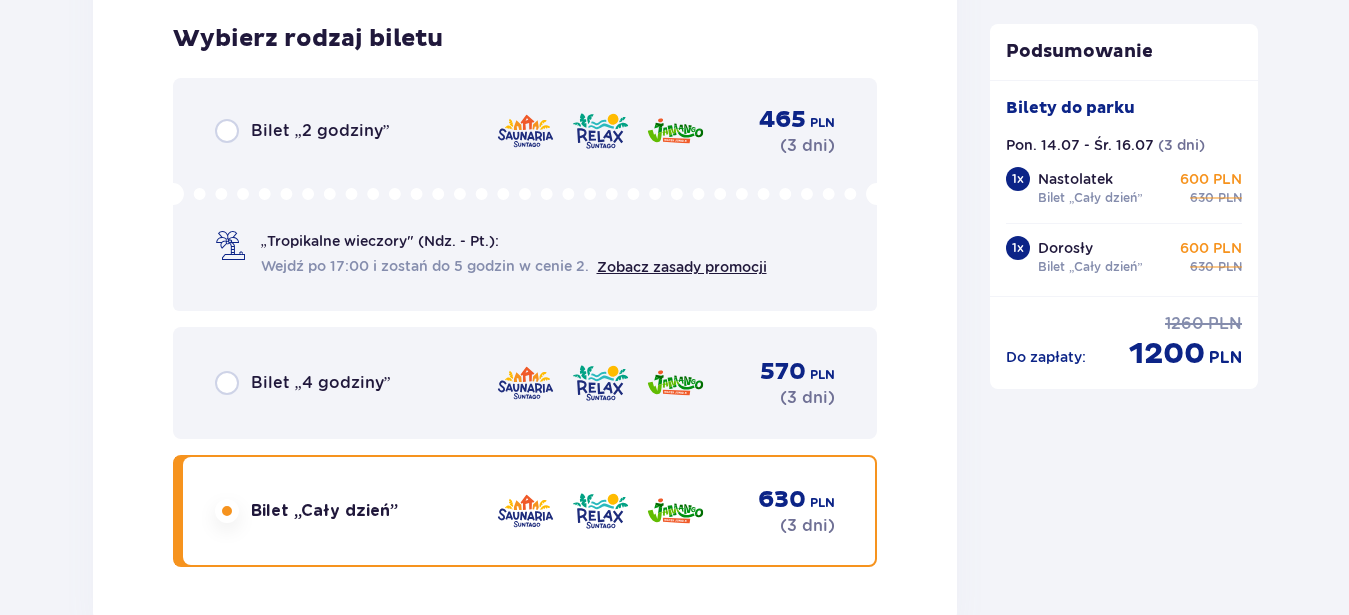 scroll, scrollTop: 4148, scrollLeft: 0, axis: vertical 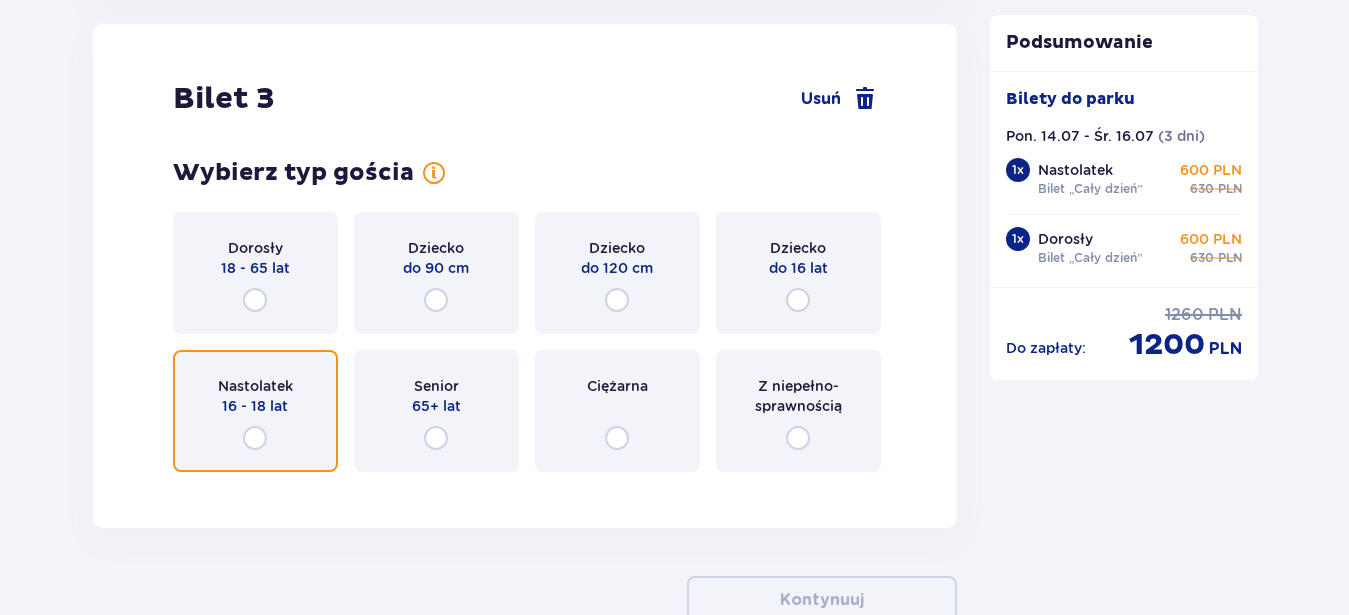 click at bounding box center (255, 438) 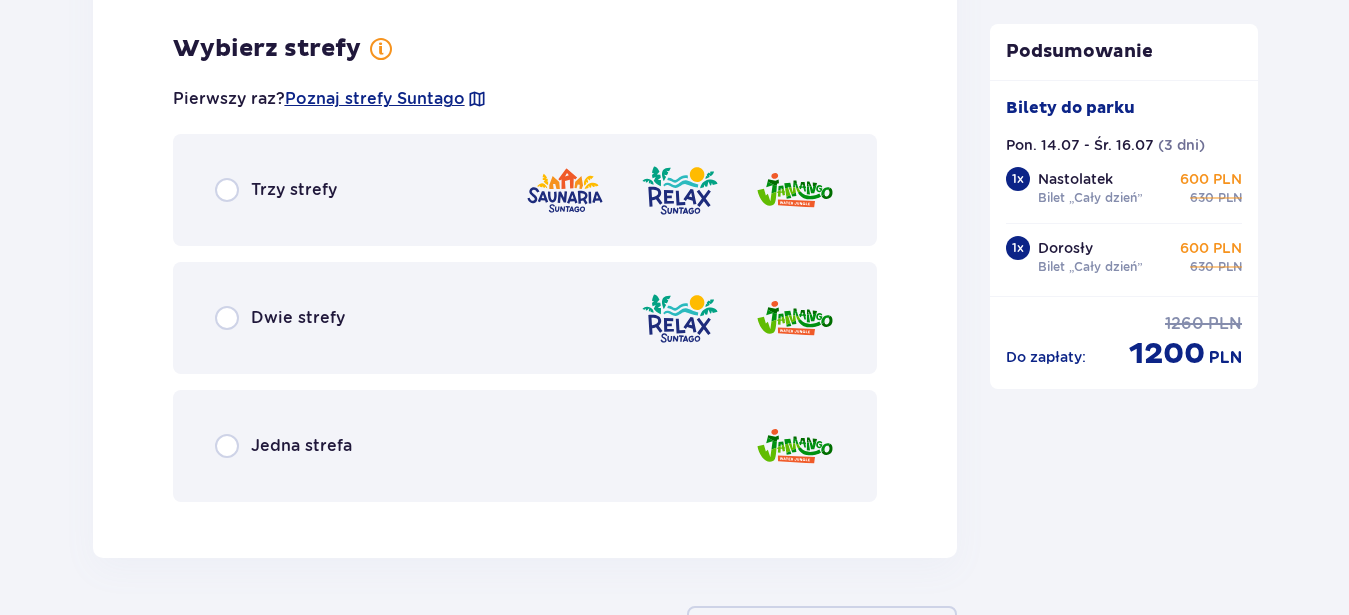 scroll, scrollTop: 4636, scrollLeft: 0, axis: vertical 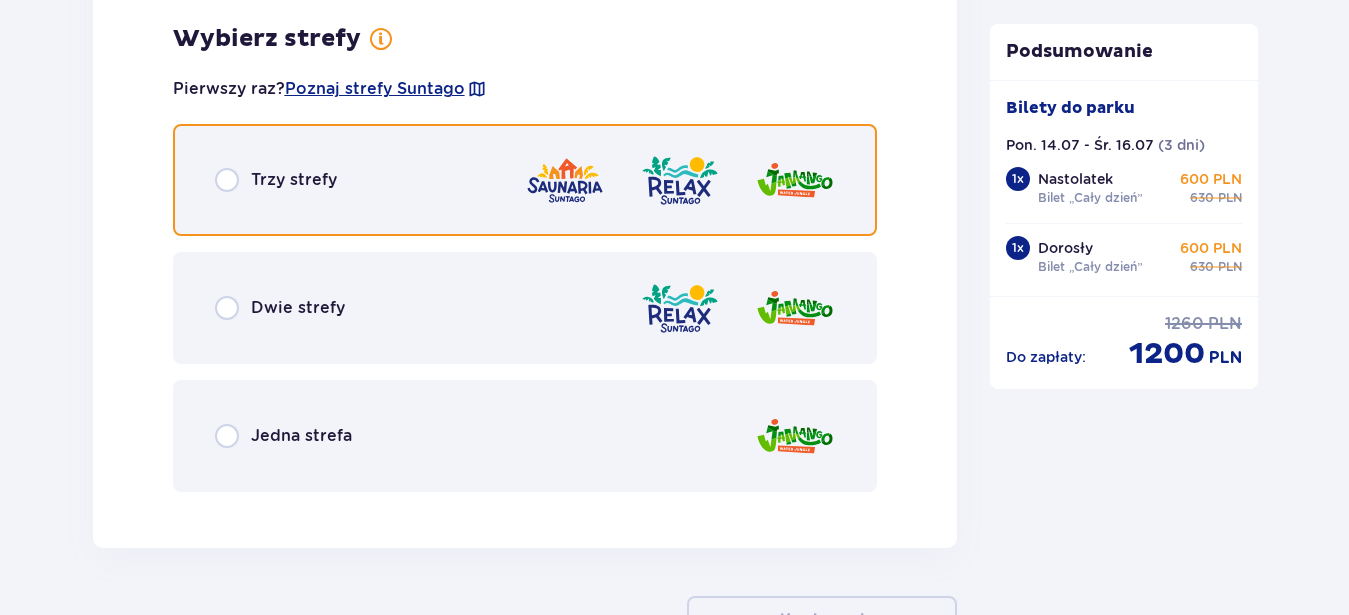click at bounding box center (227, 180) 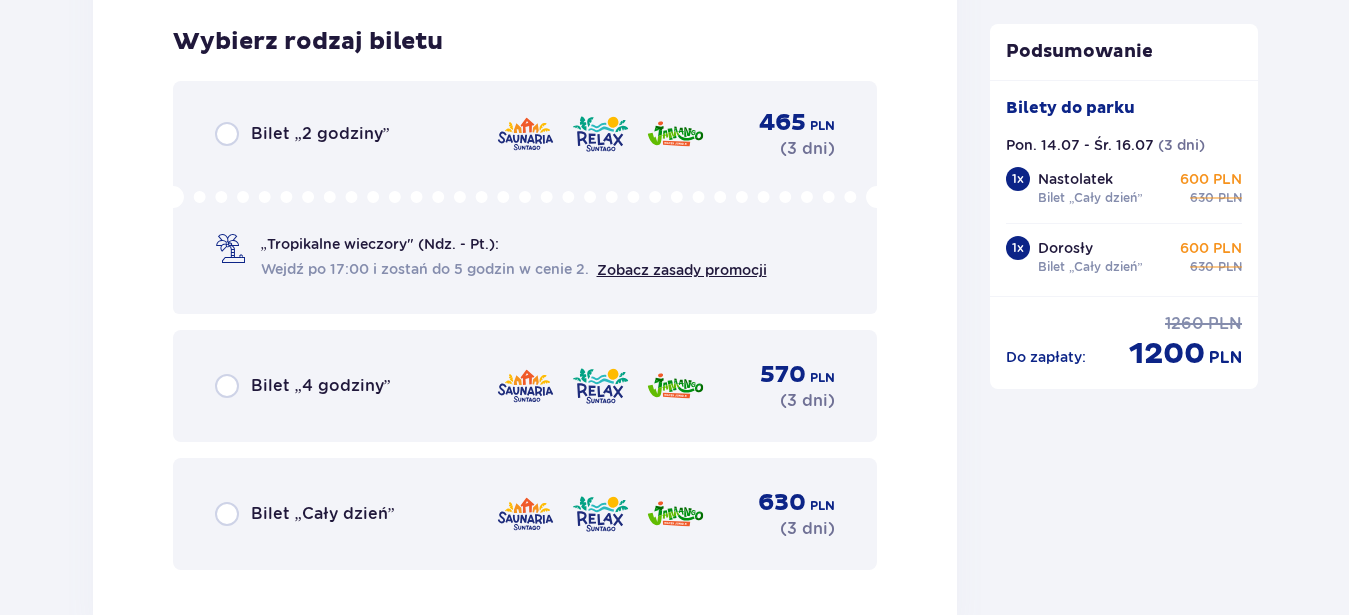 scroll, scrollTop: 5144, scrollLeft: 0, axis: vertical 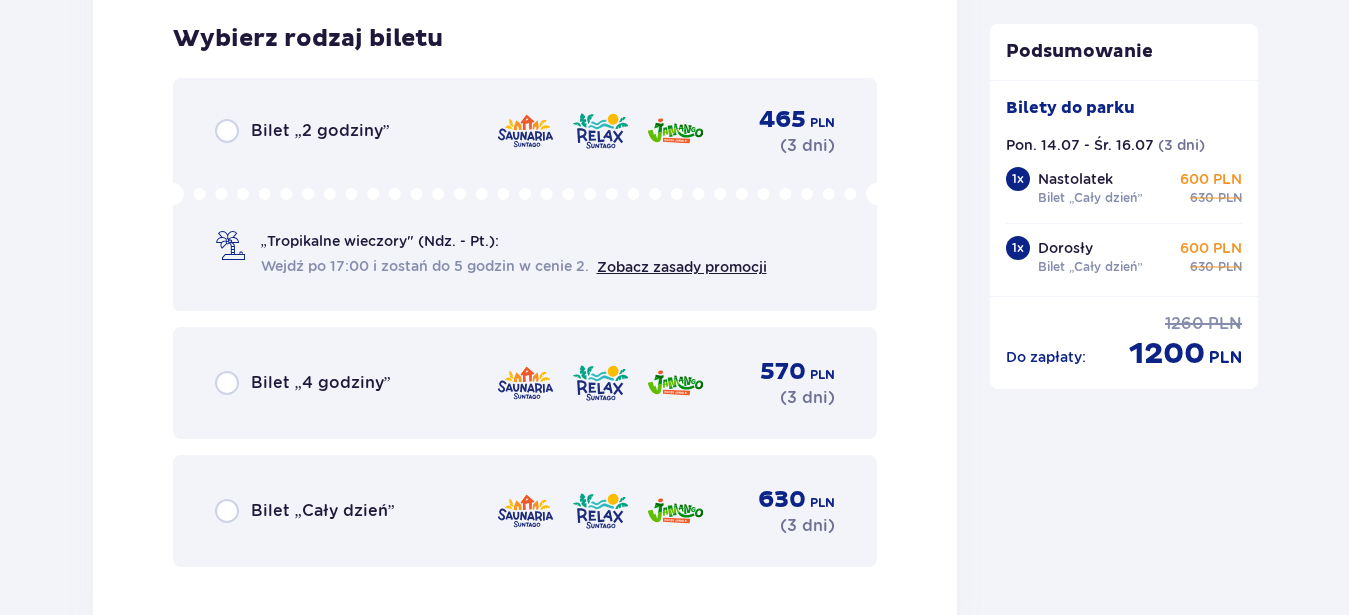 click on "Bilet „Cały dzień”" at bounding box center [305, 511] 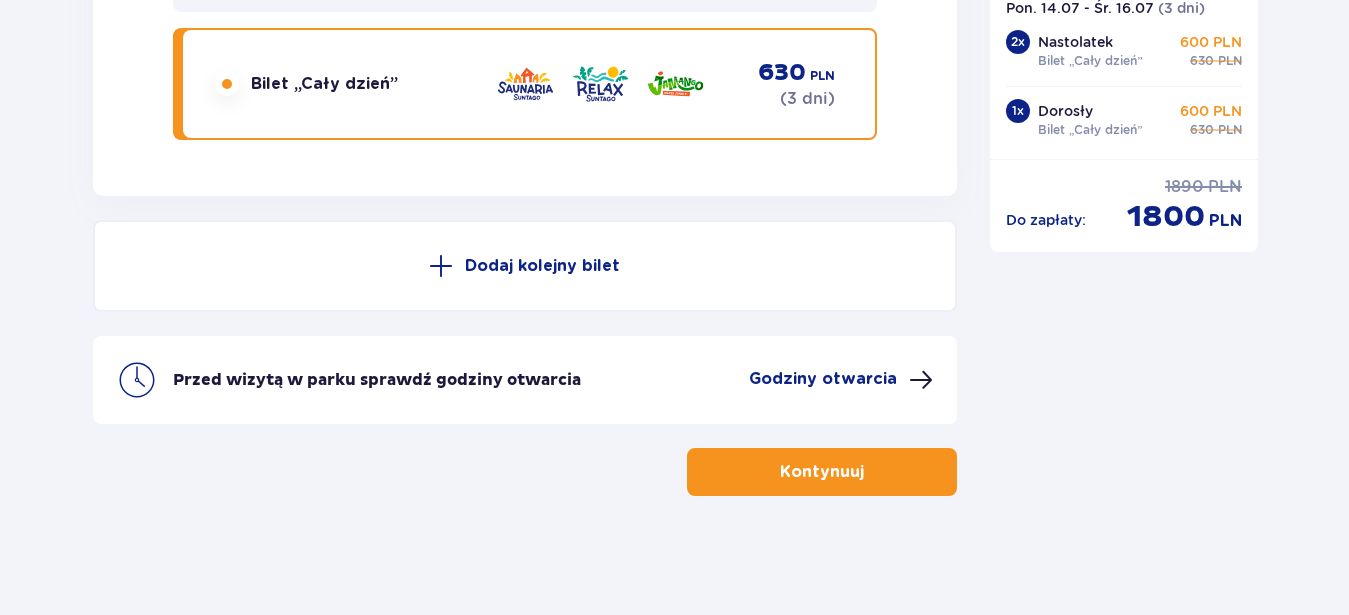 scroll, scrollTop: 5572, scrollLeft: 0, axis: vertical 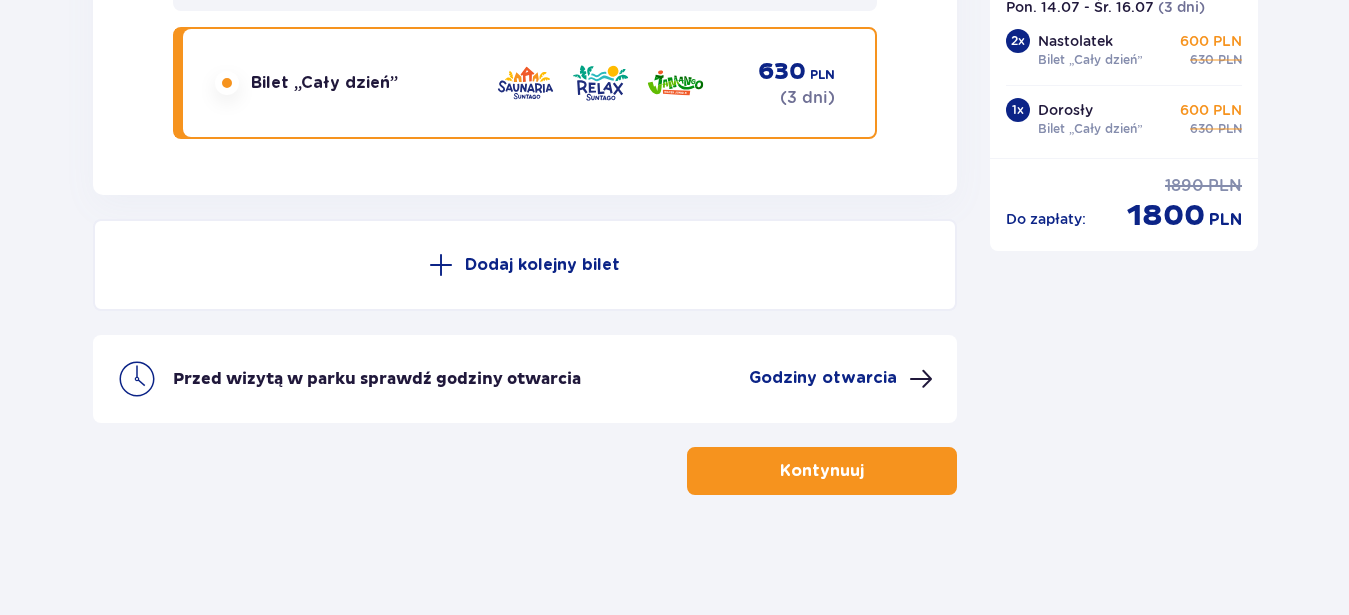 click on "Kontynuuj" at bounding box center [822, 471] 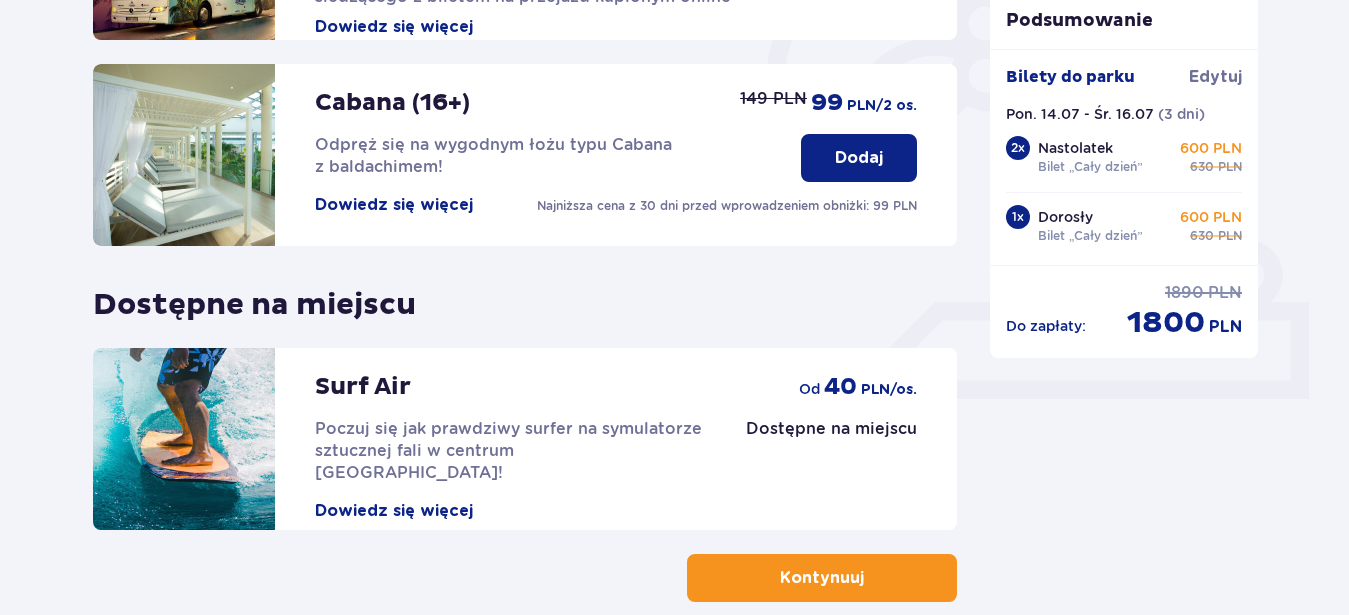 scroll, scrollTop: 741, scrollLeft: 0, axis: vertical 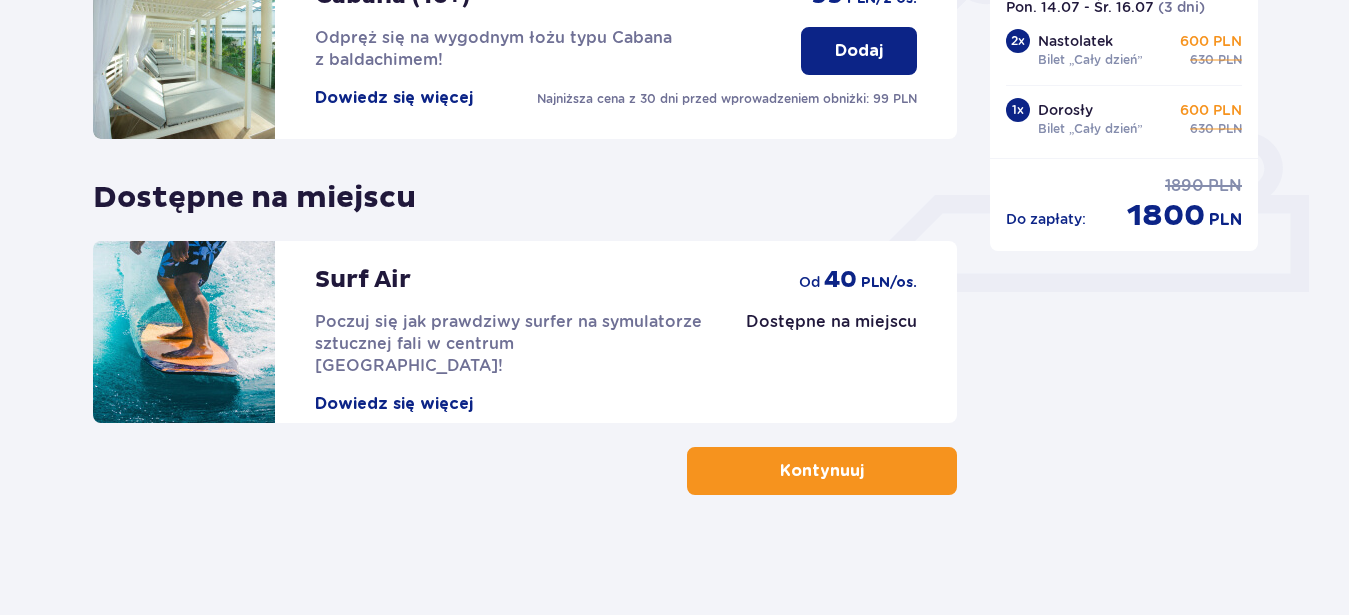 click on "Kontynuuj" at bounding box center (822, 471) 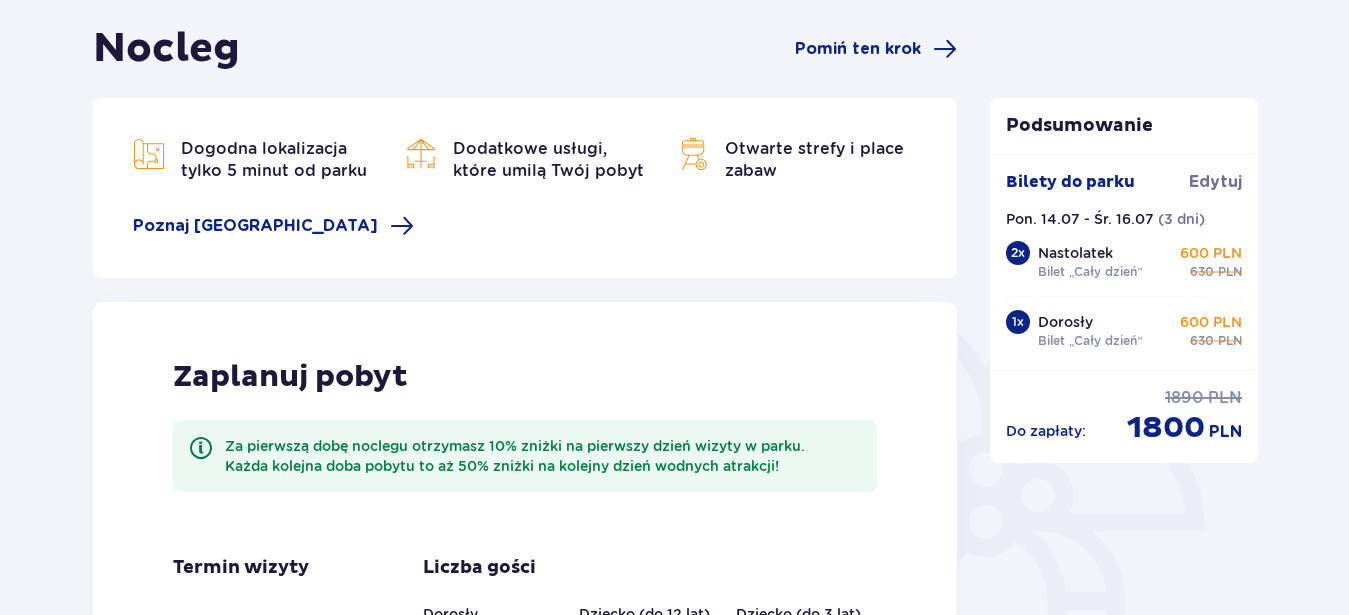 scroll, scrollTop: 408, scrollLeft: 0, axis: vertical 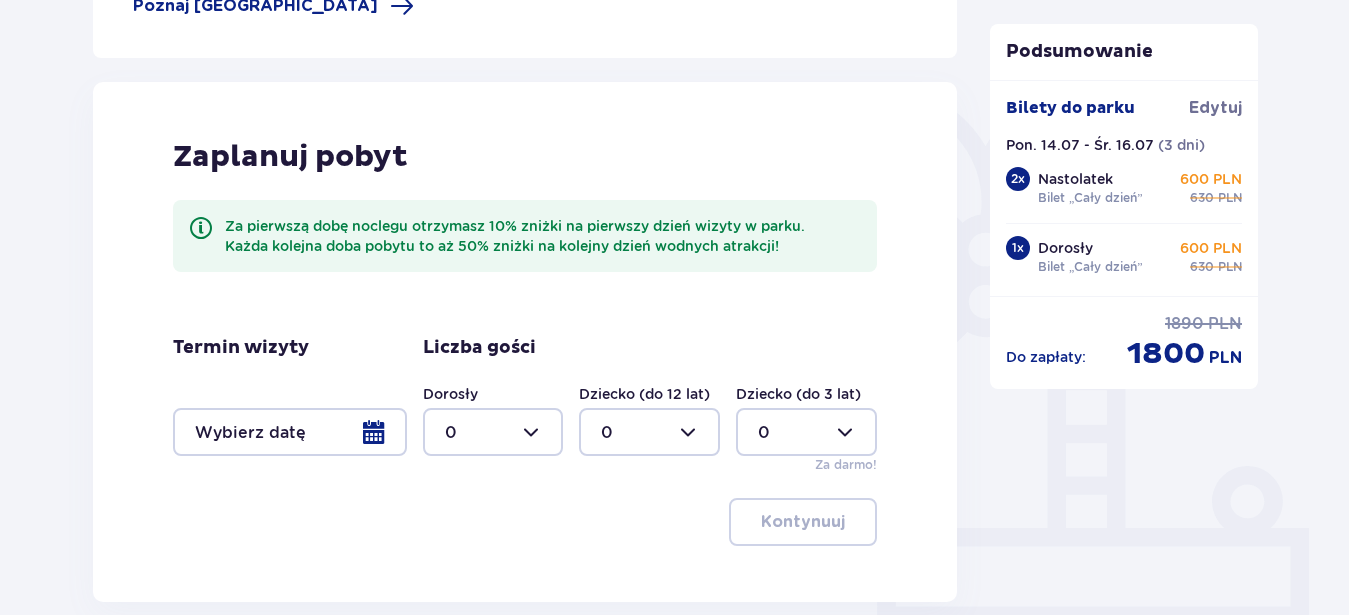 click at bounding box center (290, 432) 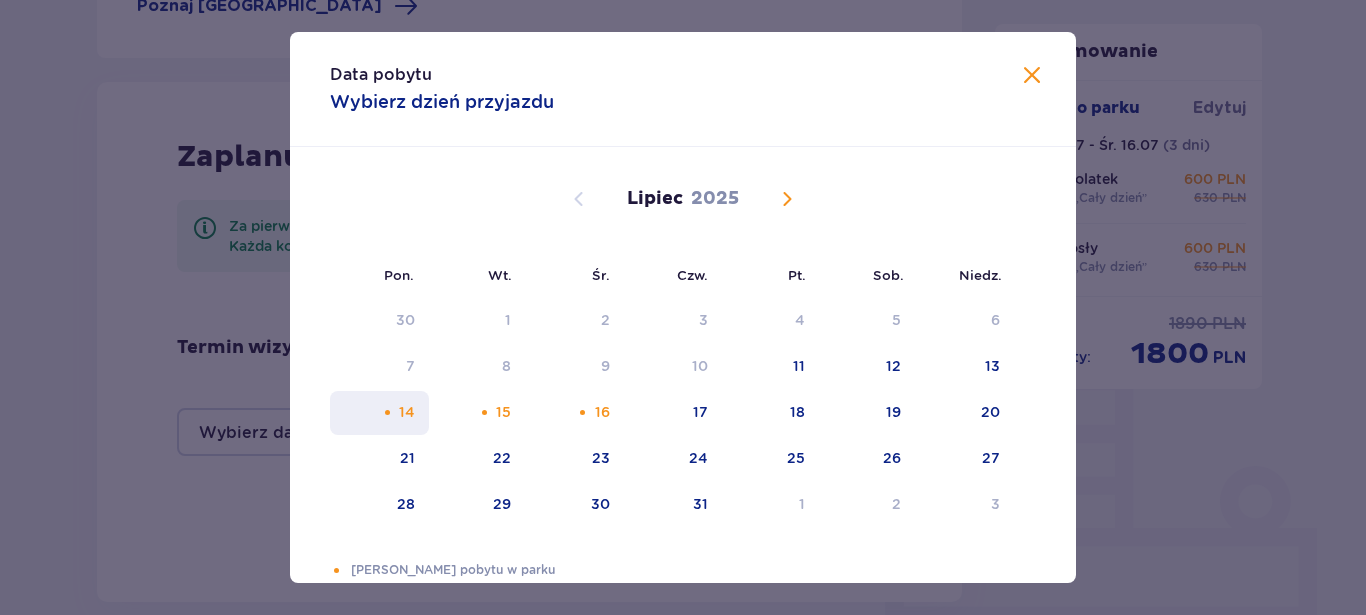 click at bounding box center (387, 412) 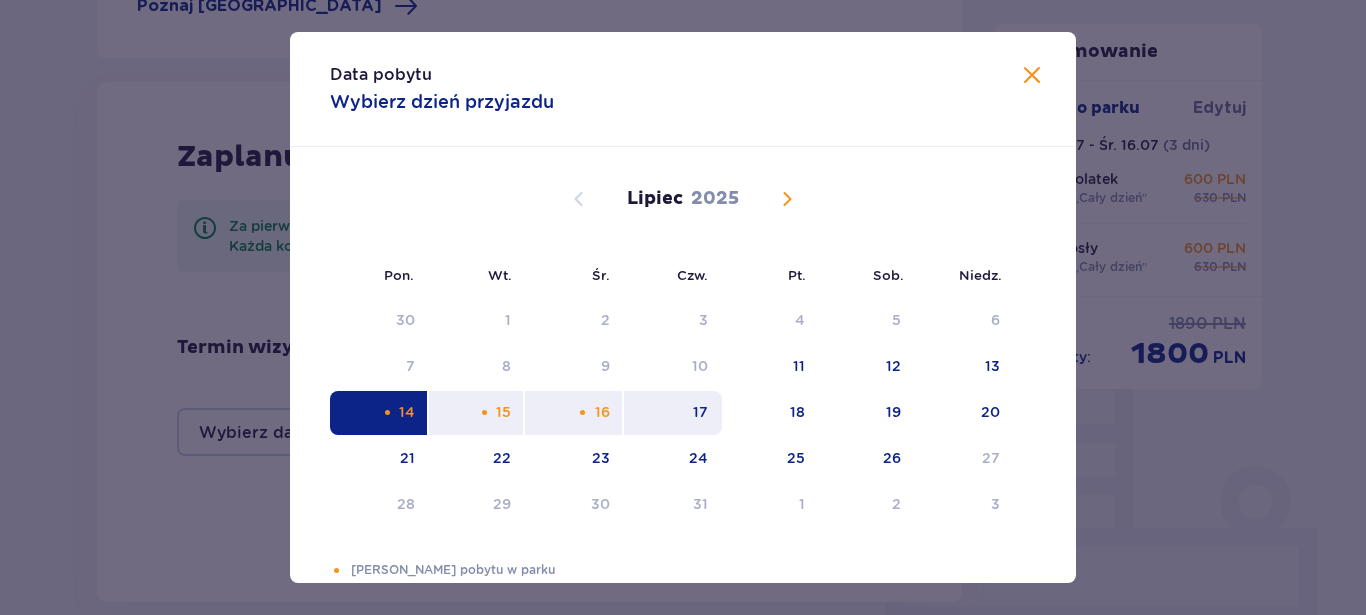 click on "17" at bounding box center [673, 413] 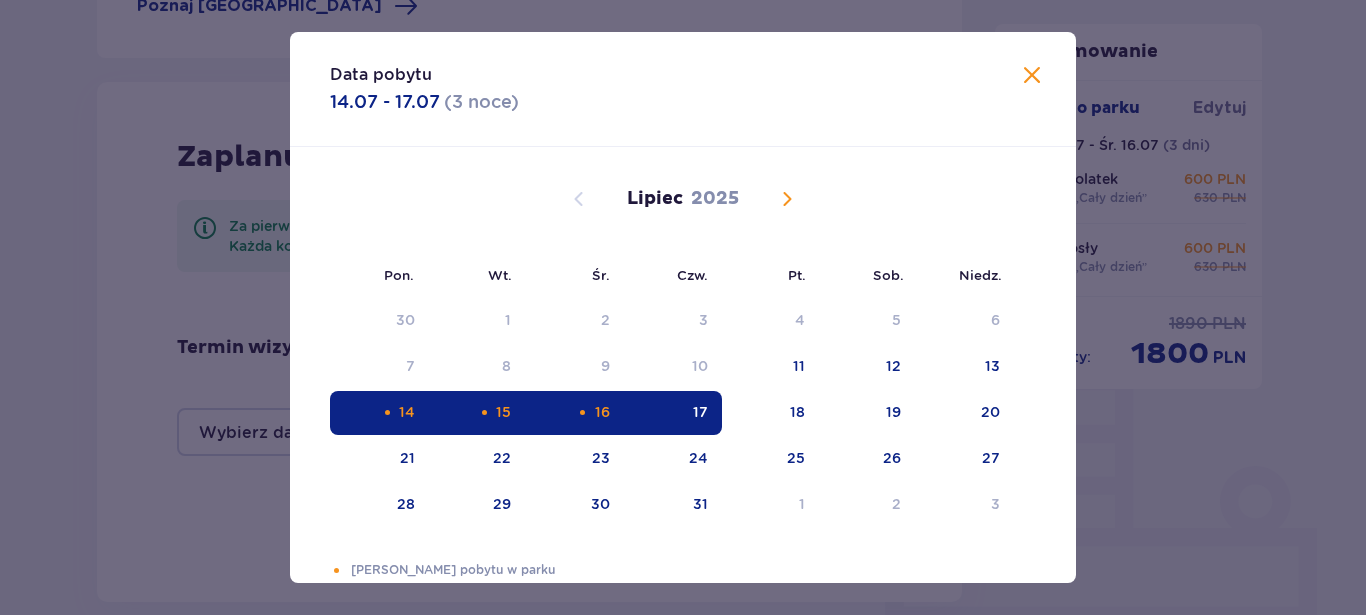 type on "14.07.25 - 17.07.25" 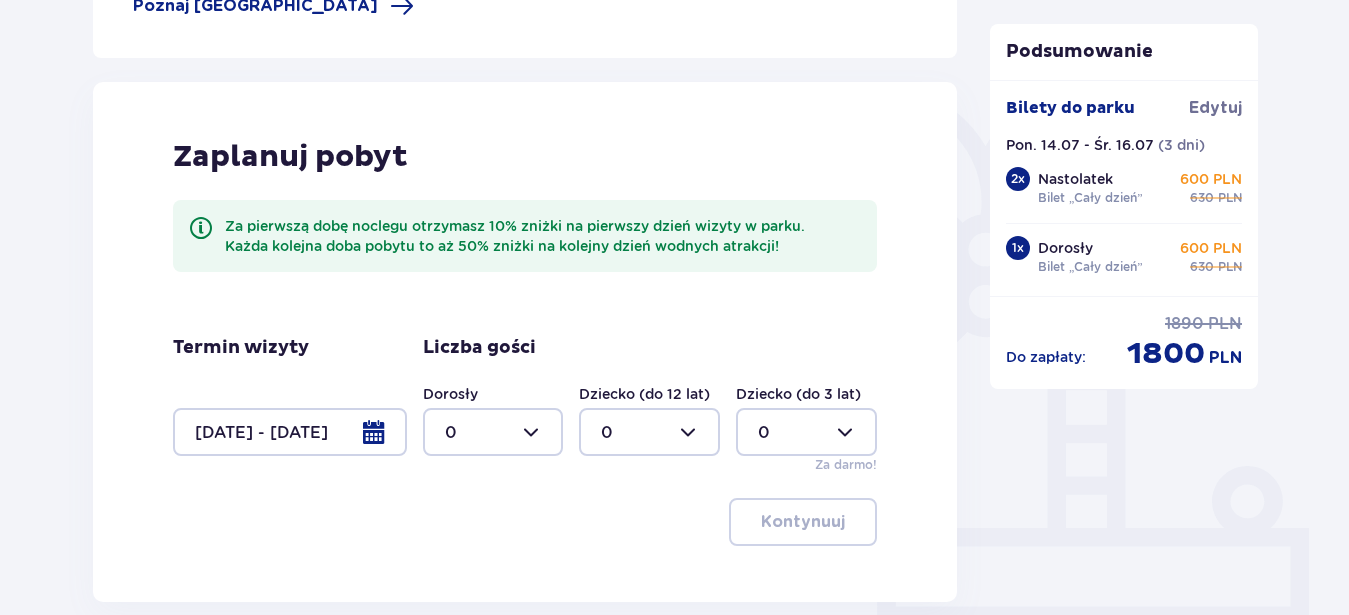 click at bounding box center [493, 432] 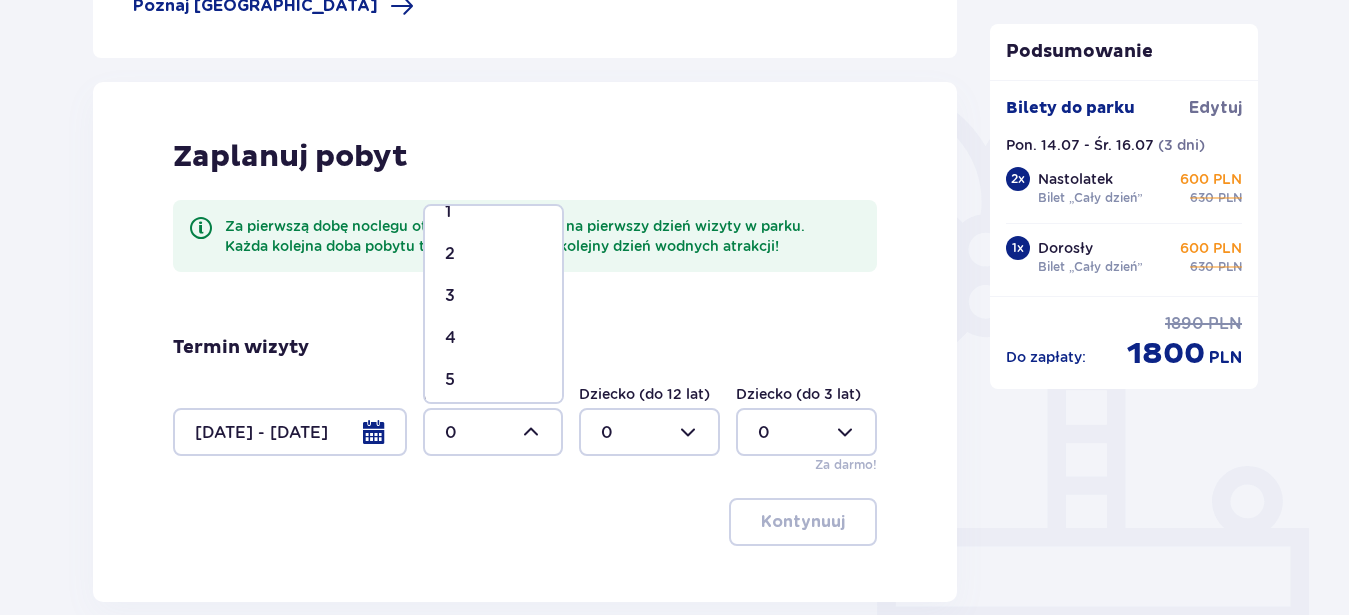 scroll, scrollTop: 114, scrollLeft: 0, axis: vertical 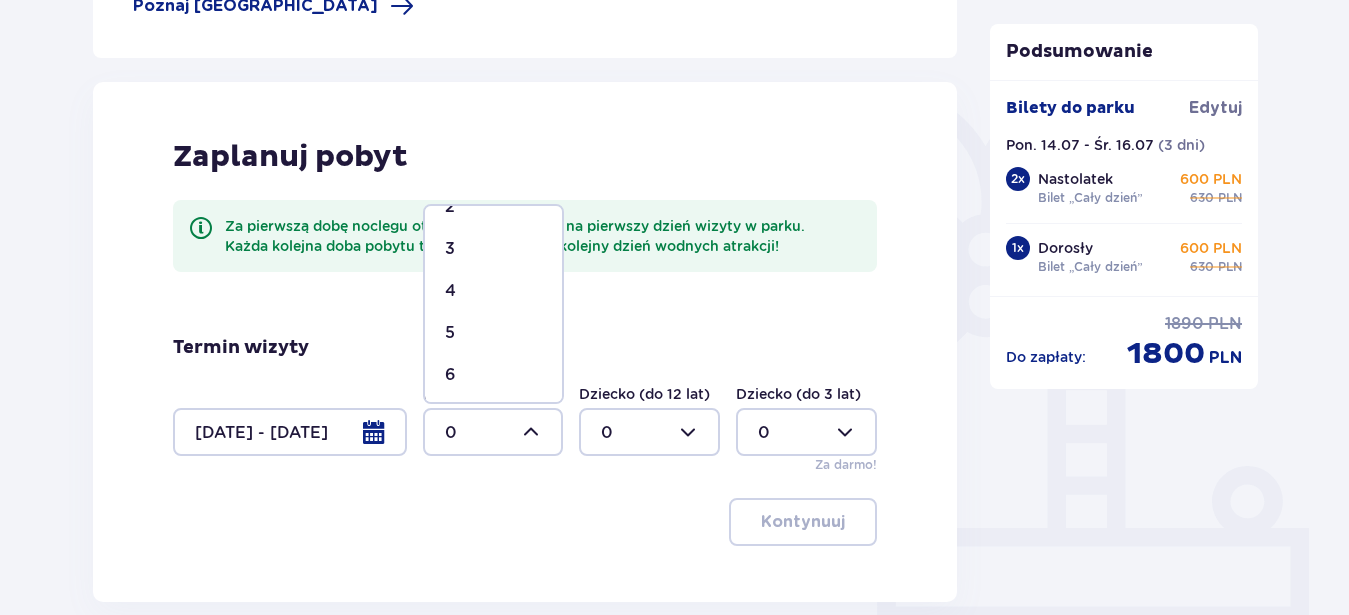click on "4" at bounding box center (493, 291) 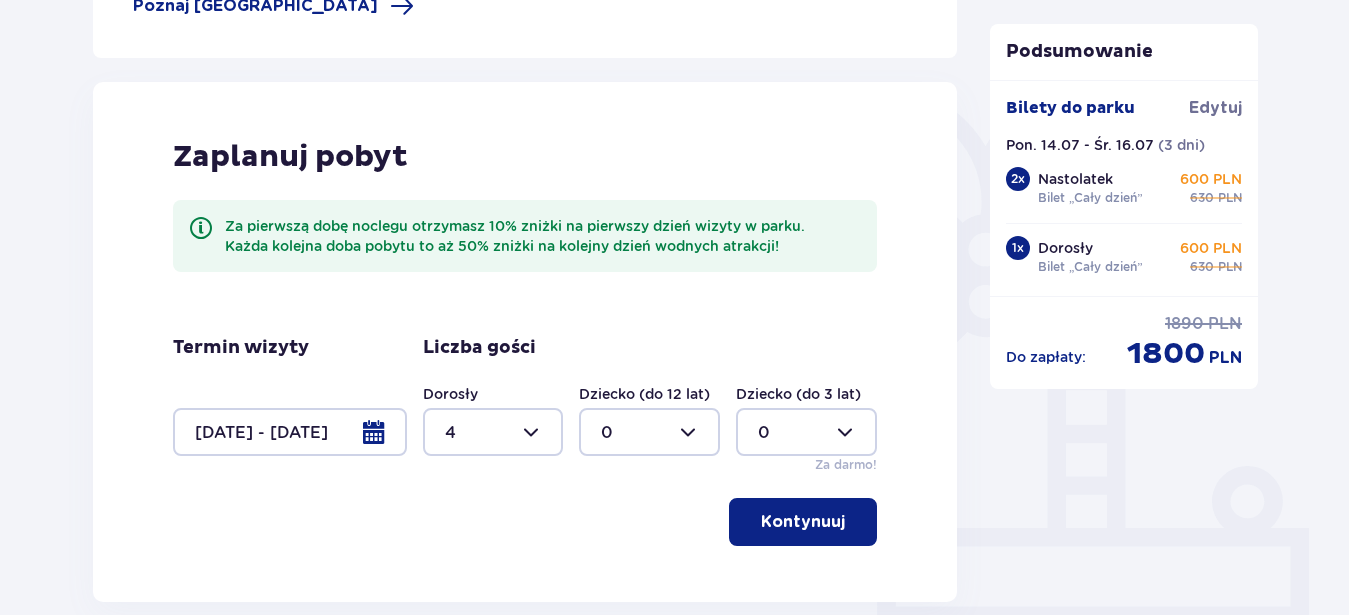 click on "Kontynuuj" at bounding box center [803, 522] 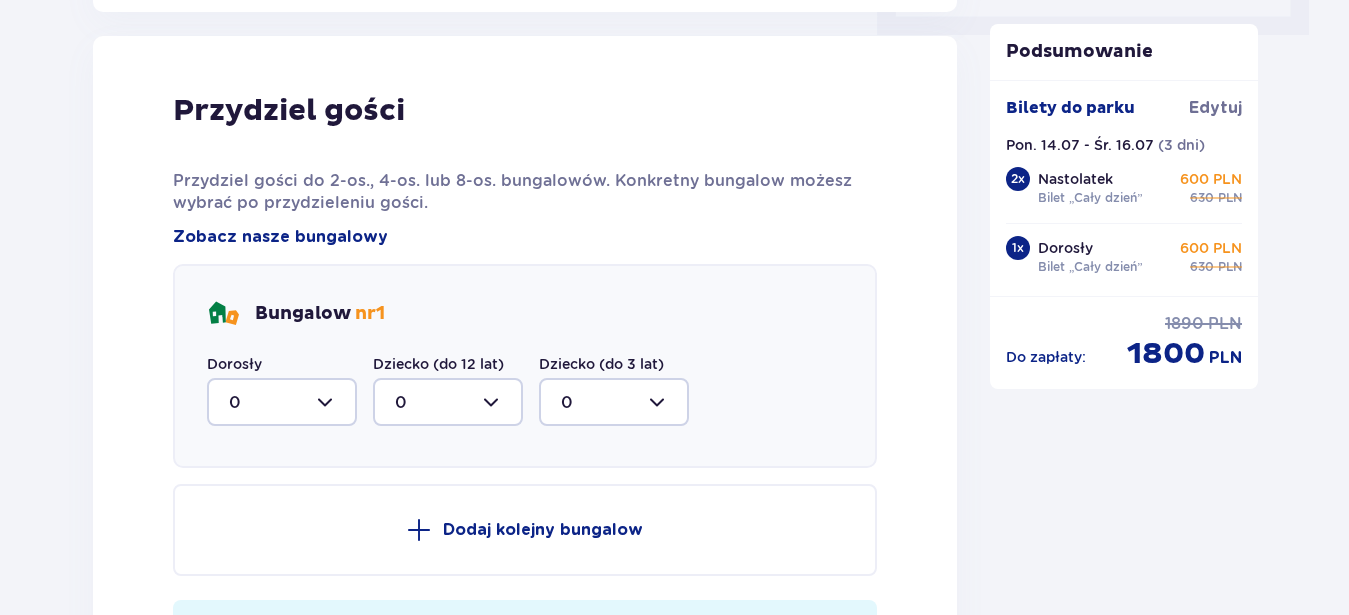 scroll, scrollTop: 1010, scrollLeft: 0, axis: vertical 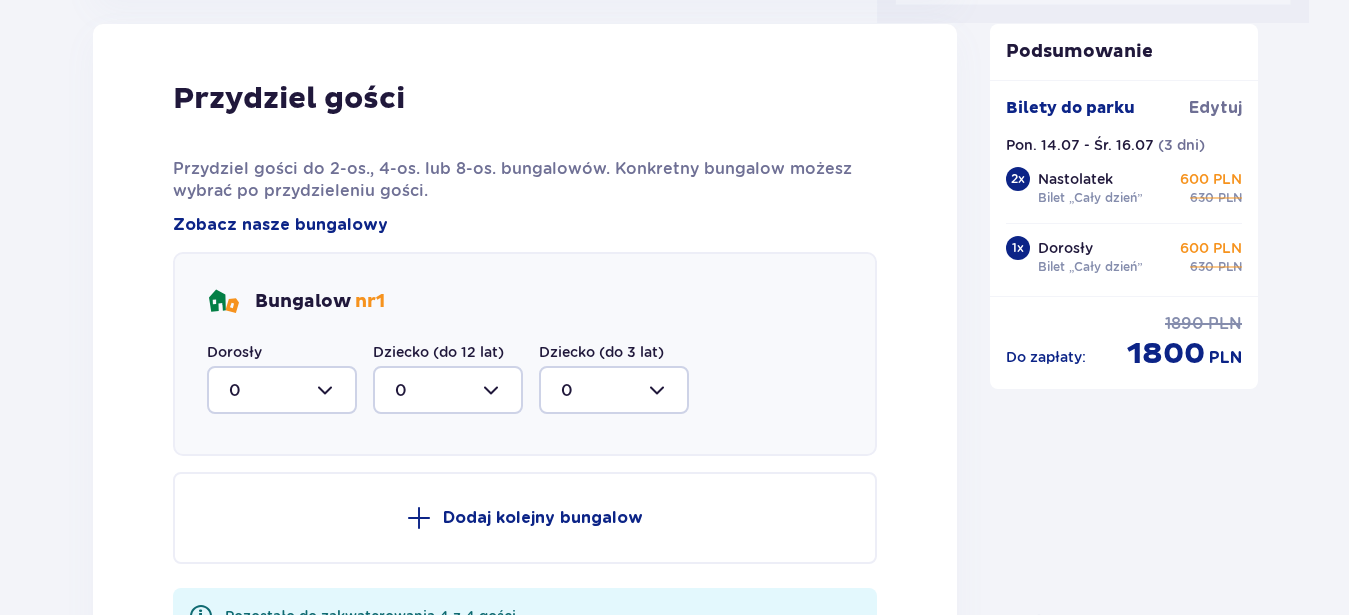 click at bounding box center (282, 390) 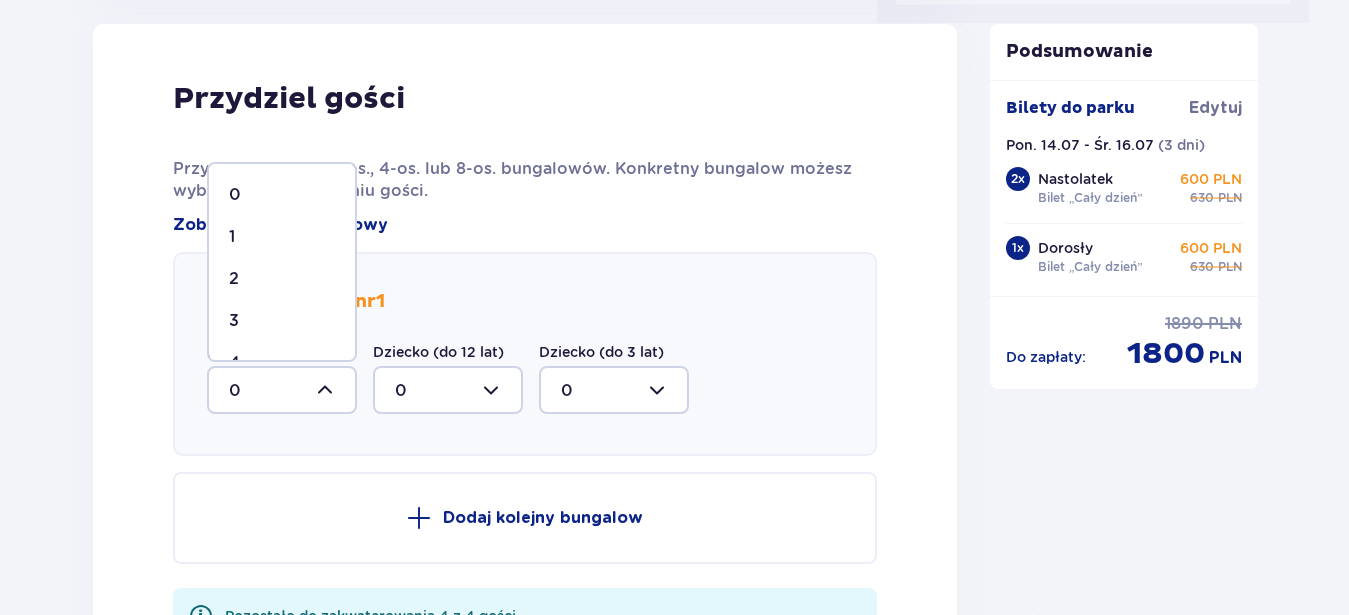 scroll, scrollTop: 34, scrollLeft: 0, axis: vertical 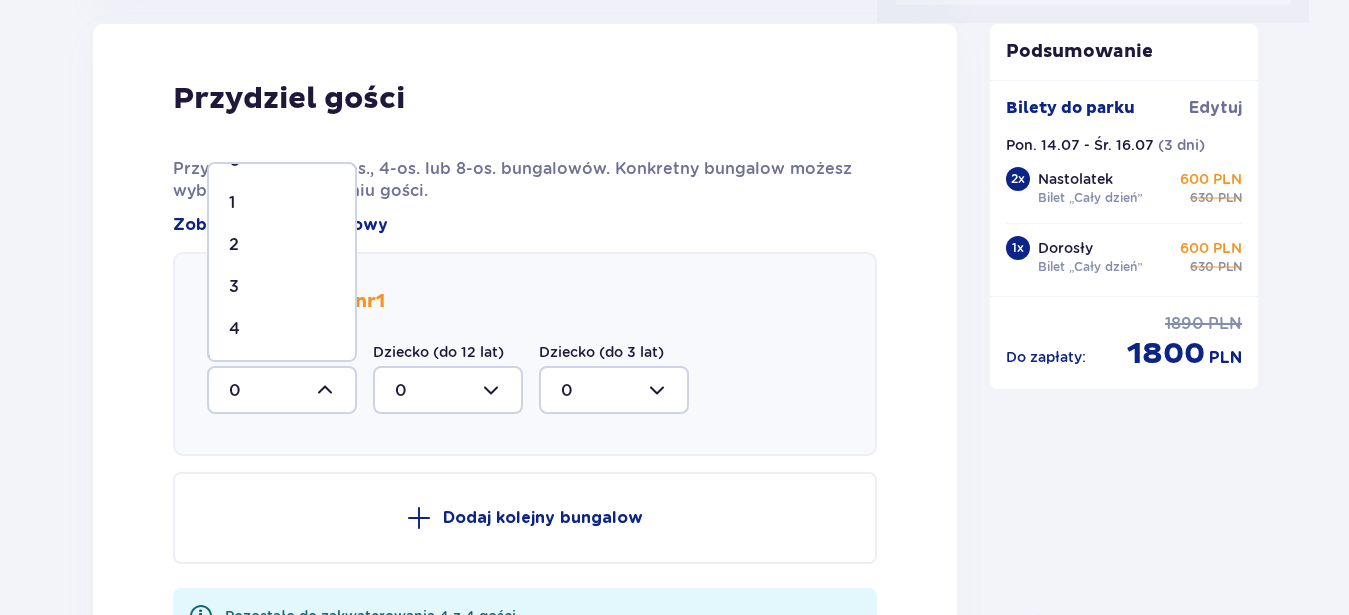 click on "4" at bounding box center [282, 329] 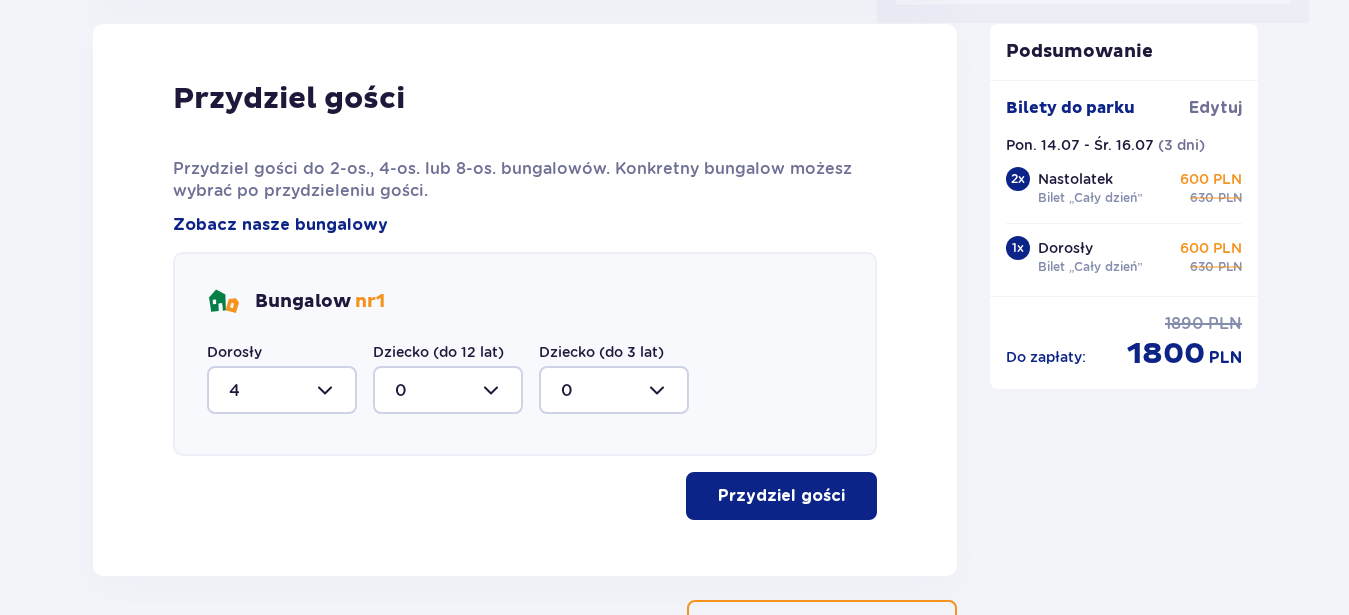 click on "Przydziel gości" at bounding box center (781, 496) 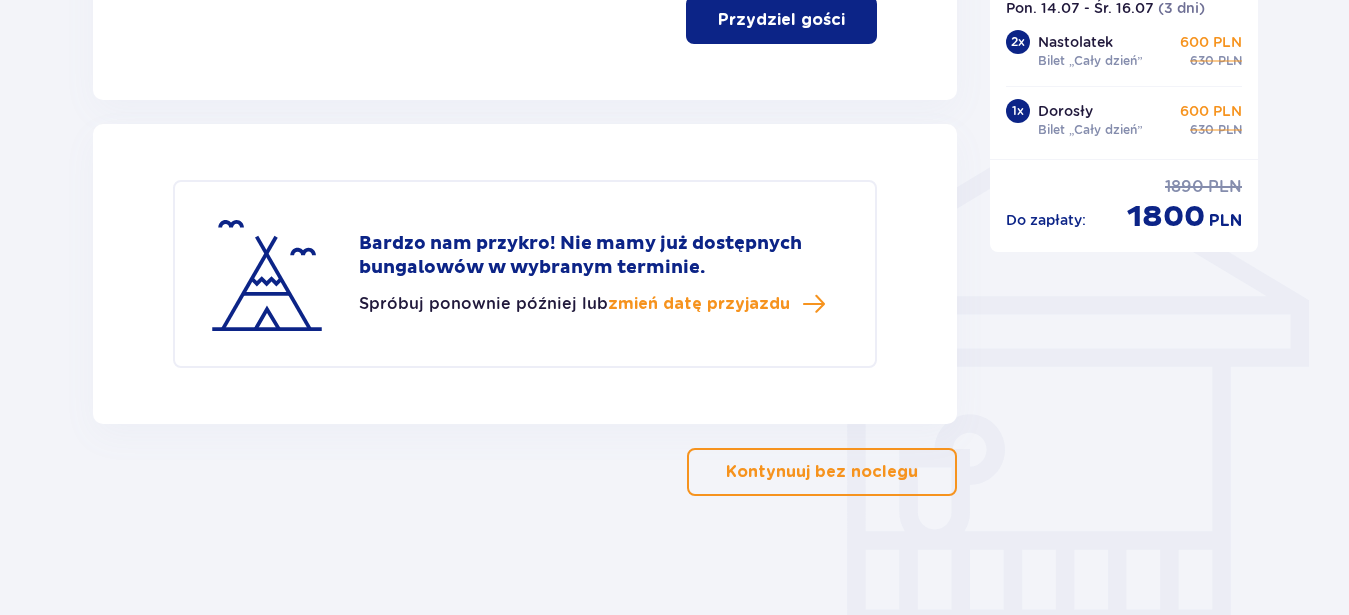 scroll, scrollTop: 1487, scrollLeft: 0, axis: vertical 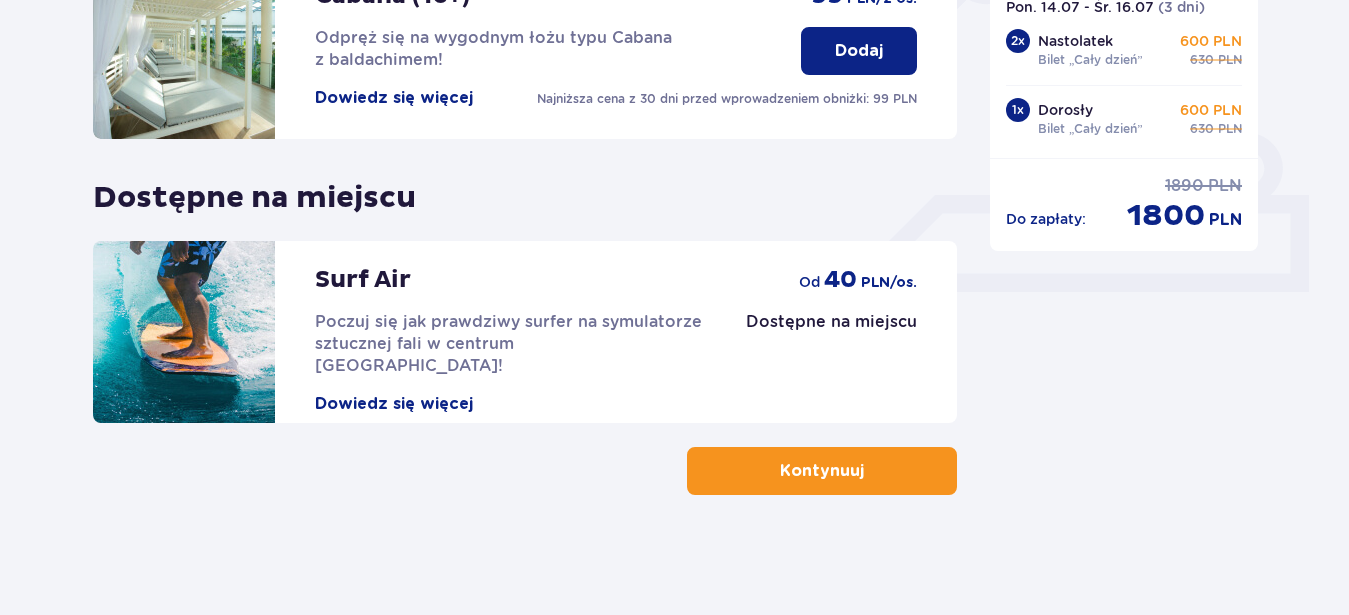click on "Kontynuuj" at bounding box center (822, 471) 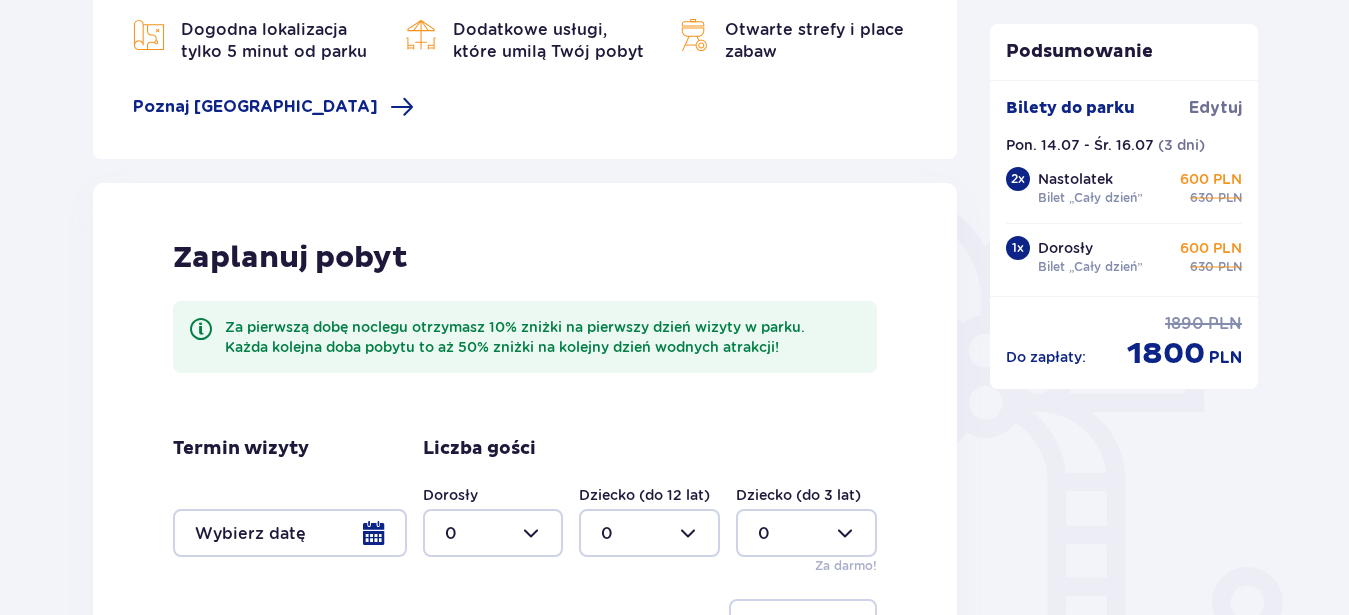 scroll, scrollTop: 408, scrollLeft: 0, axis: vertical 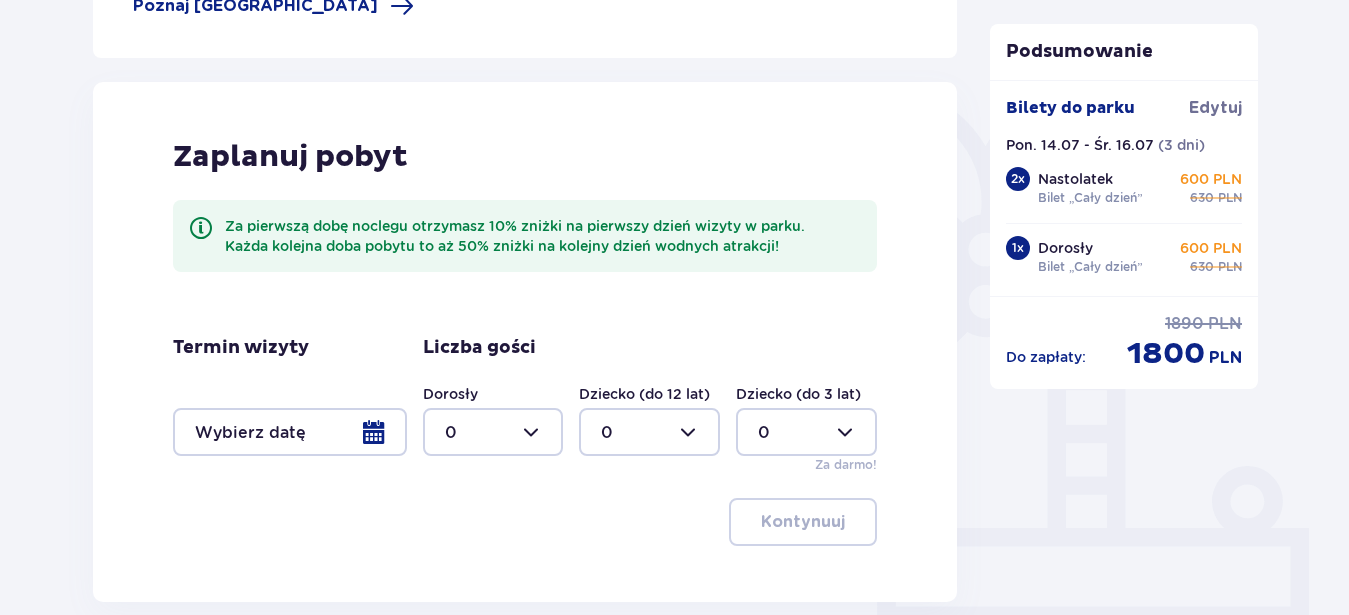click at bounding box center [290, 432] 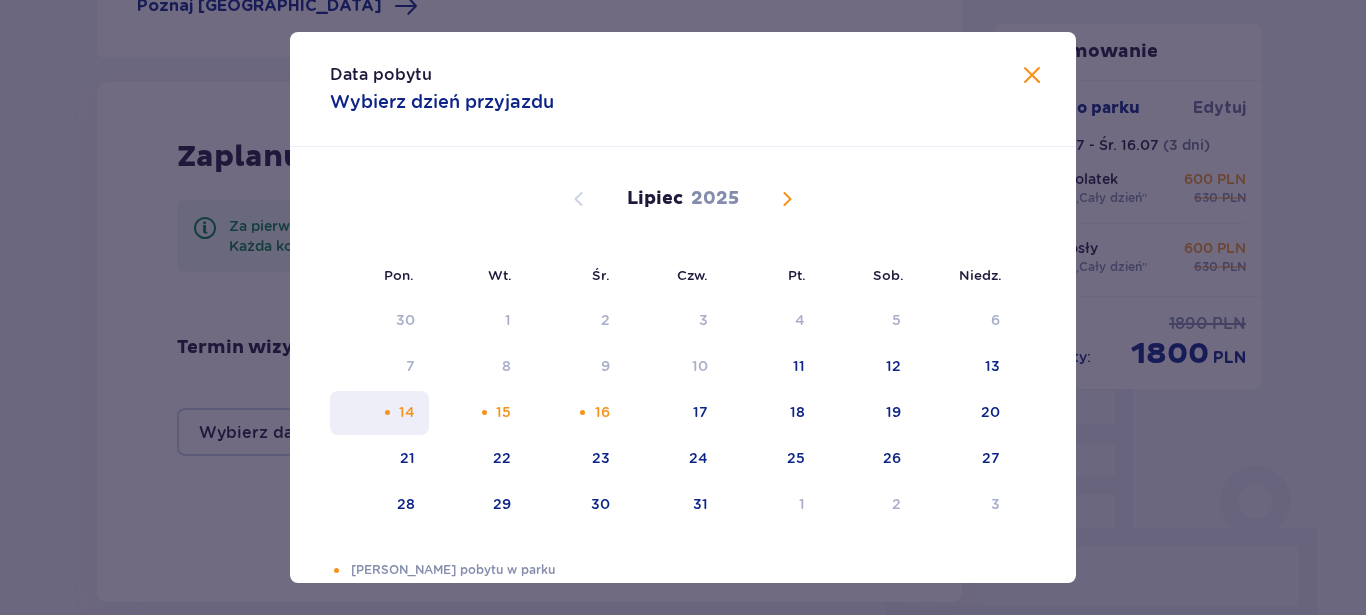 click on "14" at bounding box center (407, 412) 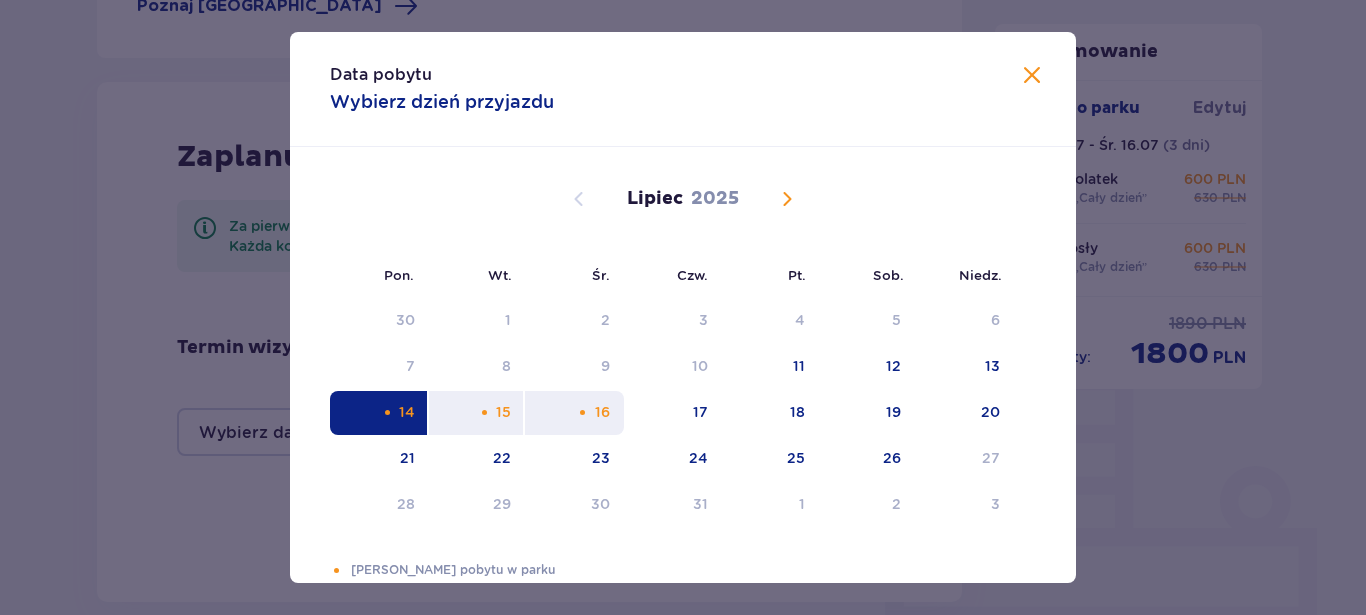 click at bounding box center [582, 412] 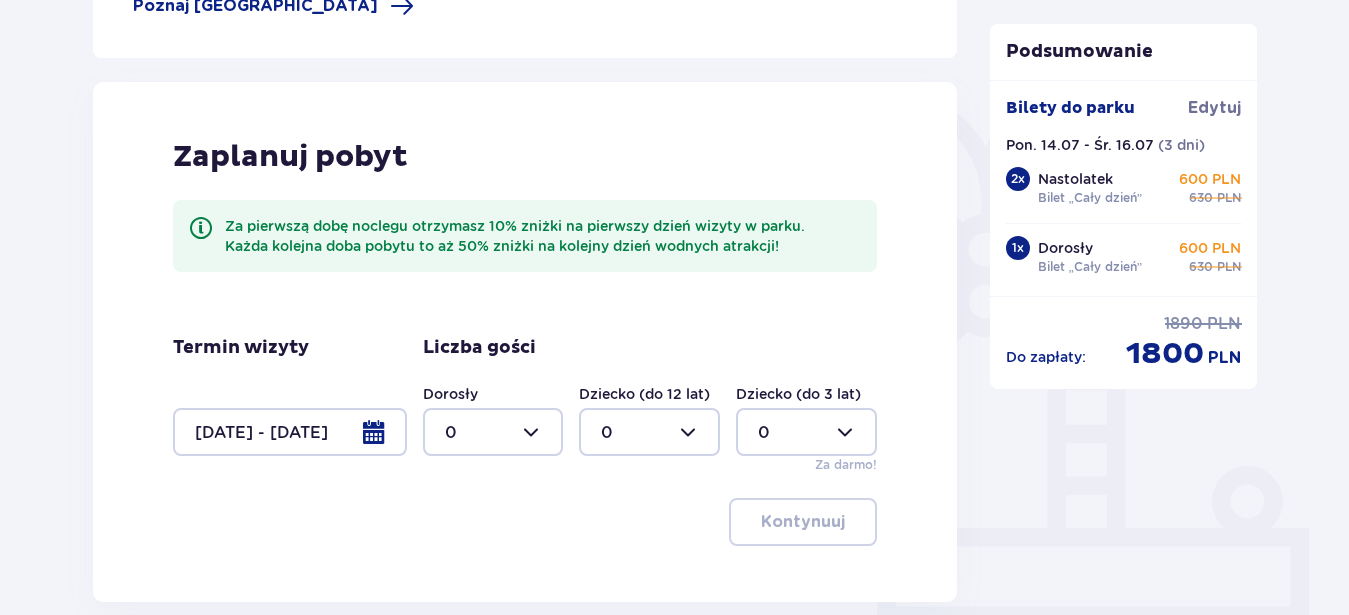 click on "Zaplanuj pobyt Za pierwszą dobę noclegu otrzymasz 10% zniżki na pierwszy dzień wizyty w parku. Każda kolejna doba pobytu to aż 50% zniżki na kolejny dzień wodnych atrakcji! Termin wizyty 14.07.25 - 16.07.25 Liczba gości Dorosły   0 Dziecko (do 12 lat)   0 Dziecko (do 3 lat)   0 Za darmo! Kontynuuj" at bounding box center (525, 342) 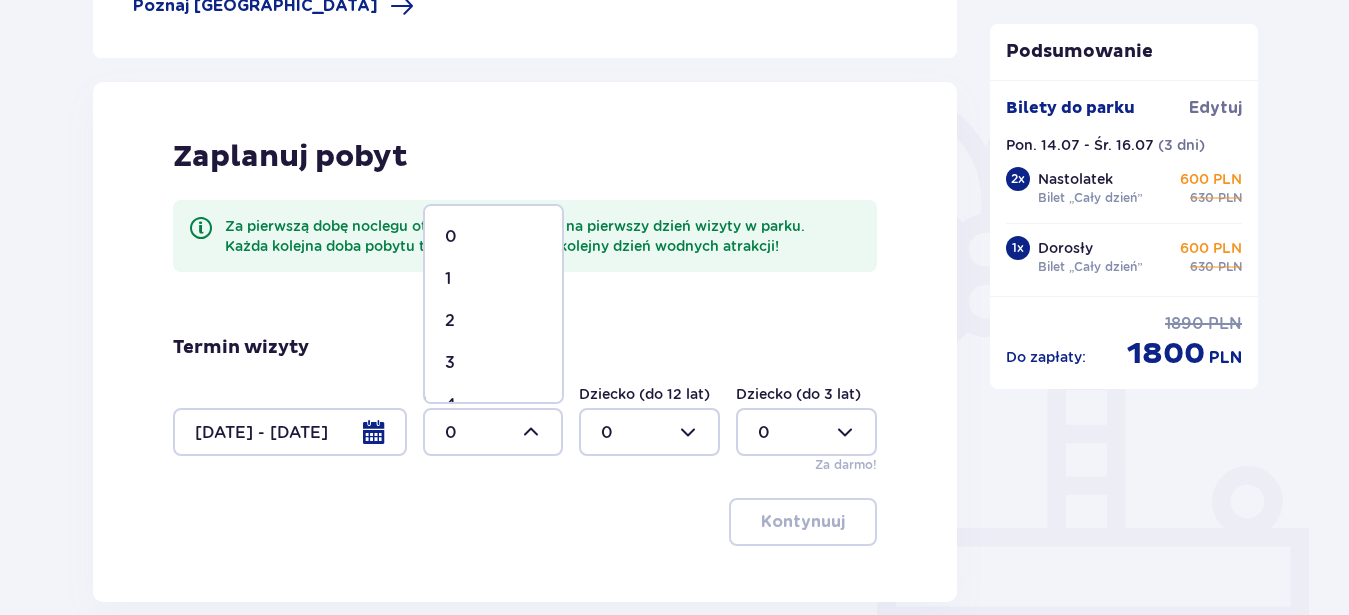 scroll, scrollTop: 114, scrollLeft: 0, axis: vertical 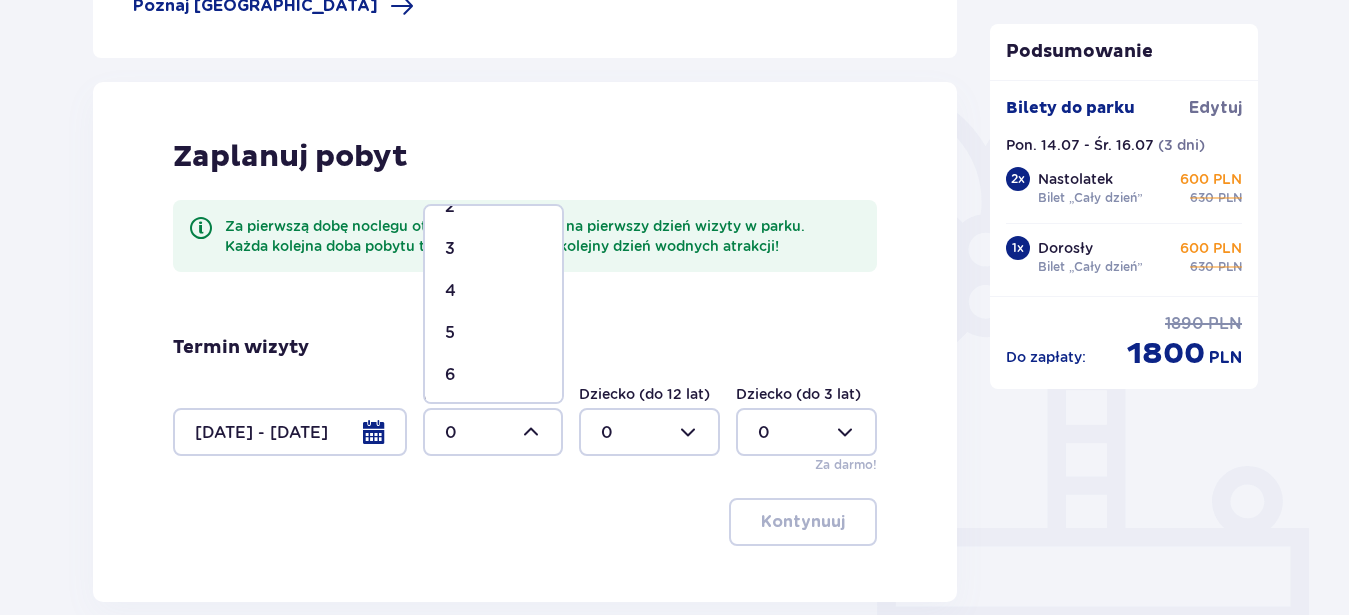 click on "4" at bounding box center [493, 291] 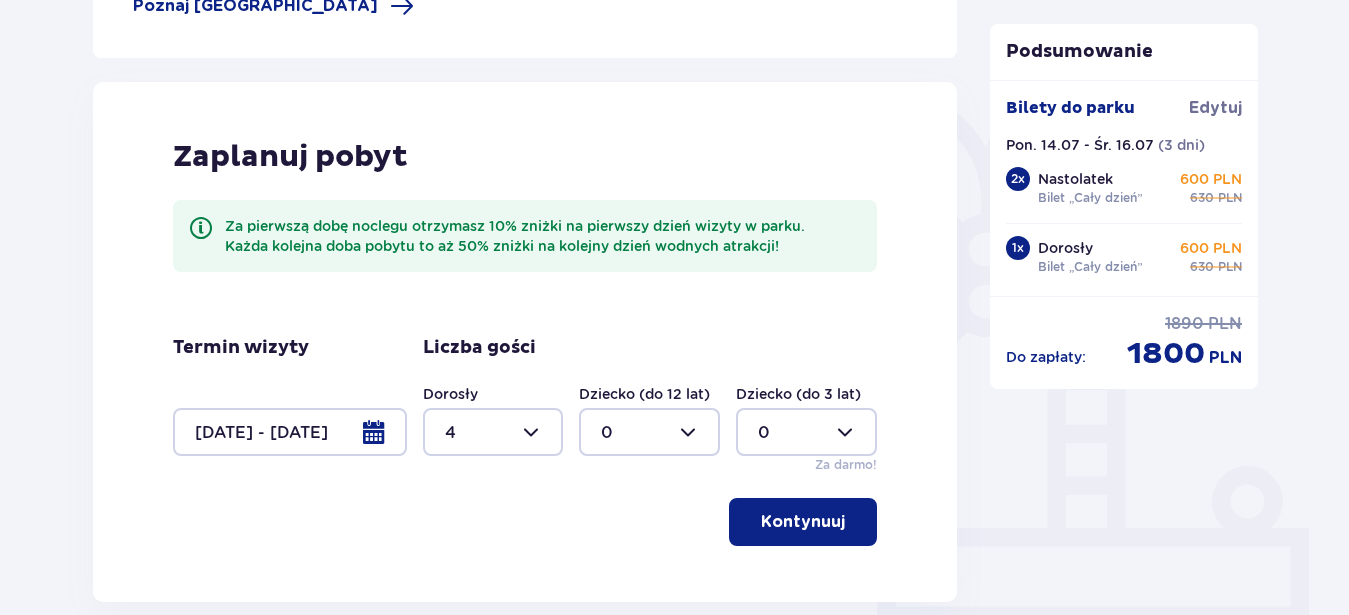 click on "Kontynuuj" at bounding box center (803, 522) 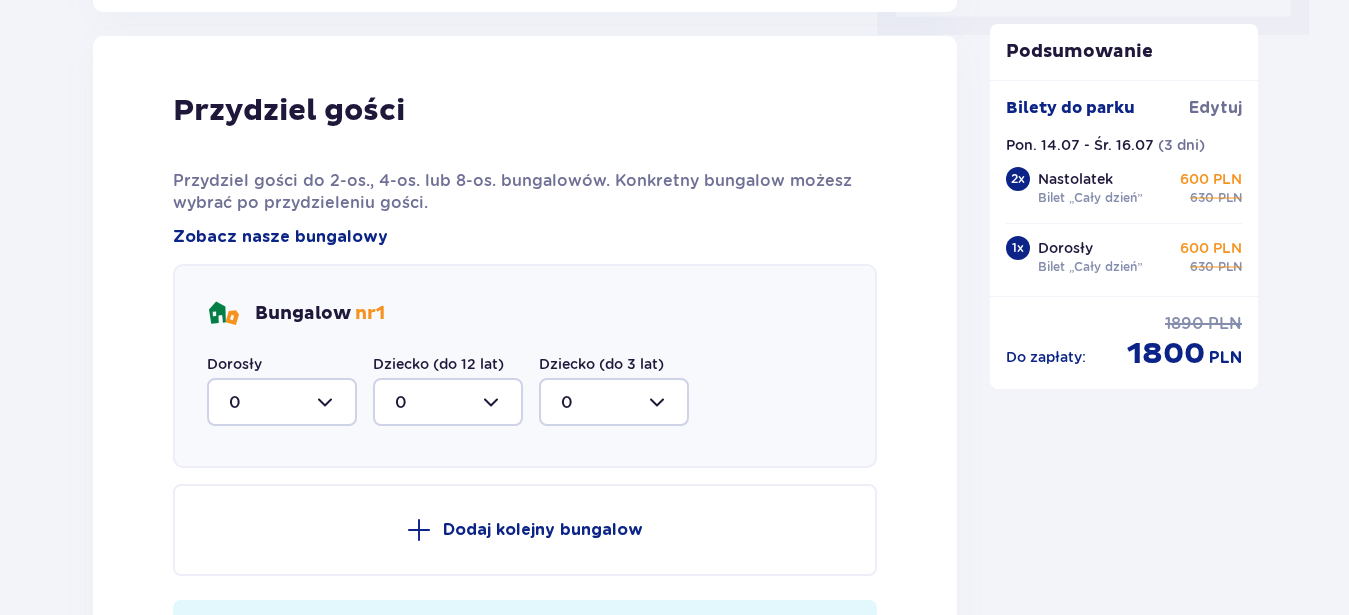 scroll, scrollTop: 1010, scrollLeft: 0, axis: vertical 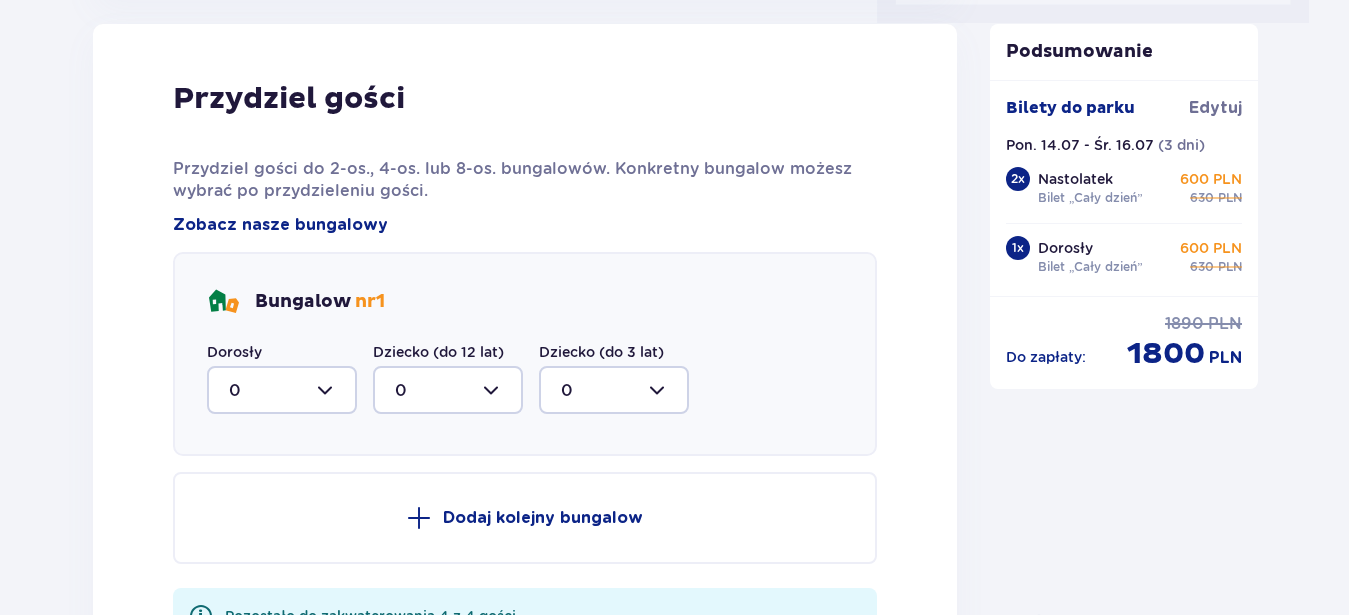 click at bounding box center (282, 390) 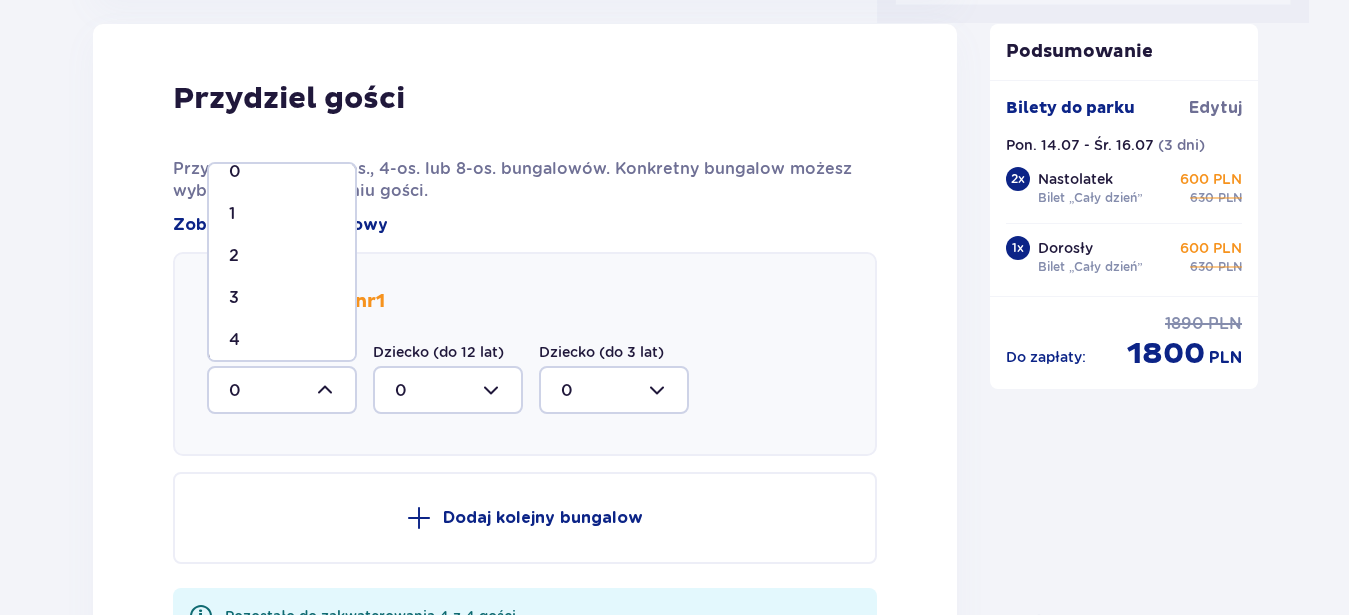 scroll, scrollTop: 34, scrollLeft: 0, axis: vertical 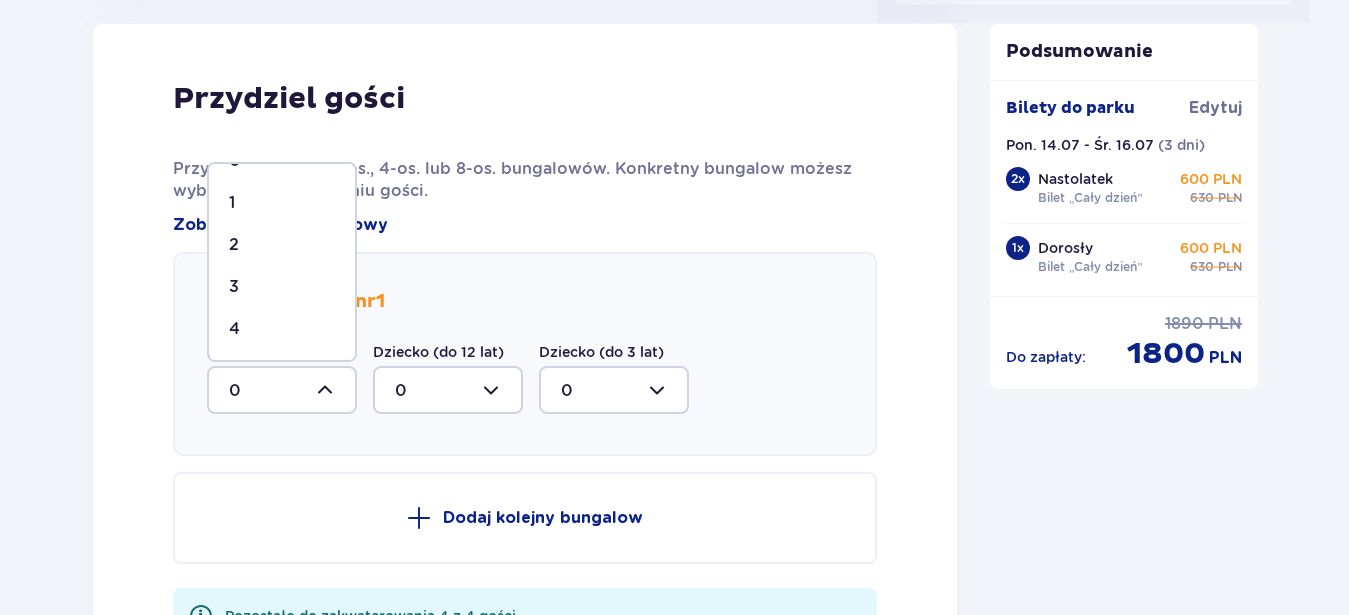 click on "0 1 2 3 4" at bounding box center [282, 262] 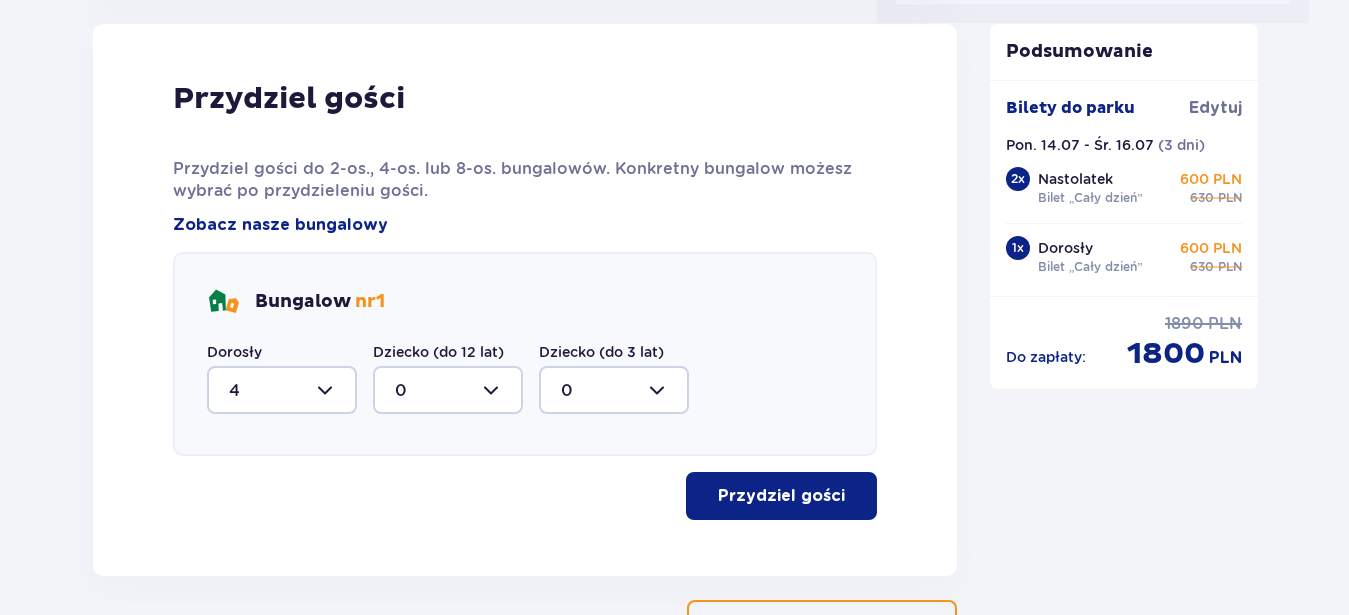 type on "4" 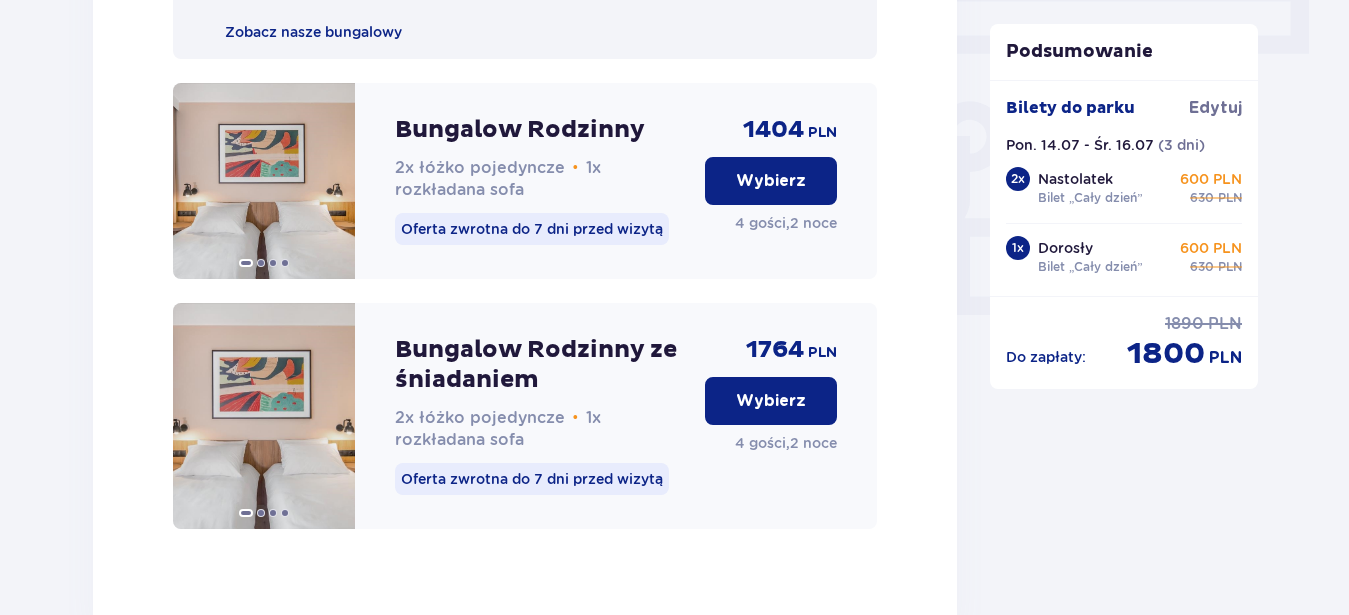 scroll, scrollTop: 1892, scrollLeft: 0, axis: vertical 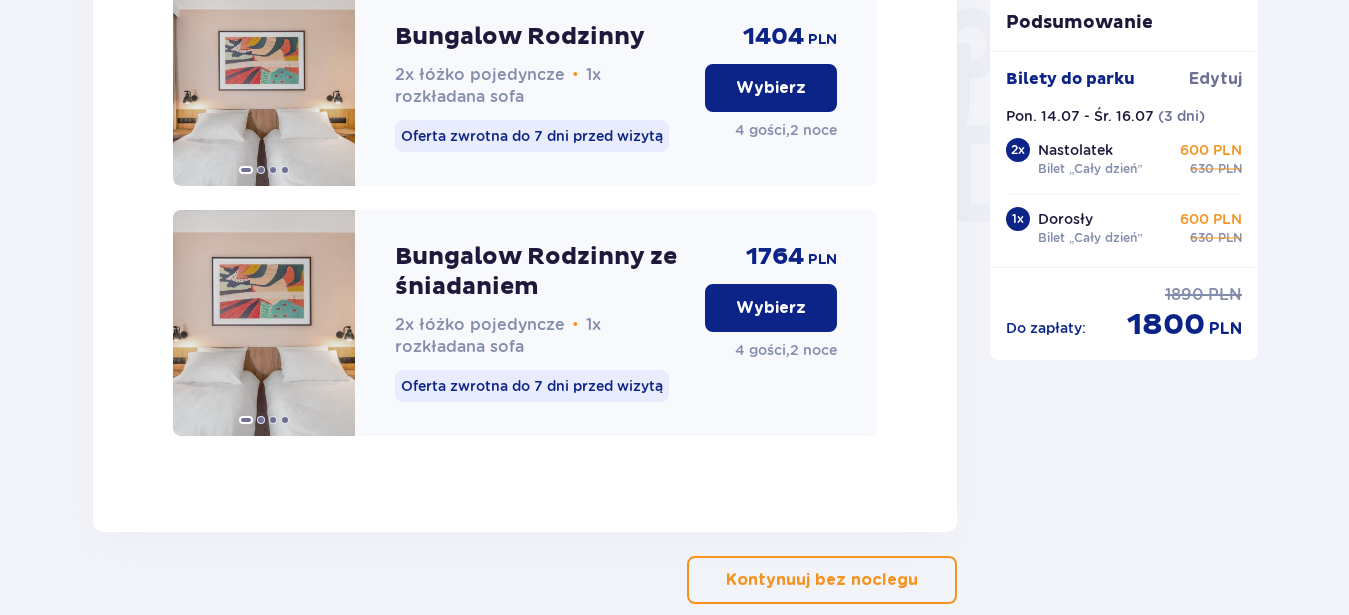 click on "Wybierz" at bounding box center (771, 88) 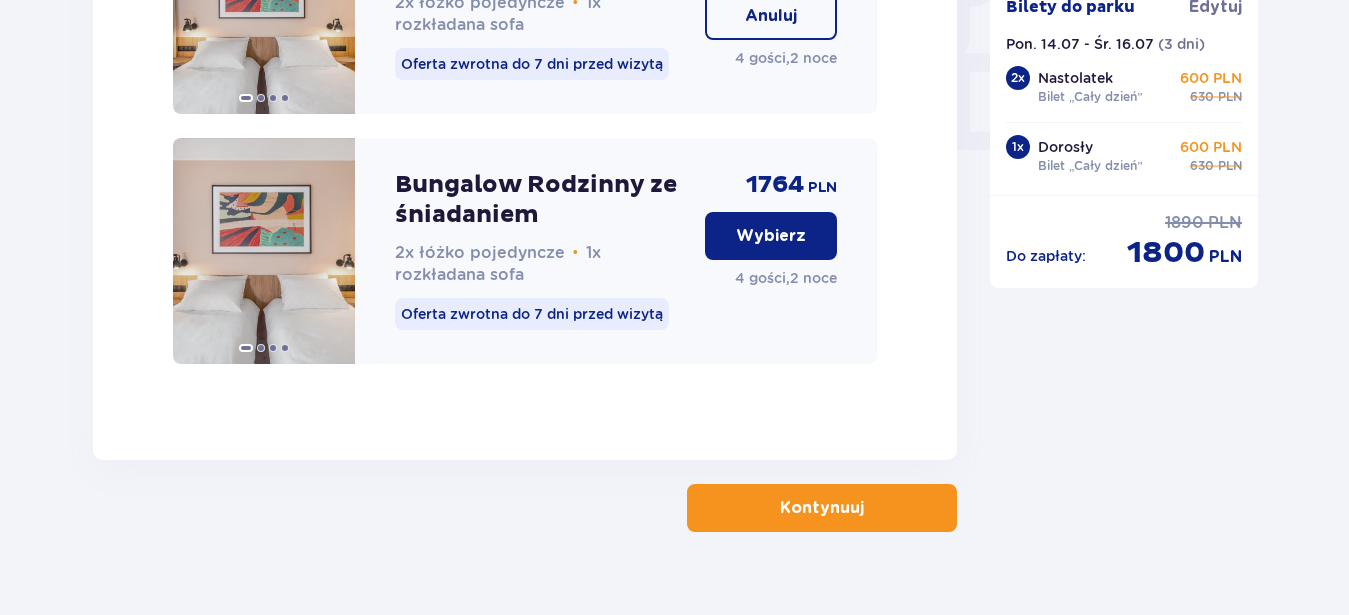 scroll, scrollTop: 1920, scrollLeft: 0, axis: vertical 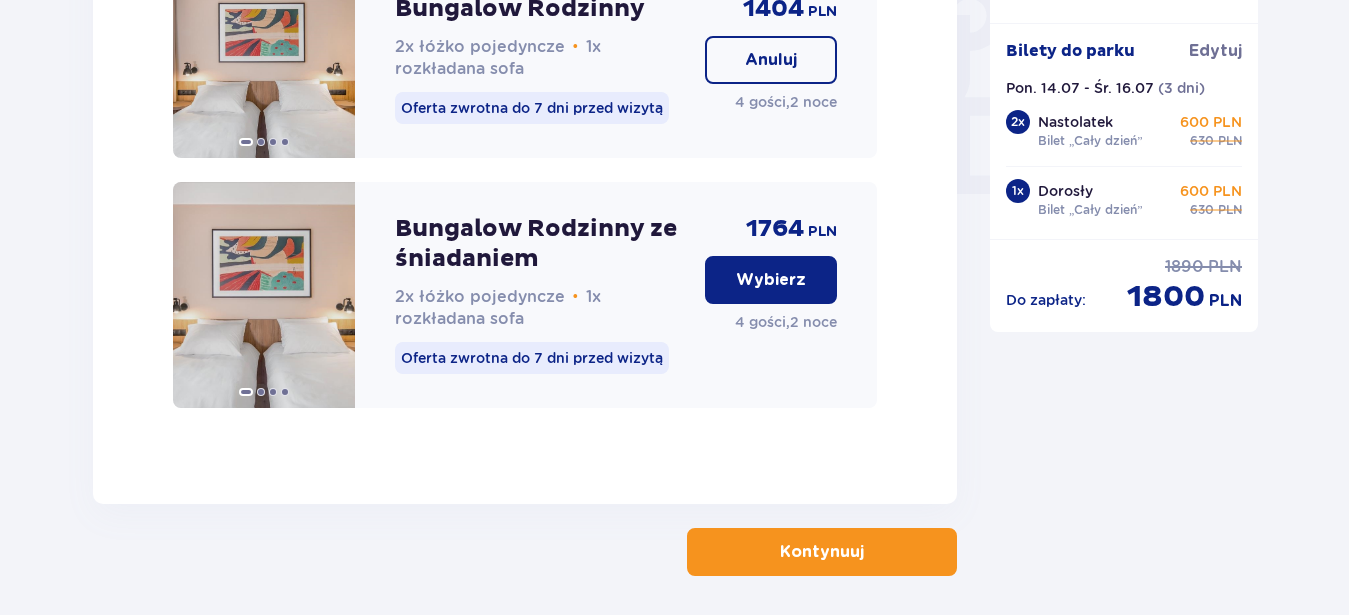 click on "Kontynuuj" at bounding box center [822, 552] 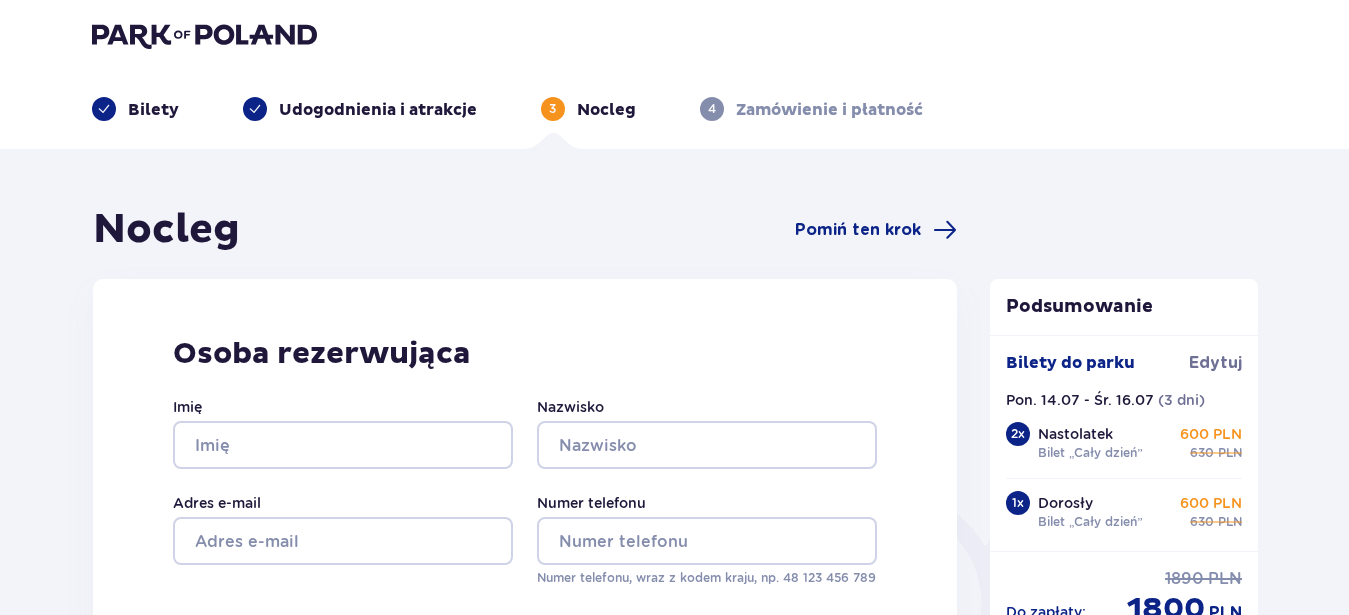 scroll, scrollTop: 0, scrollLeft: 0, axis: both 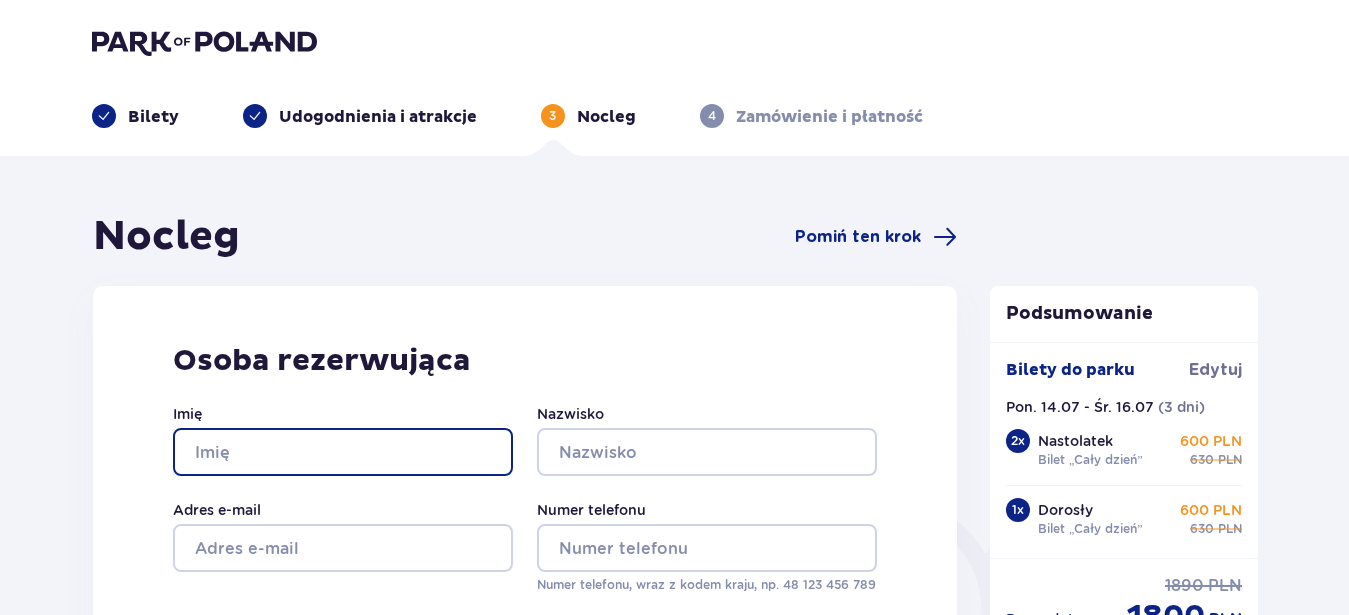 click on "Imię" at bounding box center [343, 452] 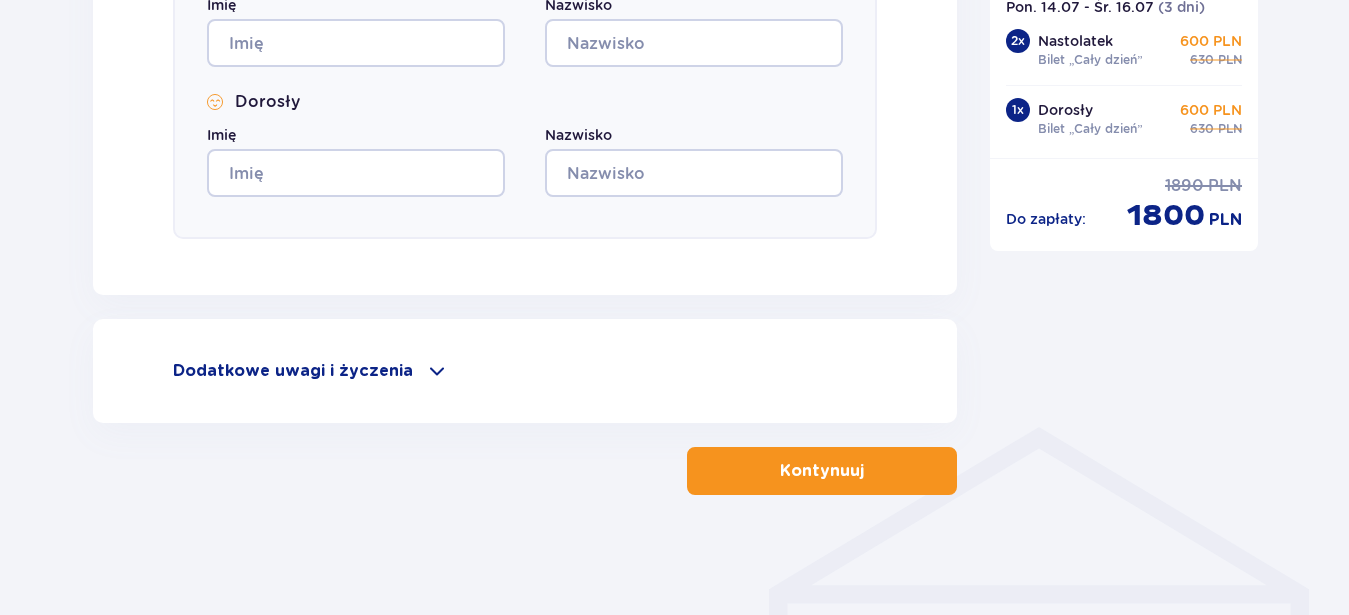 click on "Kontynuuj" at bounding box center [822, 471] 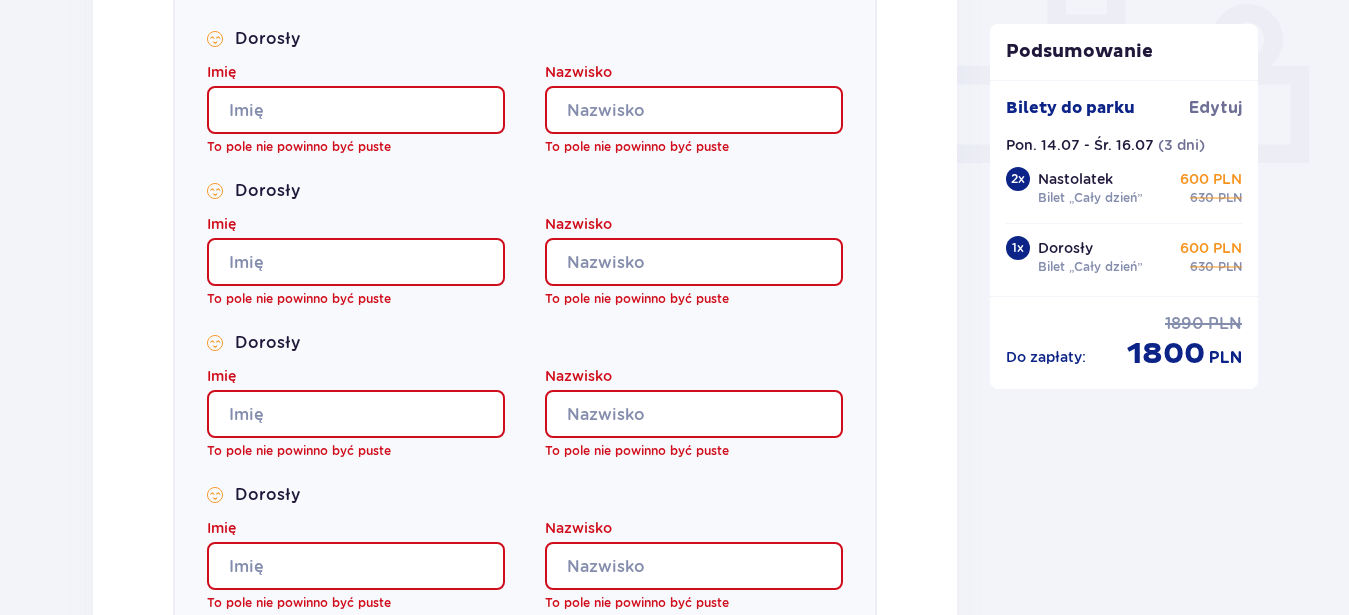 scroll, scrollTop: 856, scrollLeft: 0, axis: vertical 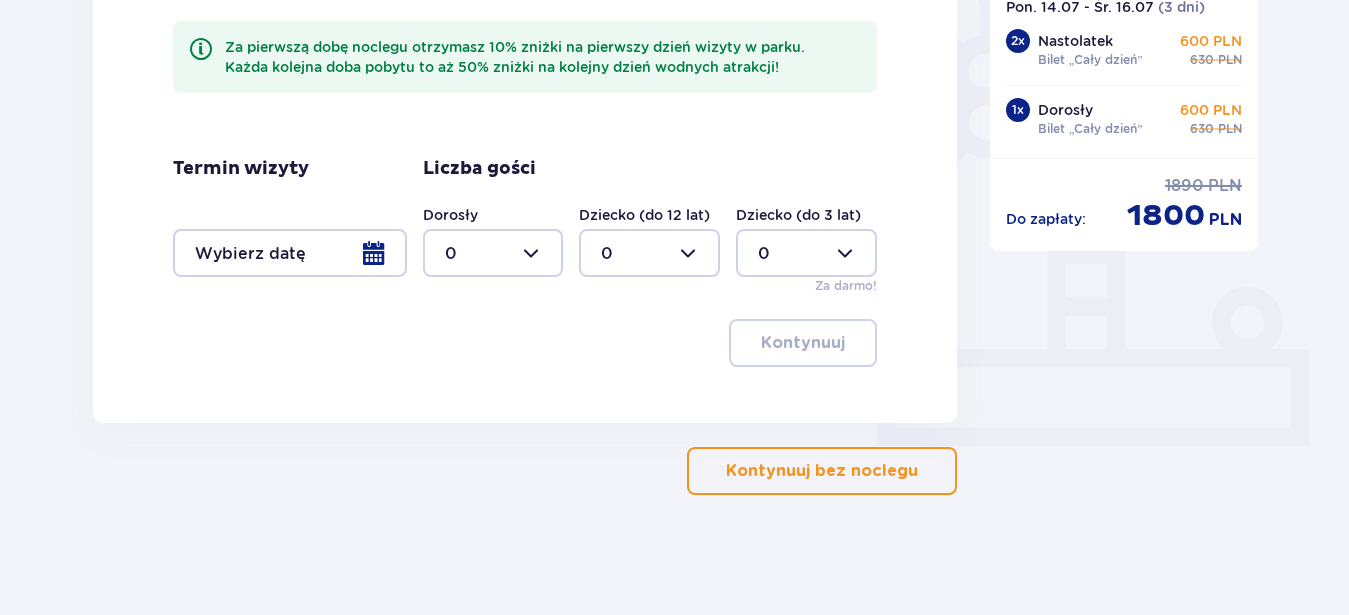 type on "0" 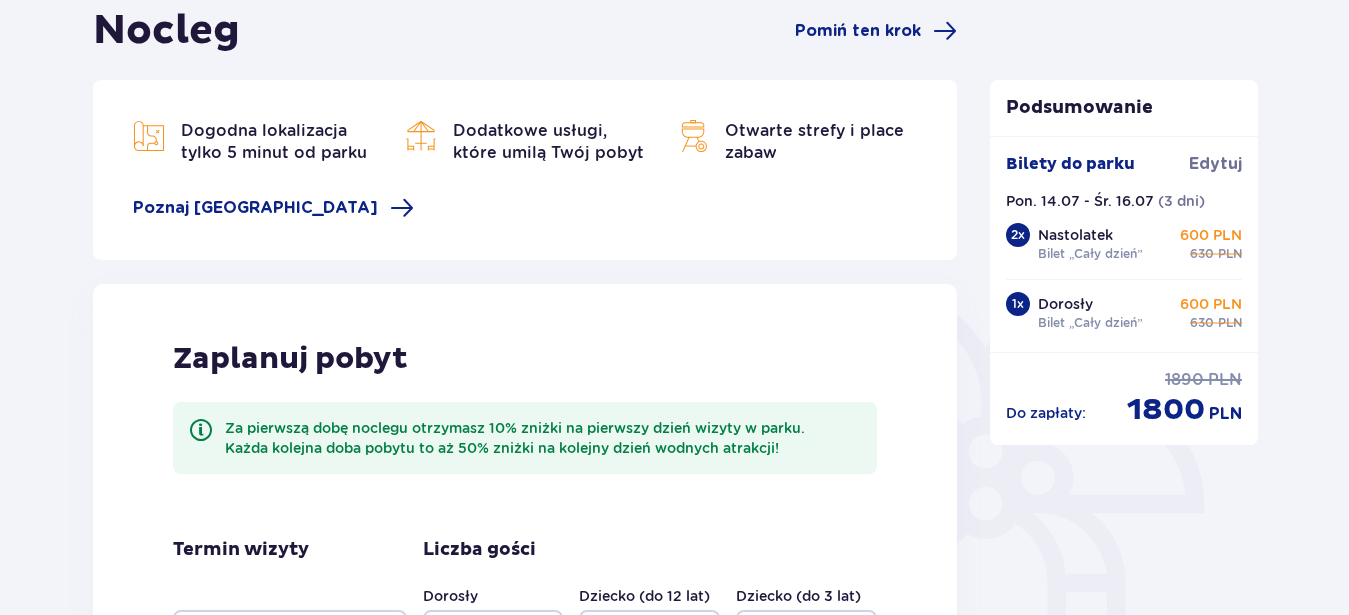 scroll, scrollTop: 77, scrollLeft: 0, axis: vertical 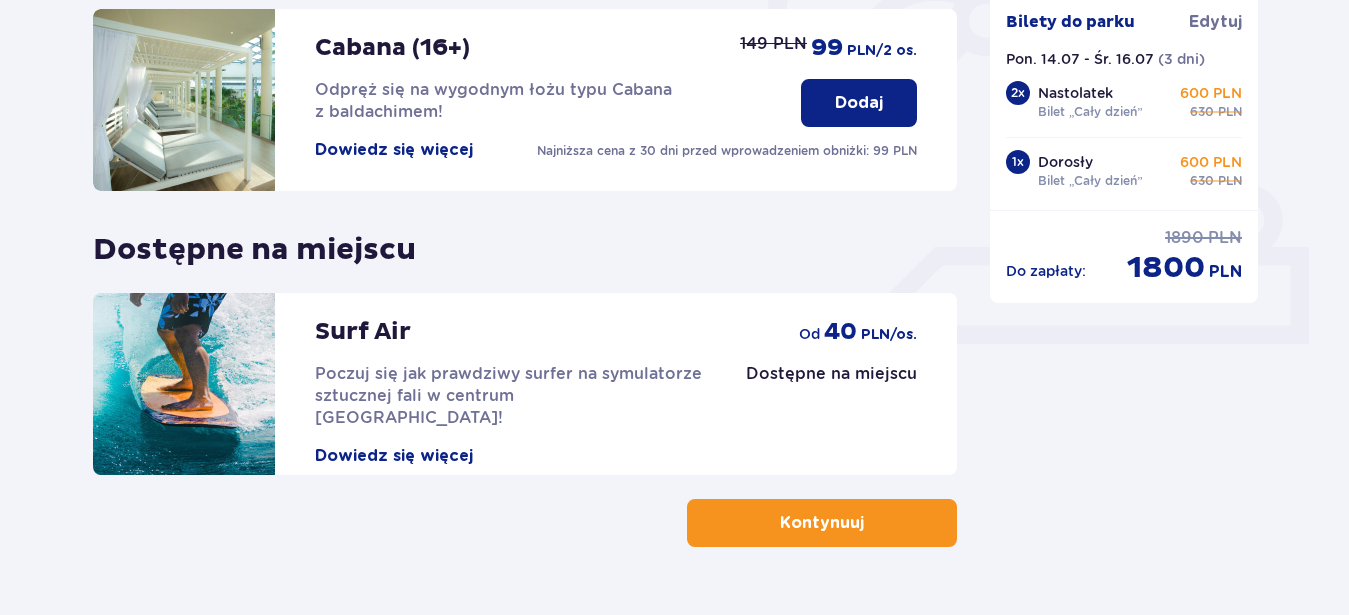 click on "Kontynuuj" at bounding box center (822, 523) 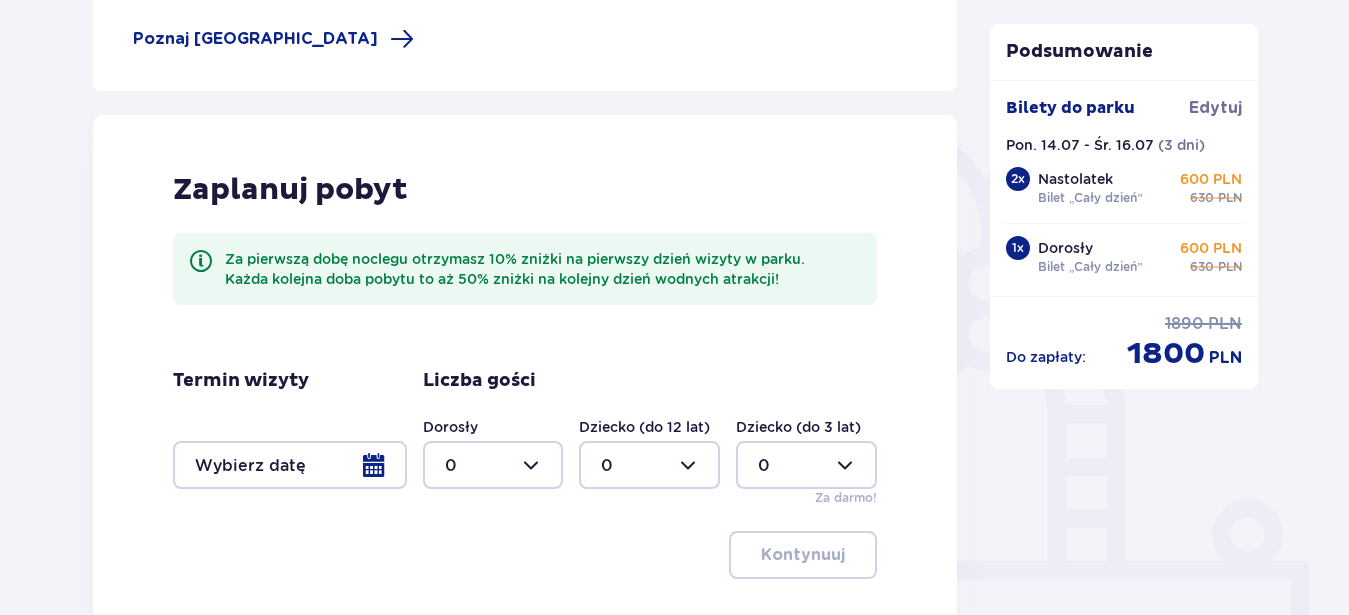 scroll, scrollTop: 408, scrollLeft: 0, axis: vertical 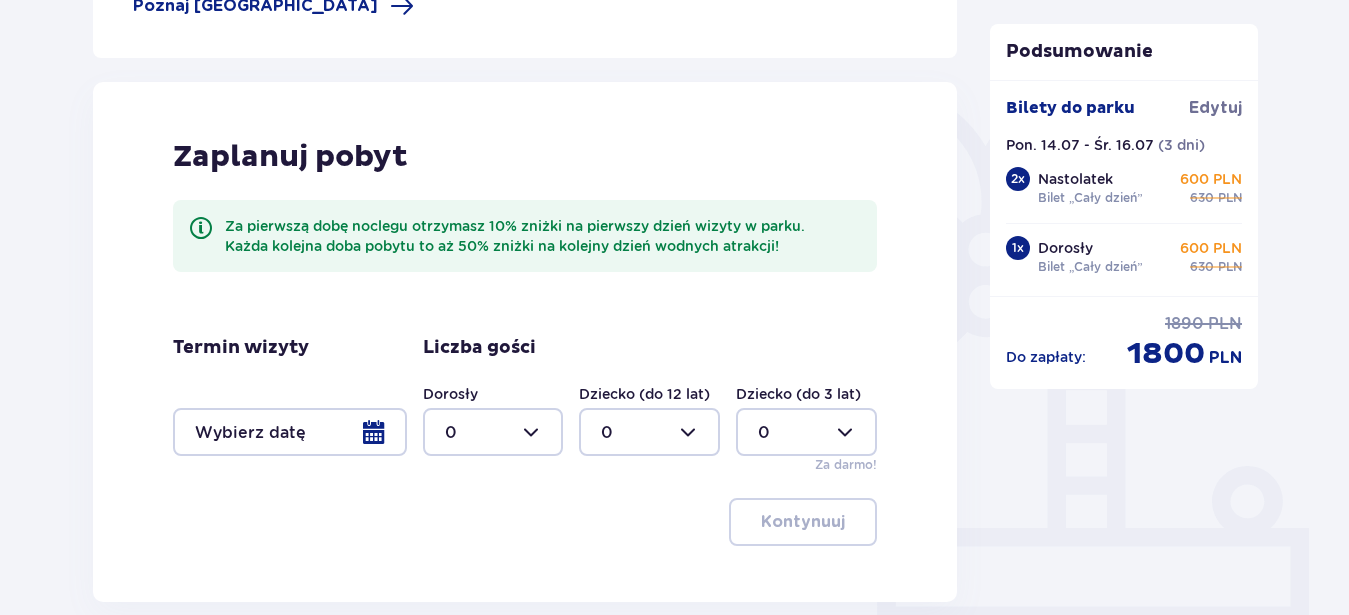 click at bounding box center [290, 432] 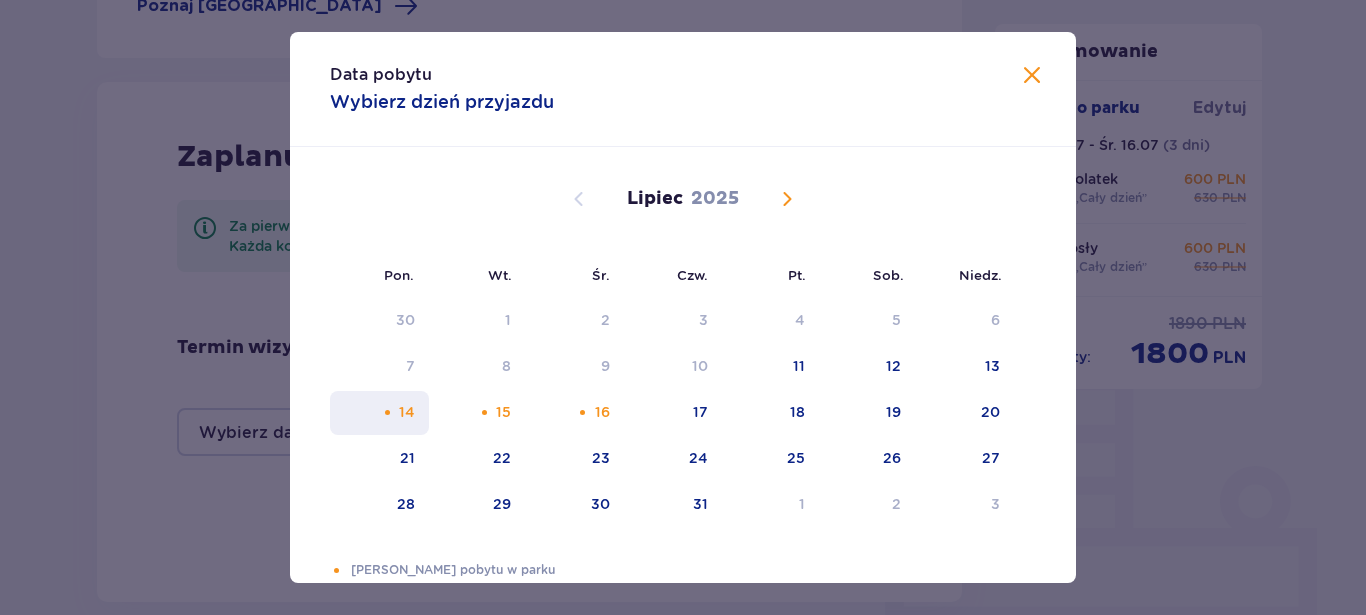 click on "14" at bounding box center [379, 413] 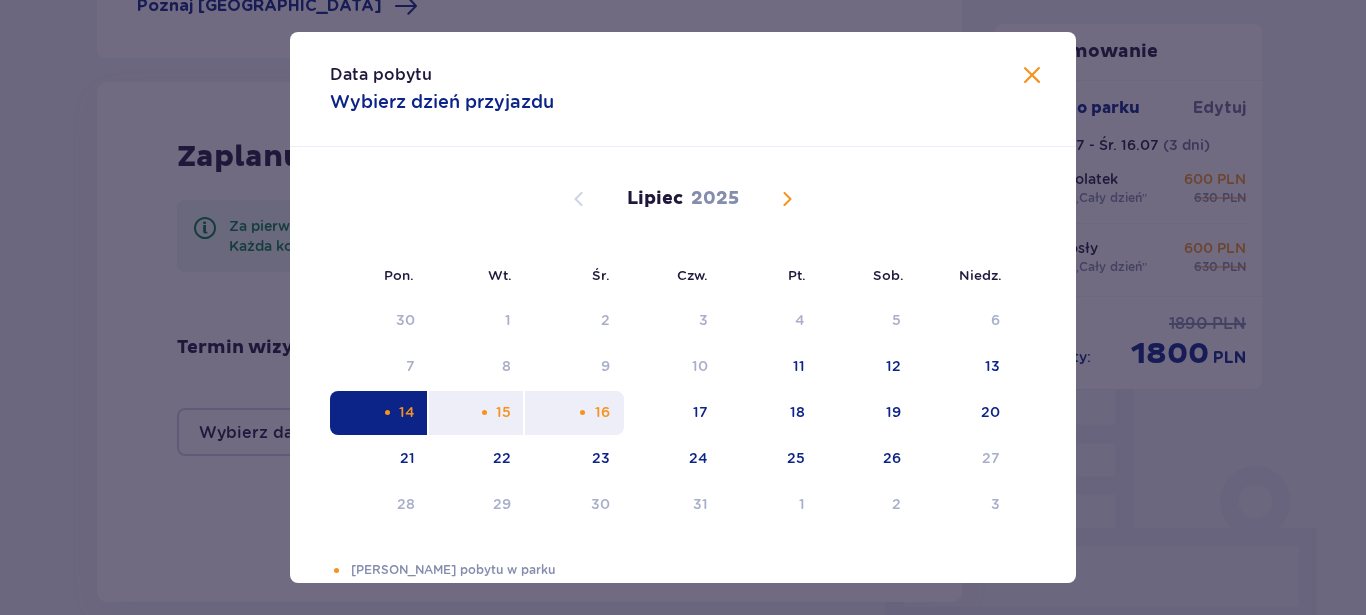 click on "16" at bounding box center (602, 412) 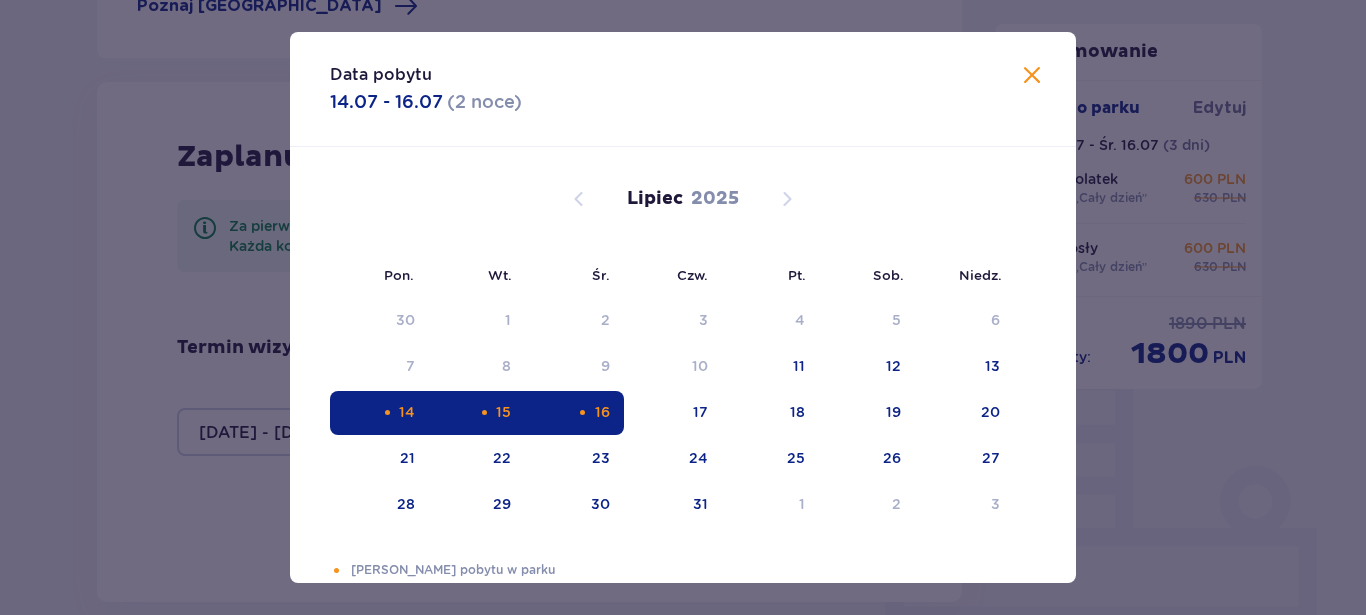 type on "[DATE] - [DATE]" 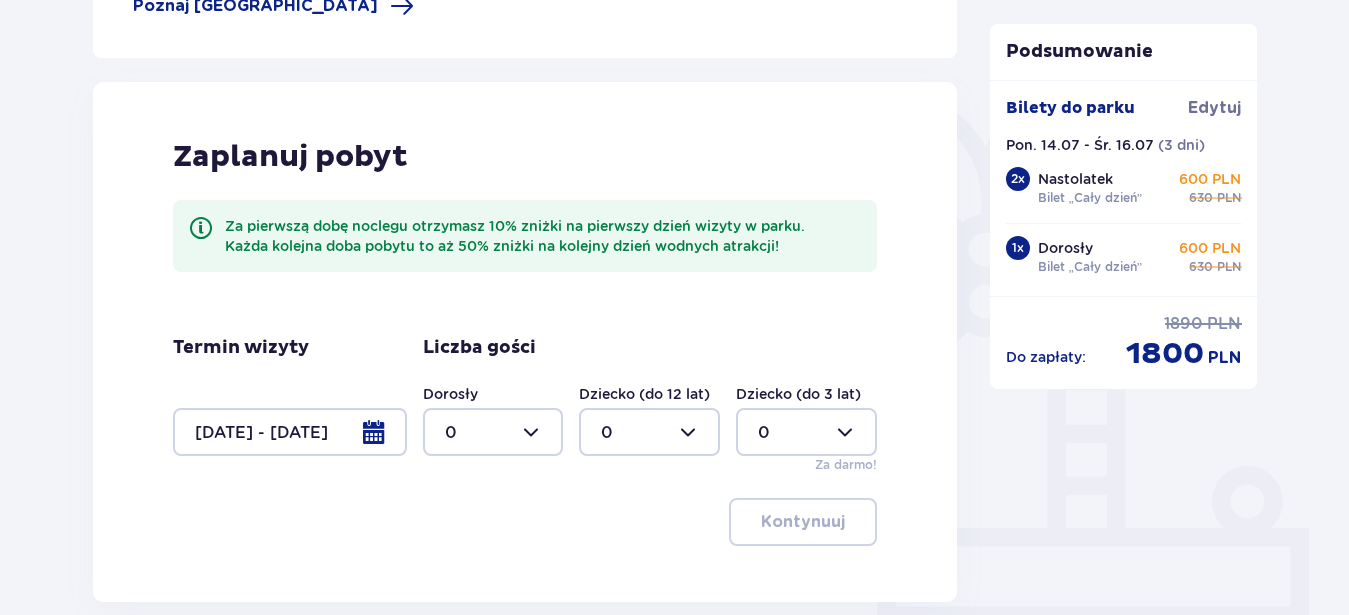 click at bounding box center (493, 432) 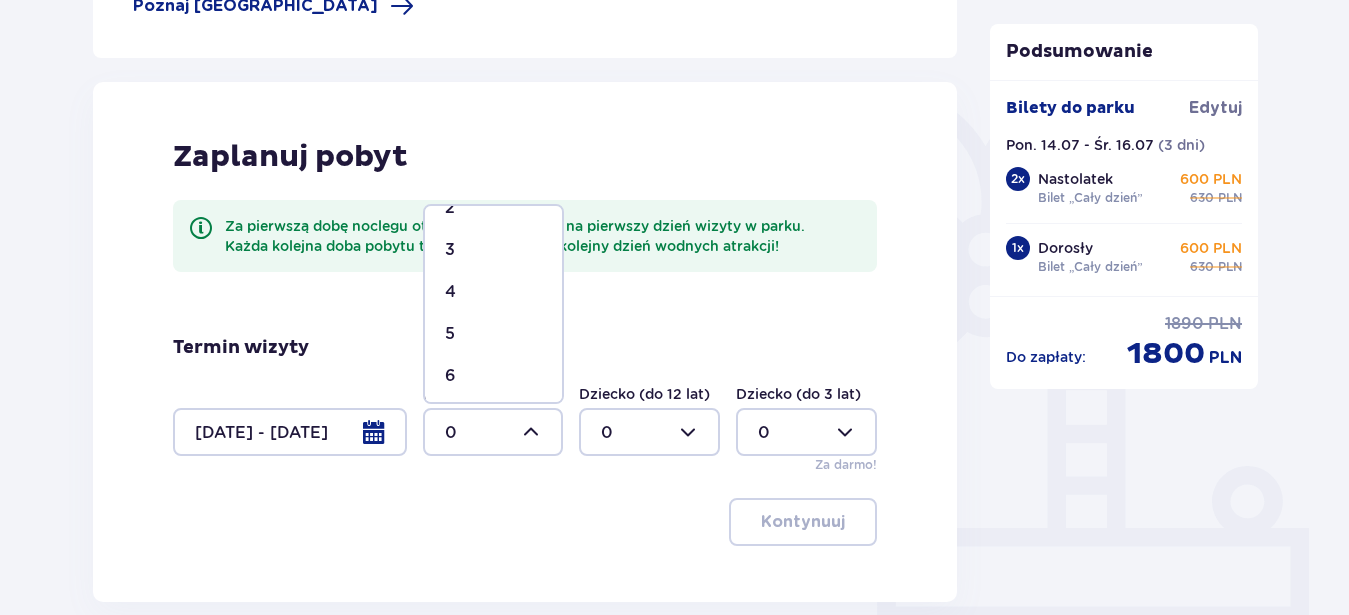 scroll, scrollTop: 114, scrollLeft: 0, axis: vertical 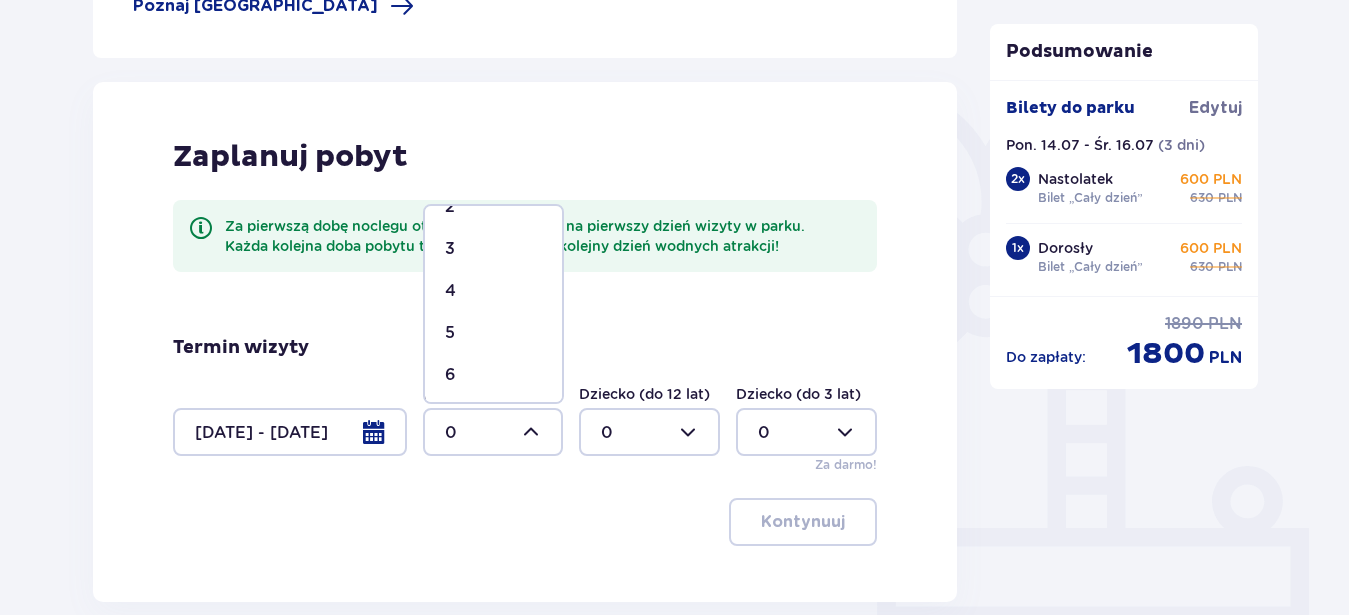click on "4" at bounding box center (493, 291) 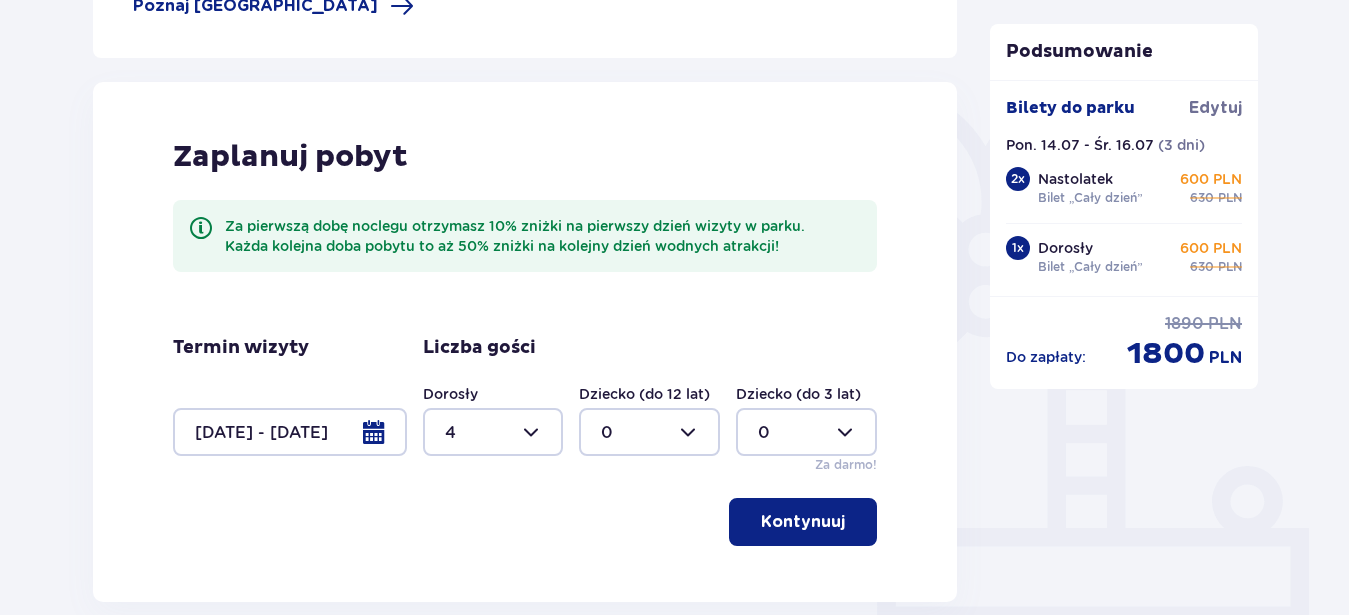 click on "Kontynuuj" at bounding box center [803, 522] 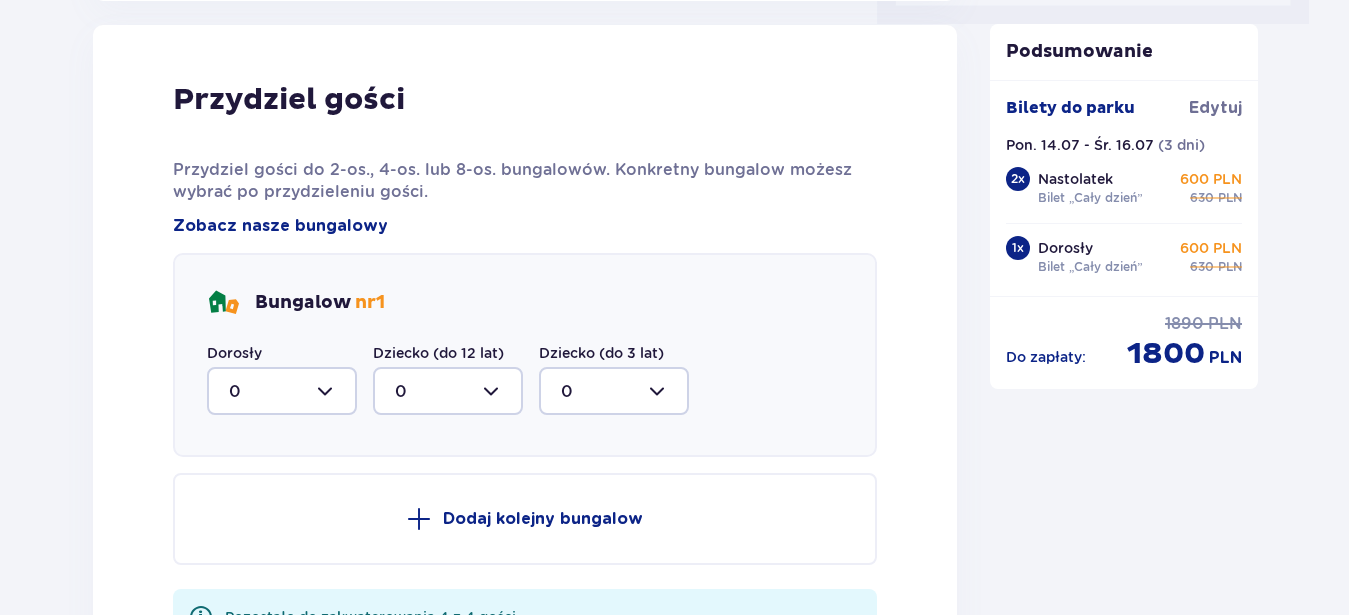 scroll, scrollTop: 1010, scrollLeft: 0, axis: vertical 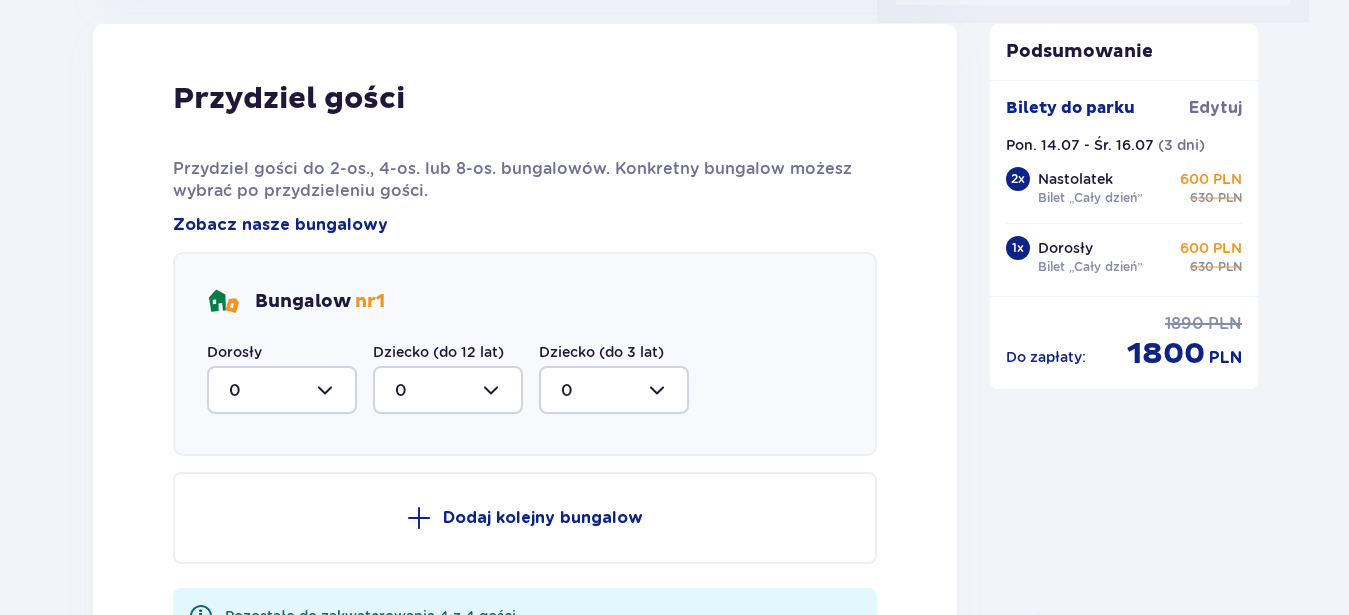click at bounding box center (282, 390) 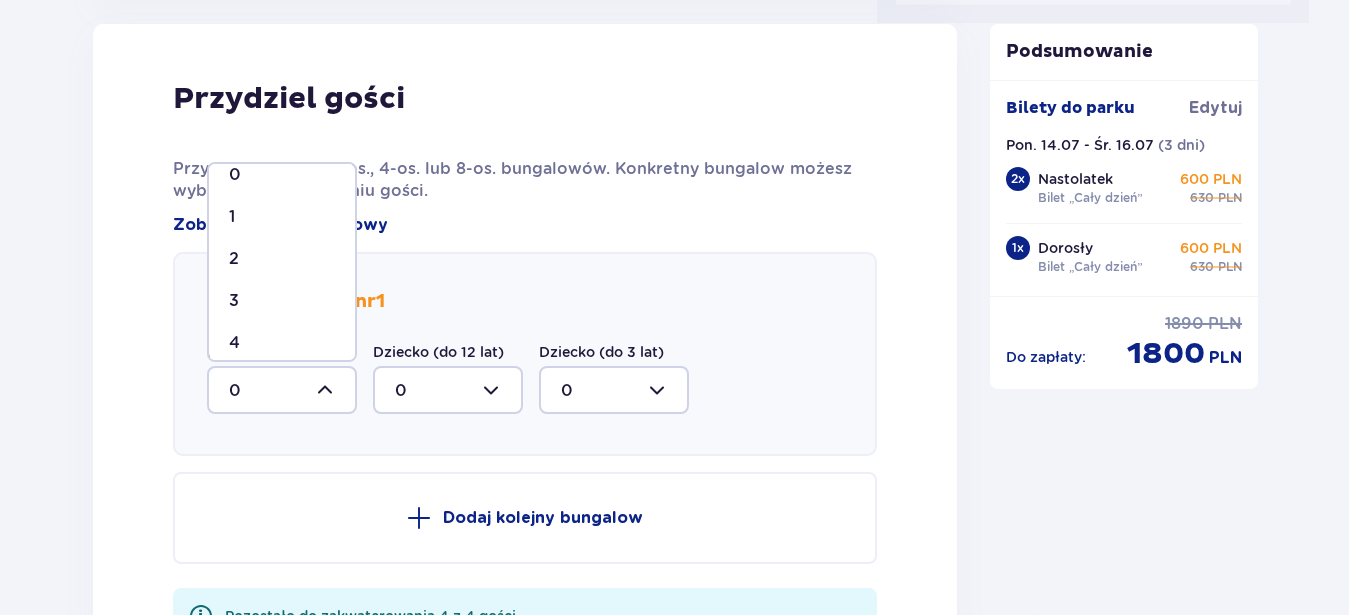 scroll, scrollTop: 34, scrollLeft: 0, axis: vertical 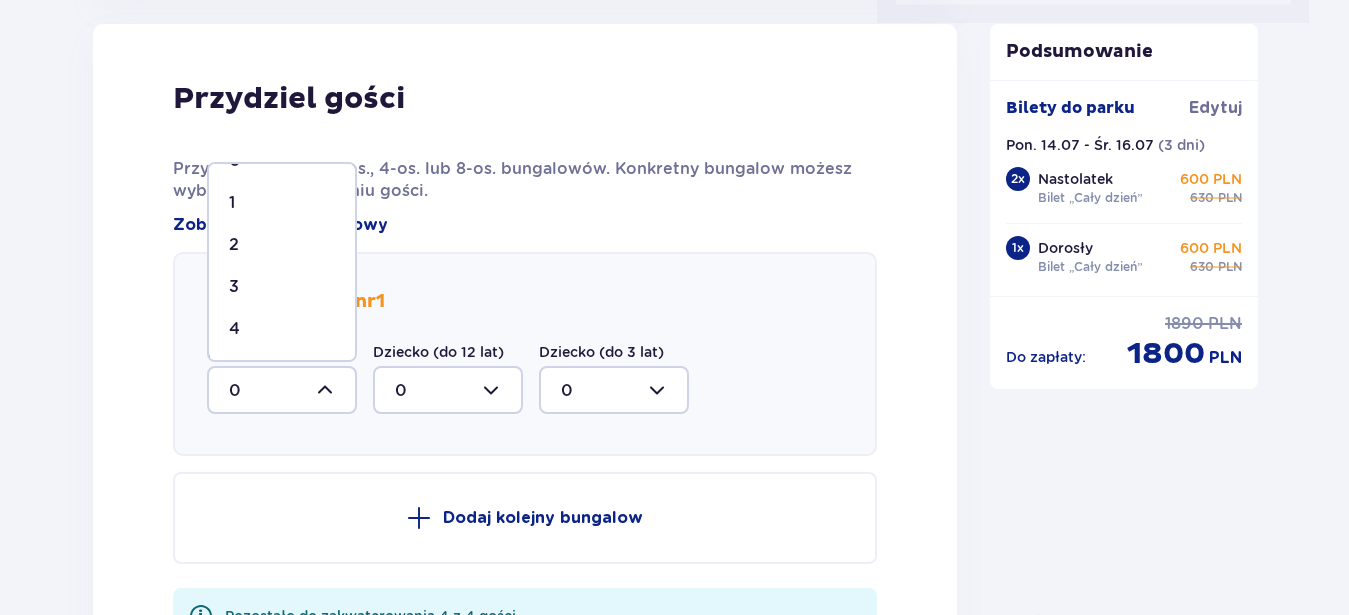 click on "4" at bounding box center [282, 329] 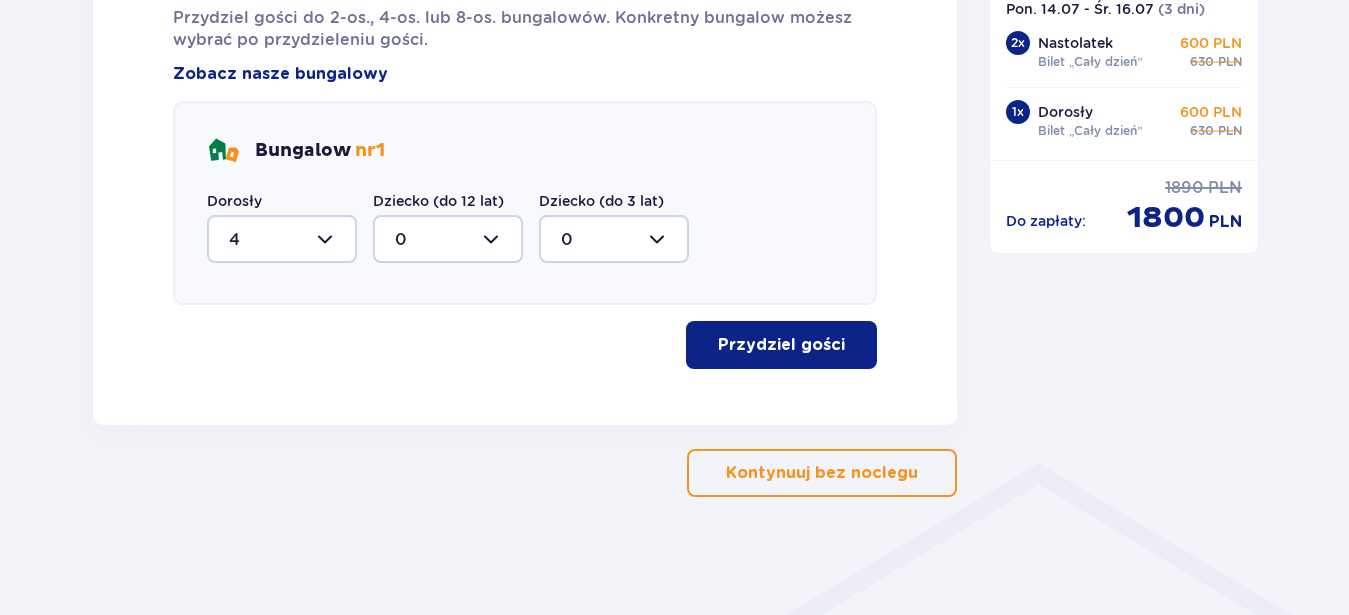 scroll, scrollTop: 1163, scrollLeft: 0, axis: vertical 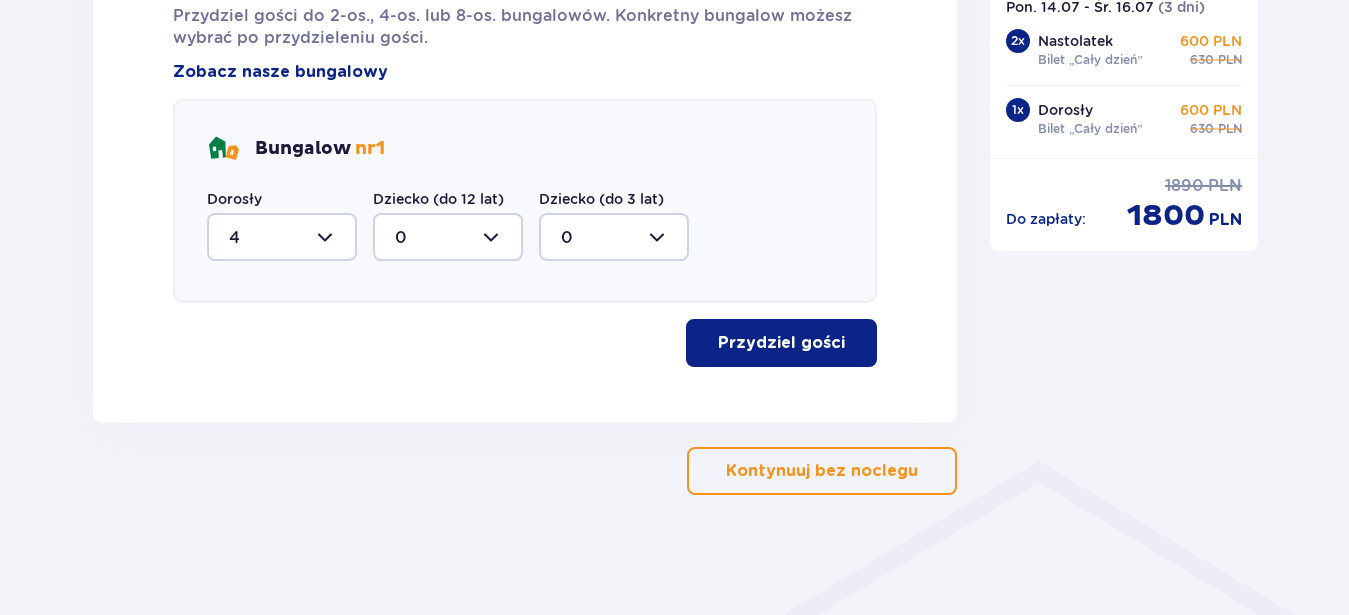 click on "Przydziel gości" at bounding box center [781, 343] 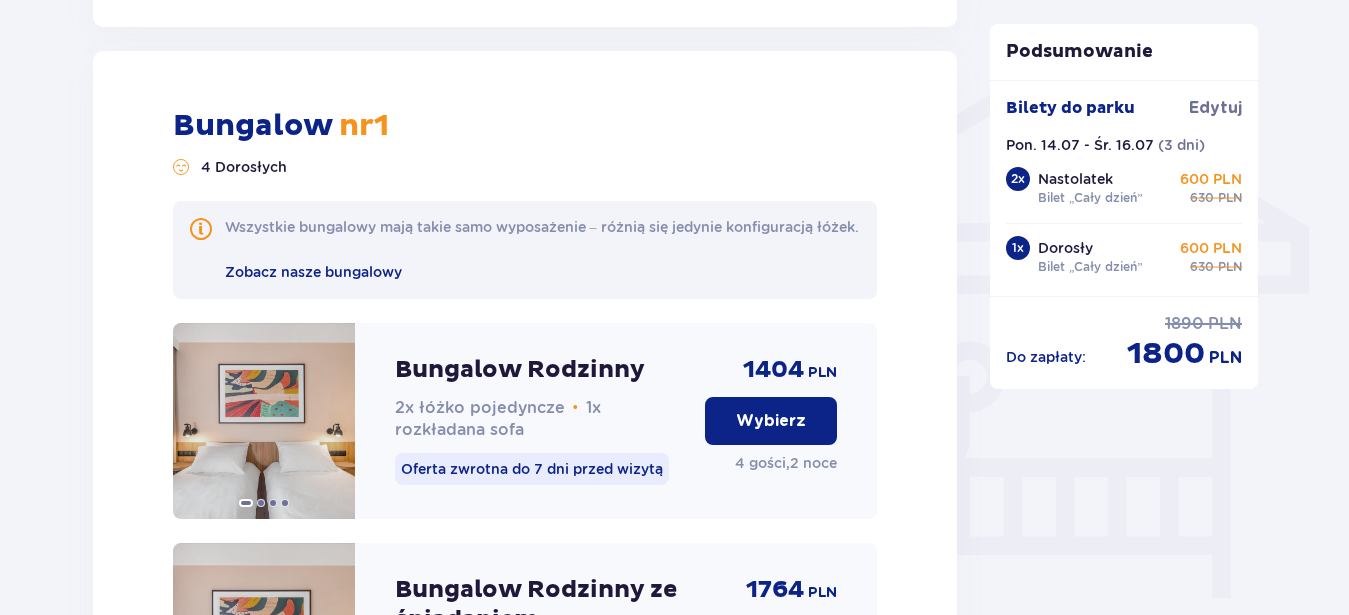 scroll, scrollTop: 1586, scrollLeft: 0, axis: vertical 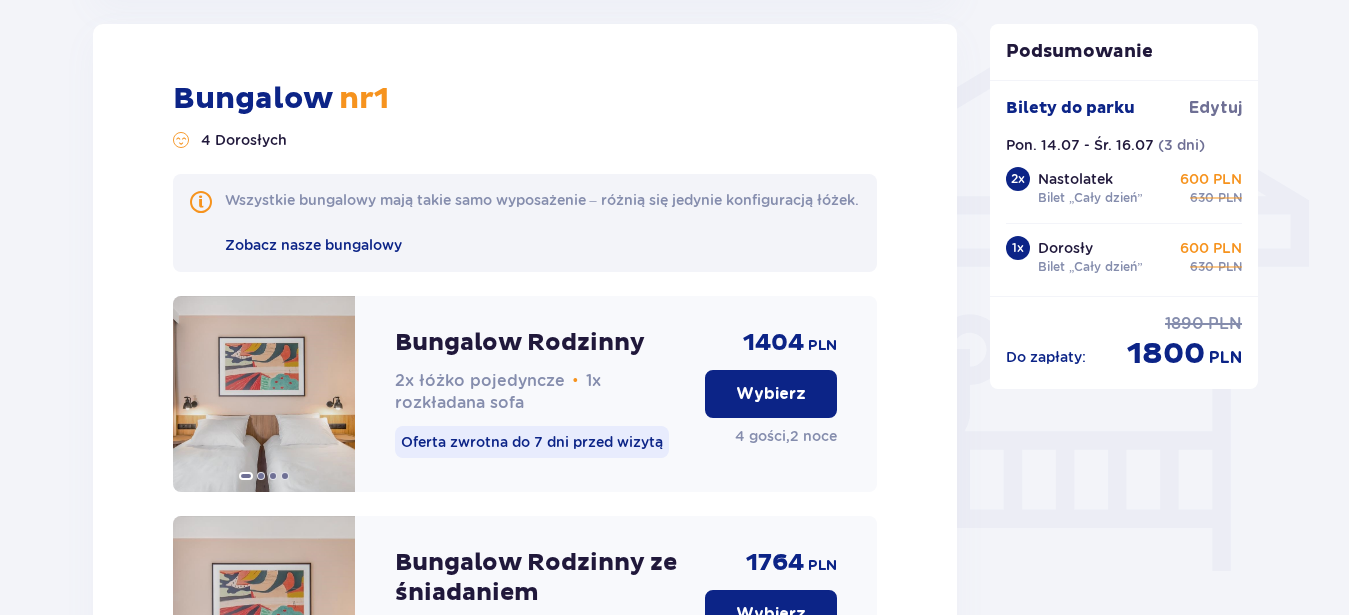 click on "Wybierz" at bounding box center [771, 394] 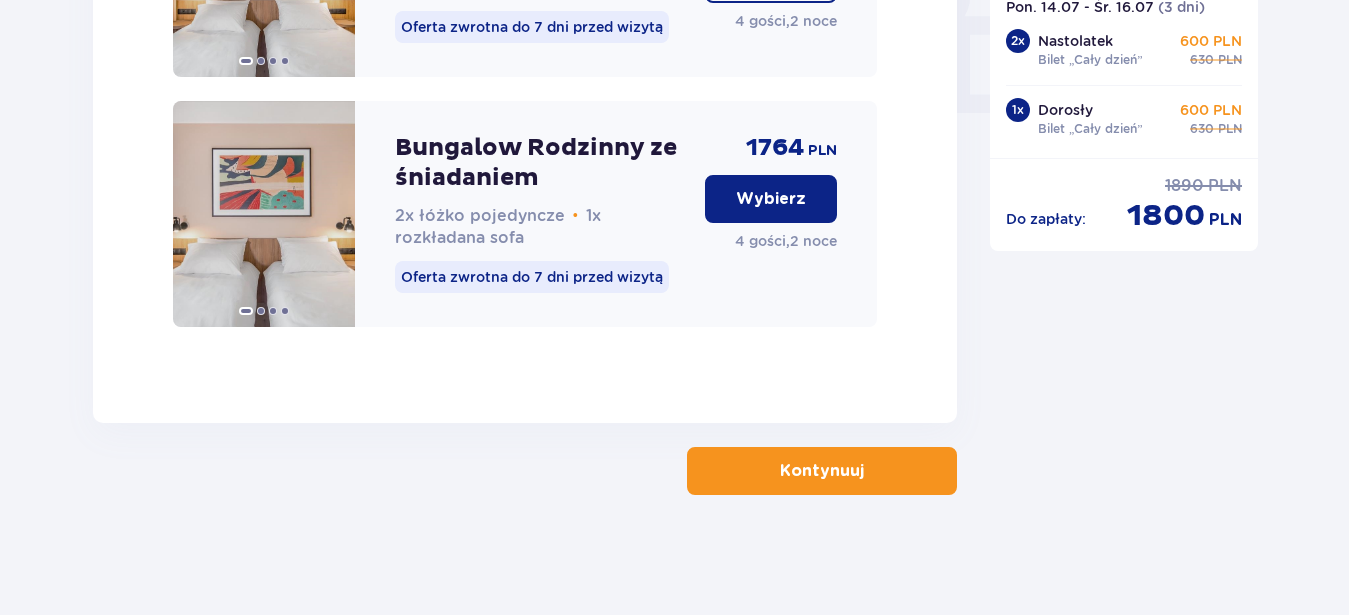 scroll, scrollTop: 2022, scrollLeft: 0, axis: vertical 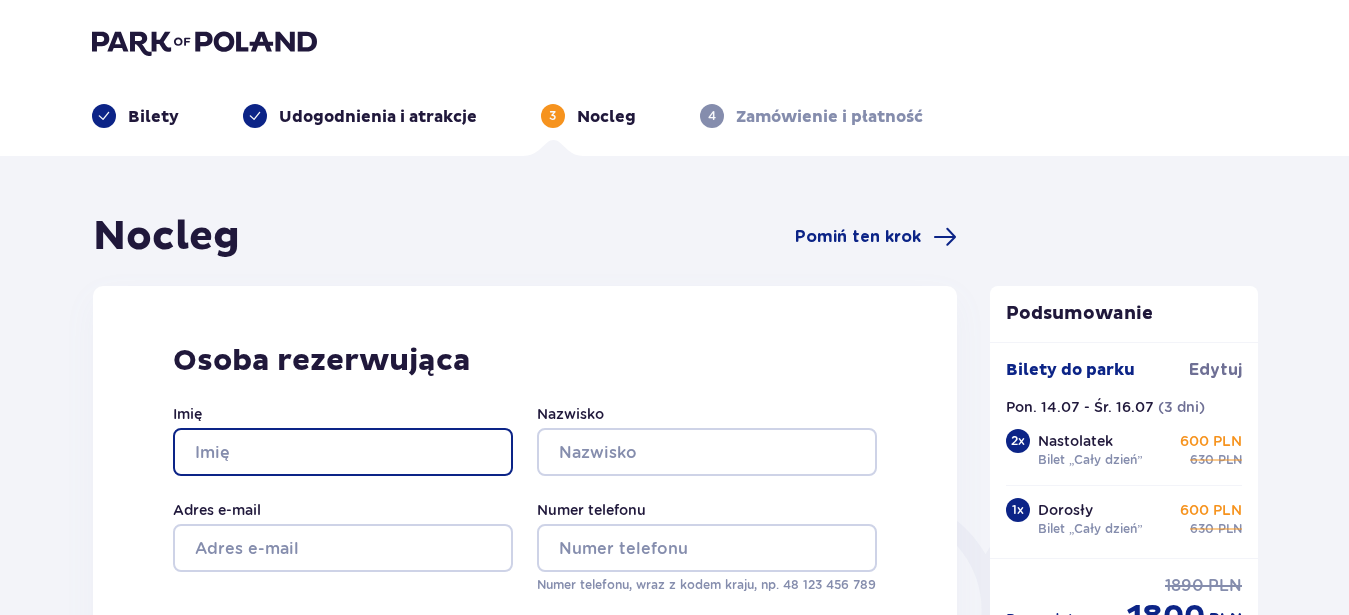click on "Imię" at bounding box center (343, 452) 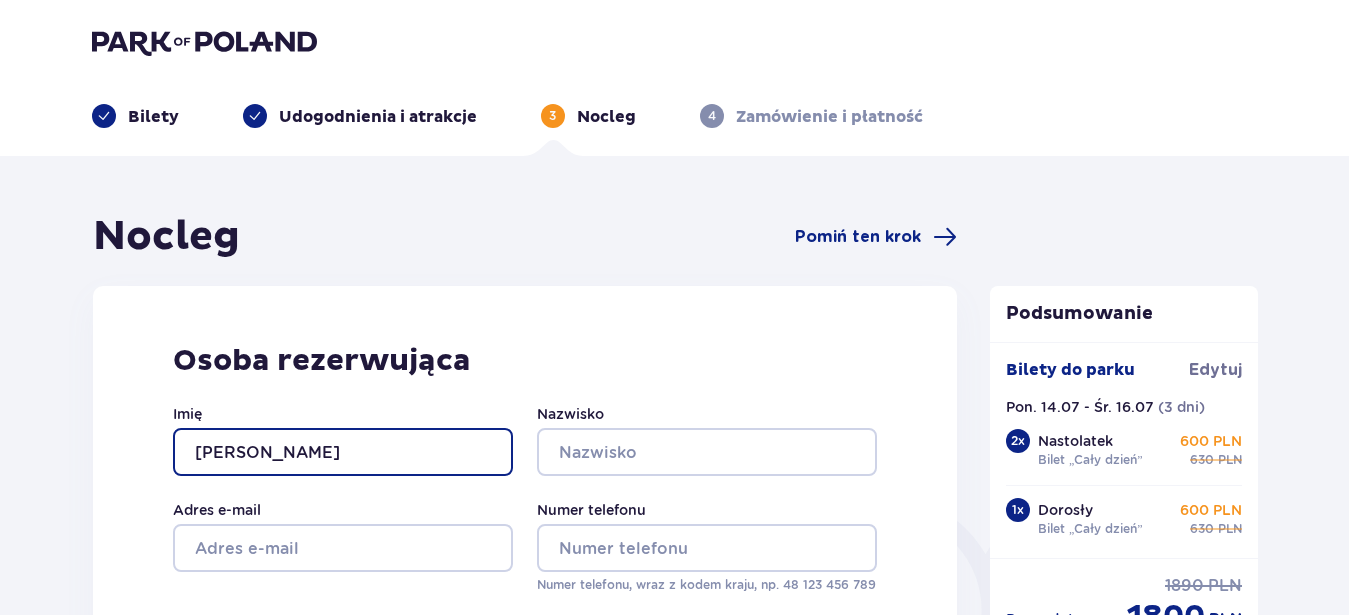type on "Adam" 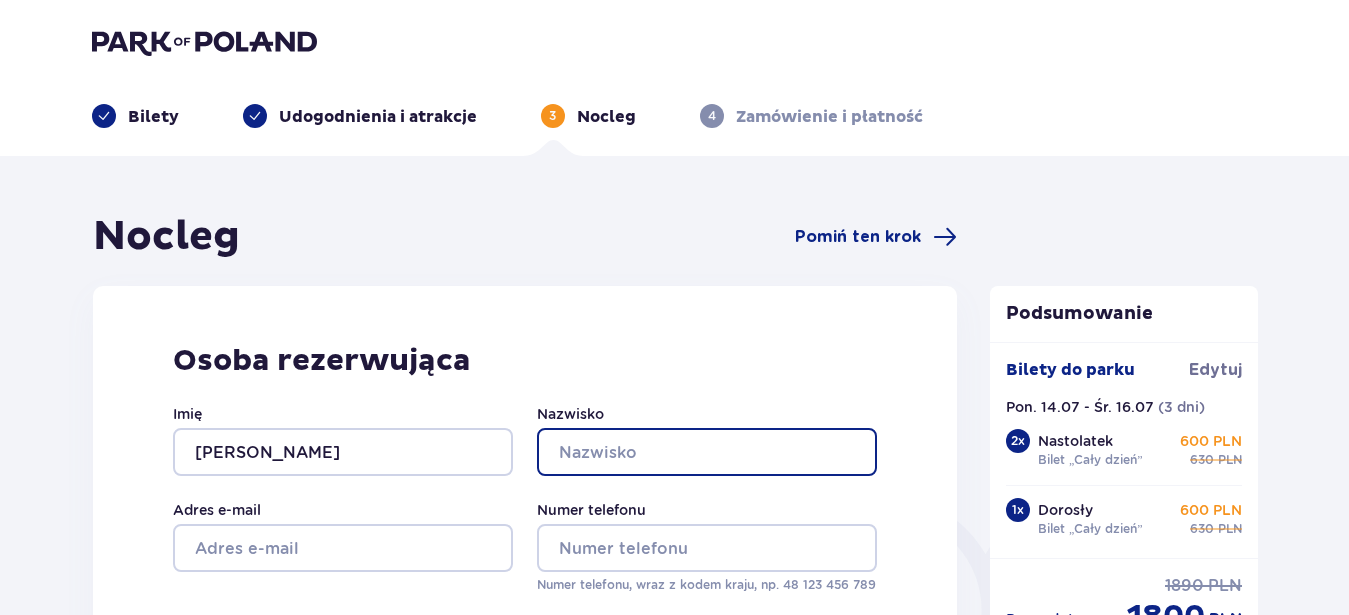click on "Nazwisko" at bounding box center [707, 452] 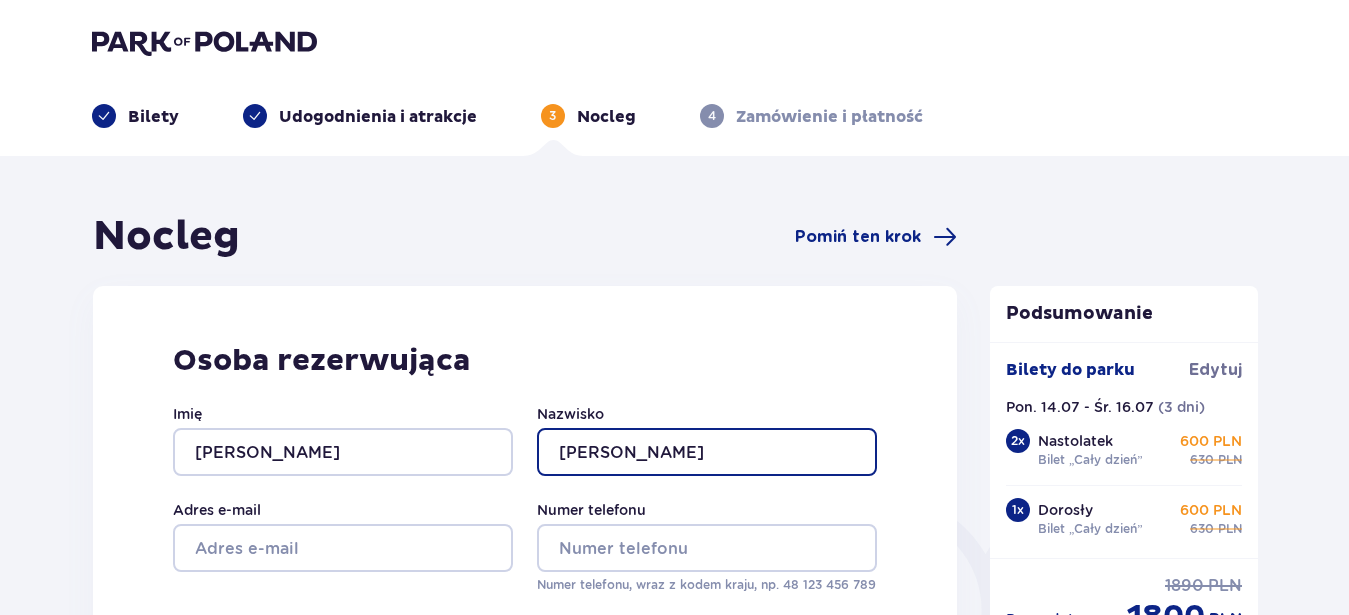 type on "Kubiaczyk" 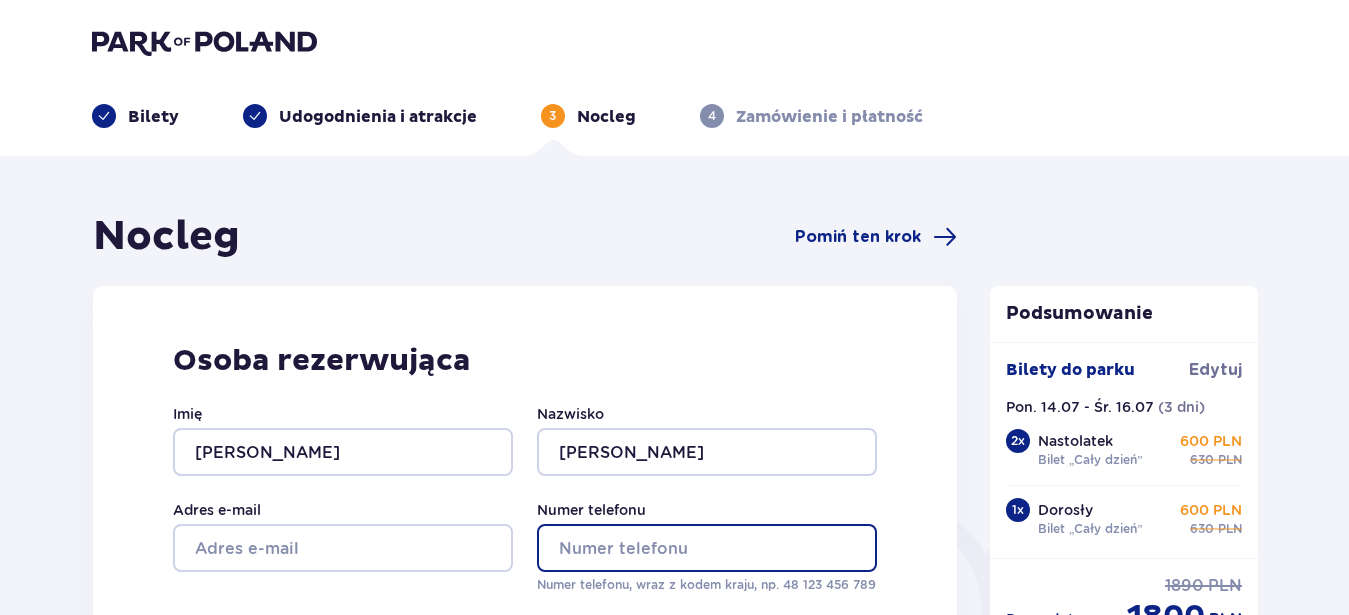 click on "Numer telefonu" at bounding box center (707, 548) 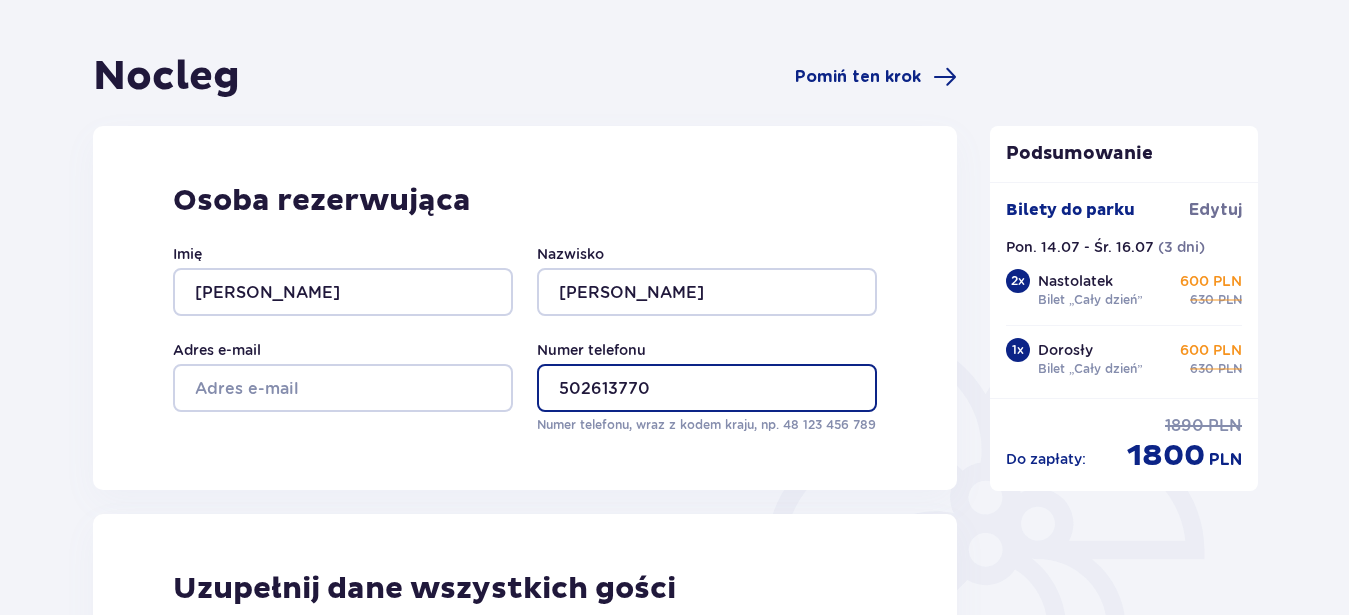 scroll, scrollTop: 204, scrollLeft: 0, axis: vertical 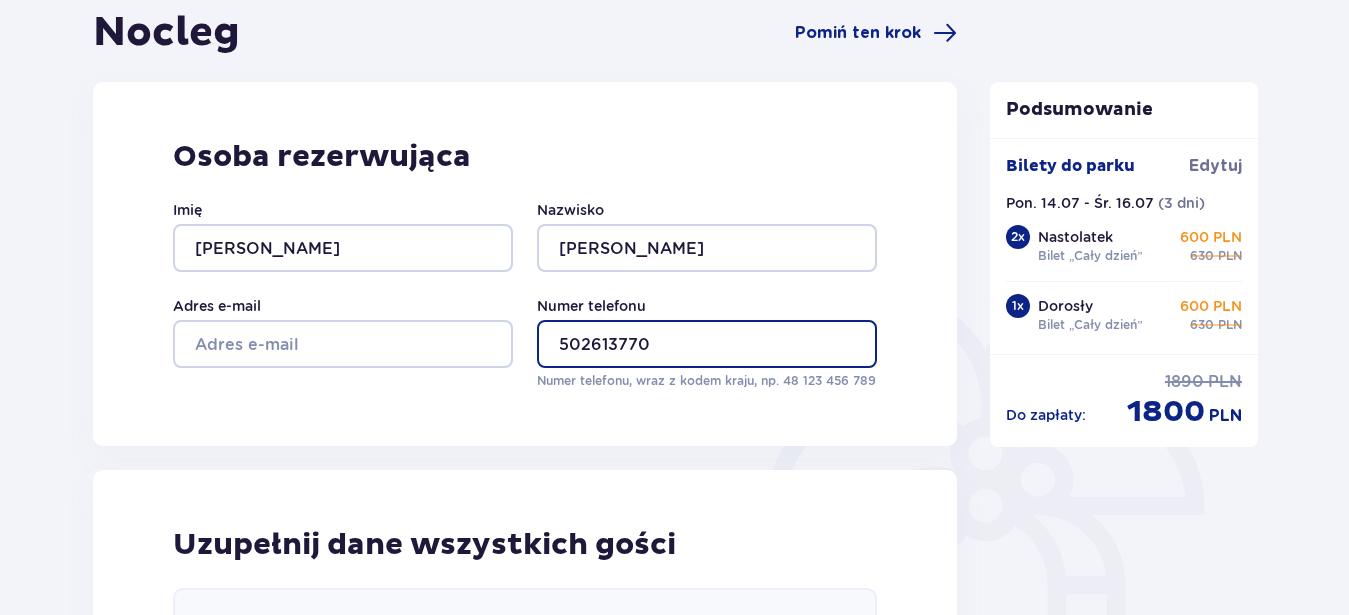 type on "502613770" 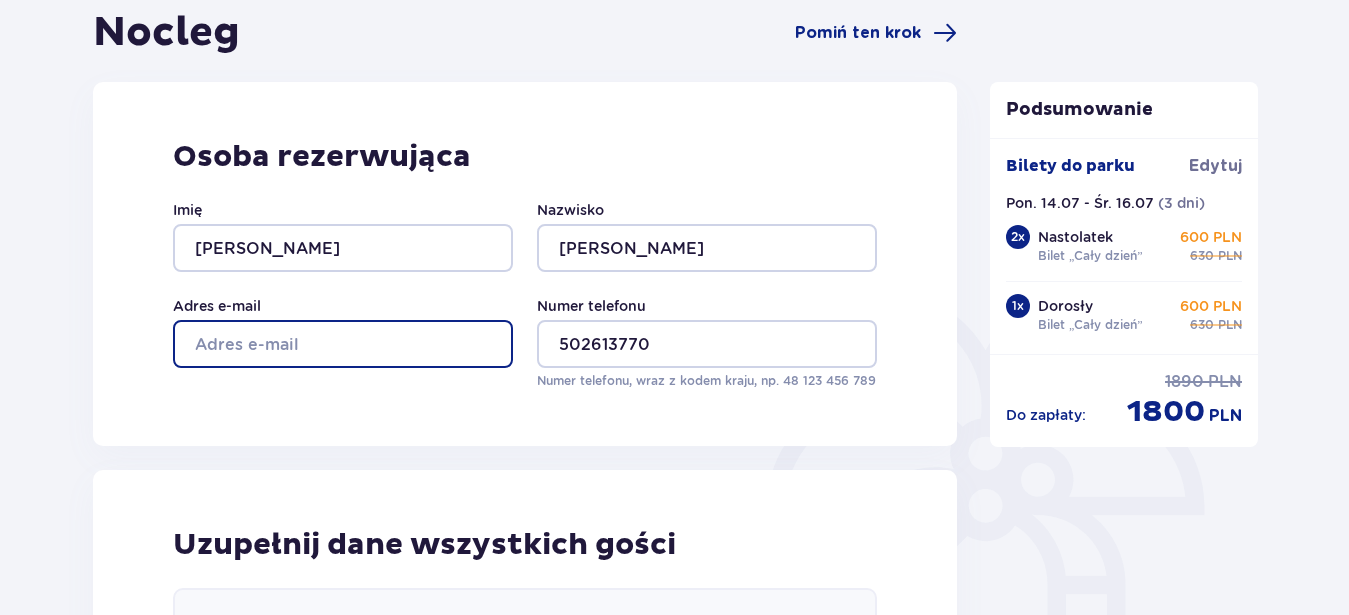 click on "Adres e-mail" at bounding box center [343, 344] 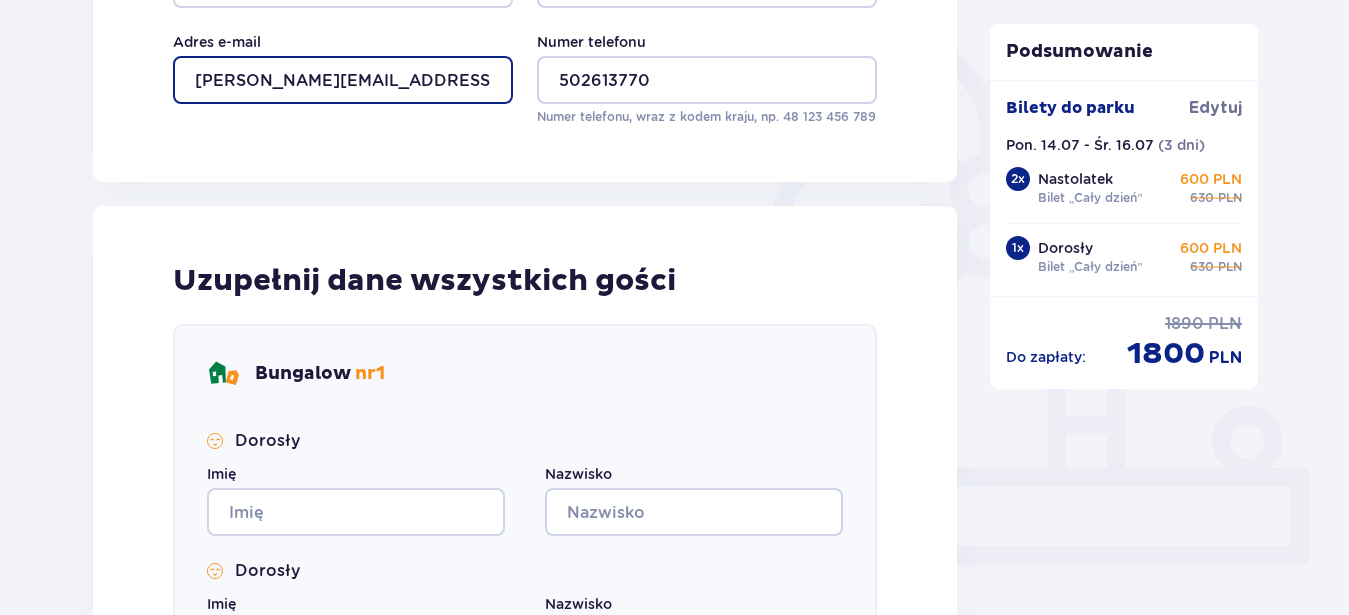 scroll, scrollTop: 510, scrollLeft: 0, axis: vertical 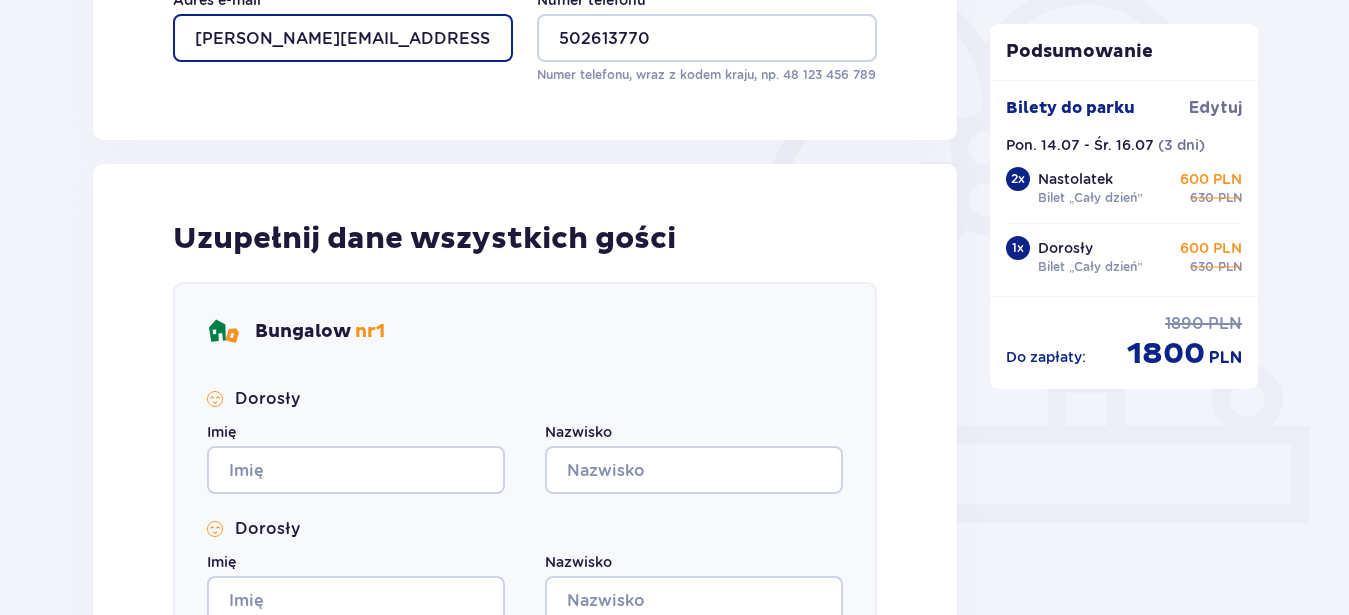 type on "kubiaczyk.helix@wp.pl" 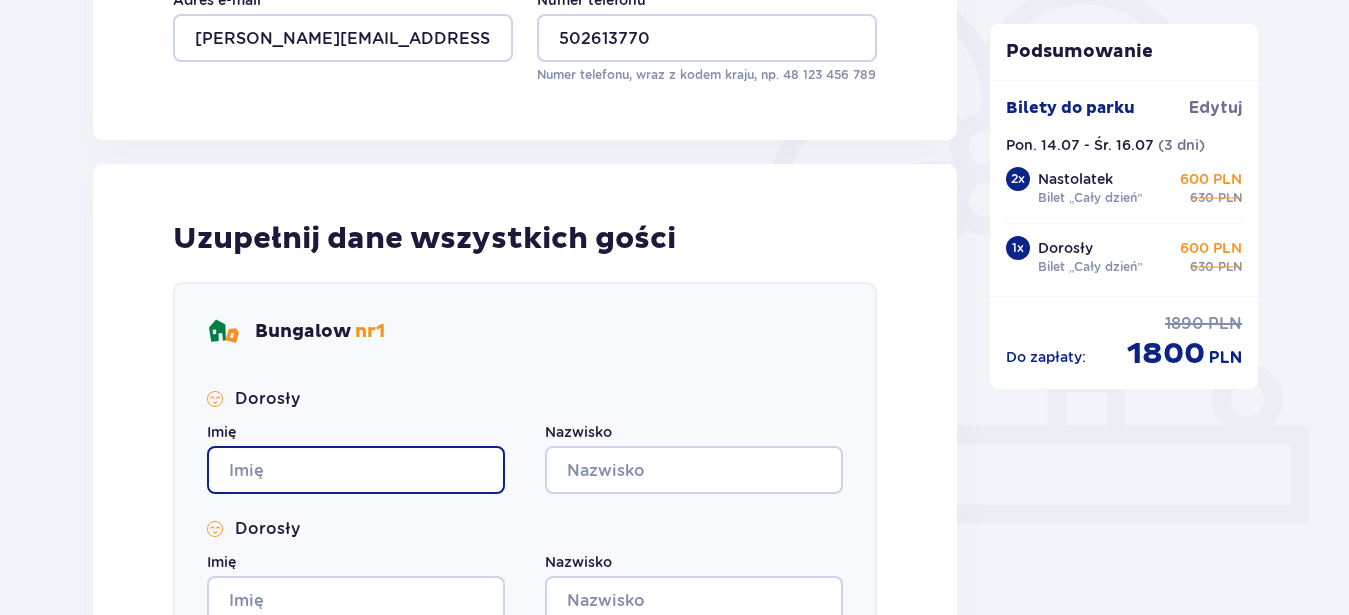 click on "Imię" at bounding box center (356, 470) 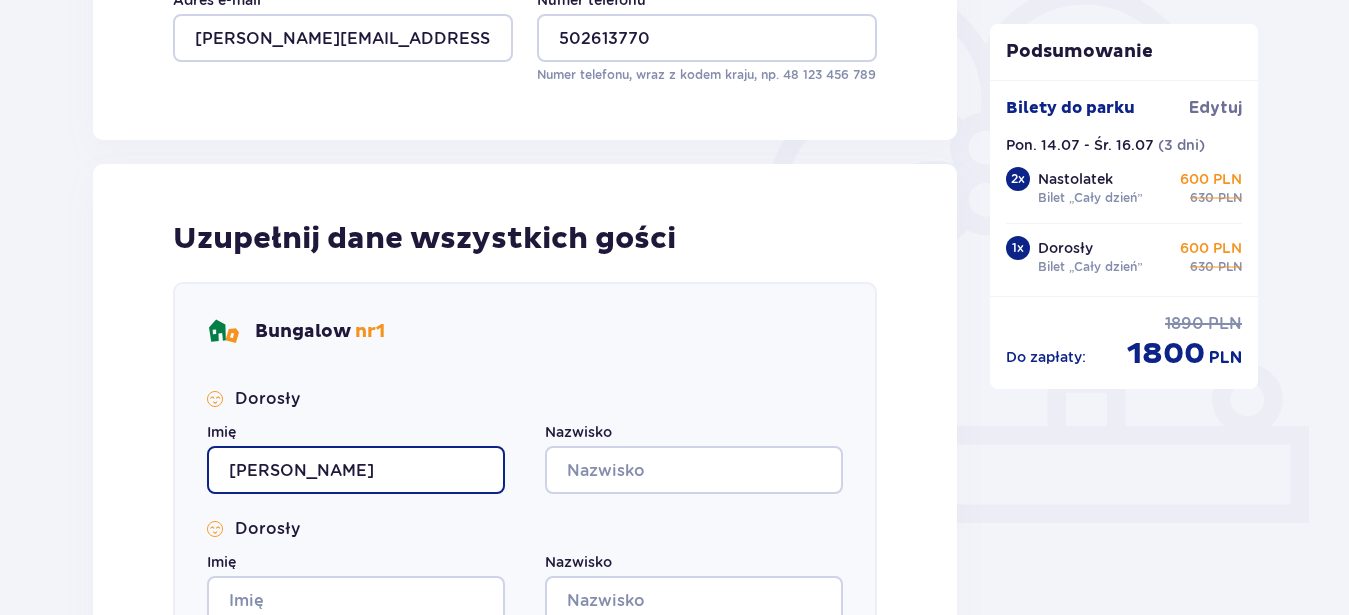 type on "Lidia" 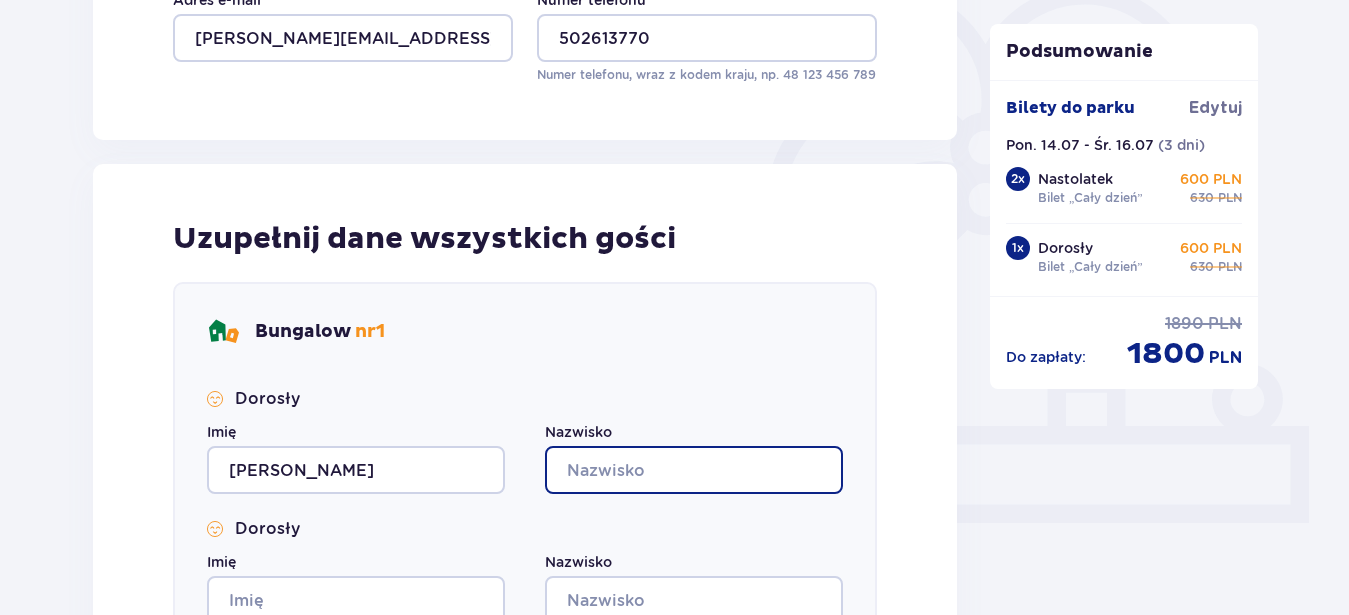 click on "Nazwisko" at bounding box center (694, 470) 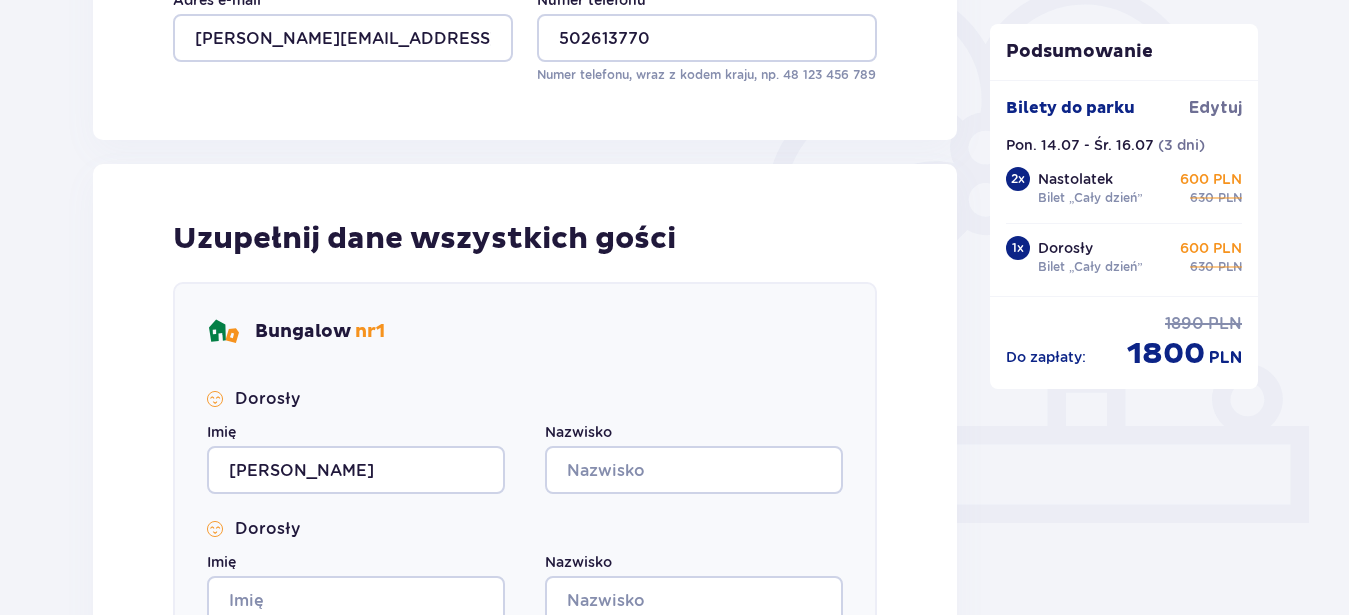 click on "Nocleg Pomiń ten krok Osoba rezerwująca Imię Adam Nazwisko Kubiaczyk Adres e-mail kubiaczyk.helix@wp.pl Numer telefonu 502613770 Numer telefonu, wraz z kodem kraju, np. 48 ​123 ​456 ​789 Uzupełnij dane wszystkich gości Bungalow   nr  1 Dorosły Imię Lidia Nazwisko Dorosły Imię Nazwisko Dorosły Imię Nazwisko Dorosły Imię Nazwisko Dodatkowe uwagi i życzenia Czy możemy Ci jeszcze w czymś pomóc? Daj nam znać! Dołożymy wszelkich starań, aby Twój pobyt u nas był wyjątkowy. 0  /  500 Kontynuuj" at bounding box center [525, 442] 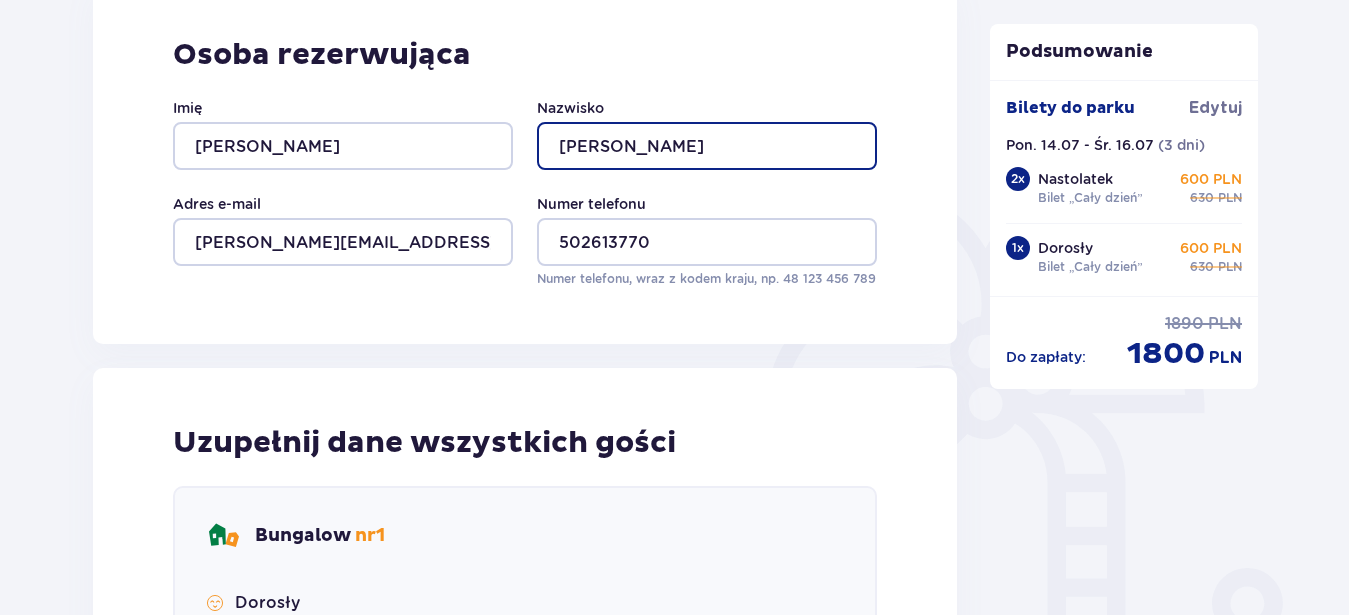 drag, startPoint x: 581, startPoint y: 147, endPoint x: 482, endPoint y: 147, distance: 99 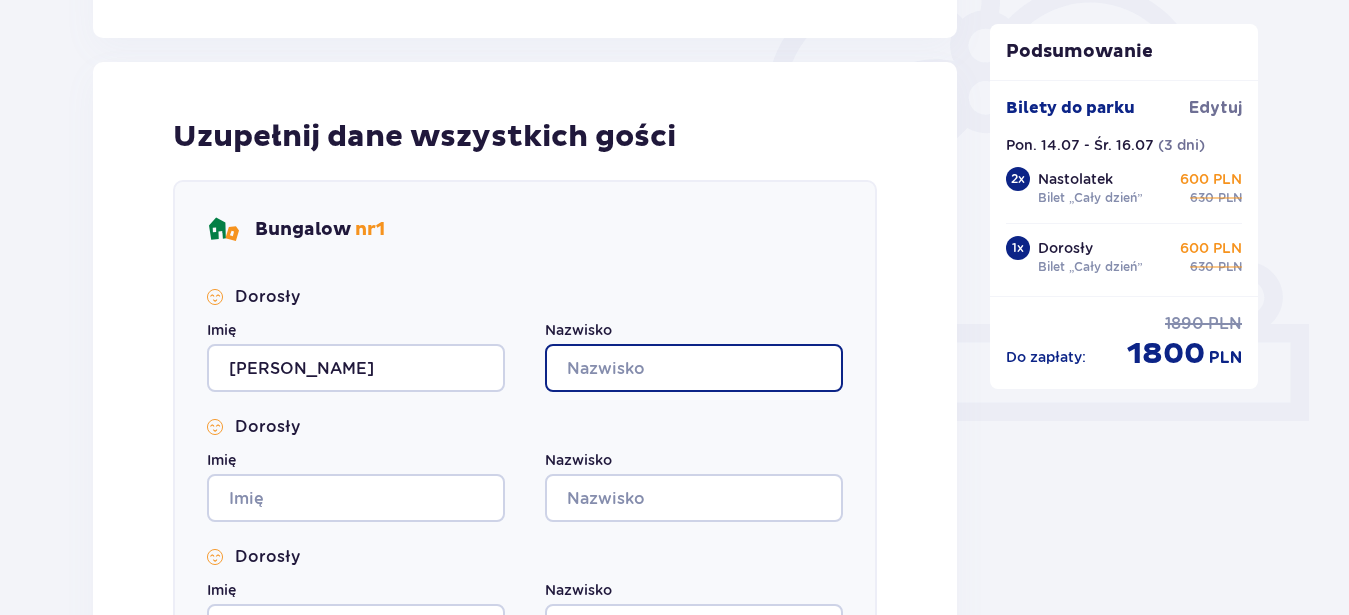 click on "Nazwisko" at bounding box center [694, 368] 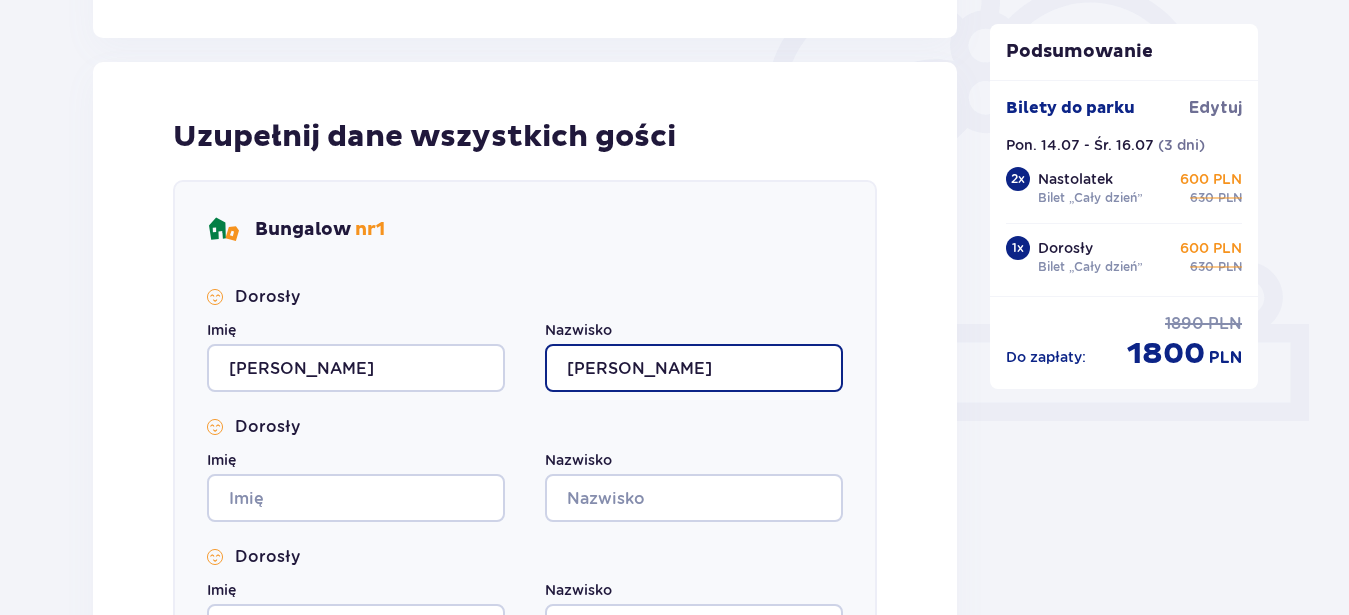 type on "Kubiaczyk" 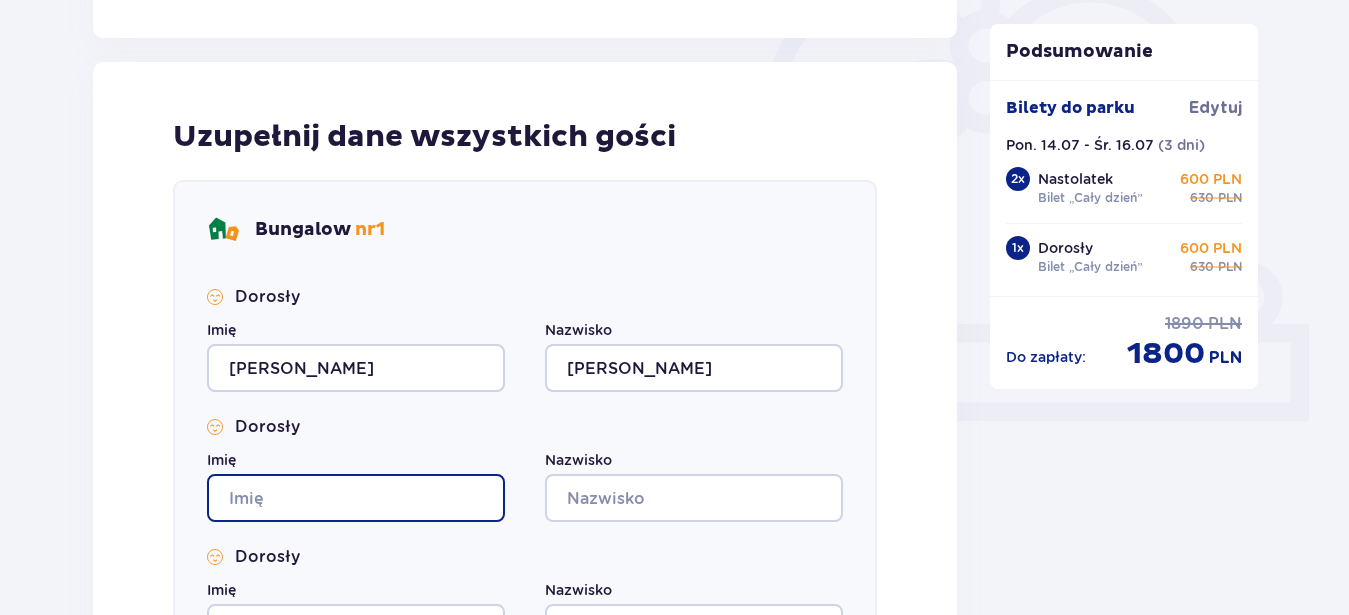 click on "Imię" at bounding box center (356, 498) 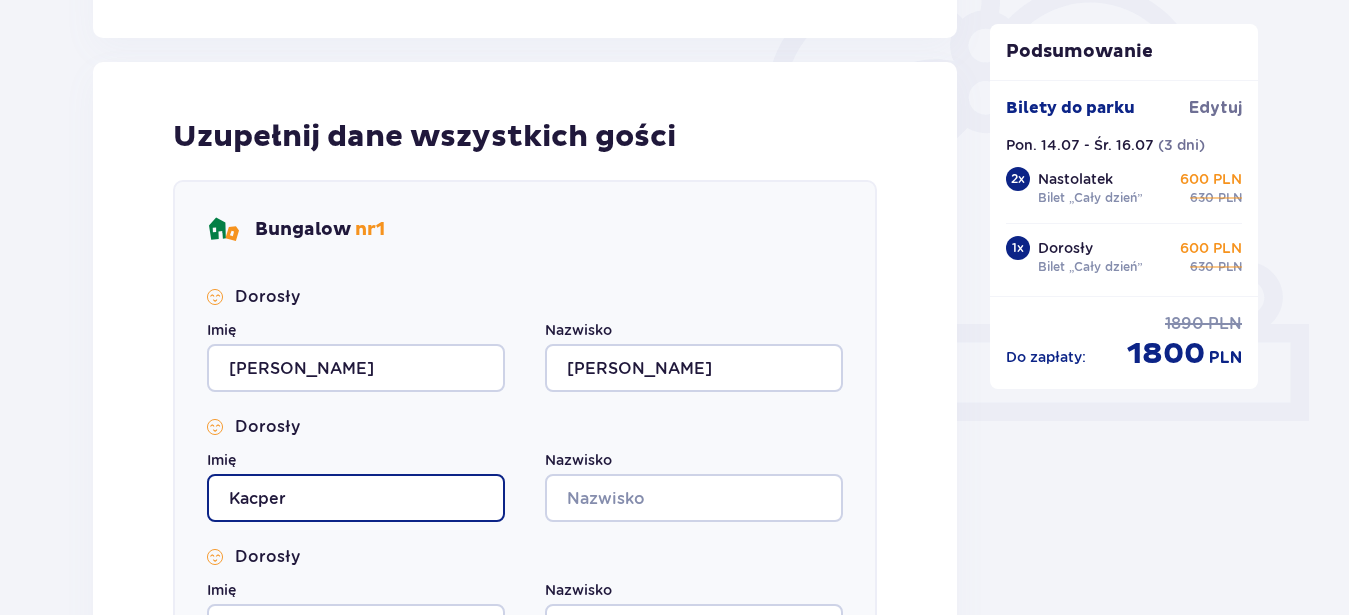 scroll, scrollTop: 816, scrollLeft: 0, axis: vertical 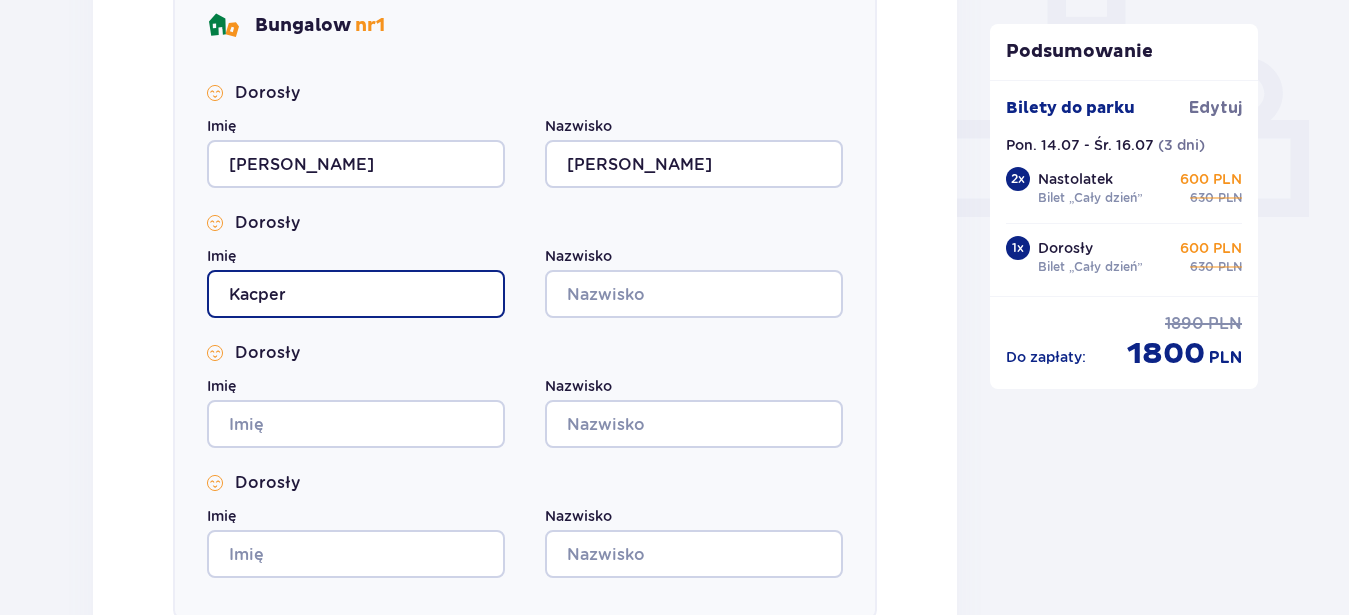 type on "Kacper" 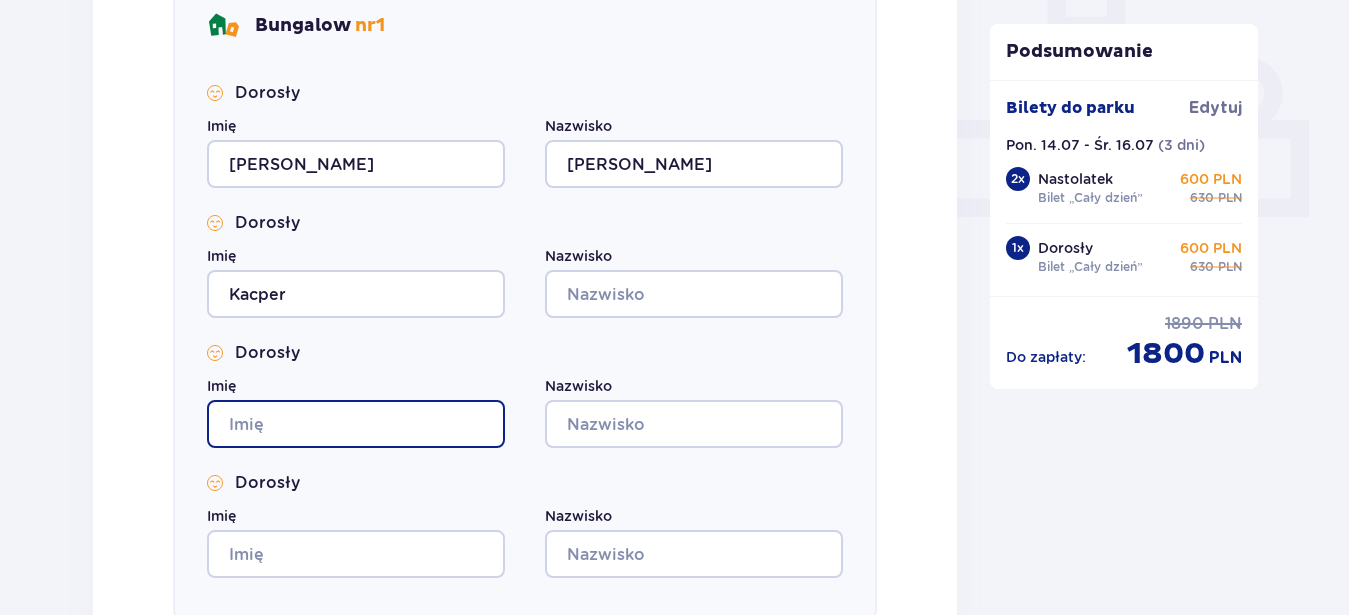click on "Imię" at bounding box center [356, 424] 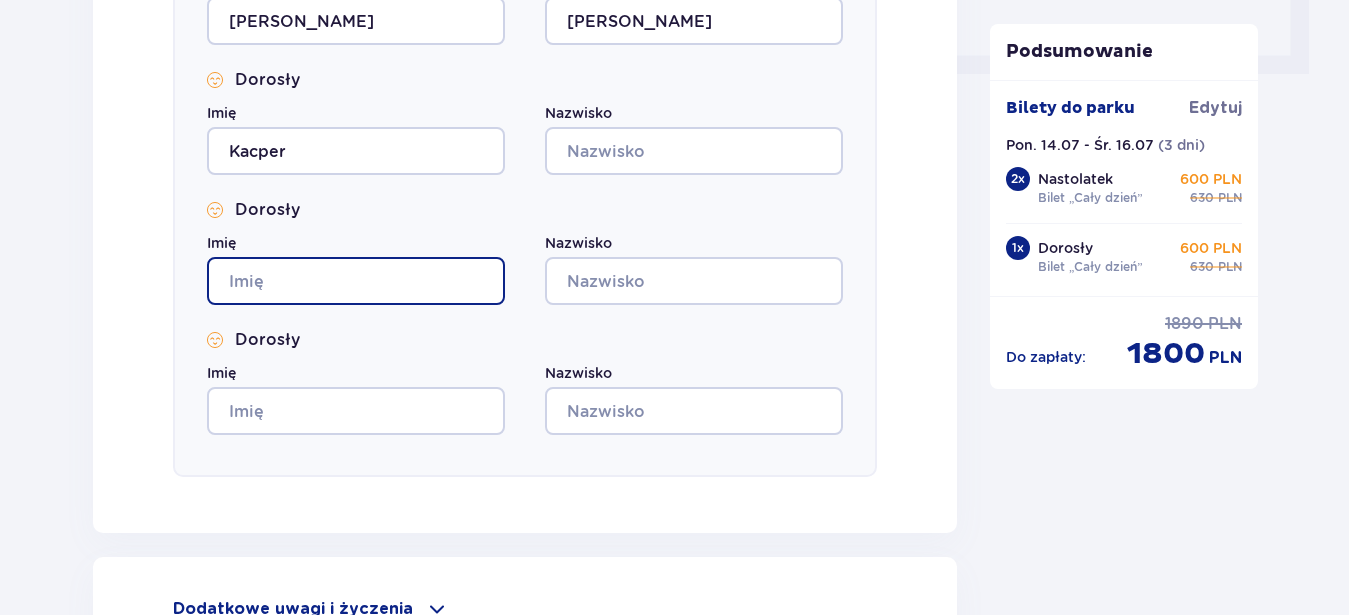 scroll, scrollTop: 1020, scrollLeft: 0, axis: vertical 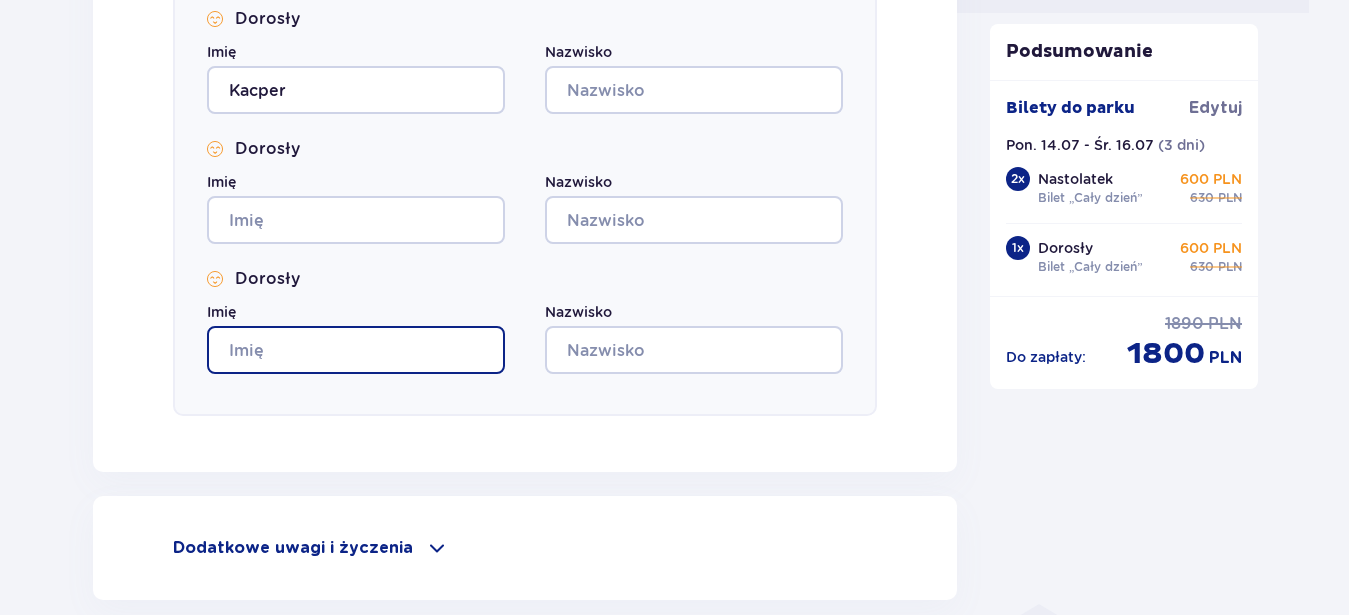 click on "Imię" at bounding box center (356, 350) 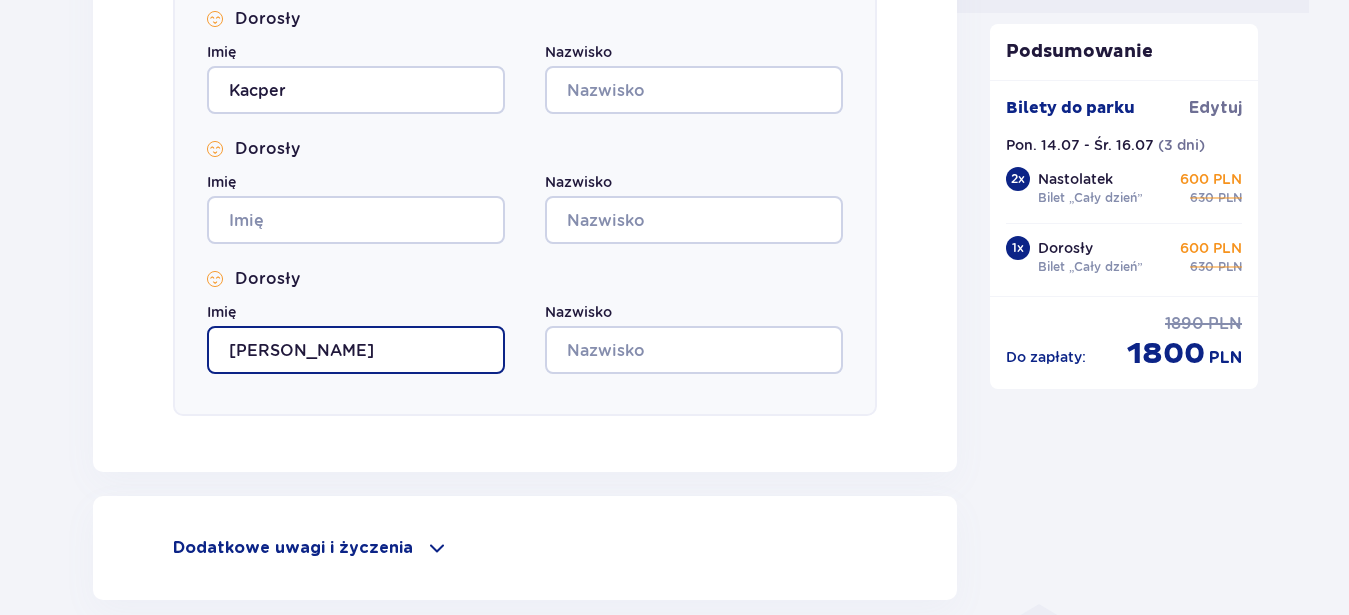 type on "Adam" 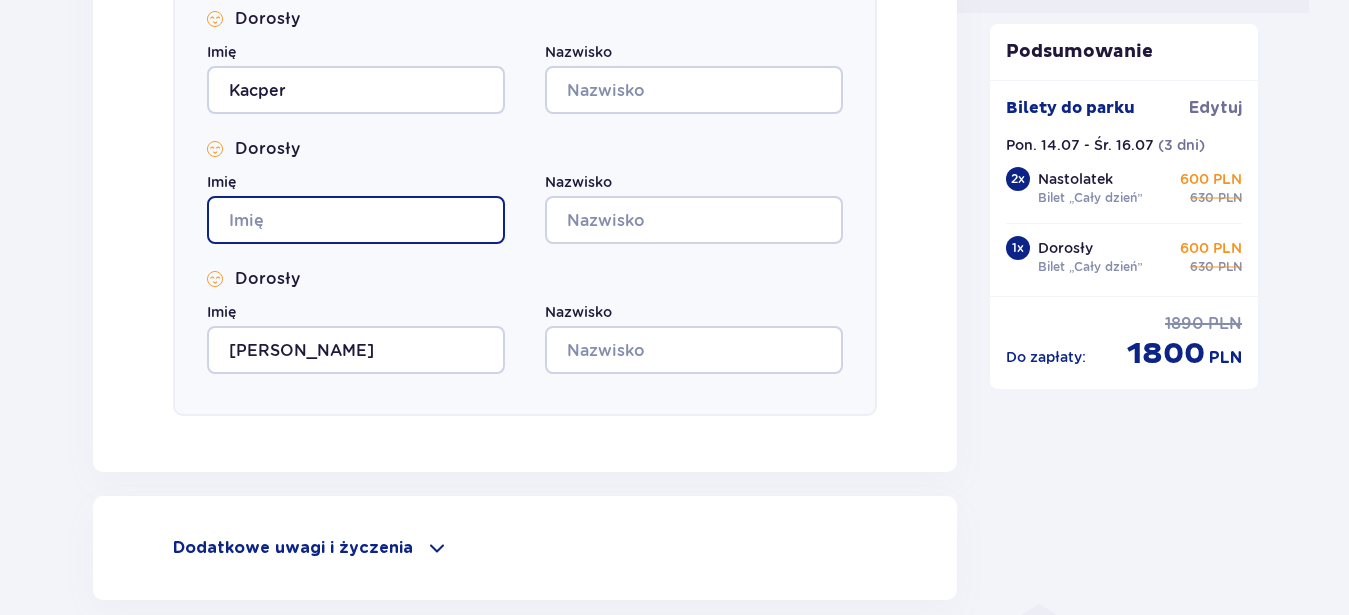 click on "Imię" at bounding box center (356, 220) 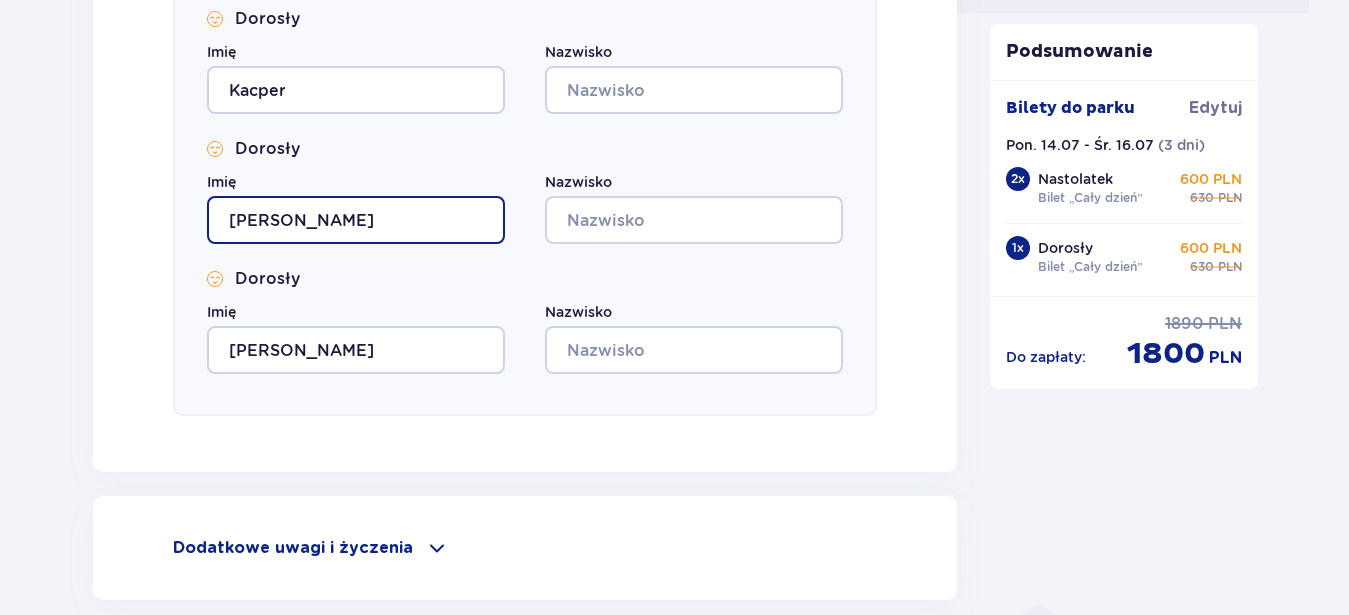 type on "Oskar" 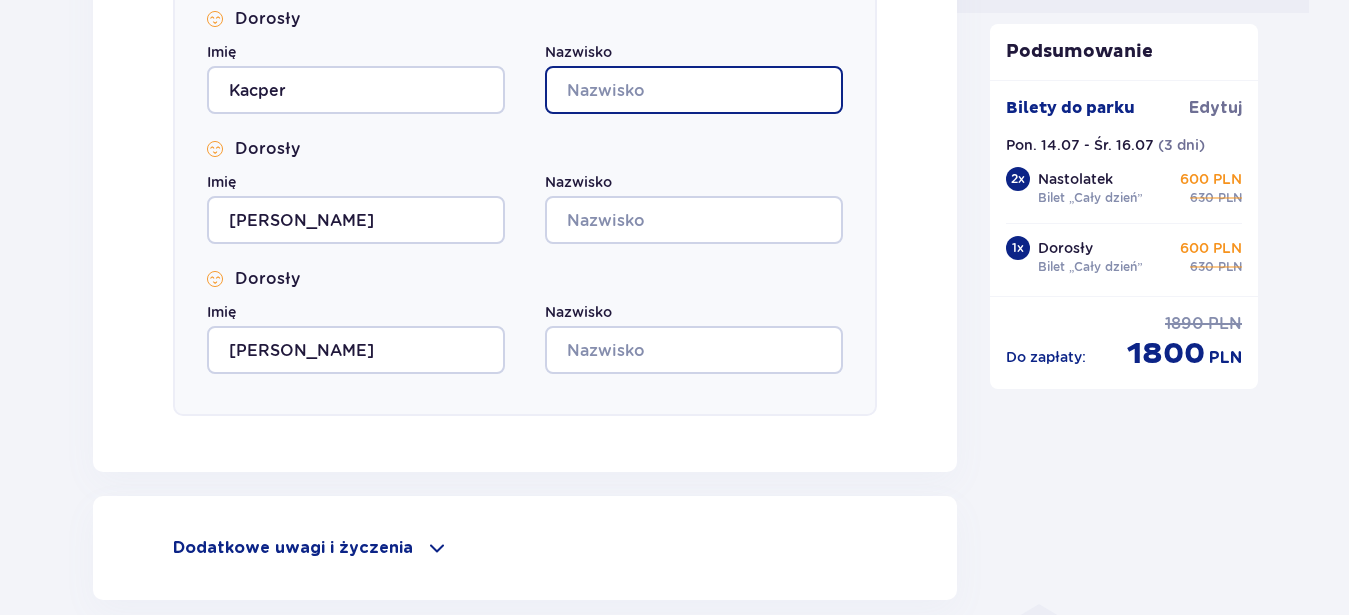 click on "Nazwisko" at bounding box center (694, 90) 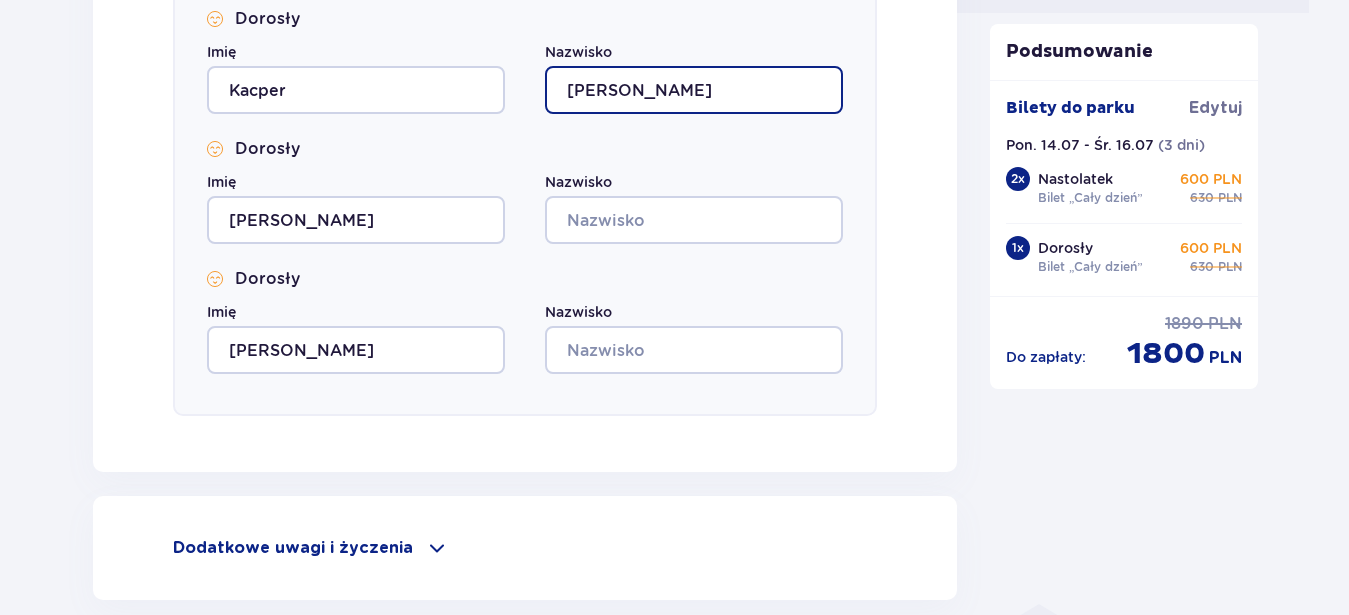 type on "Kubiaczyk" 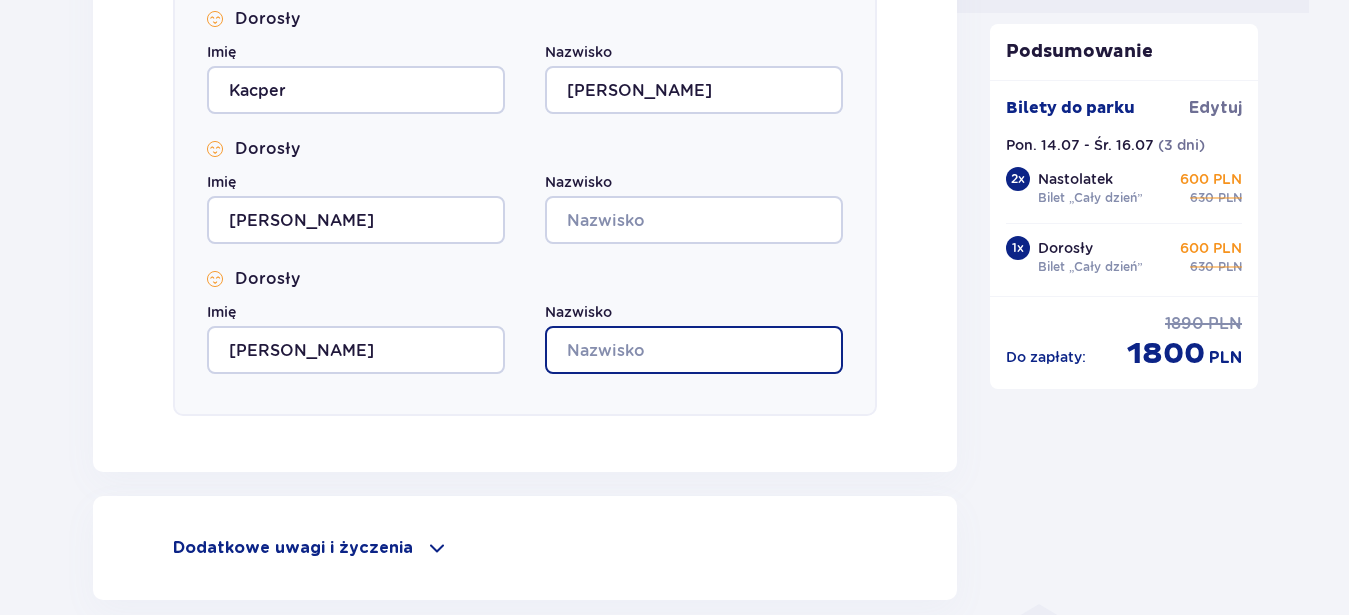 click on "Nazwisko" at bounding box center [694, 350] 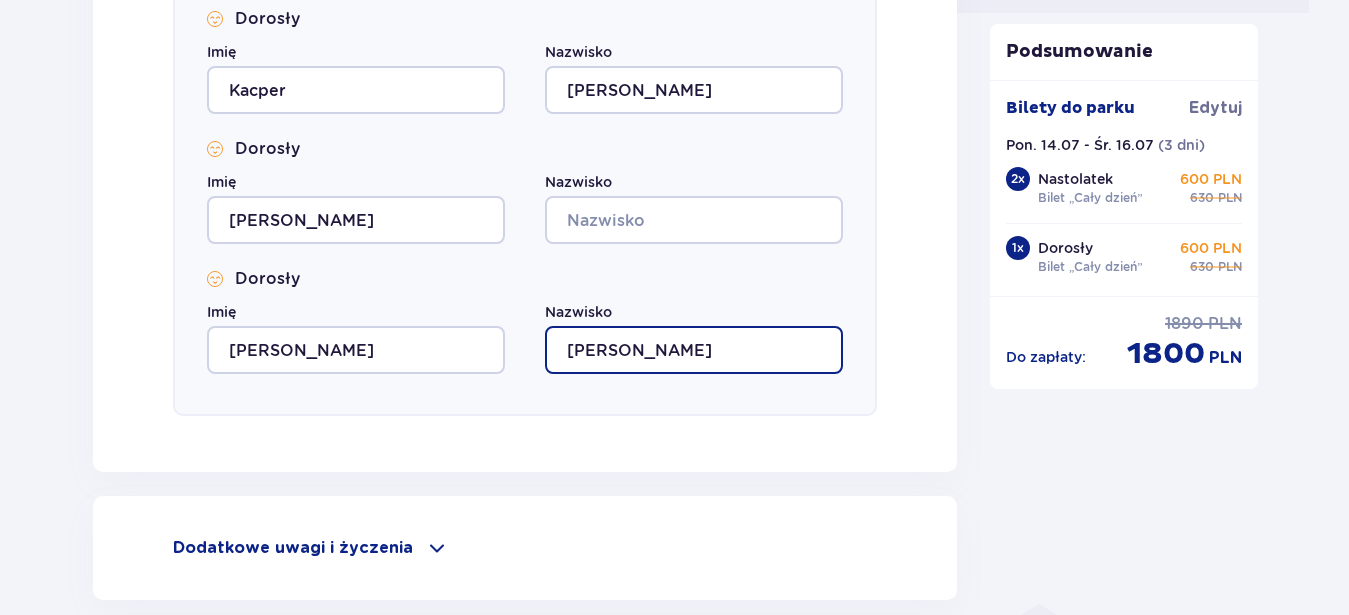 type on "Kubiaczyk" 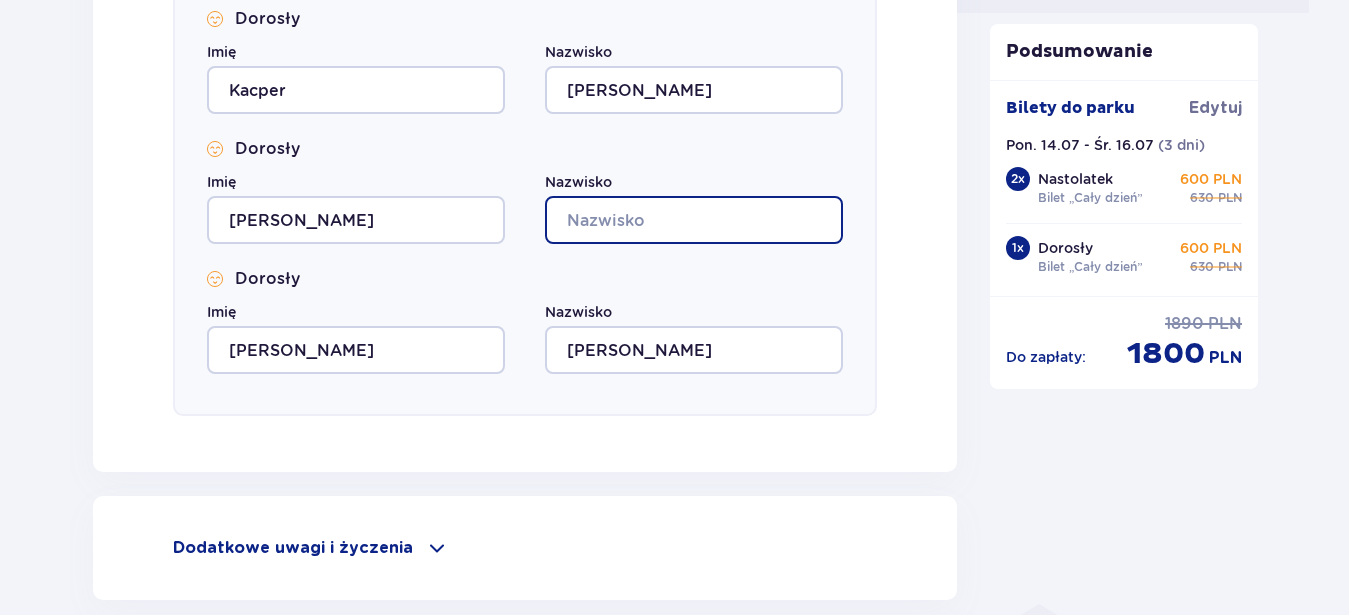 click on "Nazwisko" at bounding box center (694, 220) 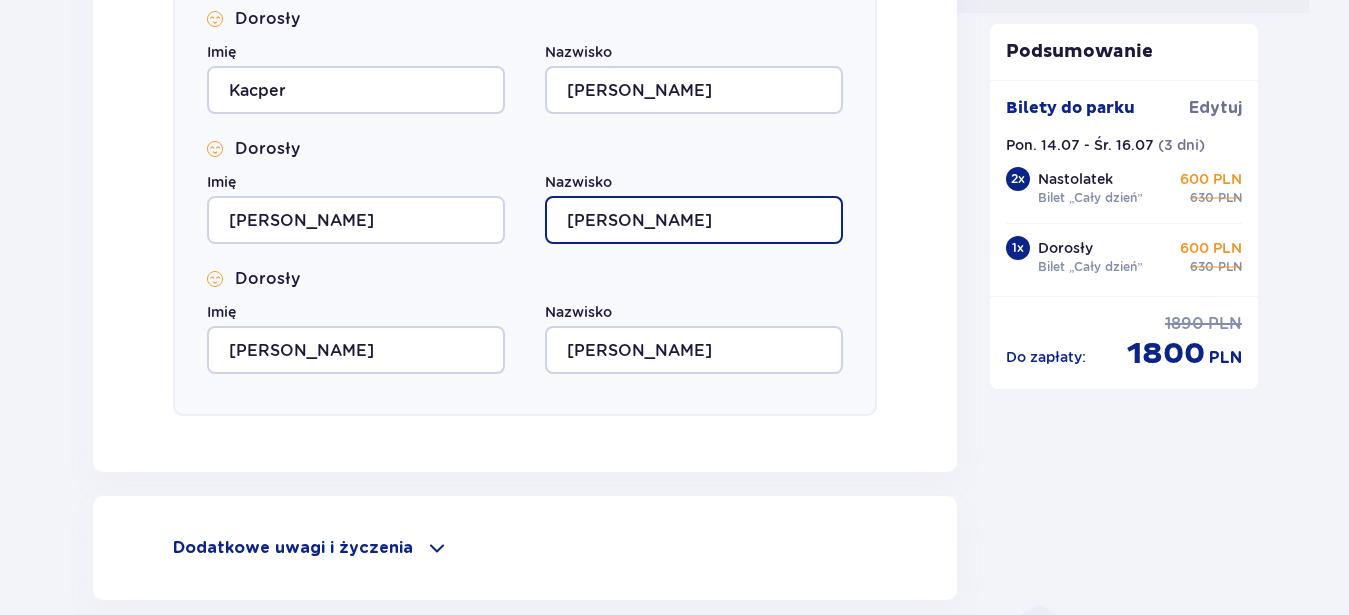 type on "Orczakowski" 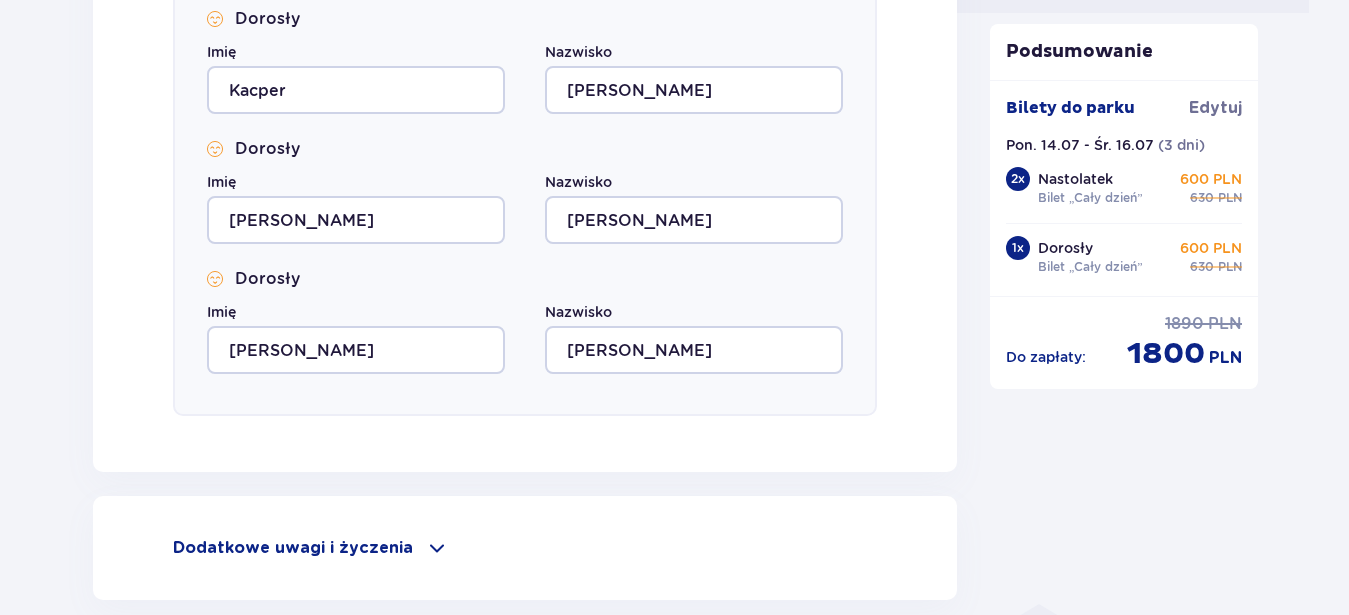 click on "Uzupełnij dane wszystkich gości Bungalow   nr  1 Dorosły Imię Lidia Nazwisko Kubiaczyk Dorosły Imię Kacper Nazwisko Kubiaczyk Dorosły Imię Oskar Nazwisko Orczakowski Dorosły Imię Adam Nazwisko Kubiaczyk" at bounding box center [525, 63] 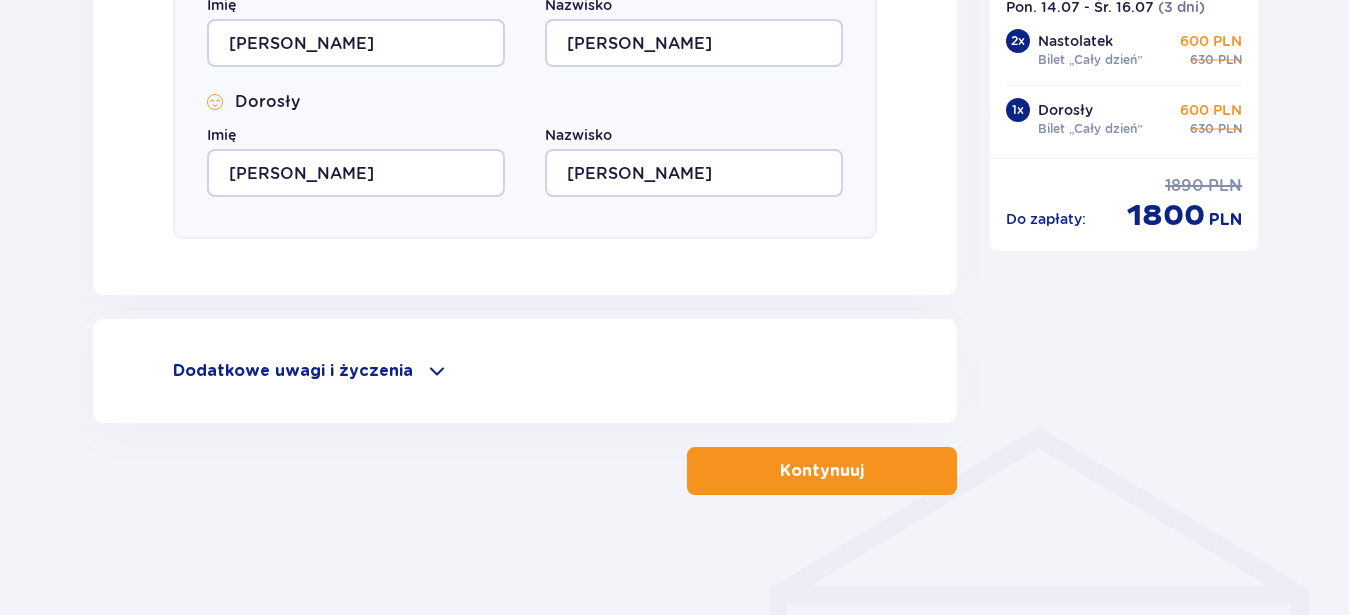 click on "Kontynuuj" at bounding box center (822, 471) 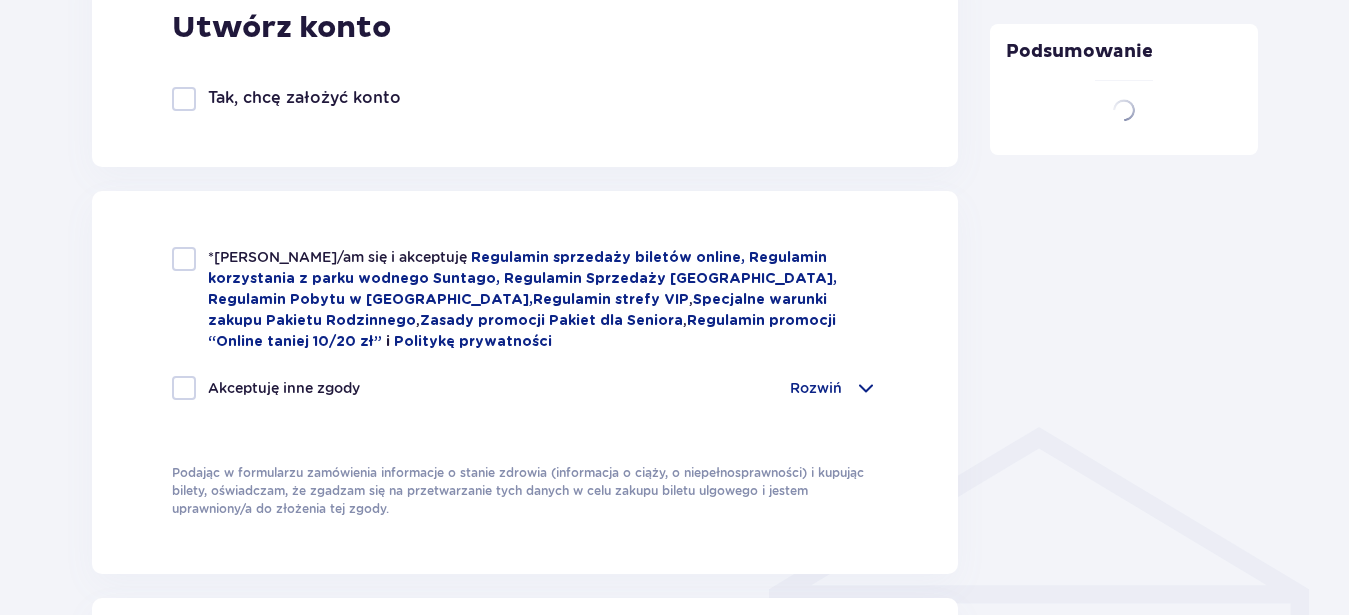 click on "*Zapoznałem/am się i akceptuję   Regulamin sprzedaży biletów online,   Regulamin korzystania z parku wodnego Suntago,   Regulamin Sprzedaży Suntago Village,   Regulamin Pobytu w Suntago Village ,  Regulamin strefy VIP ,  Specjalne warunki zakupu Pakietu Rodzinnego ,  Zasady promocji Pakiet dla Seniora ,  Regulamin promocji “Online taniej 10/20 zł”   i   Politykę prywatności Akceptuję inne zgody Rozwiń Chcę otrzymywać od Global Parks Poland Sp. z o.o. z siedzibą przy ul. Fosa 41/11, 02-768 Warszawa, informacje o ofertach tej Spółki drogą elektroniczną, dlatego w tym celu zgadzam się na przetwarzanie przez tę Spółkę moich danych osobowych Chcę otrzymywać od Global Parks Poland Sp. z o.o., informacje o ofertach tej Spółki drogą telefoniczną, dlatego w tym celu zgadzam się na przetwarzanie przez tę Spółkę moich danych osobowych" at bounding box center [525, 382] 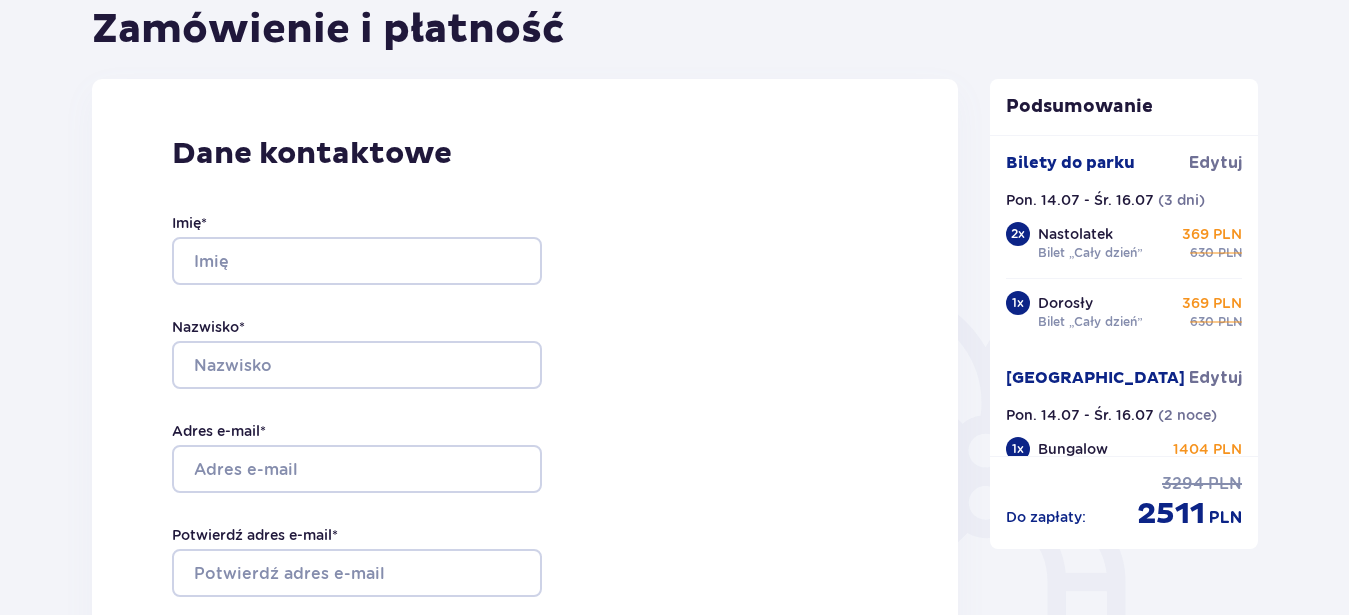 scroll, scrollTop: 204, scrollLeft: 0, axis: vertical 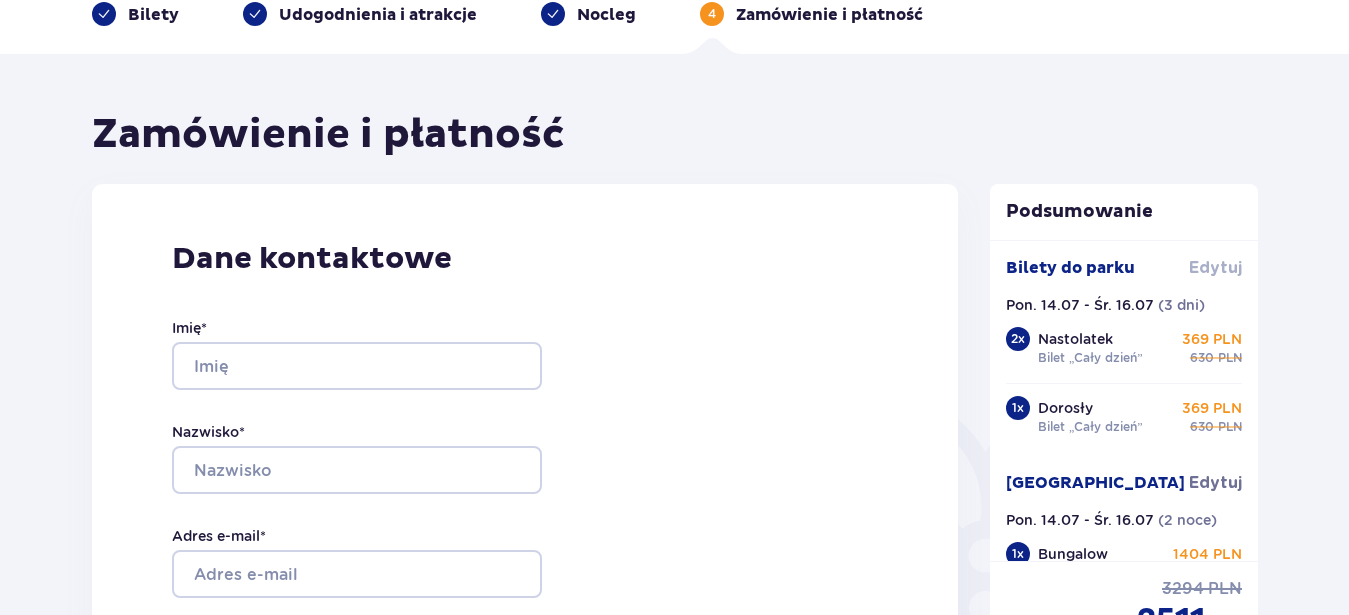 click on "Edytuj" at bounding box center [1215, 268] 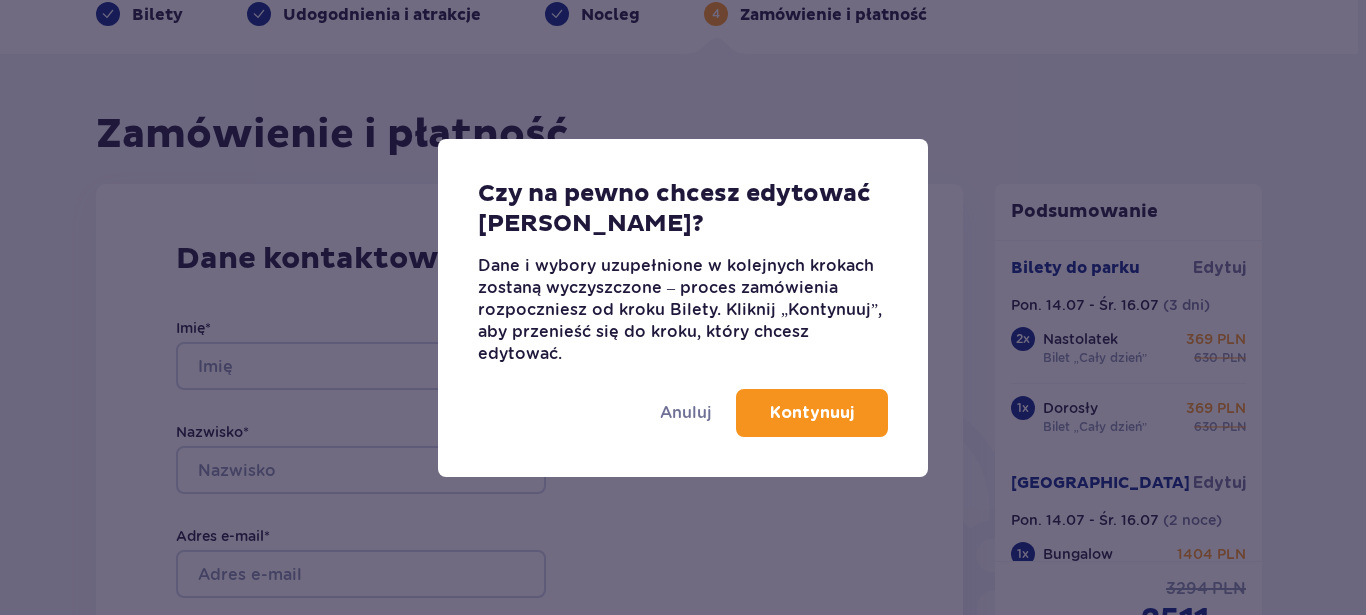 click on "Kontynuuj" at bounding box center (812, 413) 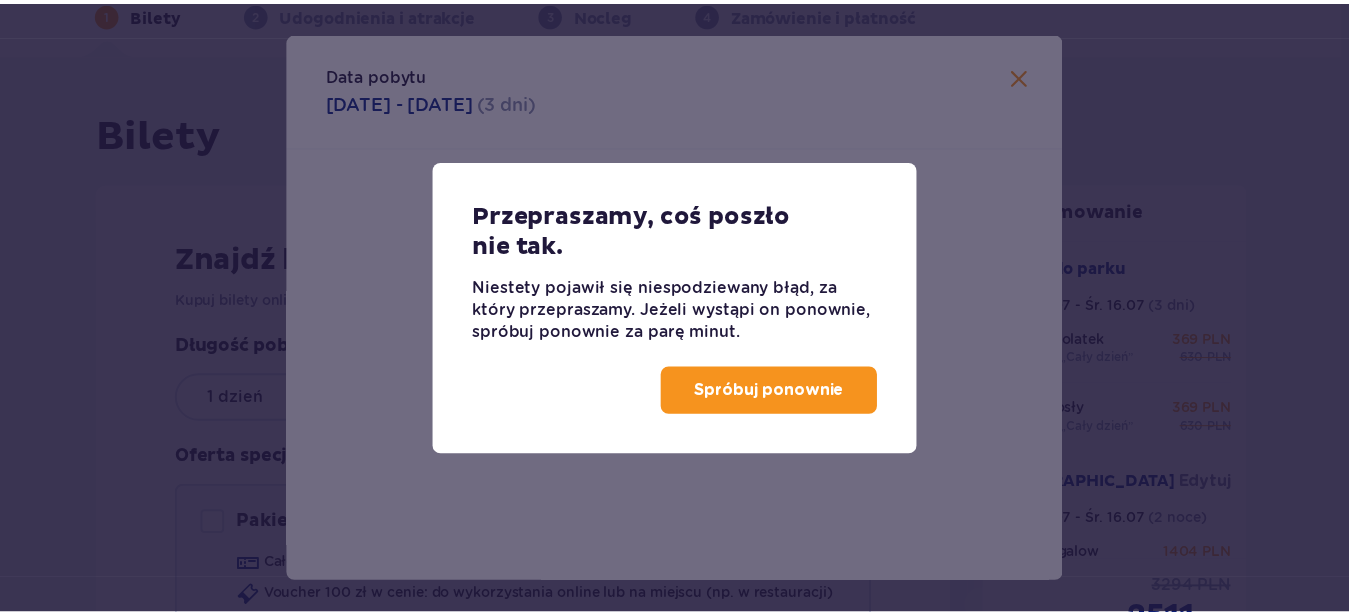 scroll, scrollTop: 0, scrollLeft: 0, axis: both 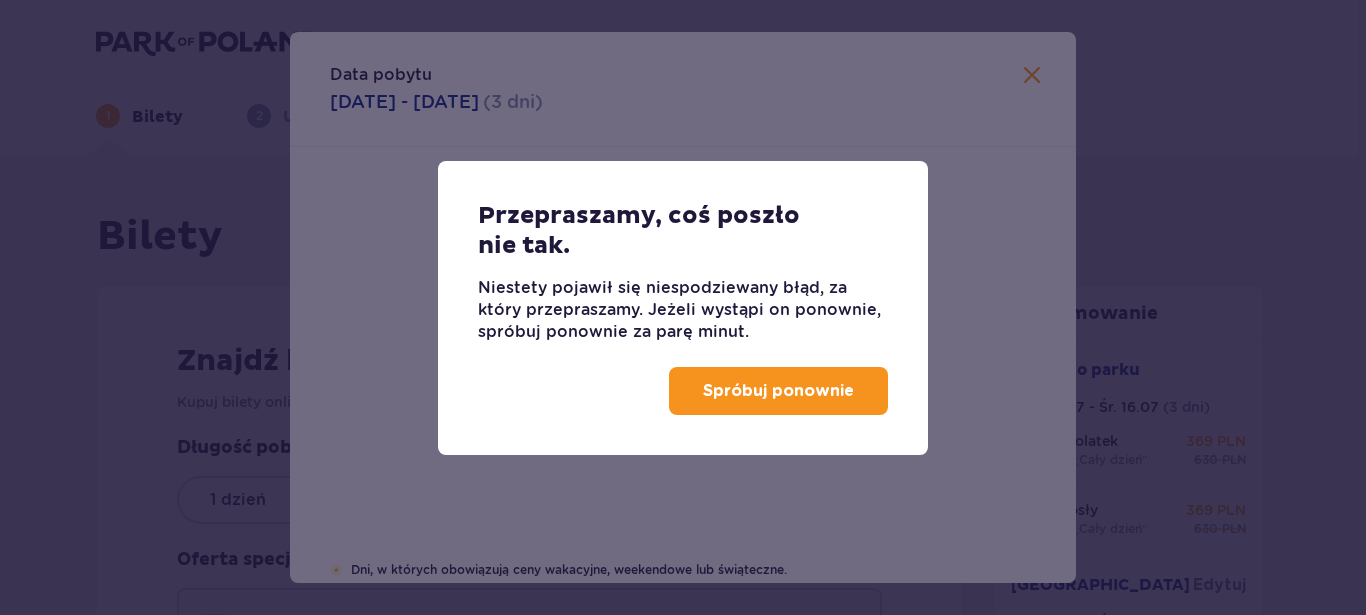 click on "Spróbuj ponownie" at bounding box center [778, 391] 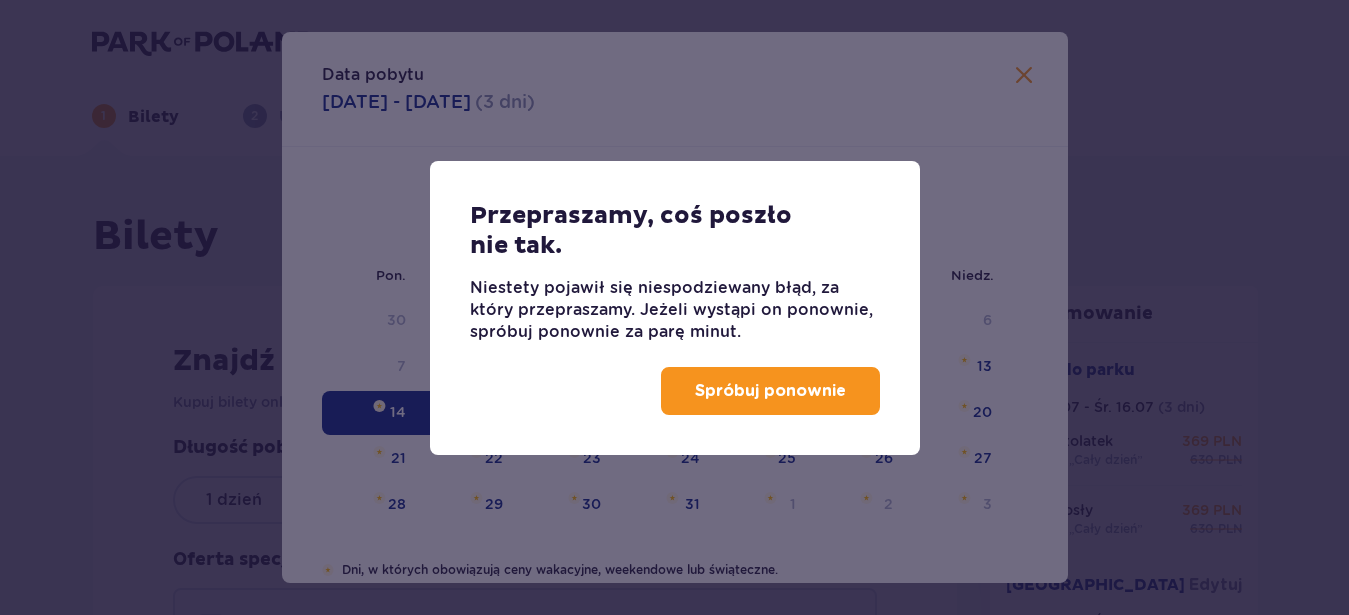 click on "18" at bounding box center [762, 413] 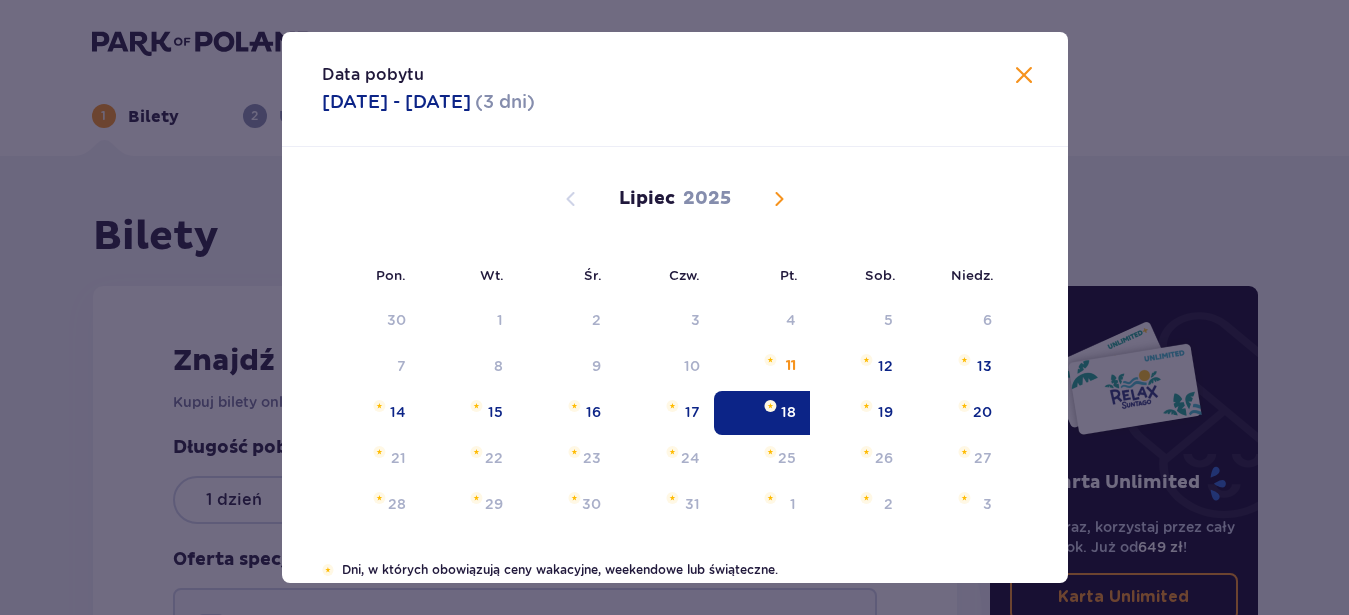 click on "17" at bounding box center (692, 412) 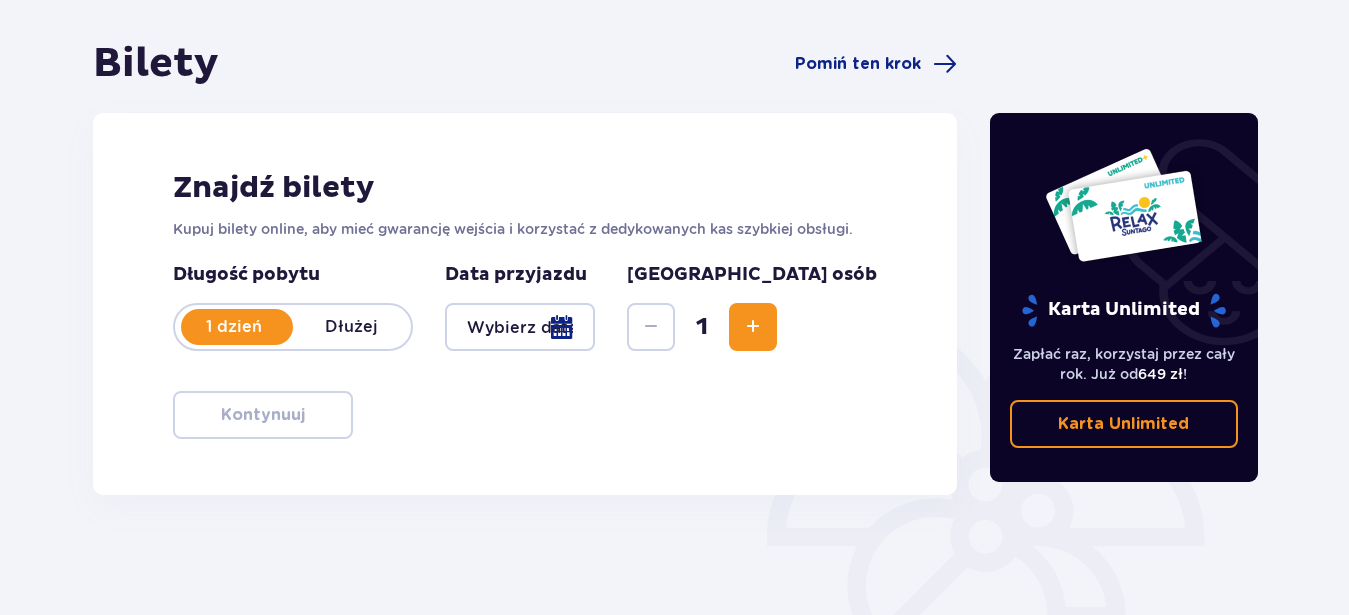 scroll, scrollTop: 173, scrollLeft: 0, axis: vertical 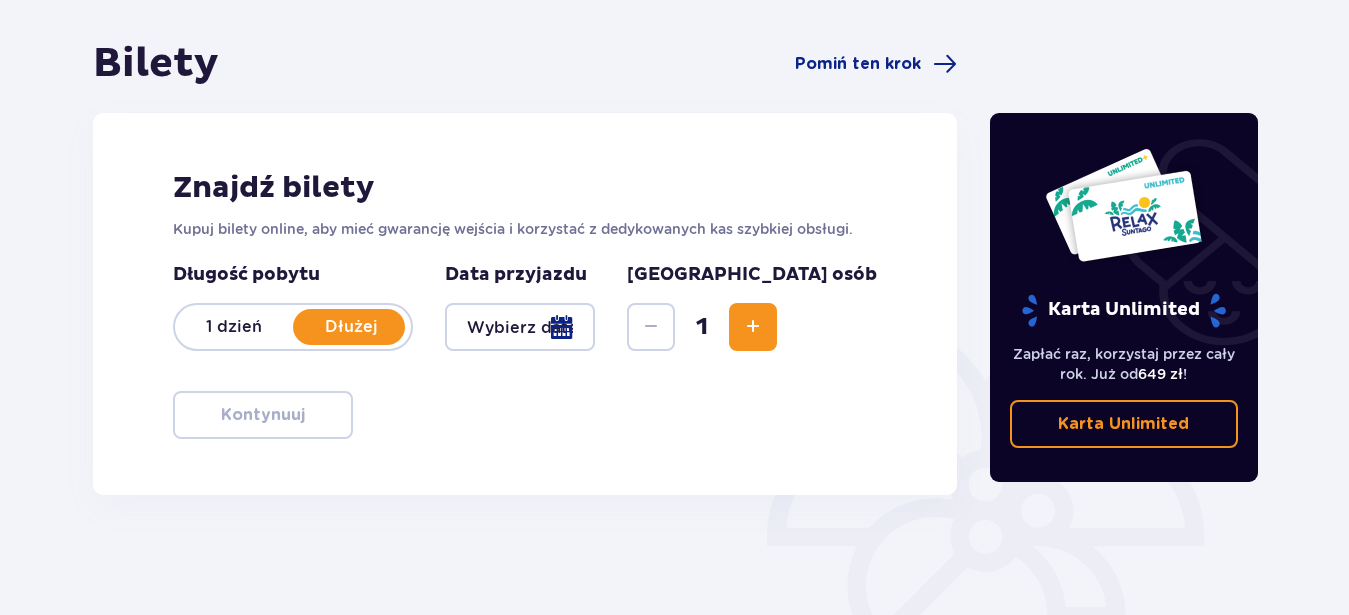 click at bounding box center (520, 327) 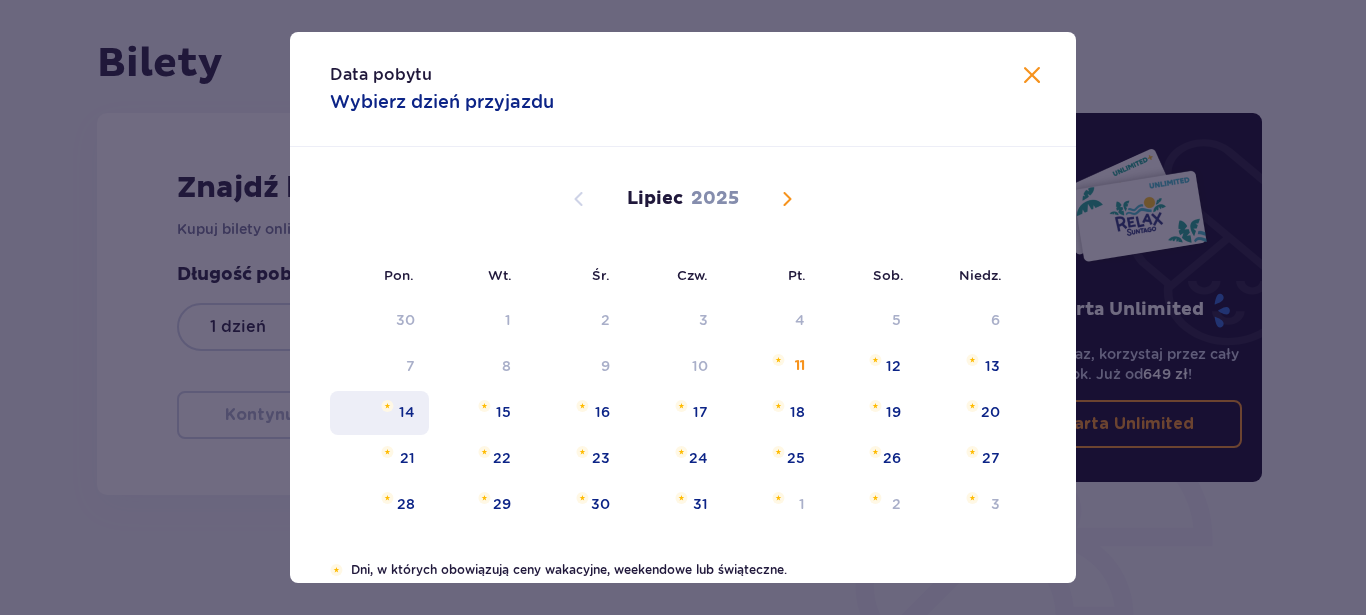click on "14" at bounding box center (407, 412) 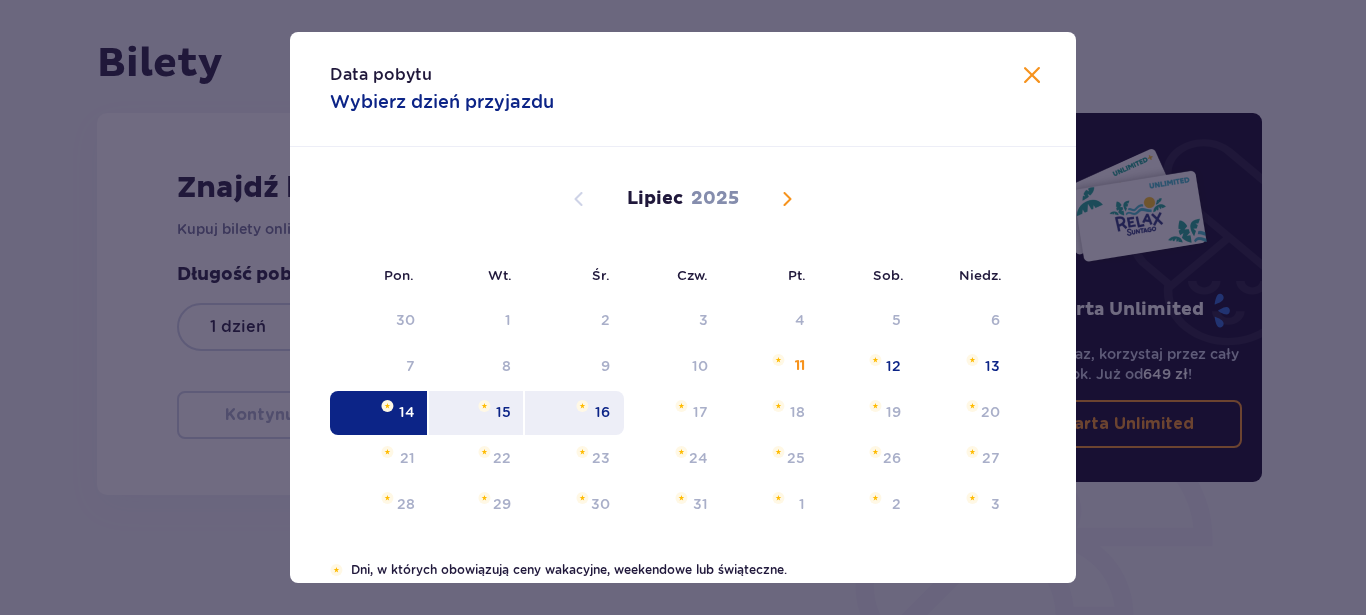 click on "16" at bounding box center (574, 413) 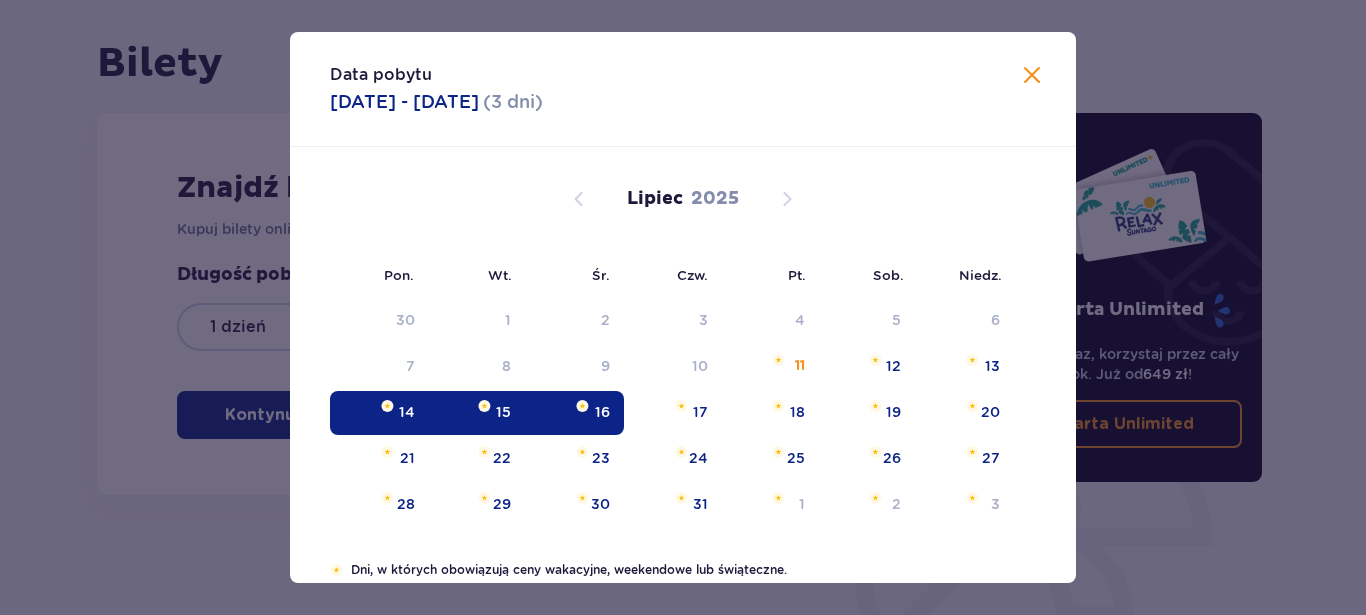 type on "[DATE] - [DATE]" 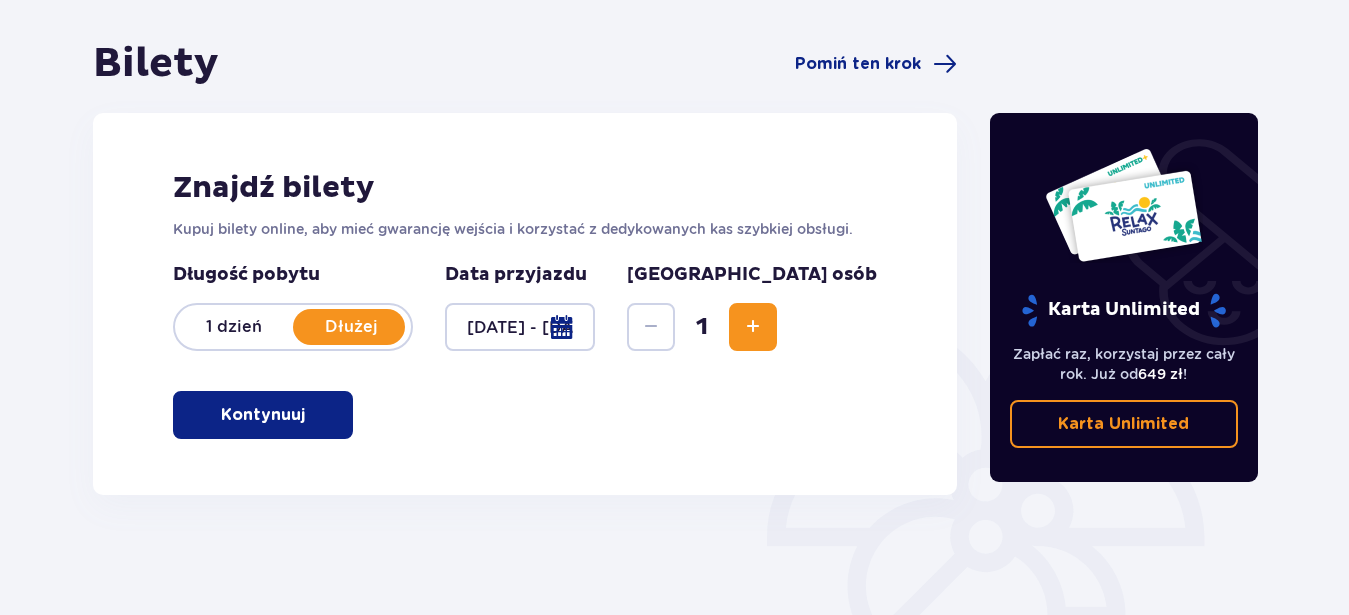 click at bounding box center [753, 327] 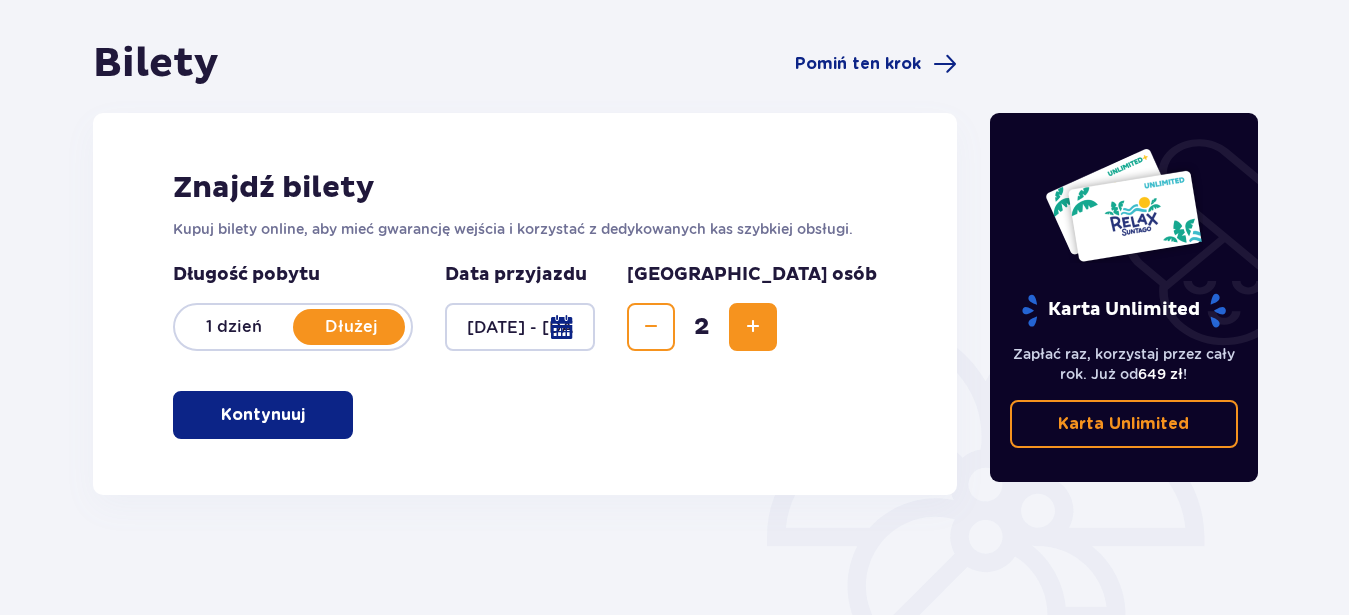 click at bounding box center (753, 327) 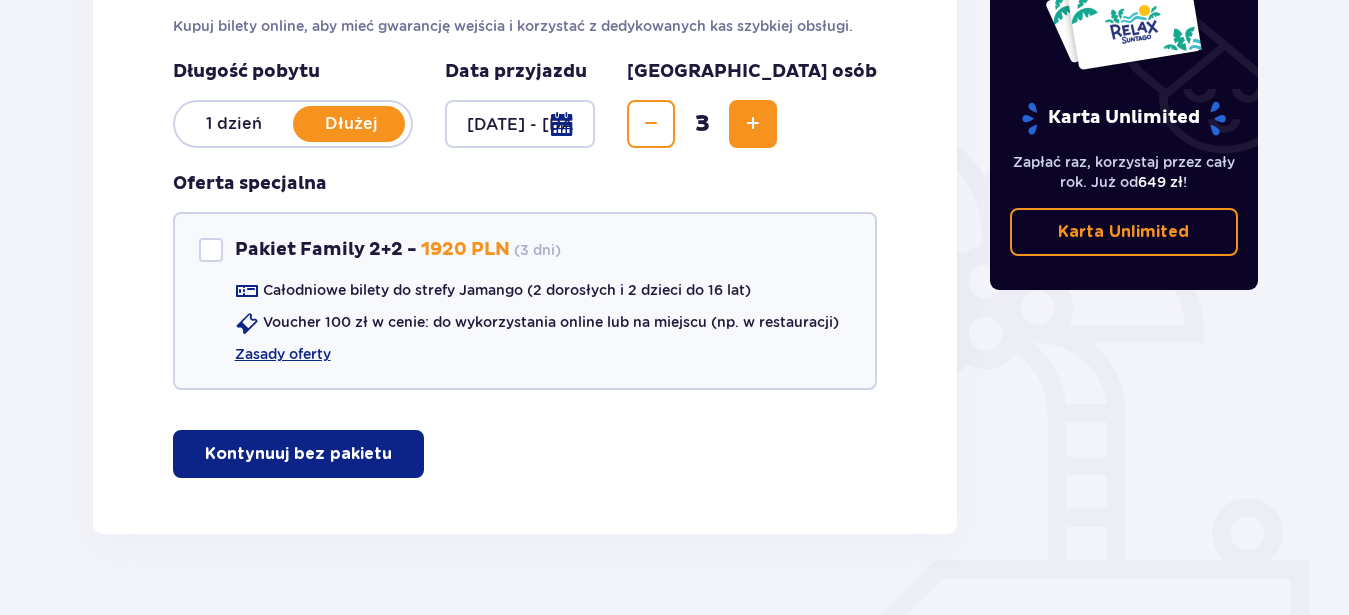 scroll, scrollTop: 377, scrollLeft: 0, axis: vertical 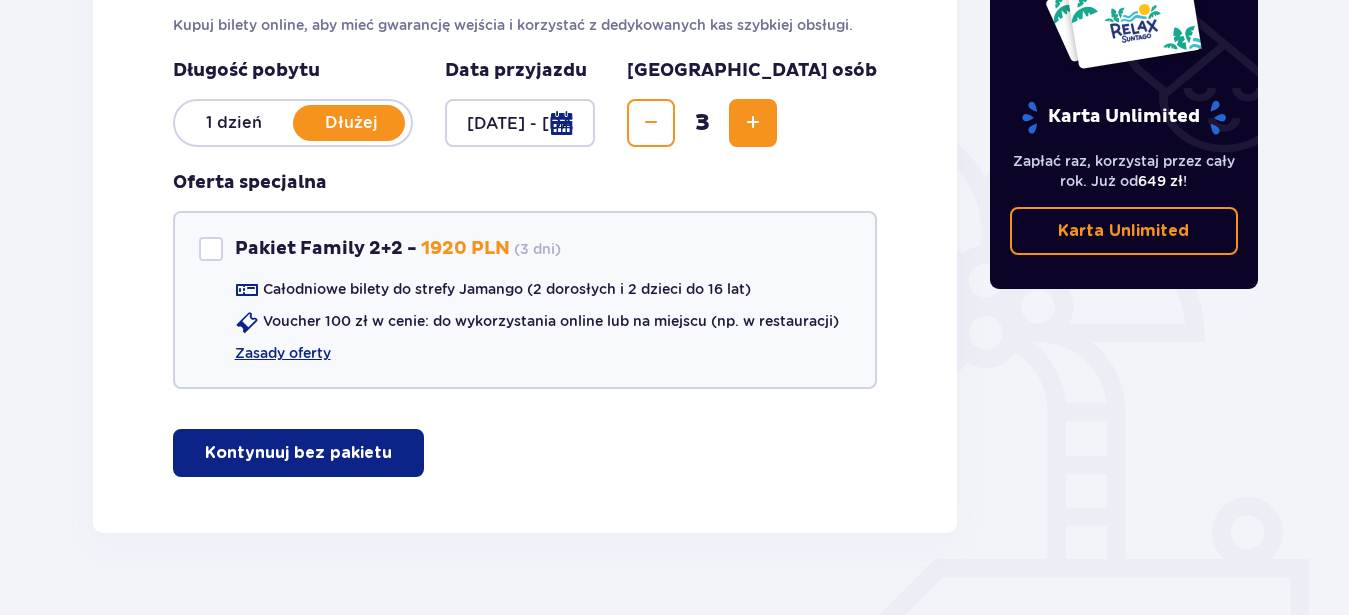 click on "Kontynuuj bez pakietu" at bounding box center (298, 453) 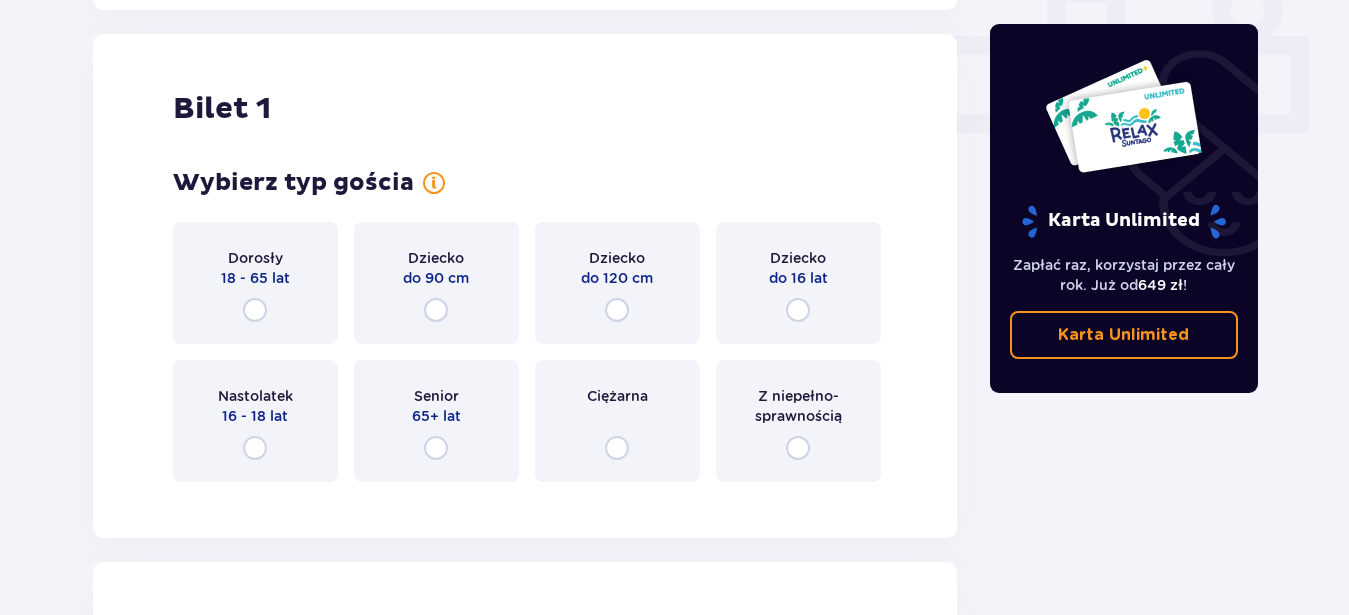 scroll, scrollTop: 910, scrollLeft: 0, axis: vertical 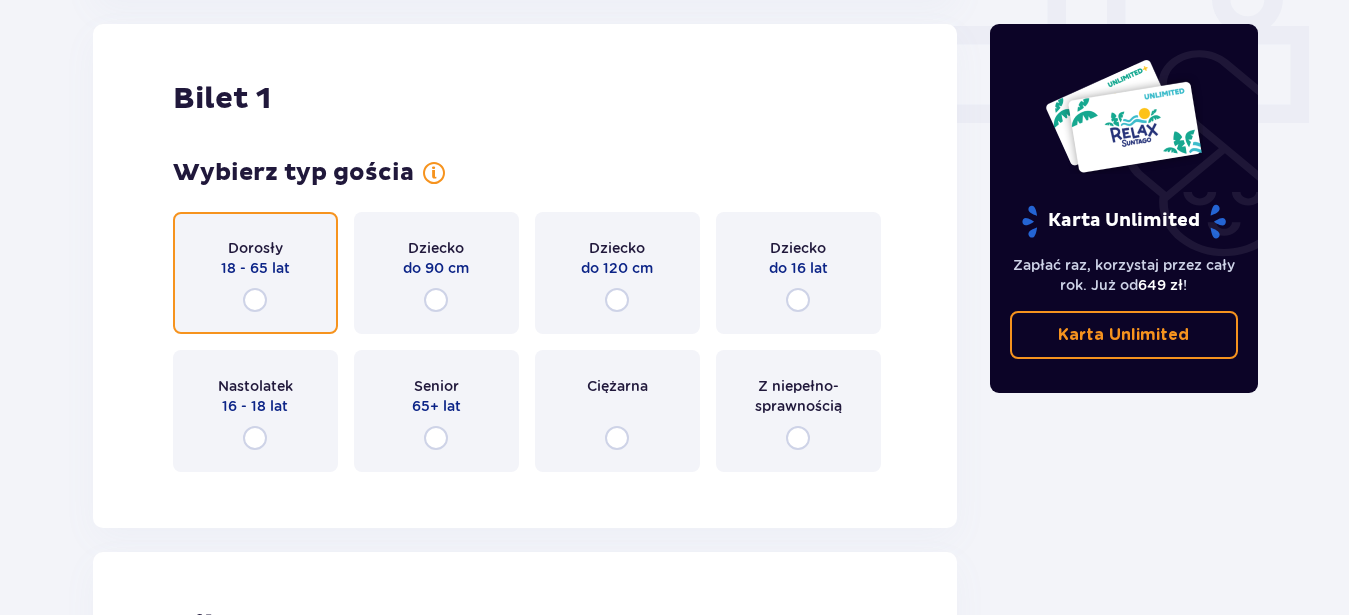 click at bounding box center (255, 300) 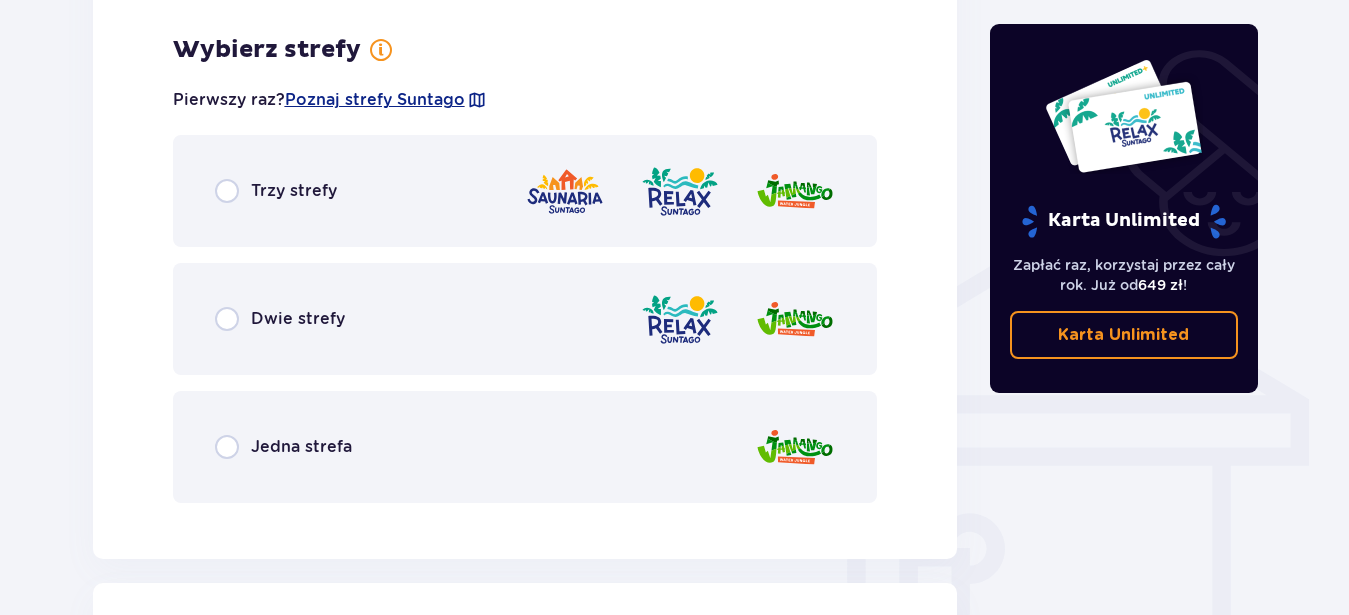 scroll, scrollTop: 1398, scrollLeft: 0, axis: vertical 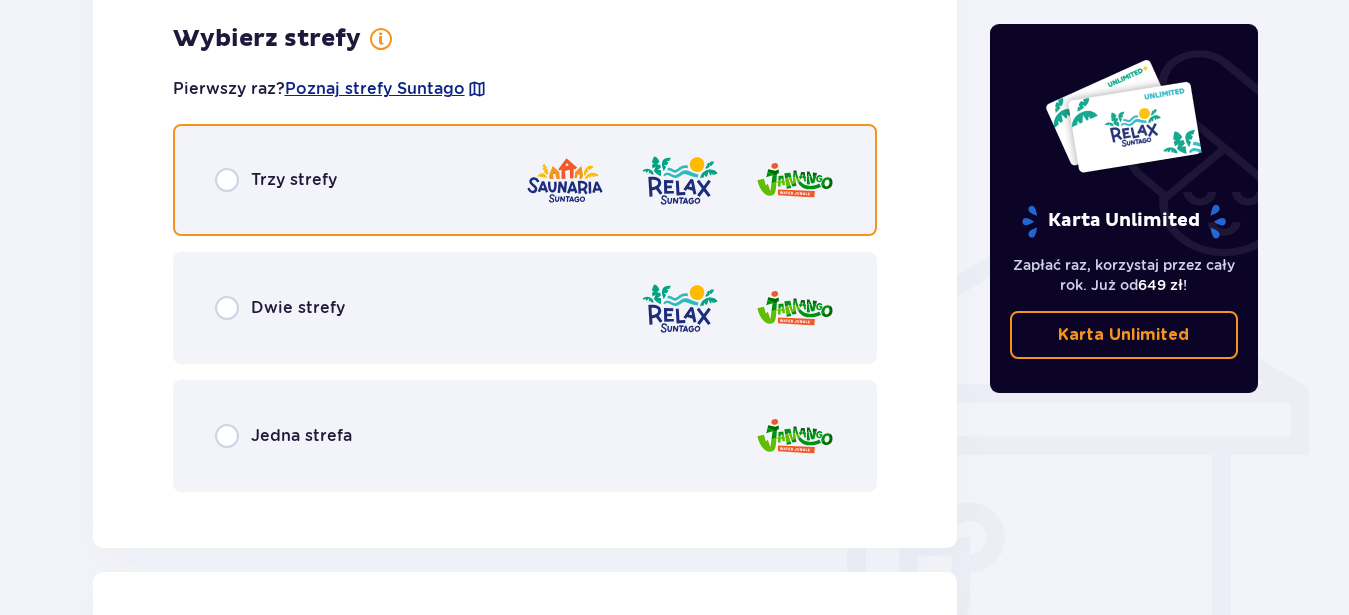 click at bounding box center (227, 180) 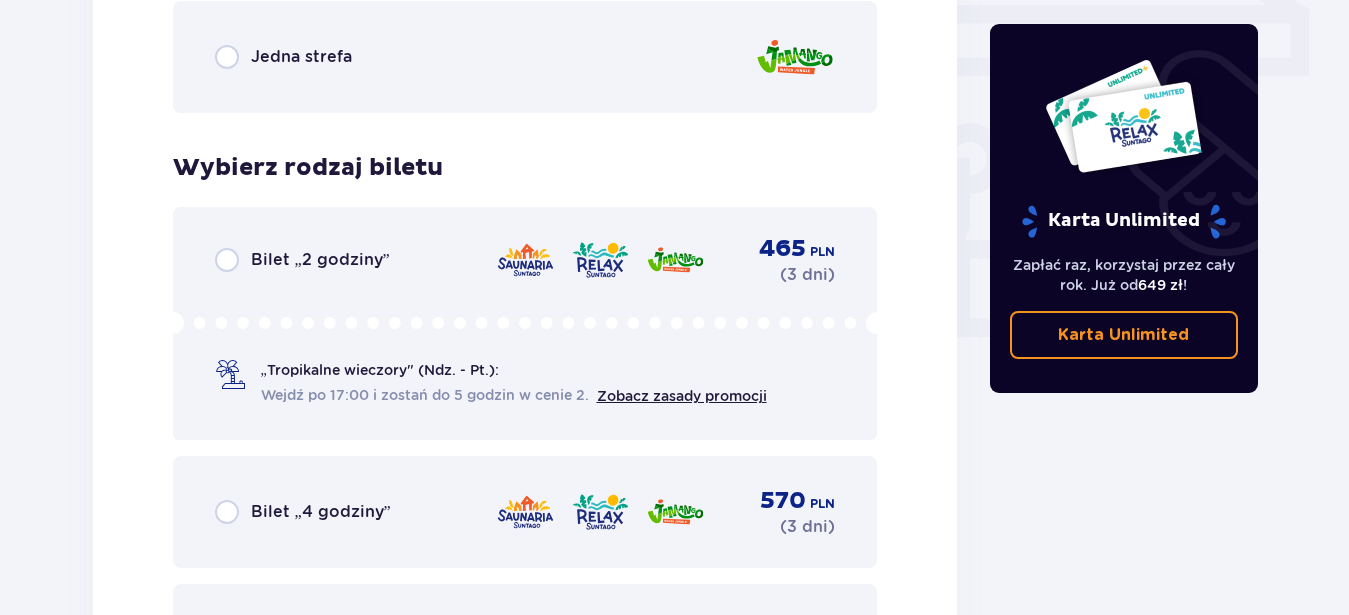 click on "Wybierz rodzaj biletu Bilet „2 godziny” 465 PLN ( 3 dni ) „Tropikalne wieczory" (Ndz. - Pt.): Wejdź po 17:00 i zostań do 5 godzin w cenie 2. Zobacz zasady promocji Bilet „4 godziny” 570 PLN ( 3 dni ) Bilet „Cały dzień” 630 PLN ( 3 dni )" at bounding box center (525, 424) 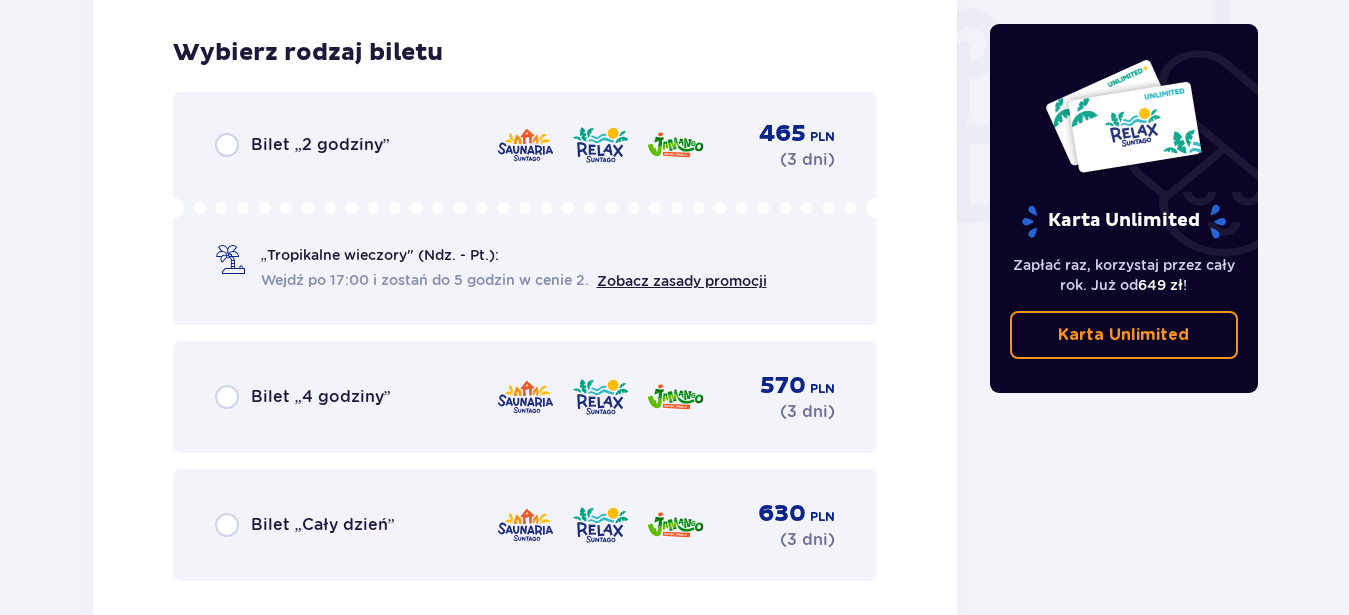 scroll, scrollTop: 1906, scrollLeft: 0, axis: vertical 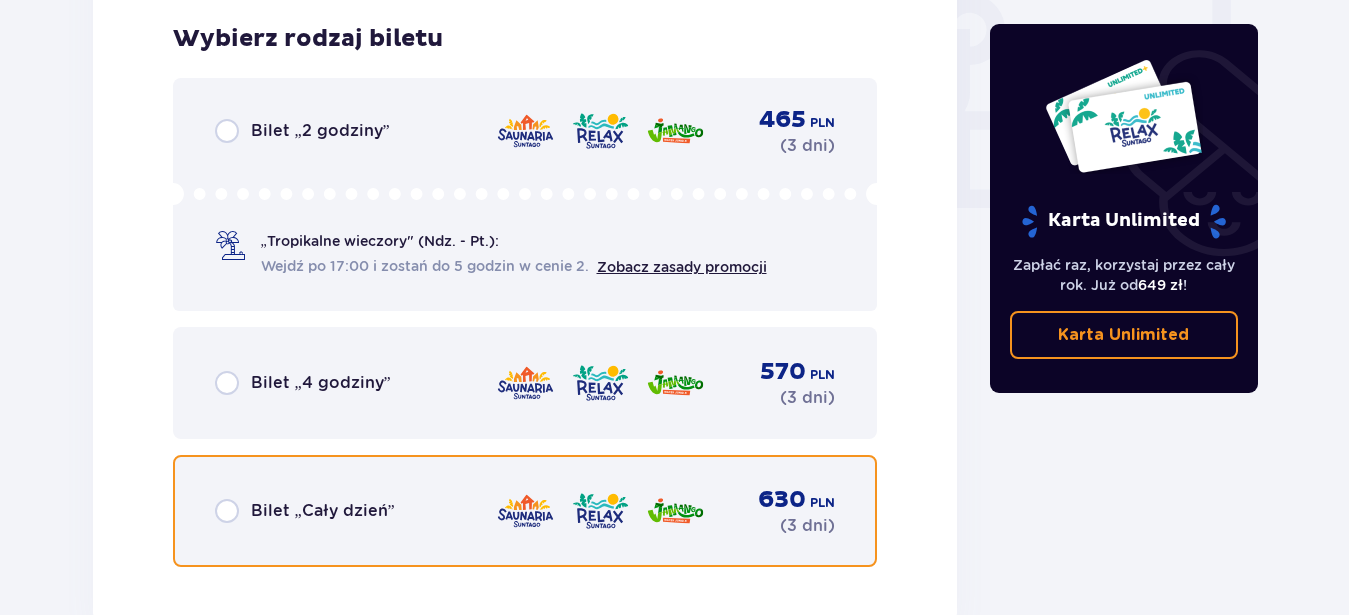 click at bounding box center [227, 511] 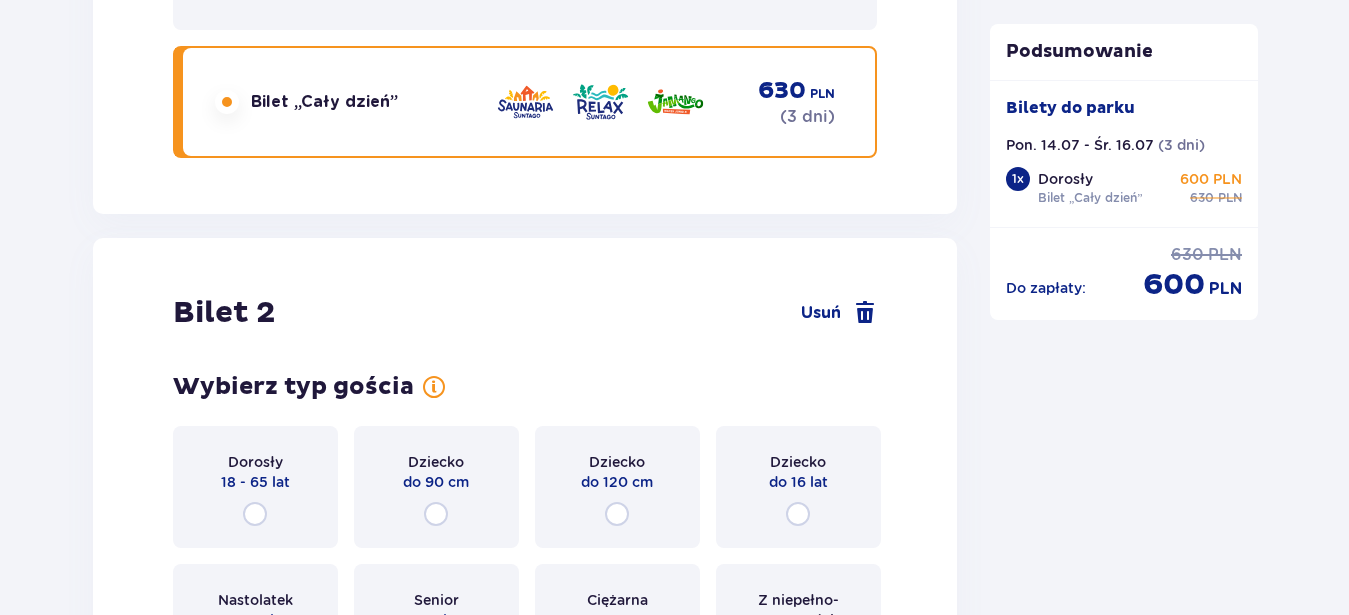 scroll, scrollTop: 2529, scrollLeft: 0, axis: vertical 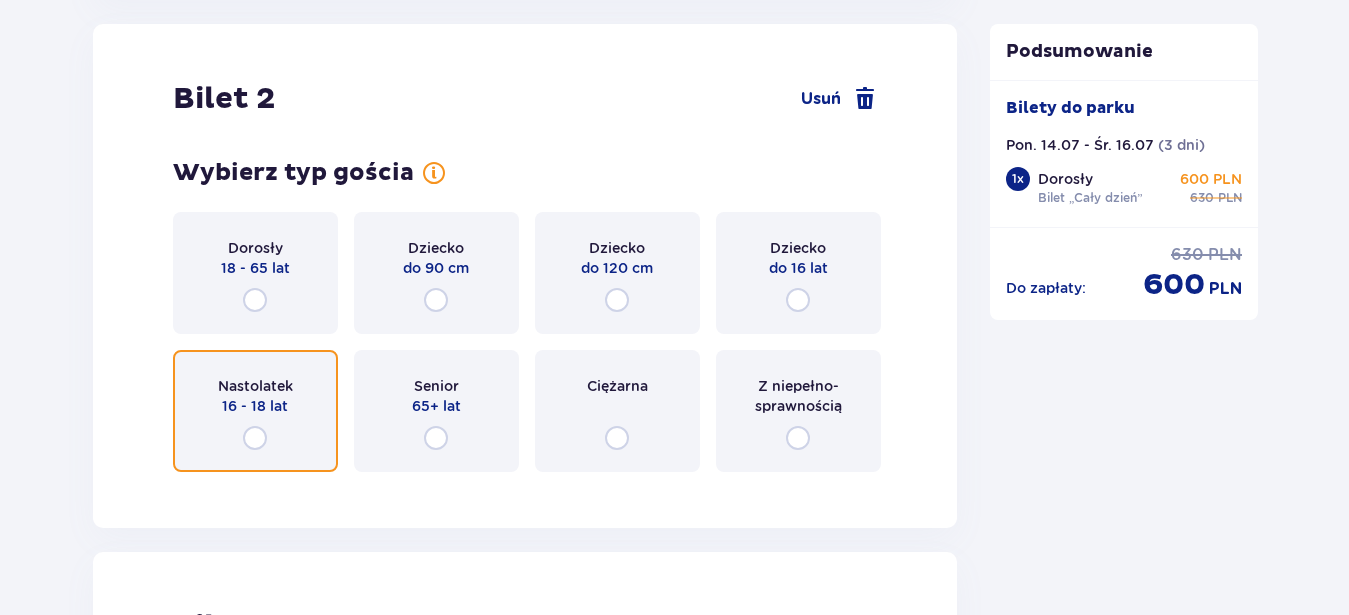 click at bounding box center (255, 438) 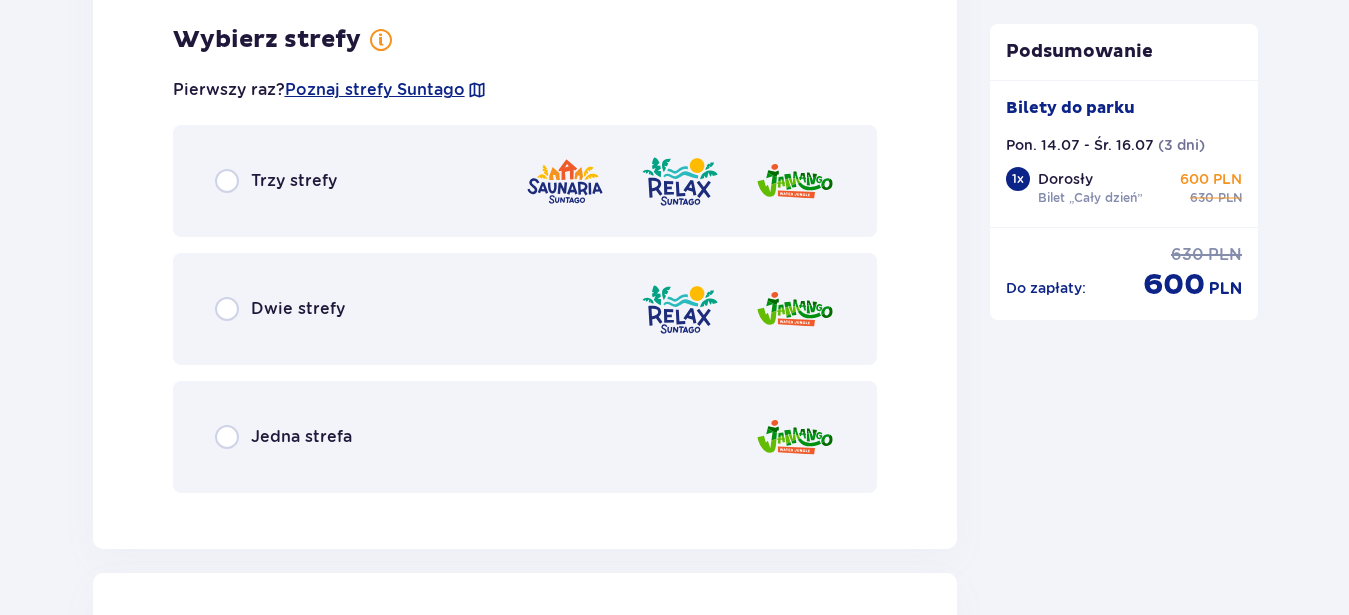 scroll, scrollTop: 3017, scrollLeft: 0, axis: vertical 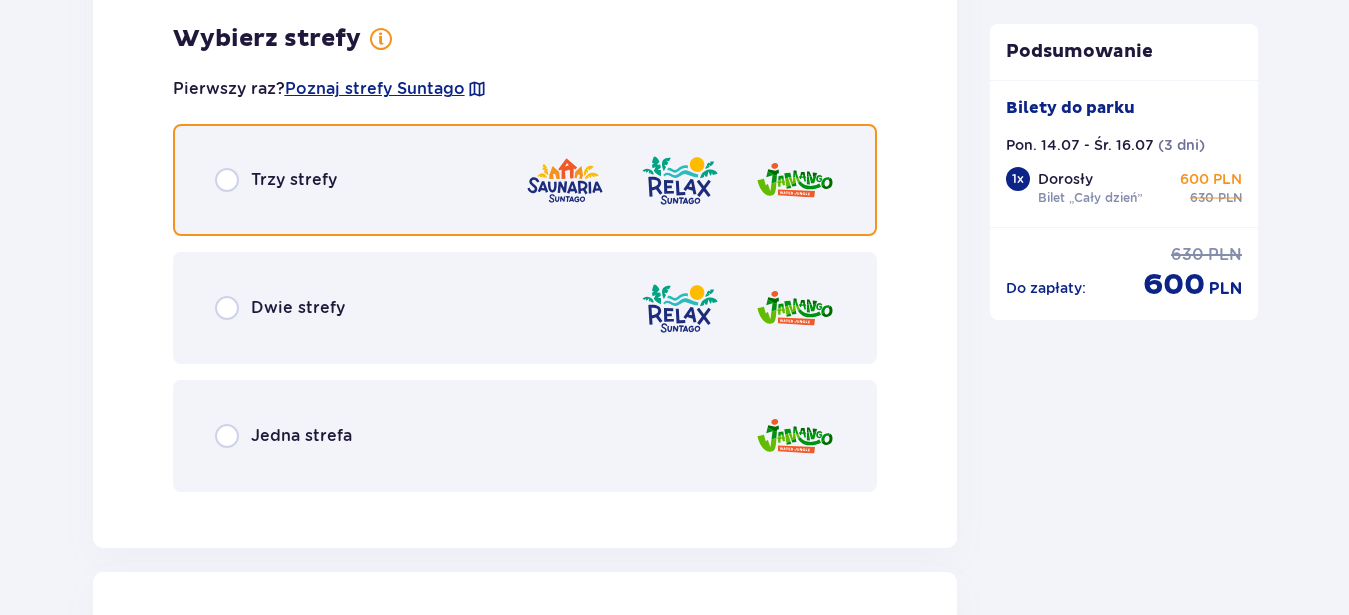 click at bounding box center (227, 180) 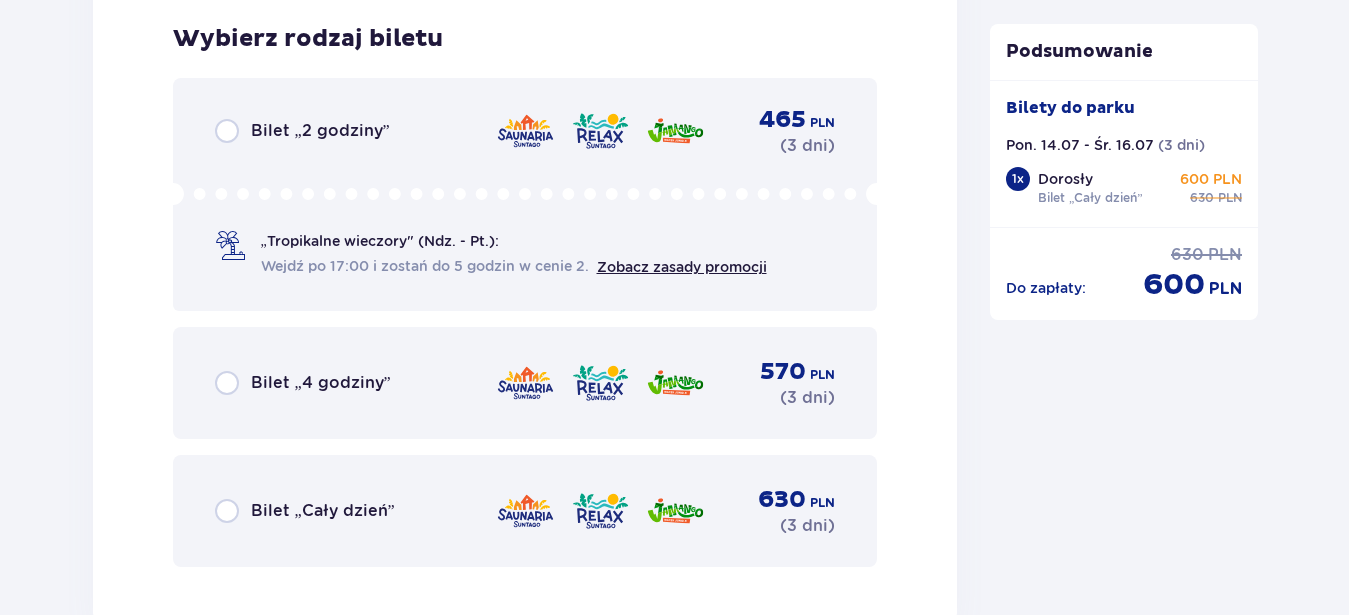 scroll, scrollTop: 3627, scrollLeft: 0, axis: vertical 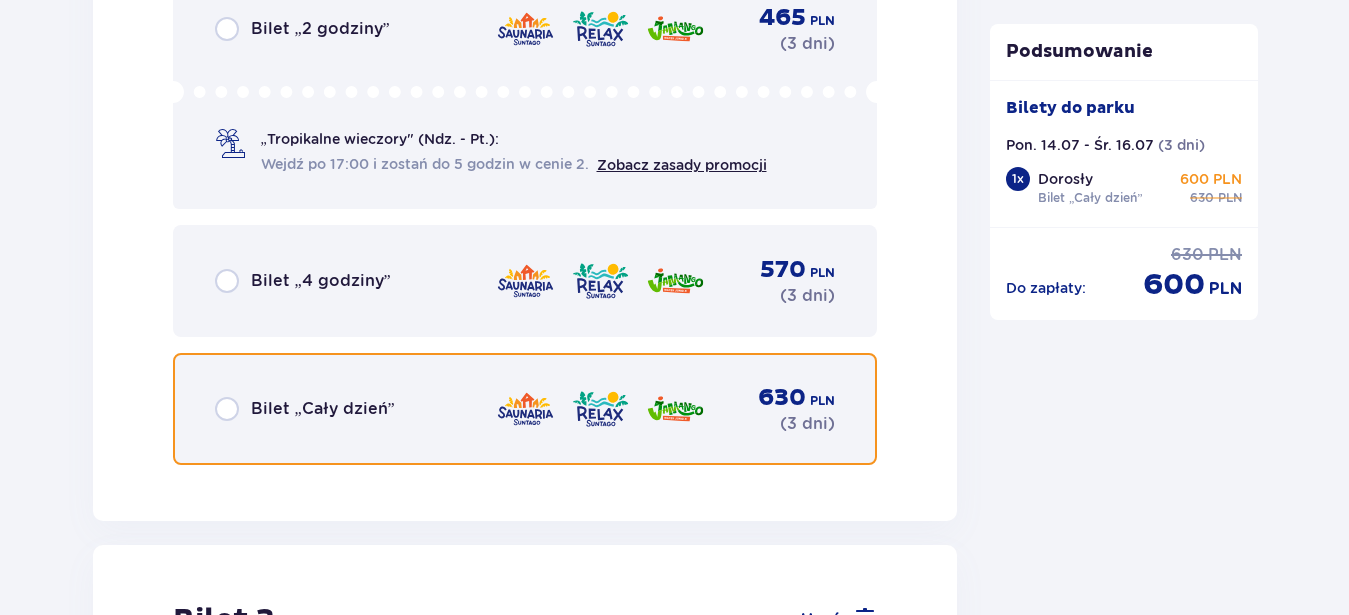click at bounding box center [227, 409] 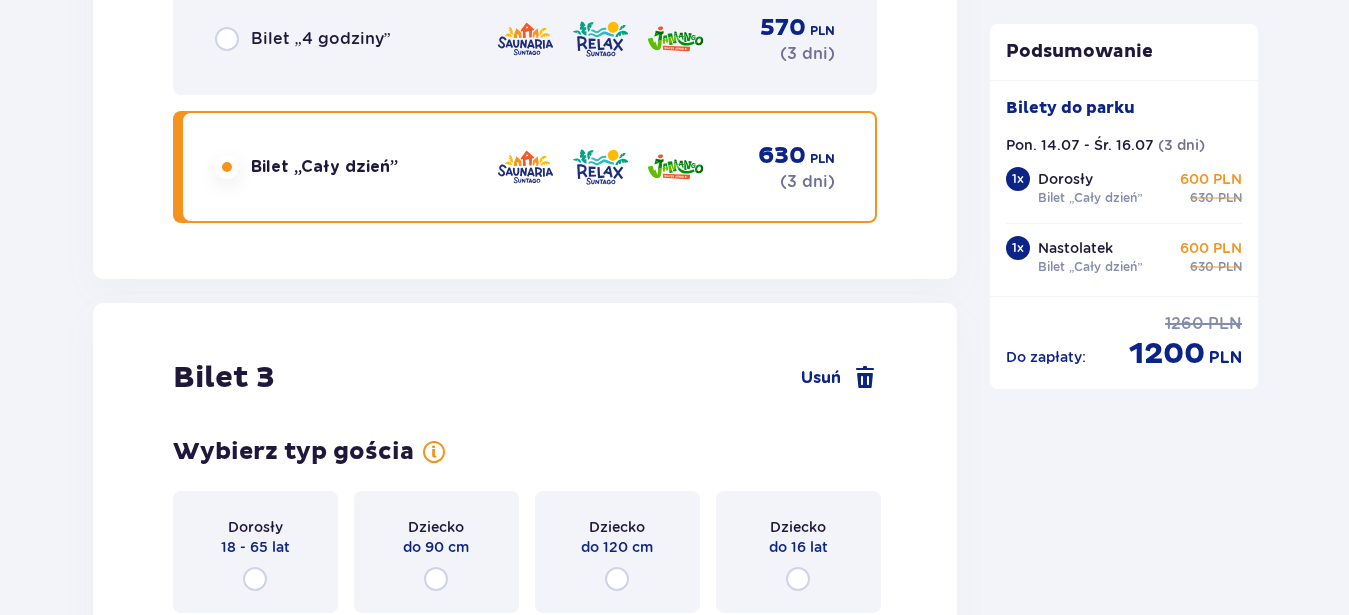 scroll, scrollTop: 4277, scrollLeft: 0, axis: vertical 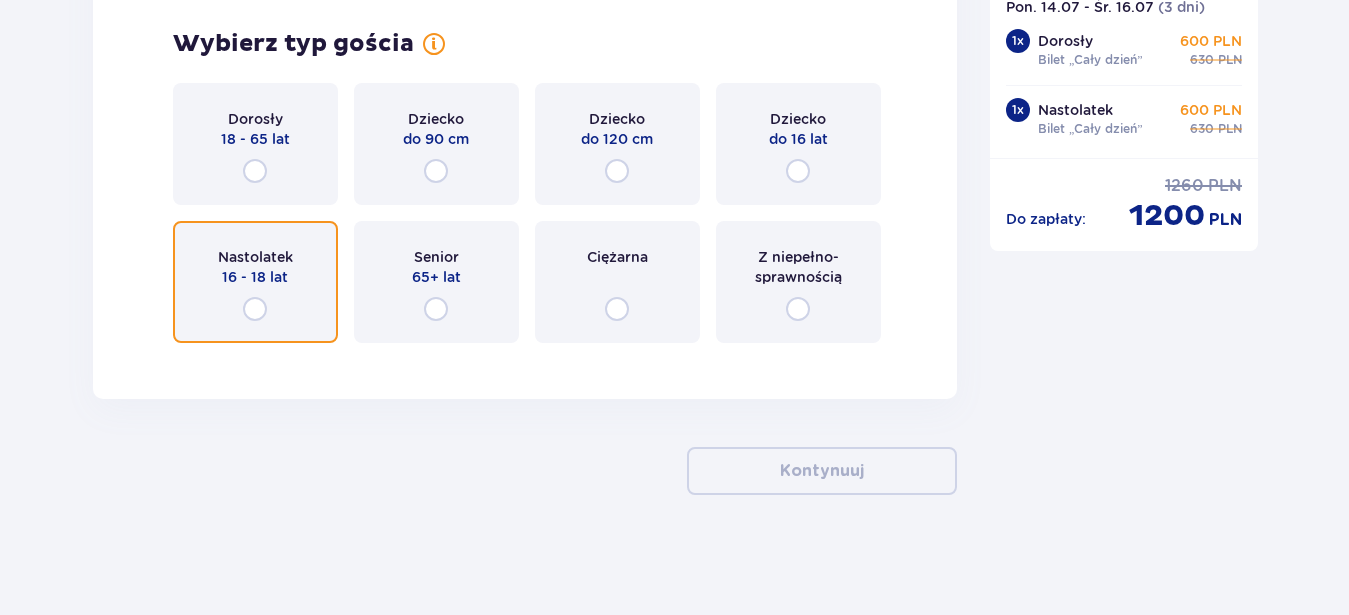 drag, startPoint x: 255, startPoint y: 306, endPoint x: 370, endPoint y: 331, distance: 117.68602 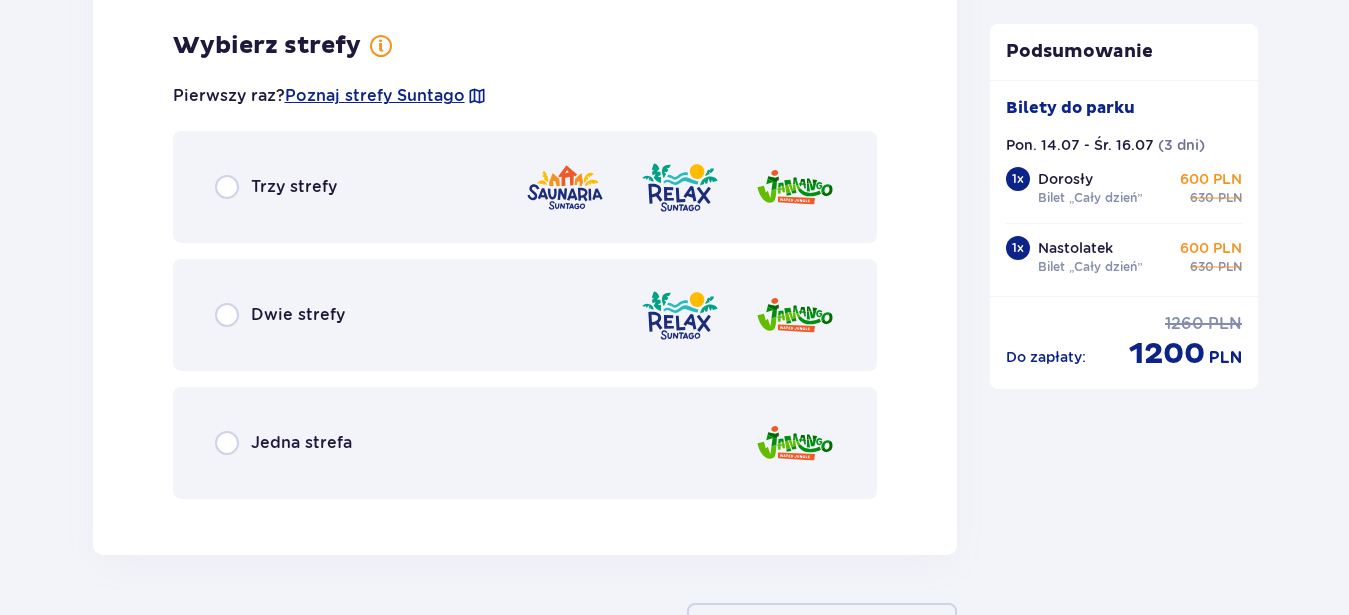 scroll, scrollTop: 4636, scrollLeft: 0, axis: vertical 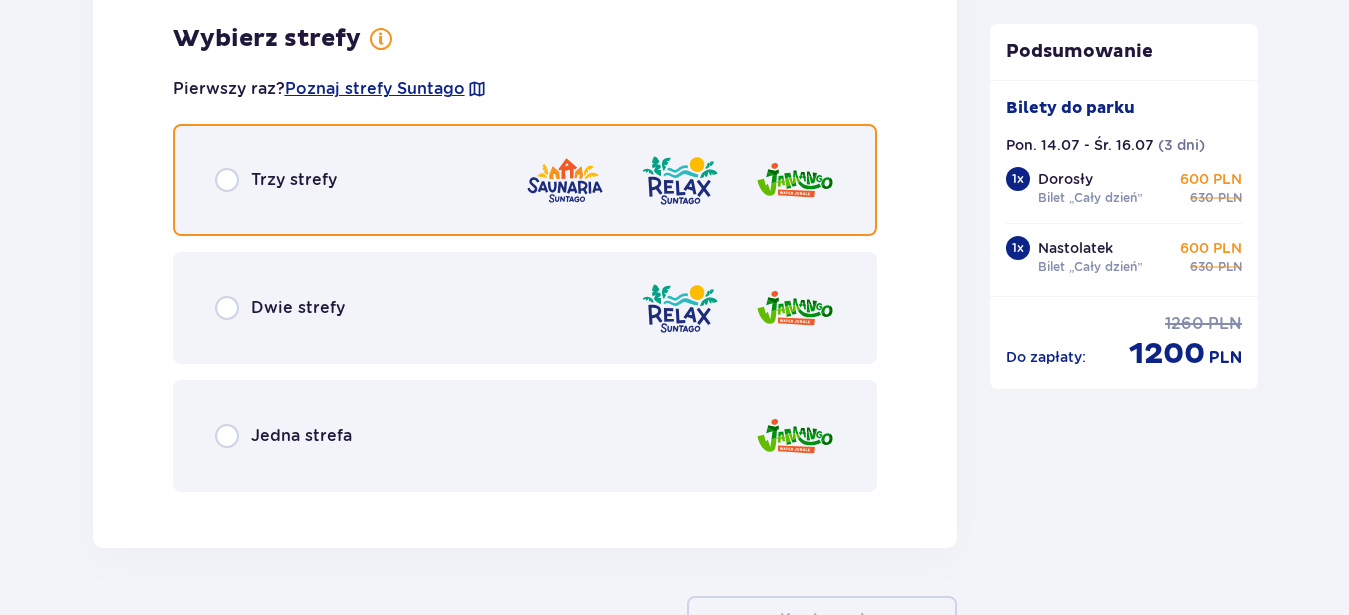 click at bounding box center [227, 180] 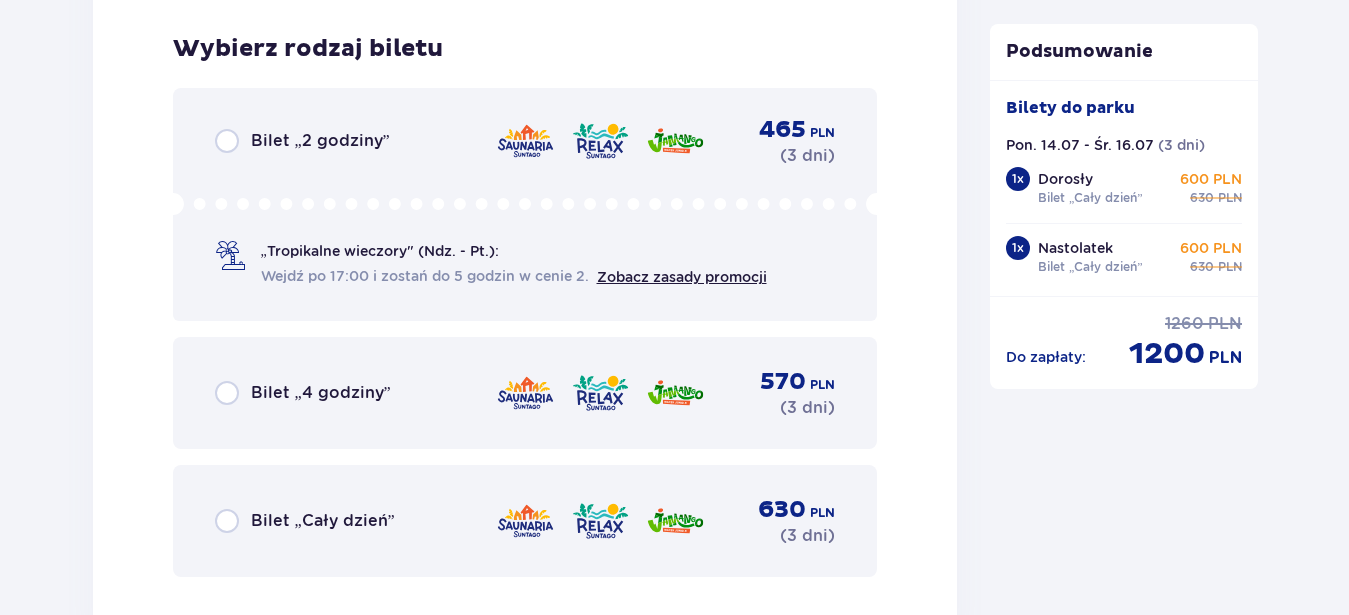 scroll, scrollTop: 5144, scrollLeft: 0, axis: vertical 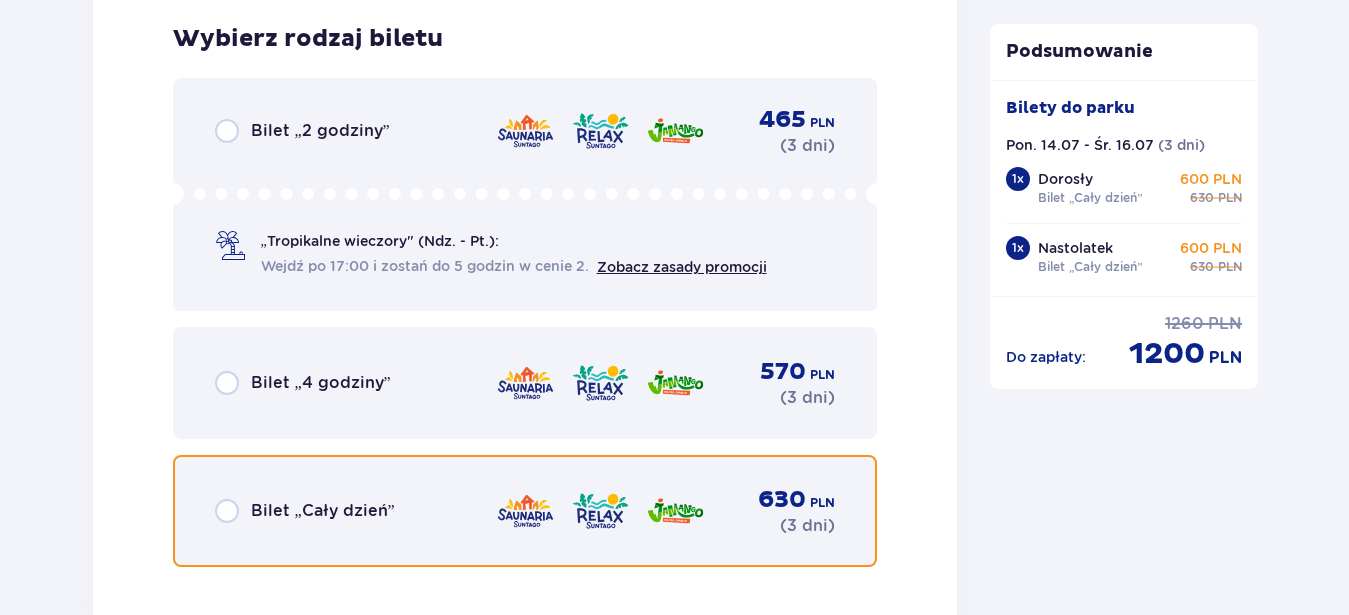 click at bounding box center [227, 511] 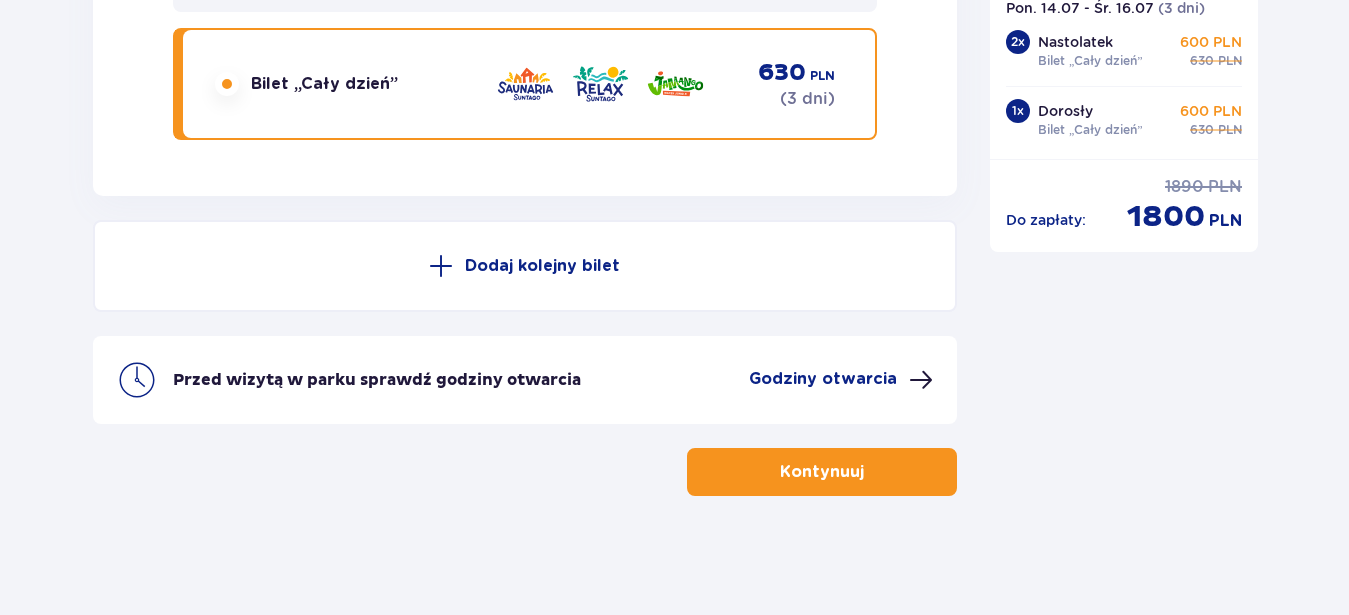 scroll, scrollTop: 5572, scrollLeft: 0, axis: vertical 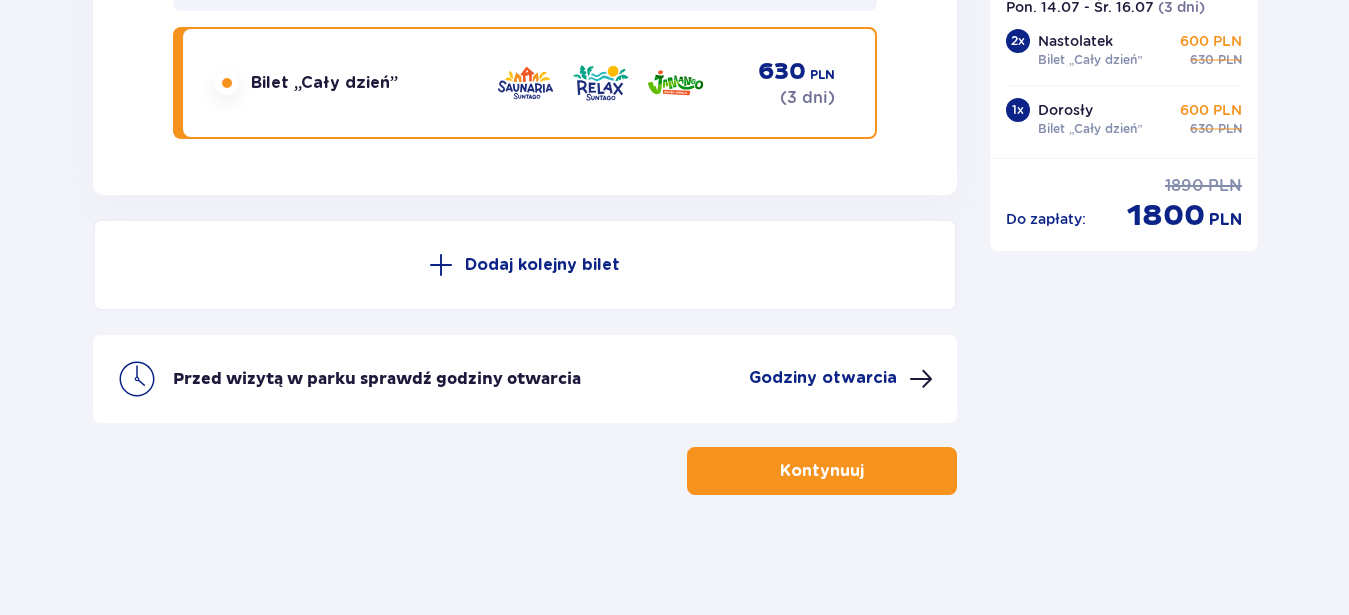click on "Kontynuuj" at bounding box center [525, 471] 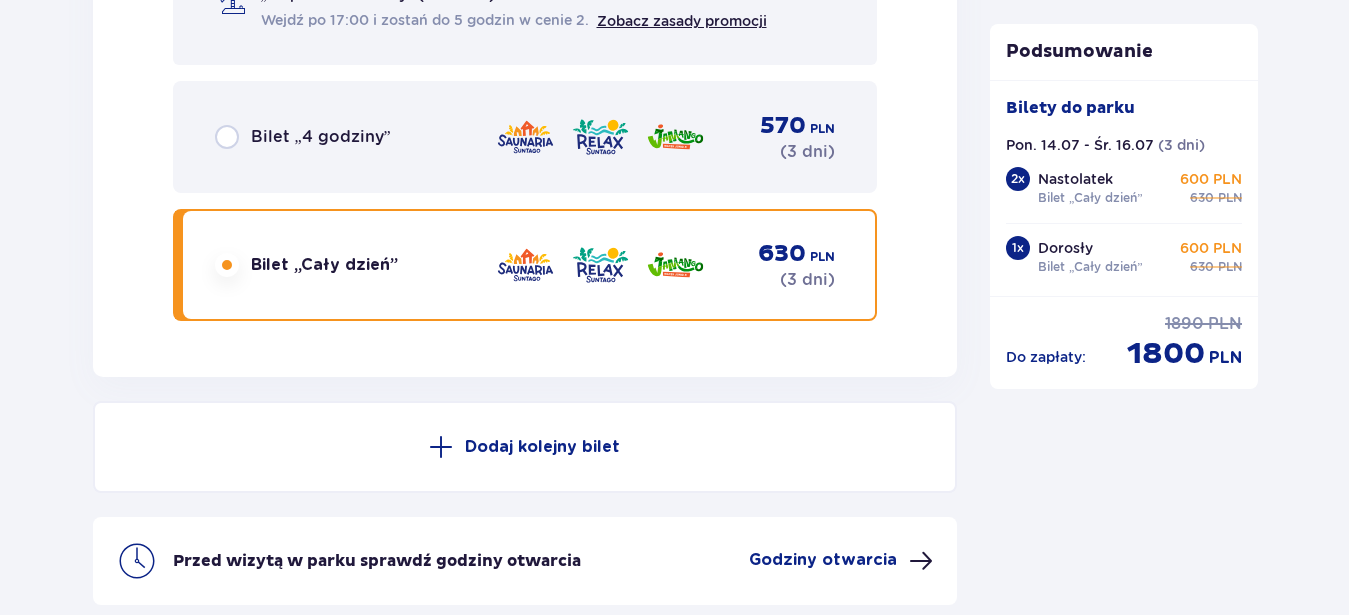 scroll, scrollTop: 5266, scrollLeft: 0, axis: vertical 